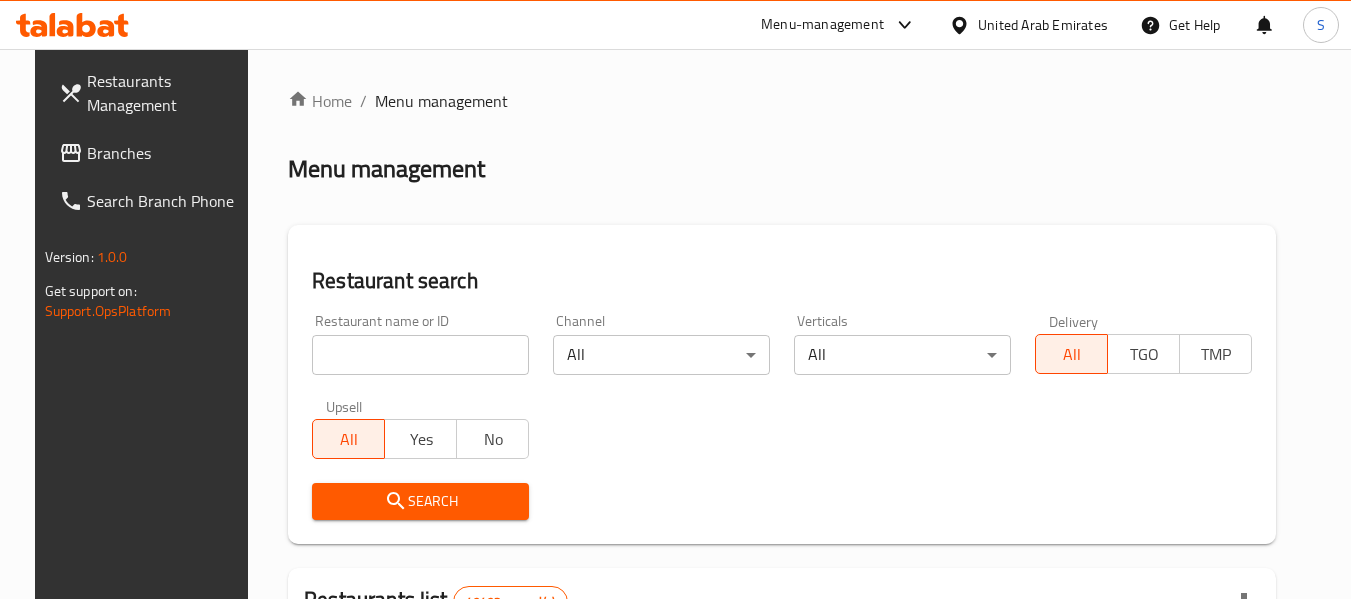 scroll, scrollTop: 0, scrollLeft: 0, axis: both 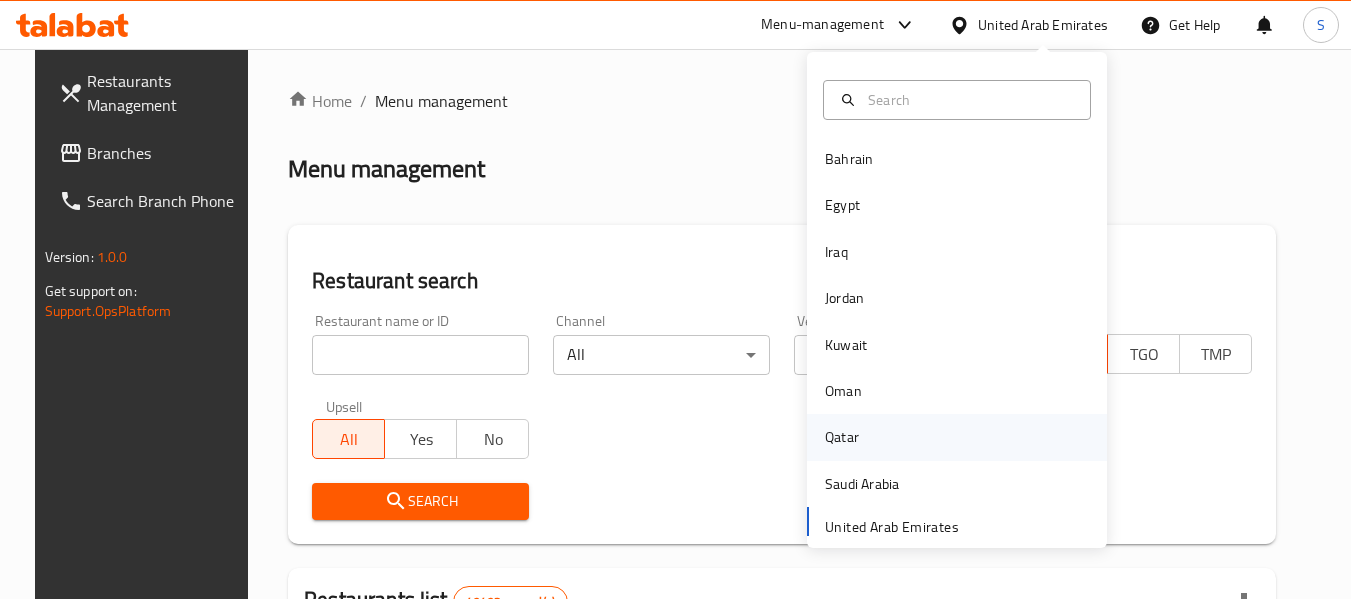 click on "Qatar" at bounding box center [842, 437] 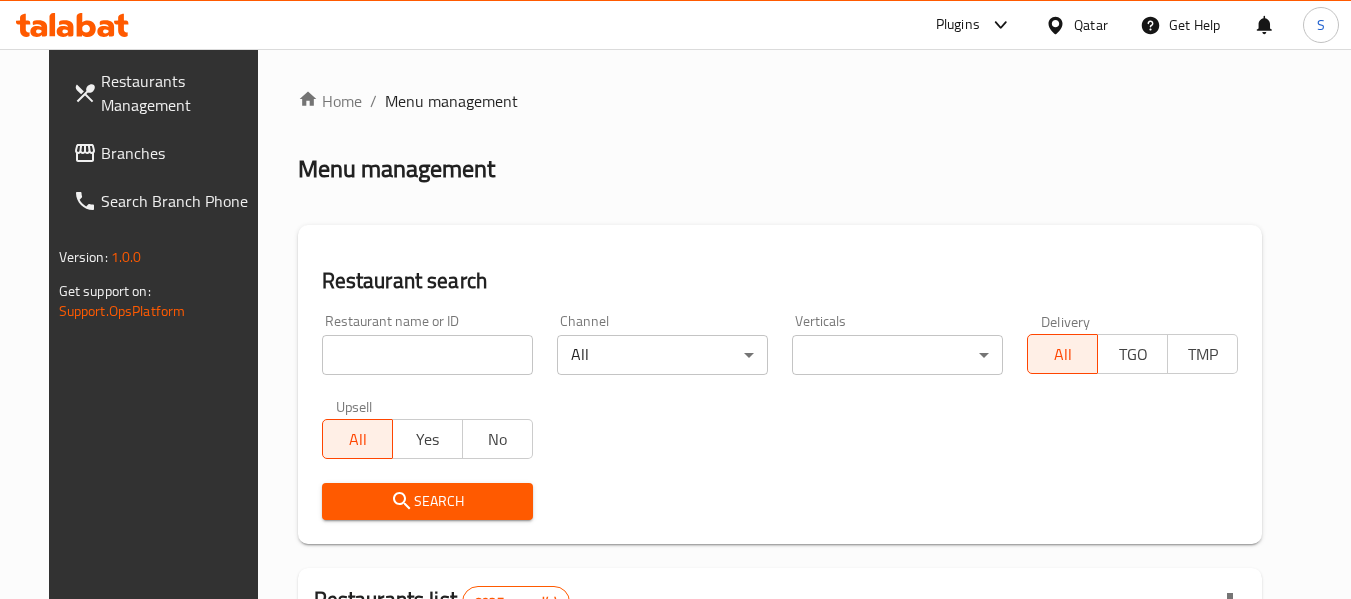 click on "Branches" at bounding box center (180, 153) 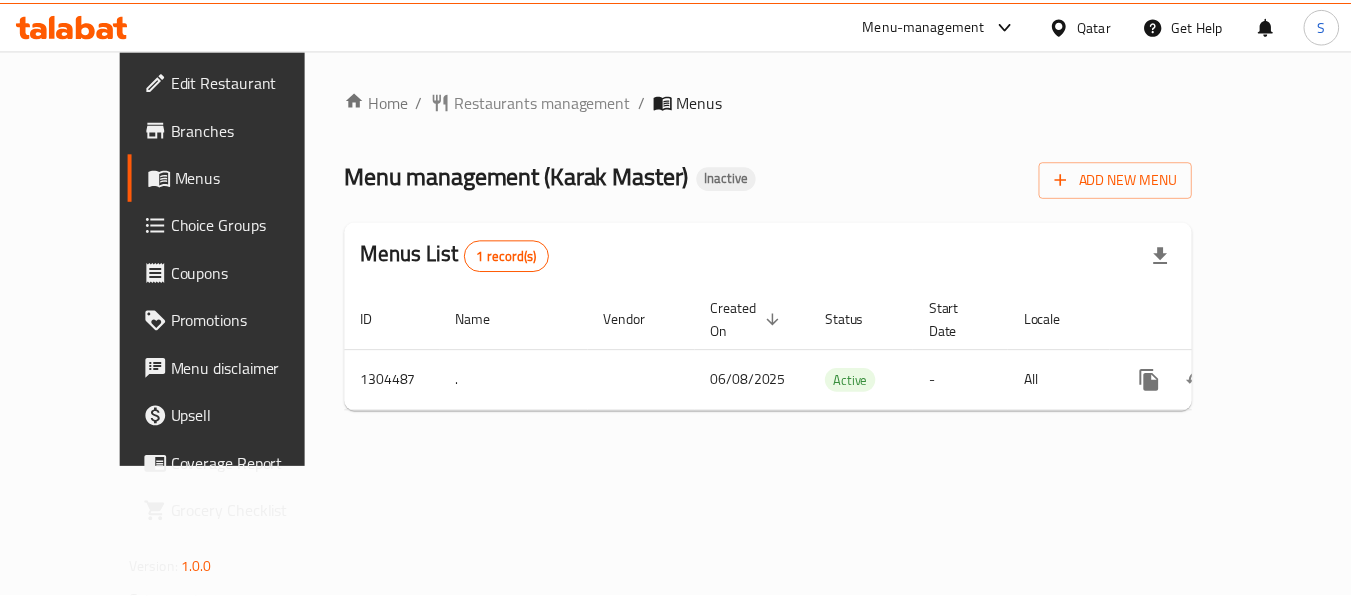 scroll, scrollTop: 0, scrollLeft: 0, axis: both 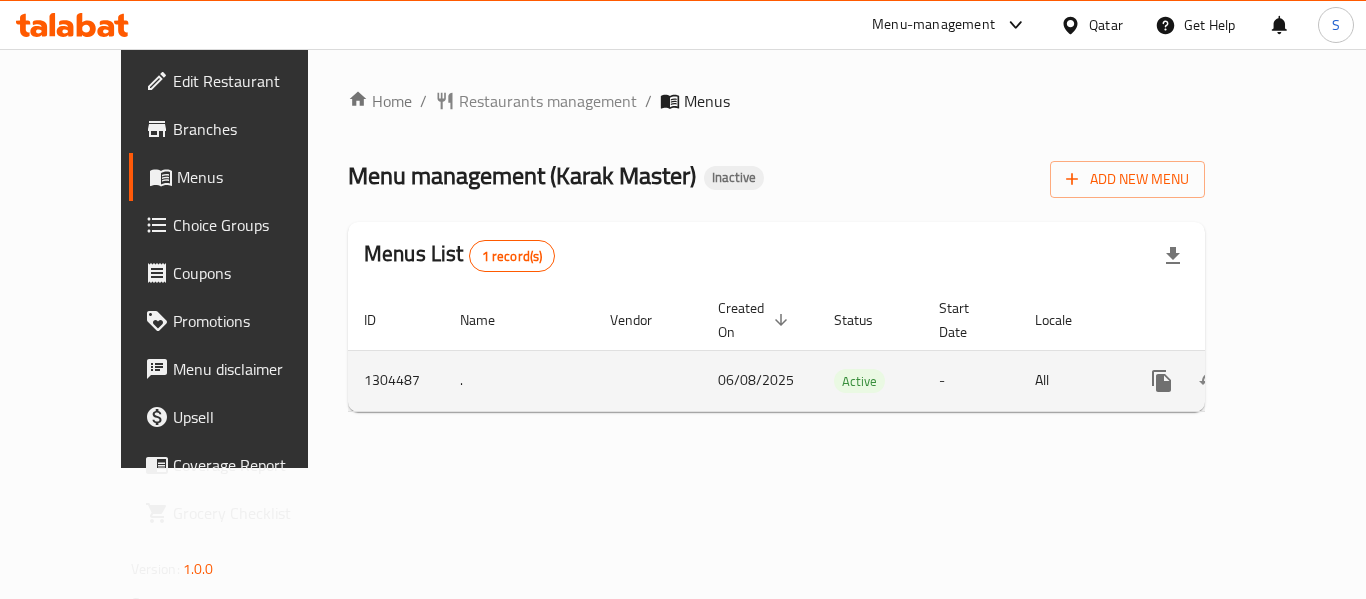 click at bounding box center (1306, 381) 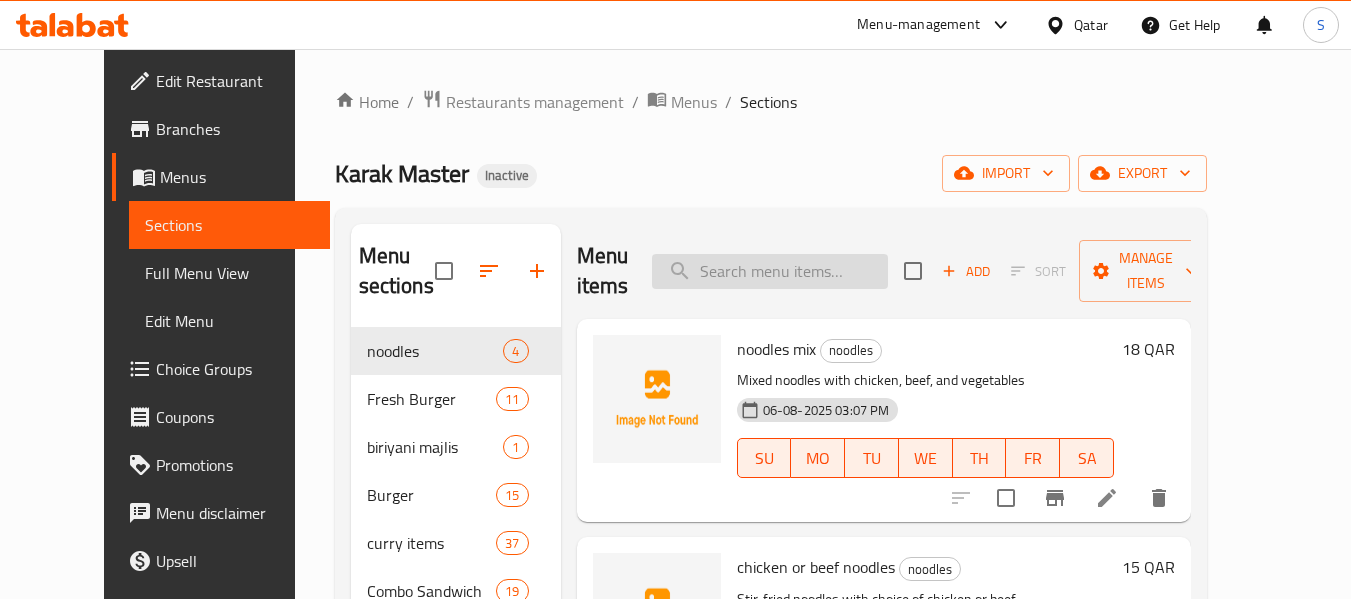 click at bounding box center (770, 271) 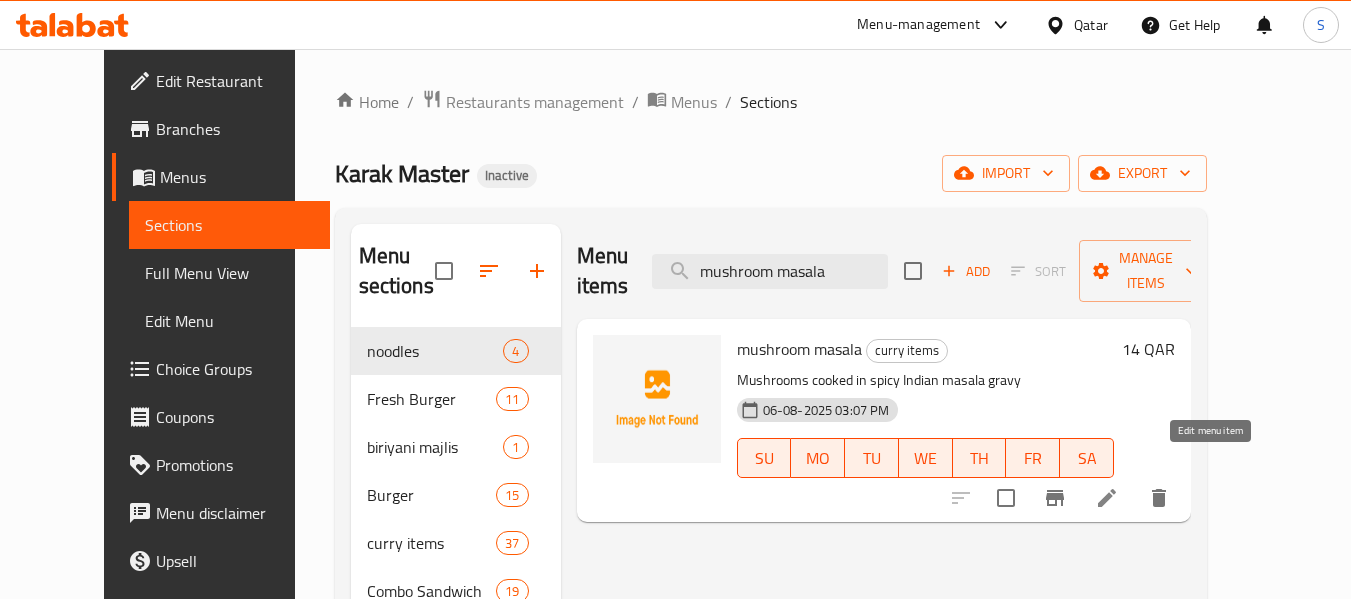 type on "mushroom masala" 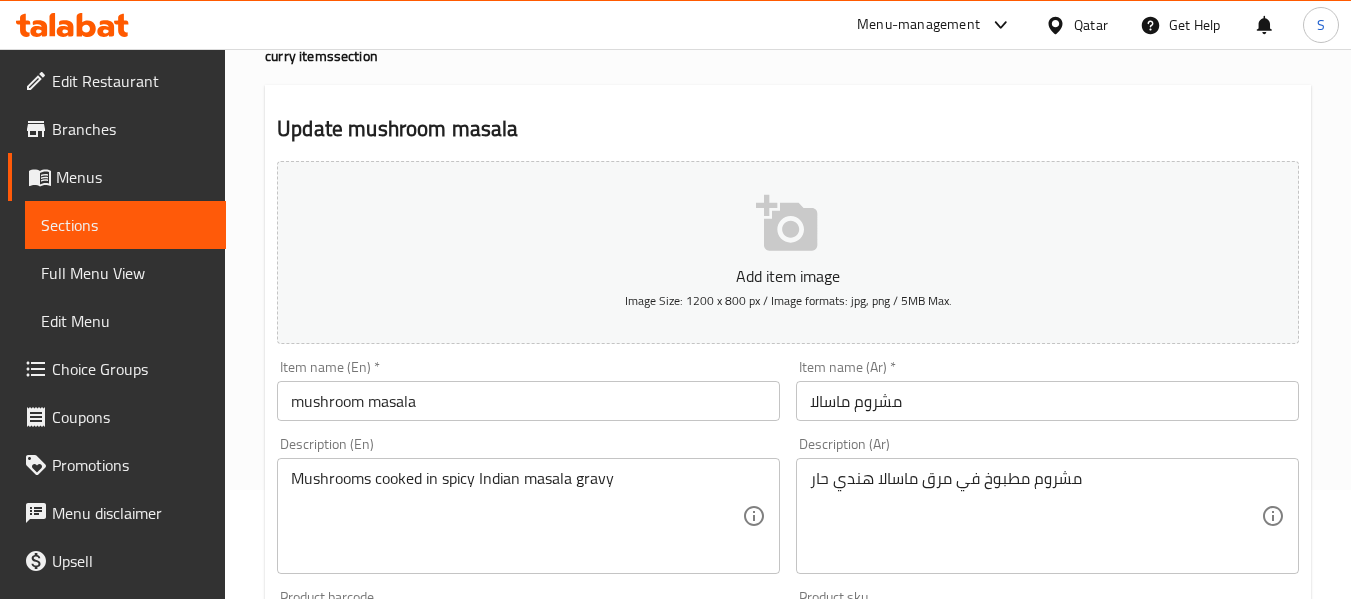 scroll, scrollTop: 200, scrollLeft: 0, axis: vertical 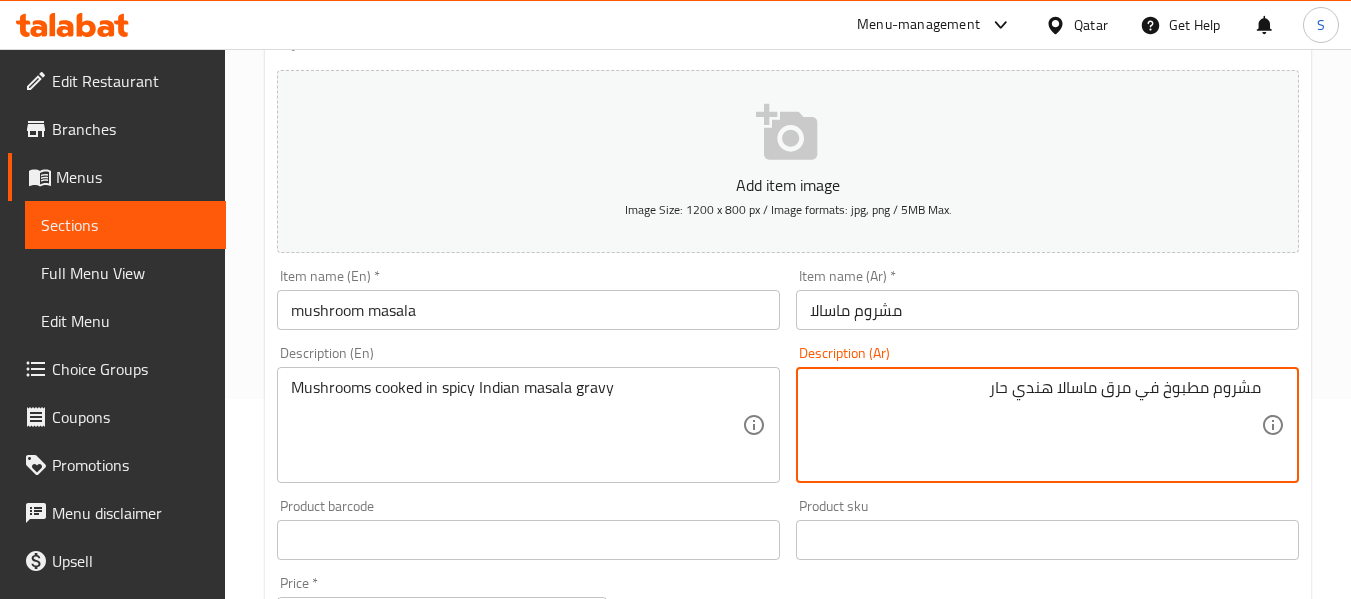 click on "مشروم مطبوخ في مرق ماسالا هندي حار" at bounding box center (1035, 425) 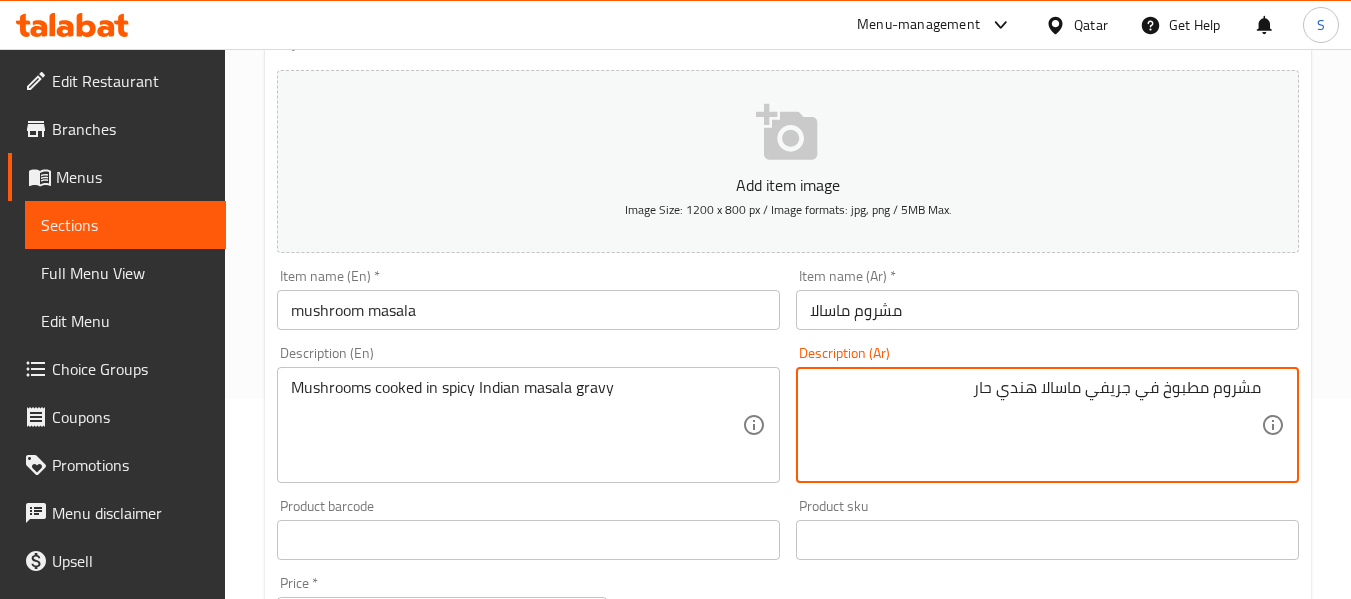 type on "مشروم مطبوخ في جريفي ماسالا هندي حار" 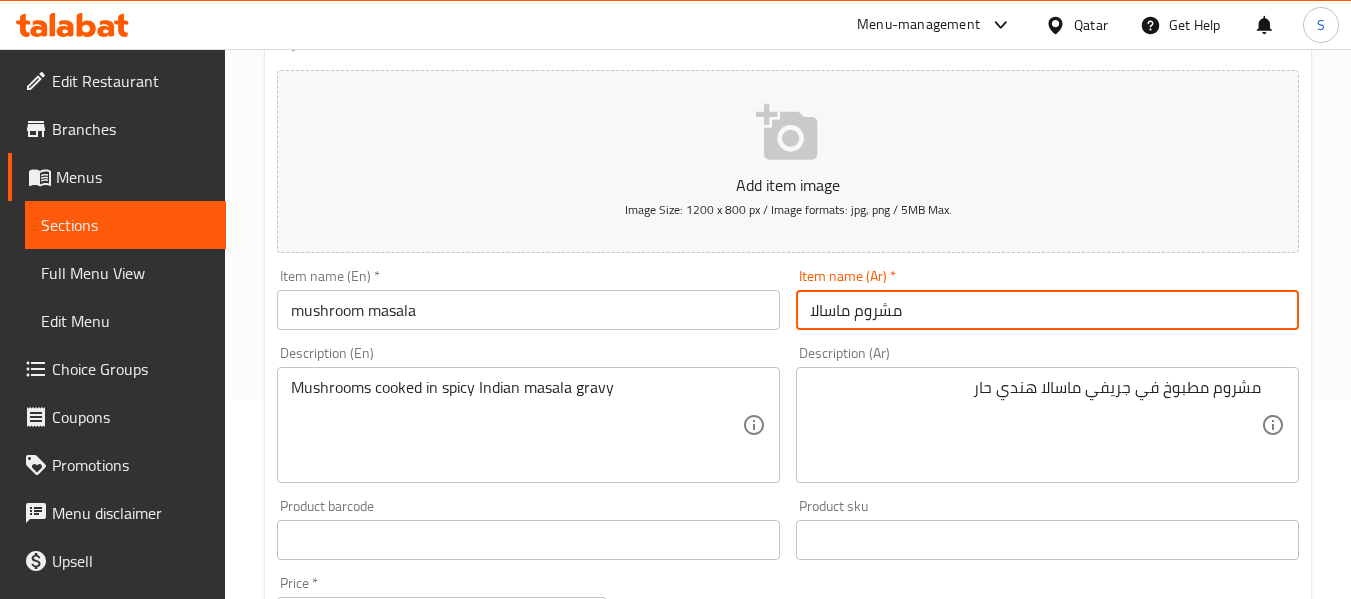 click on "مشروم ماسالا" at bounding box center [1047, 310] 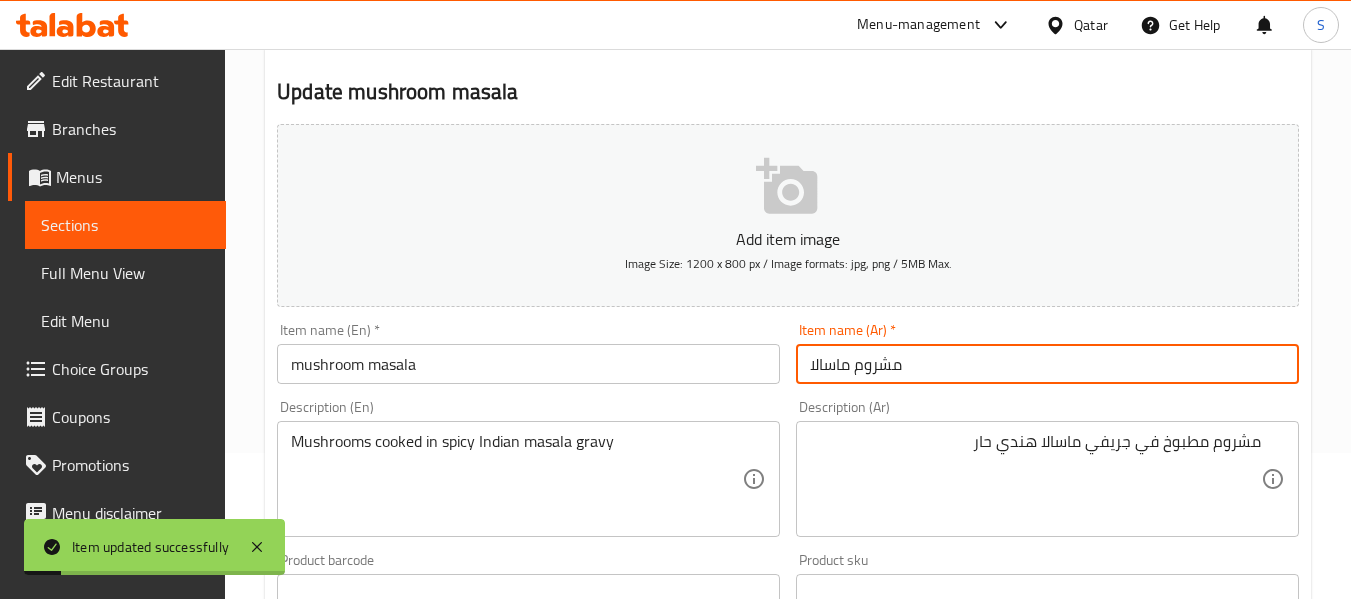 scroll, scrollTop: 0, scrollLeft: 0, axis: both 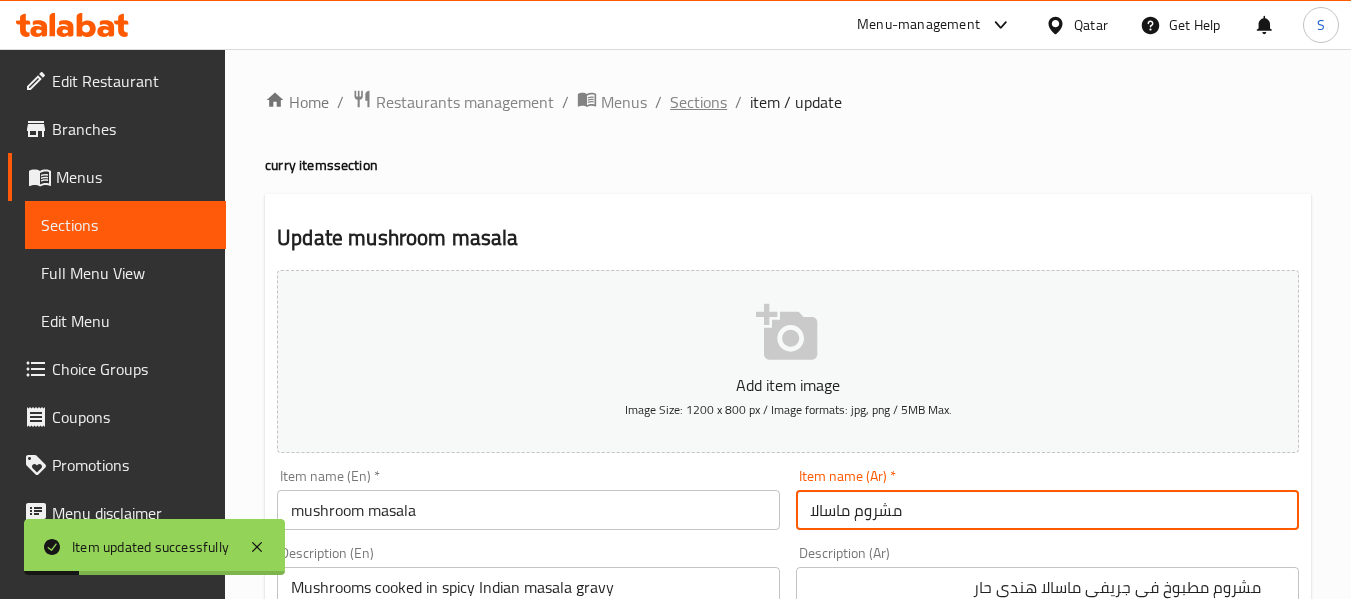 click on "Sections" at bounding box center [698, 102] 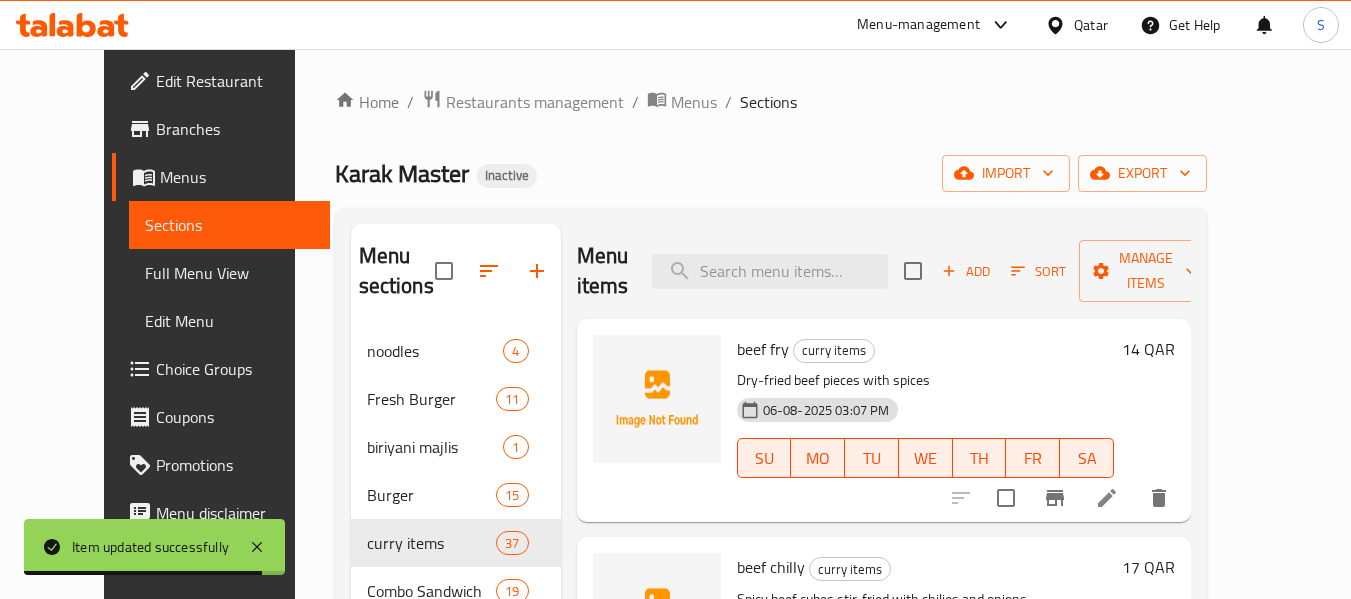 click on "Menu items Add Sort Manage items" at bounding box center [884, 271] 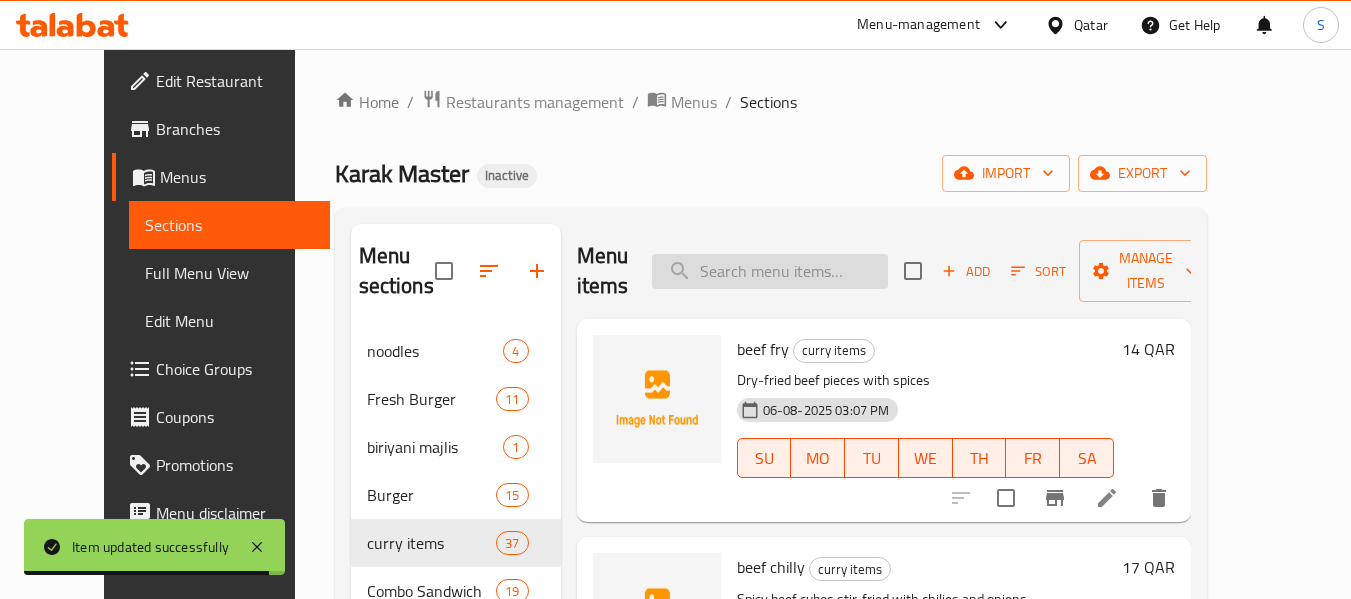 click at bounding box center [770, 271] 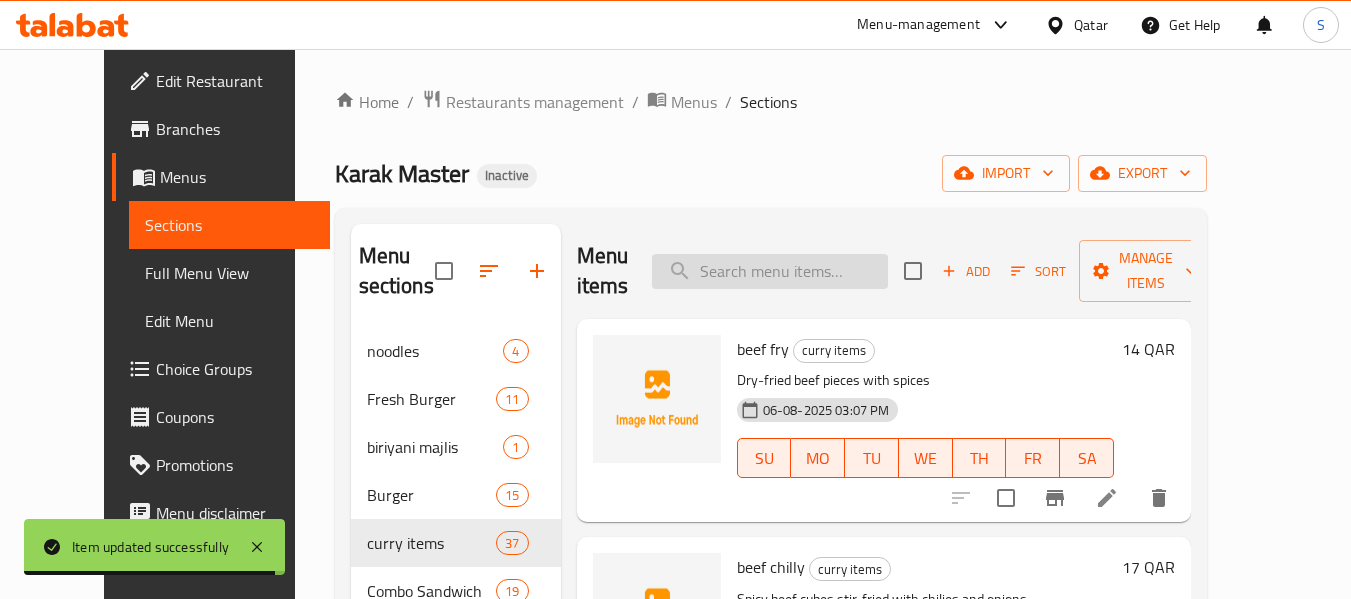 paste on "vege manchurian" 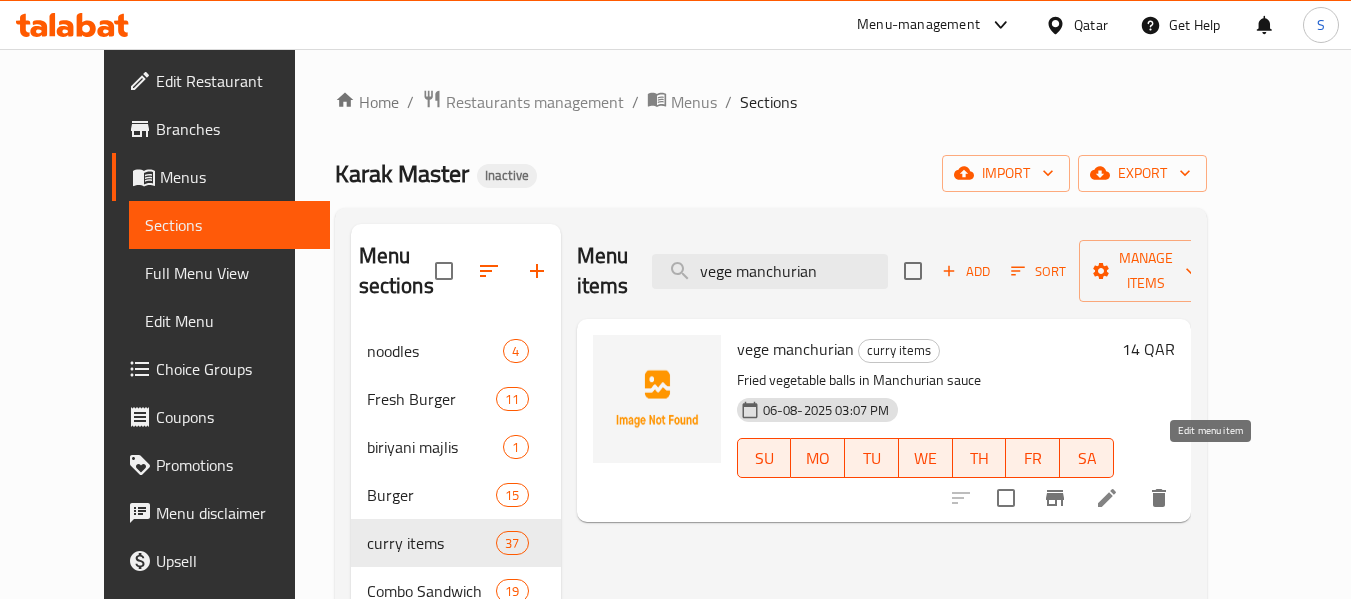 type on "vege manchurian" 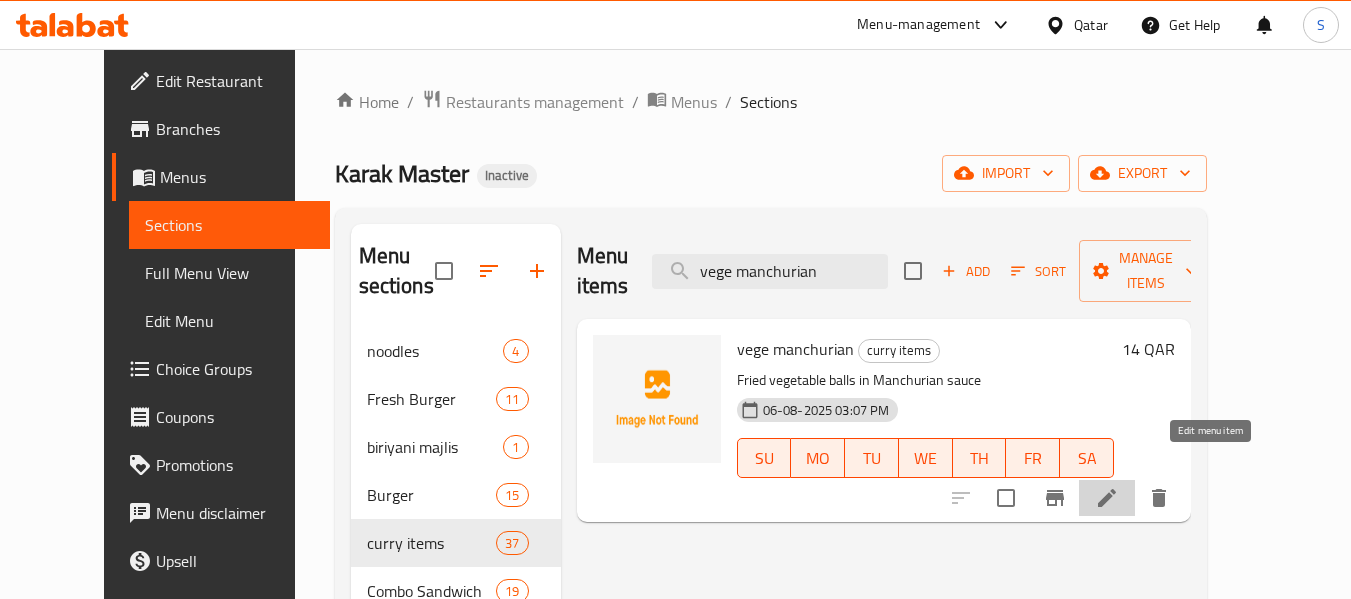 click 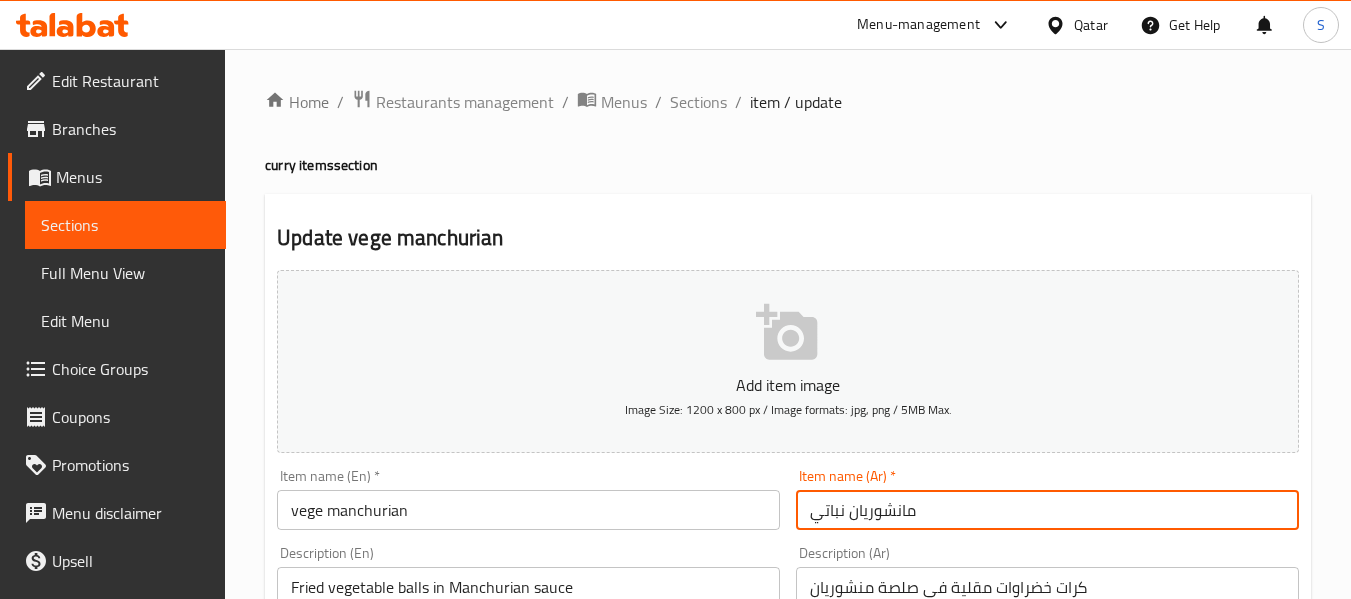 click on "مانشوريان نباتي" at bounding box center (1047, 510) 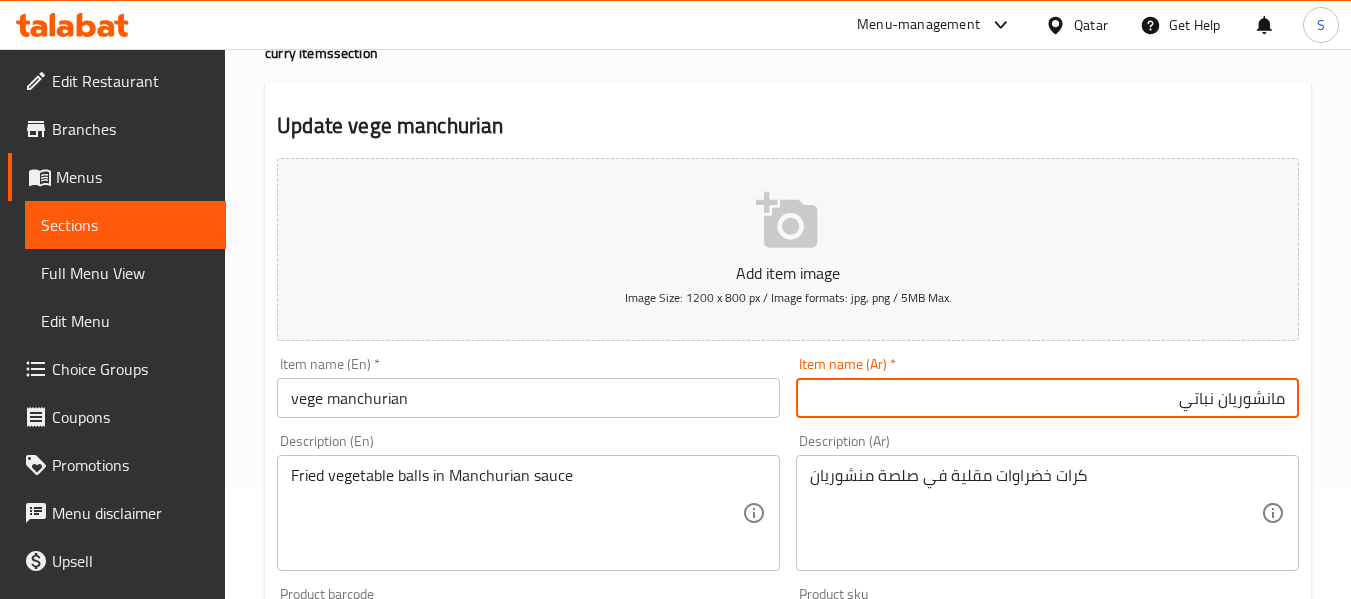 scroll, scrollTop: 200, scrollLeft: 0, axis: vertical 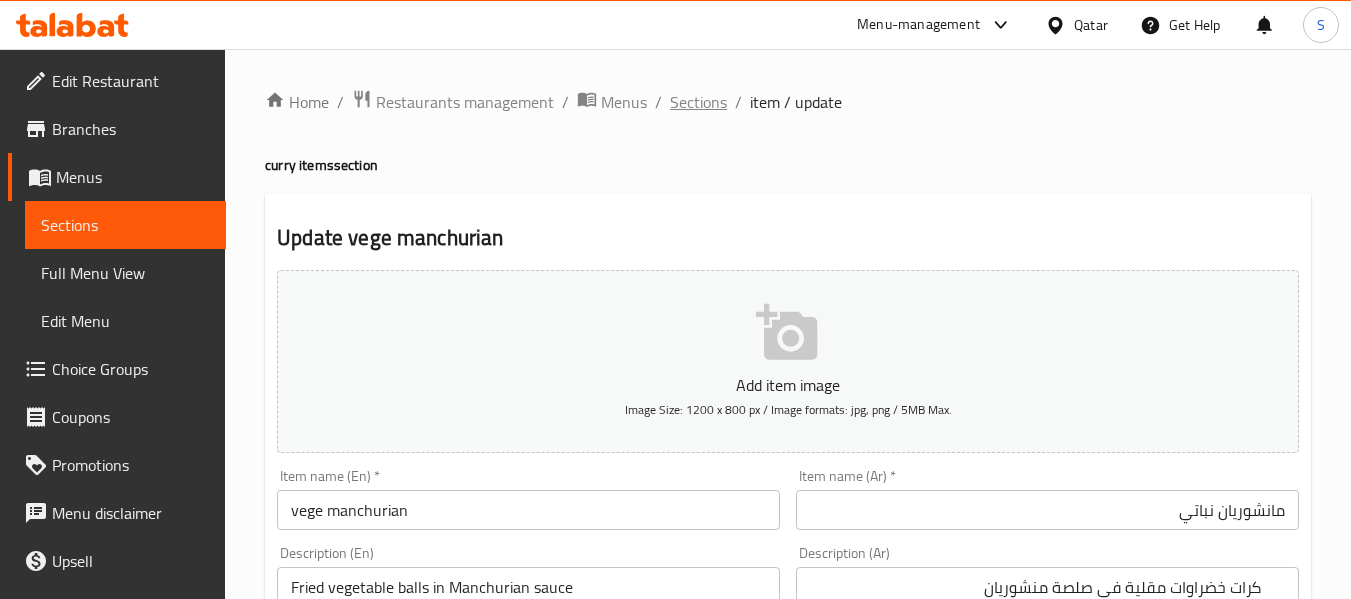 click on "Sections" at bounding box center (698, 102) 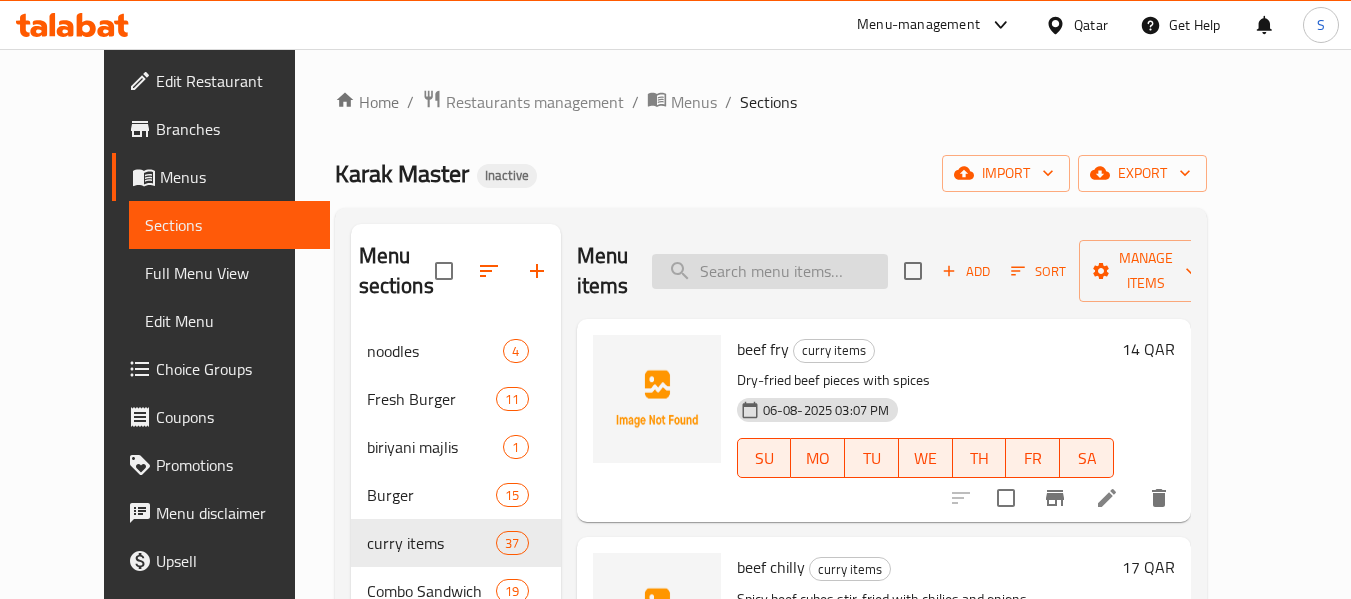 click at bounding box center [770, 271] 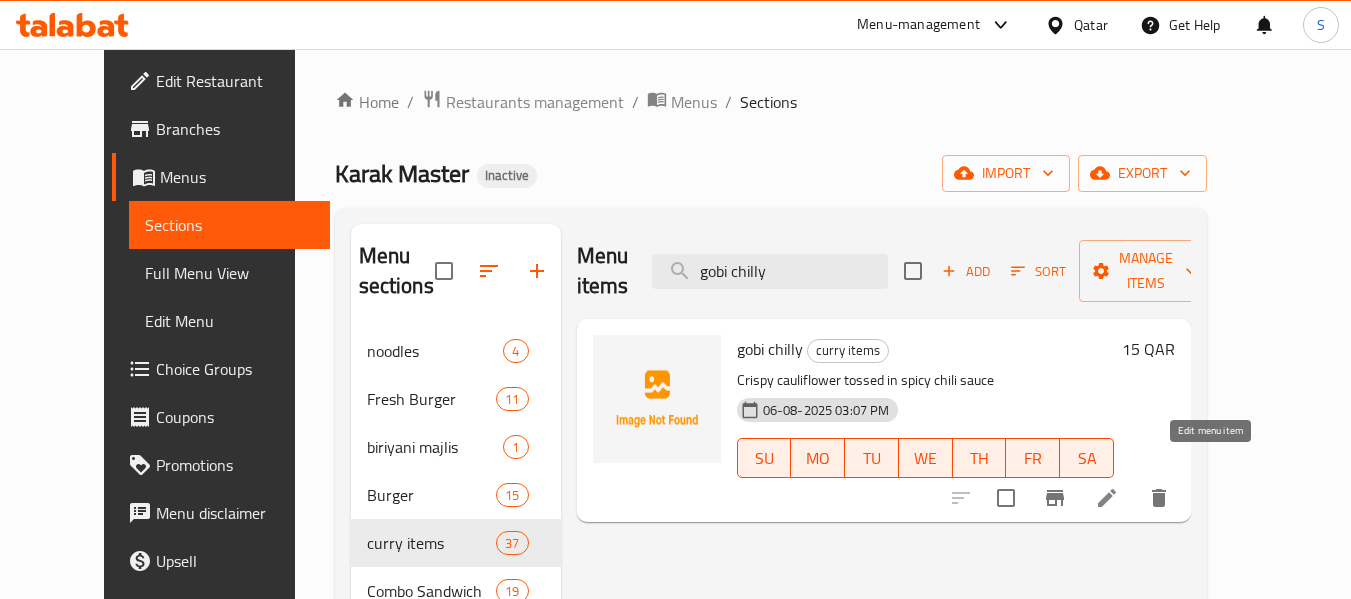 type on "gobi chilly" 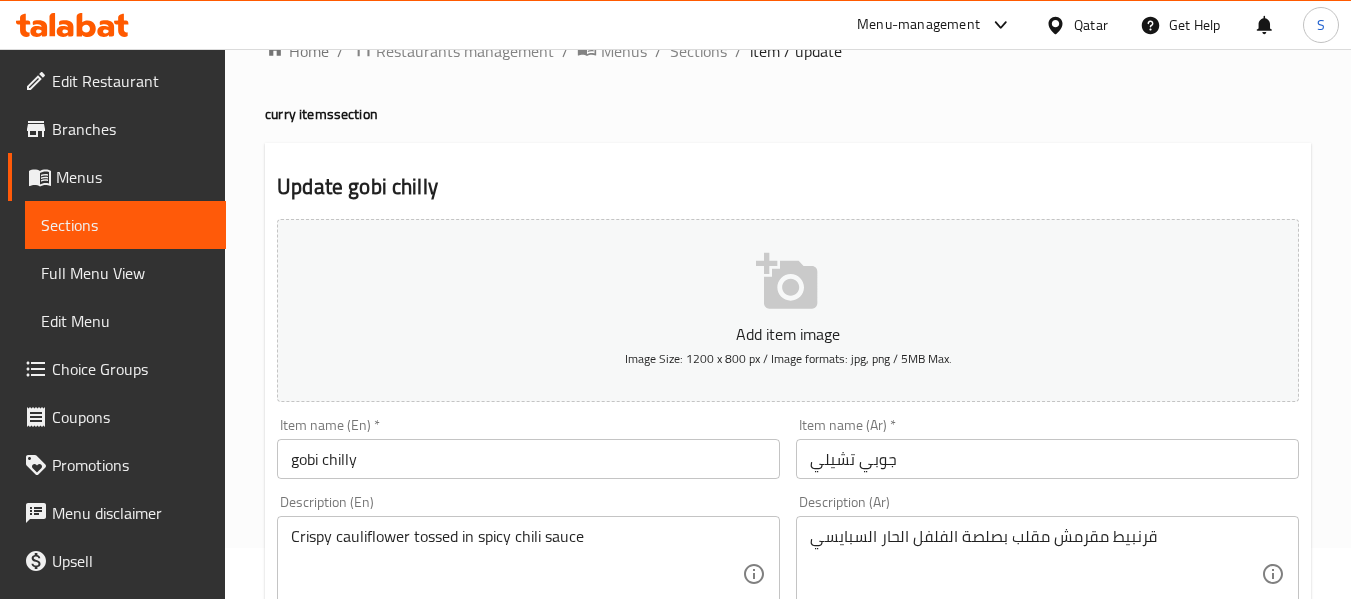 scroll, scrollTop: 100, scrollLeft: 0, axis: vertical 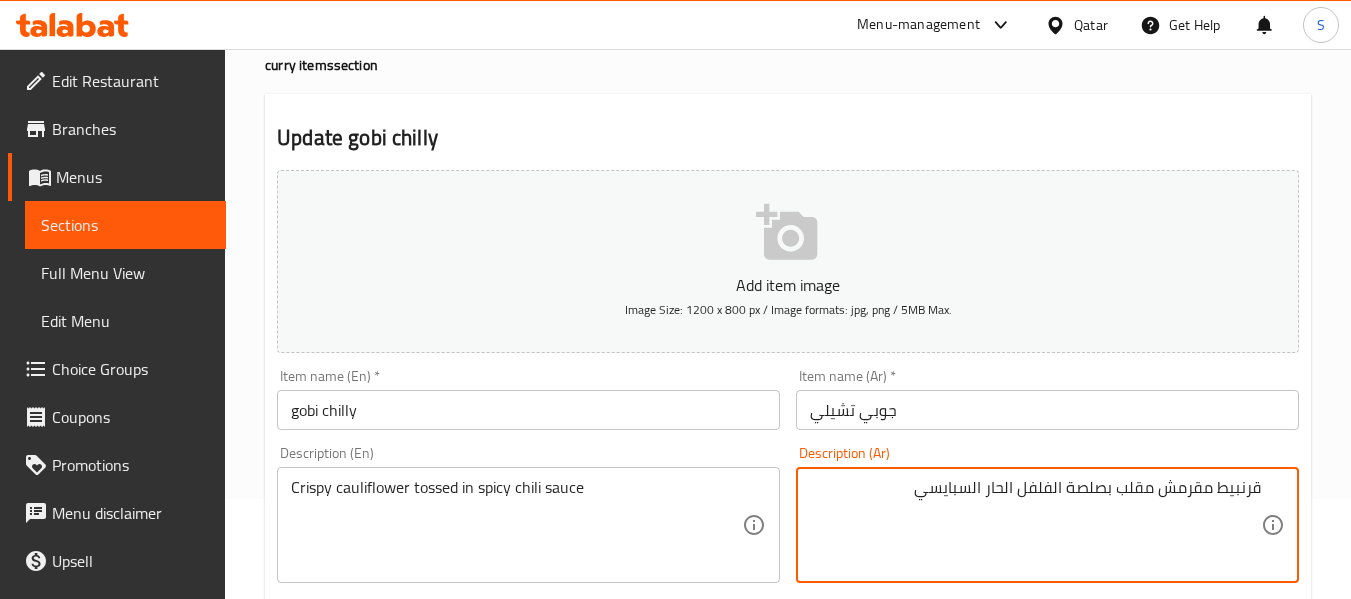 click on "قرنبيط مقرمش مقلب بصلصة الفلفل الحار السبايسي" at bounding box center (1035, 525) 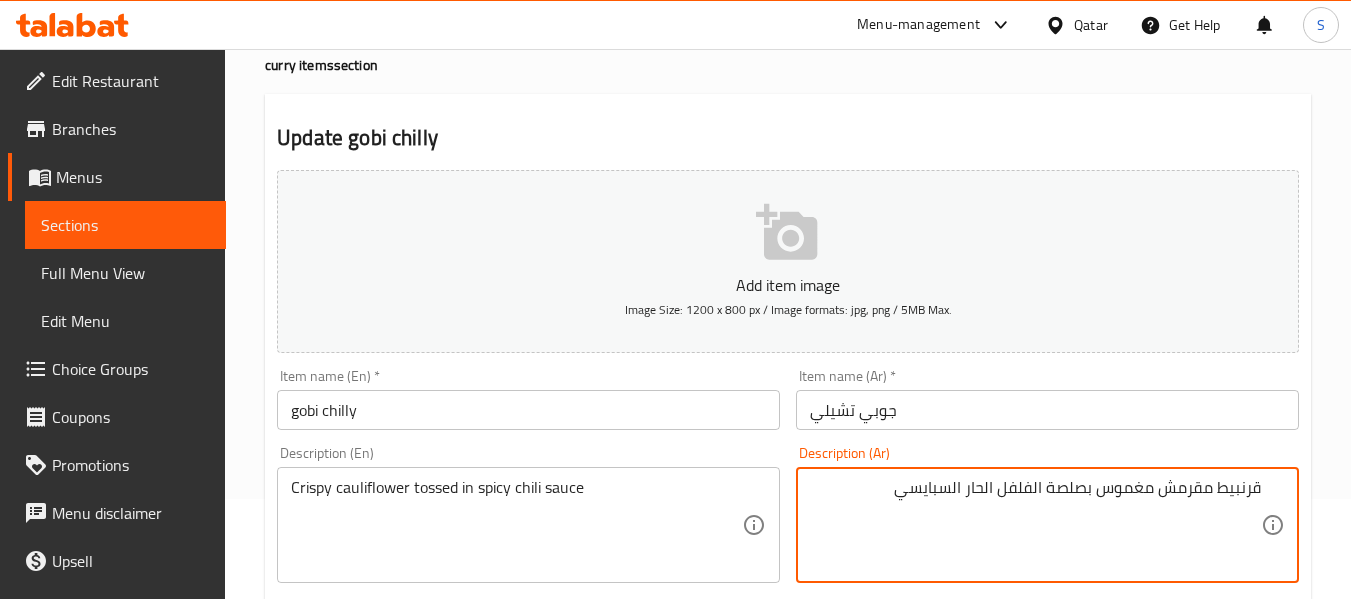 type on "قرنبيط مقرمش مغموس بصلصة الفلفل الحار السبايسي" 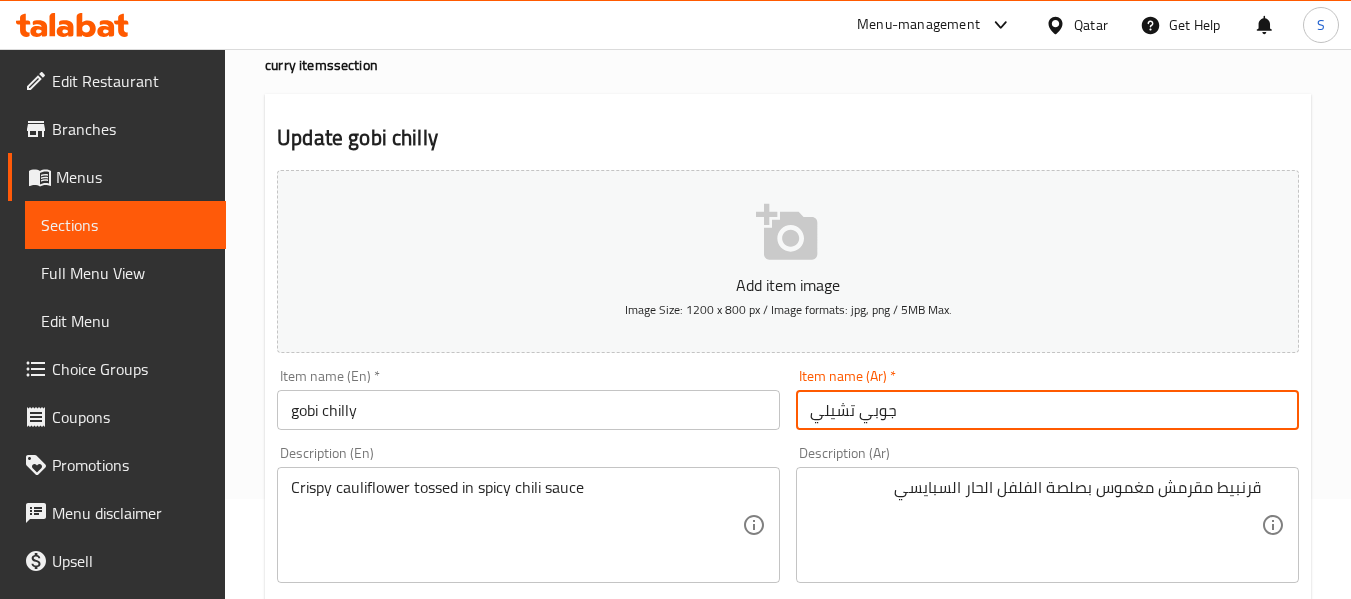 click on "Update" at bounding box center (398, 1226) 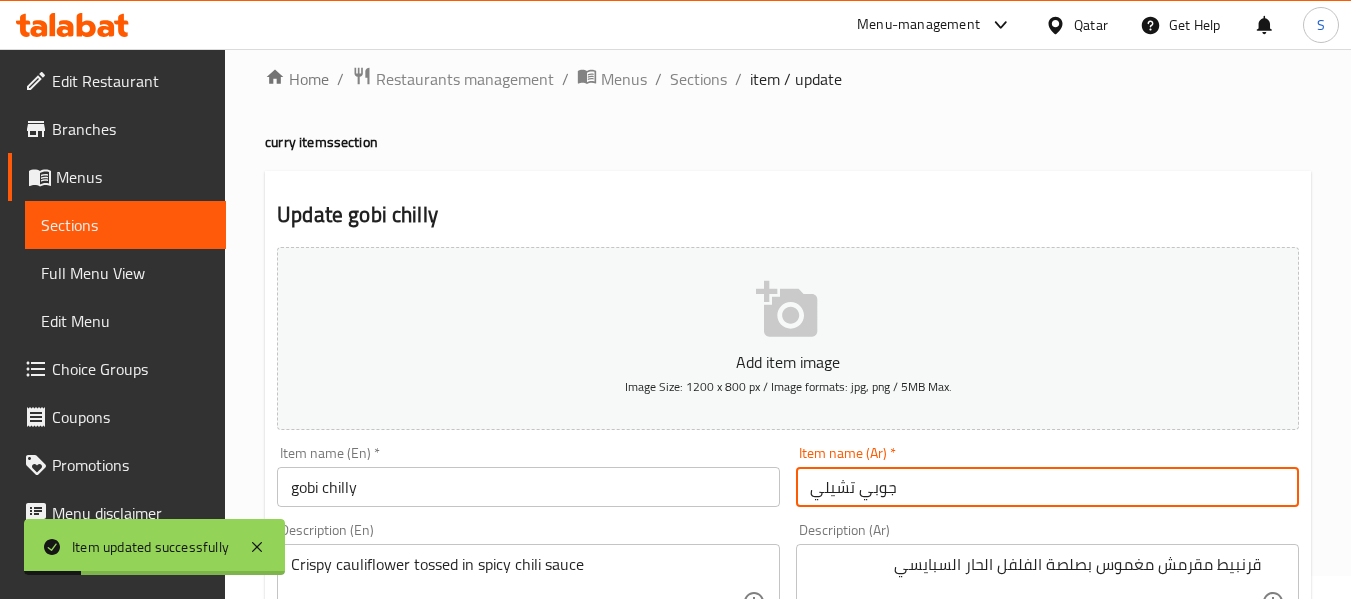 scroll, scrollTop: 0, scrollLeft: 0, axis: both 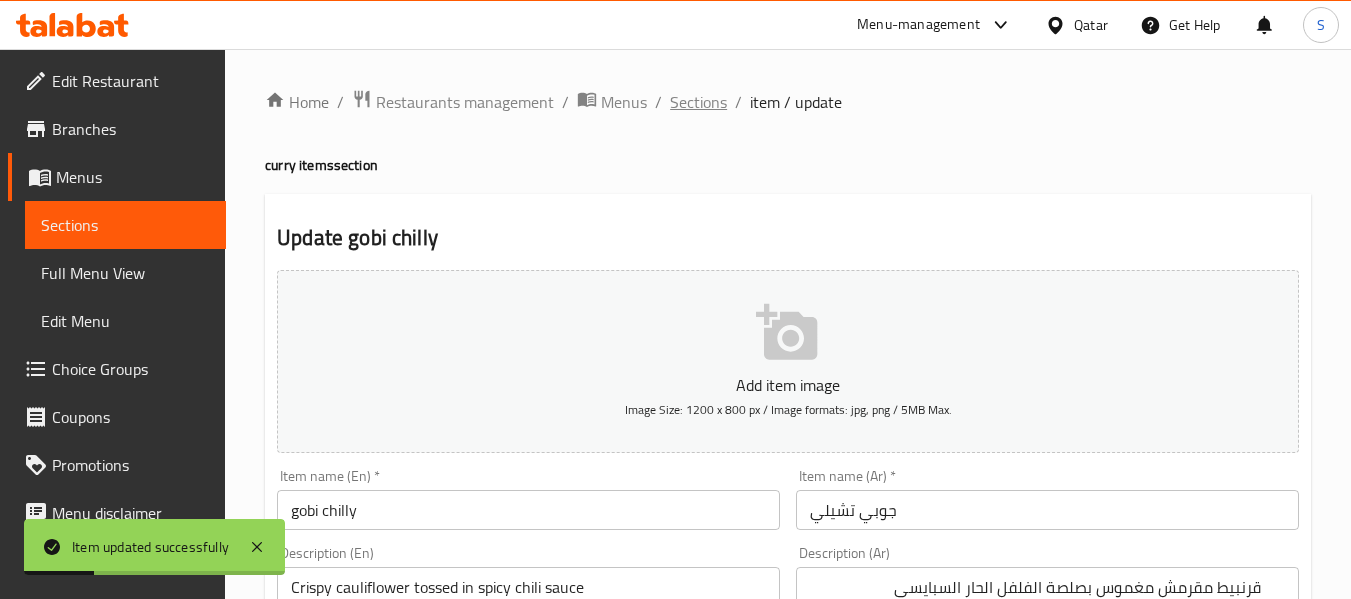 click on "Sections" at bounding box center [698, 102] 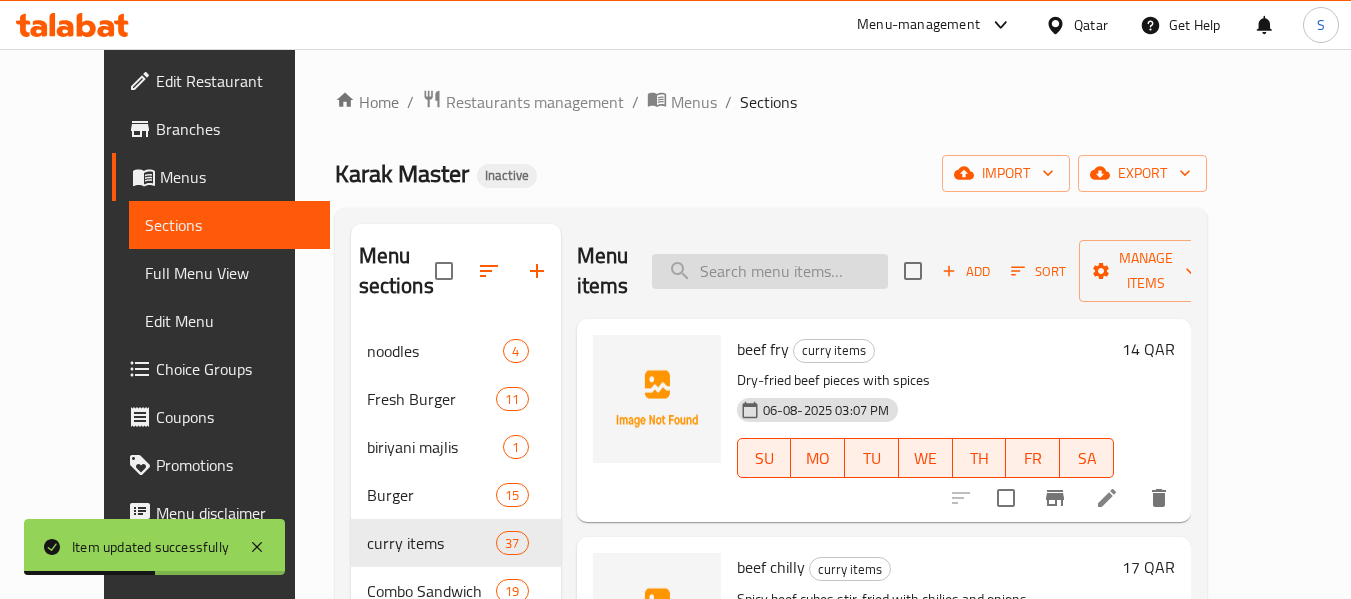 click at bounding box center [770, 271] 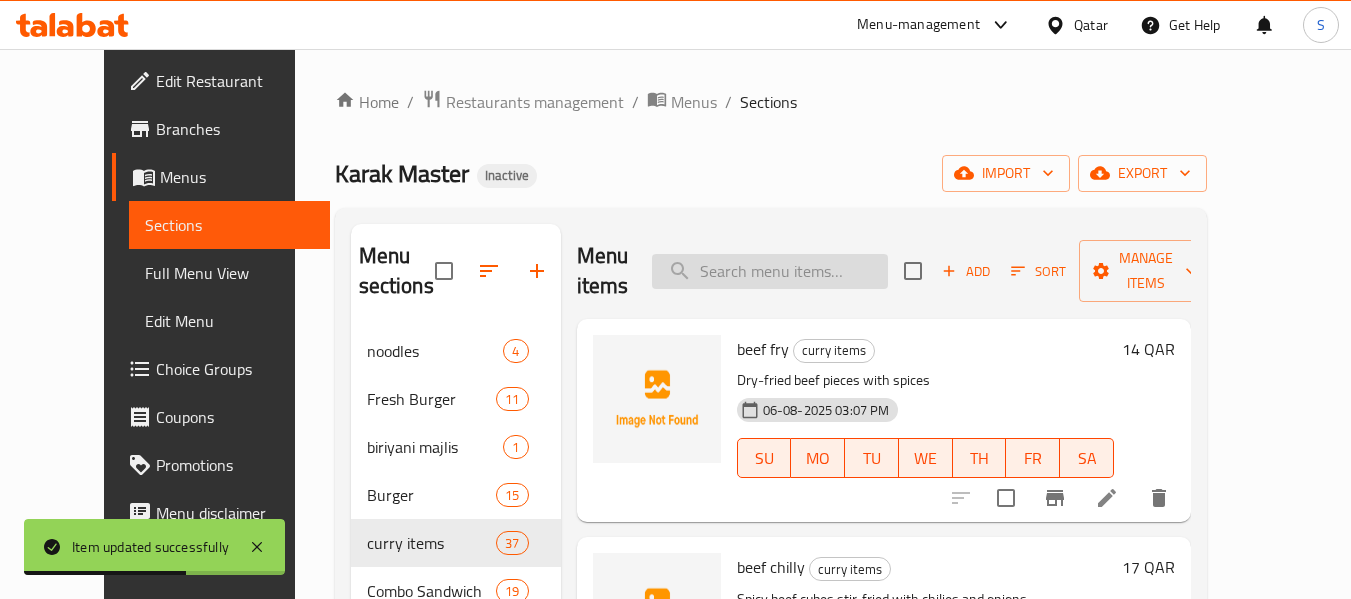 paste on "green peas masala" 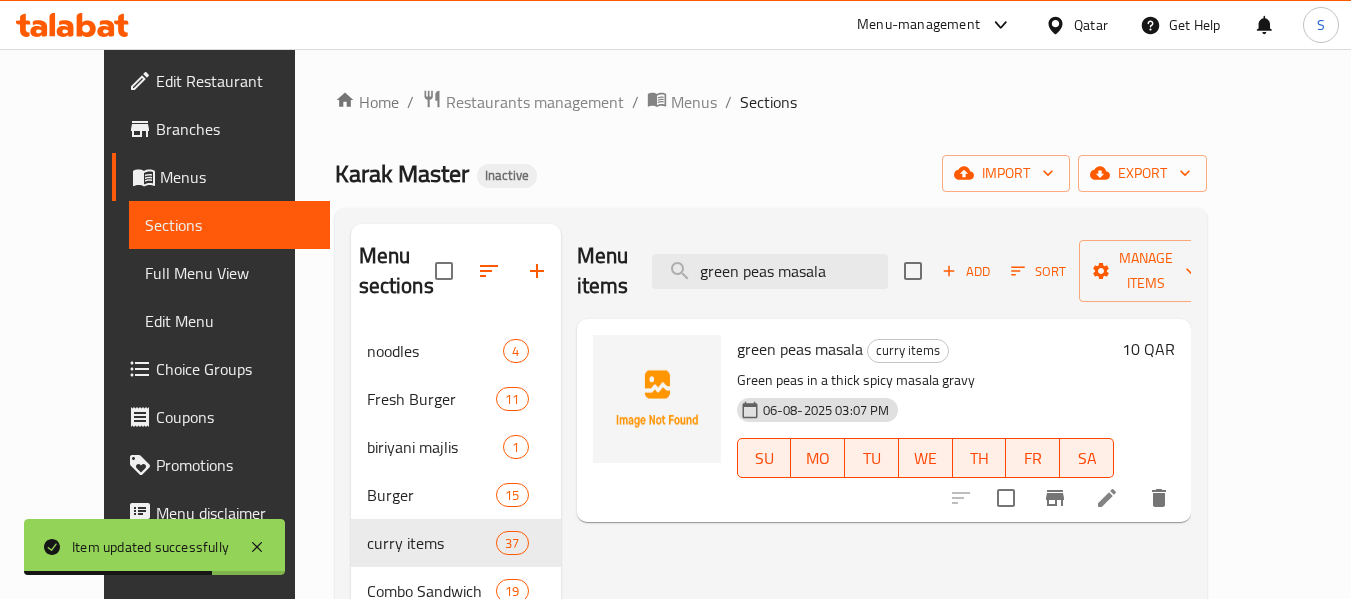 type on "green peas masala" 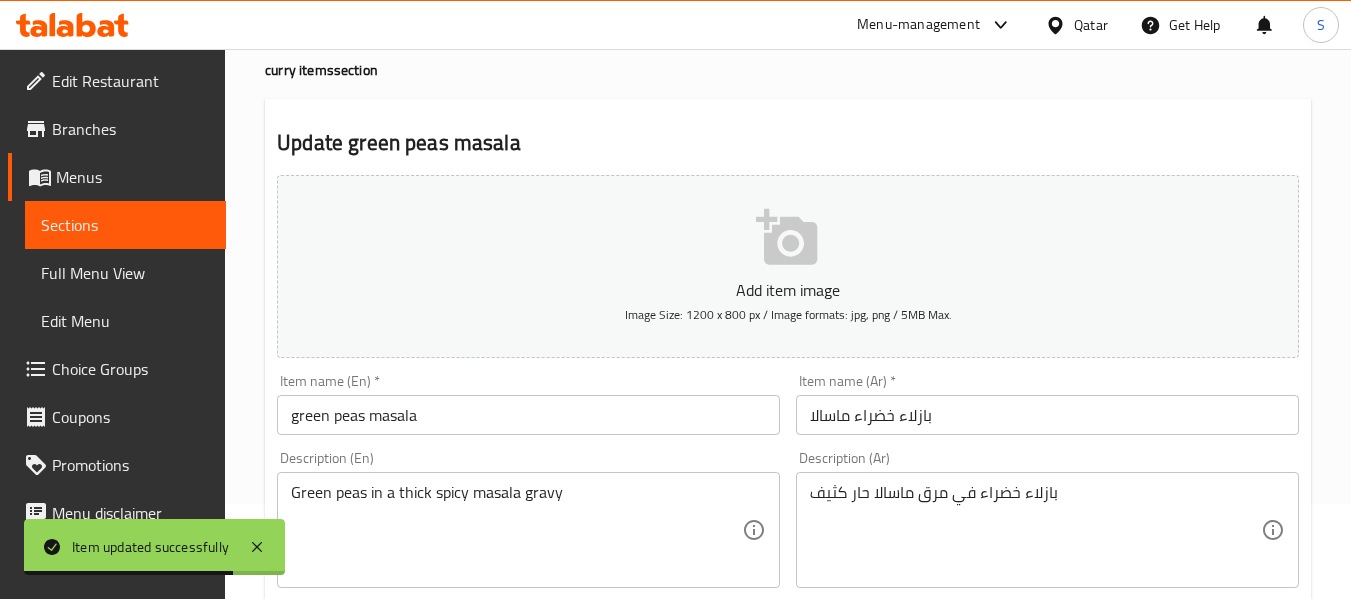 scroll, scrollTop: 100, scrollLeft: 0, axis: vertical 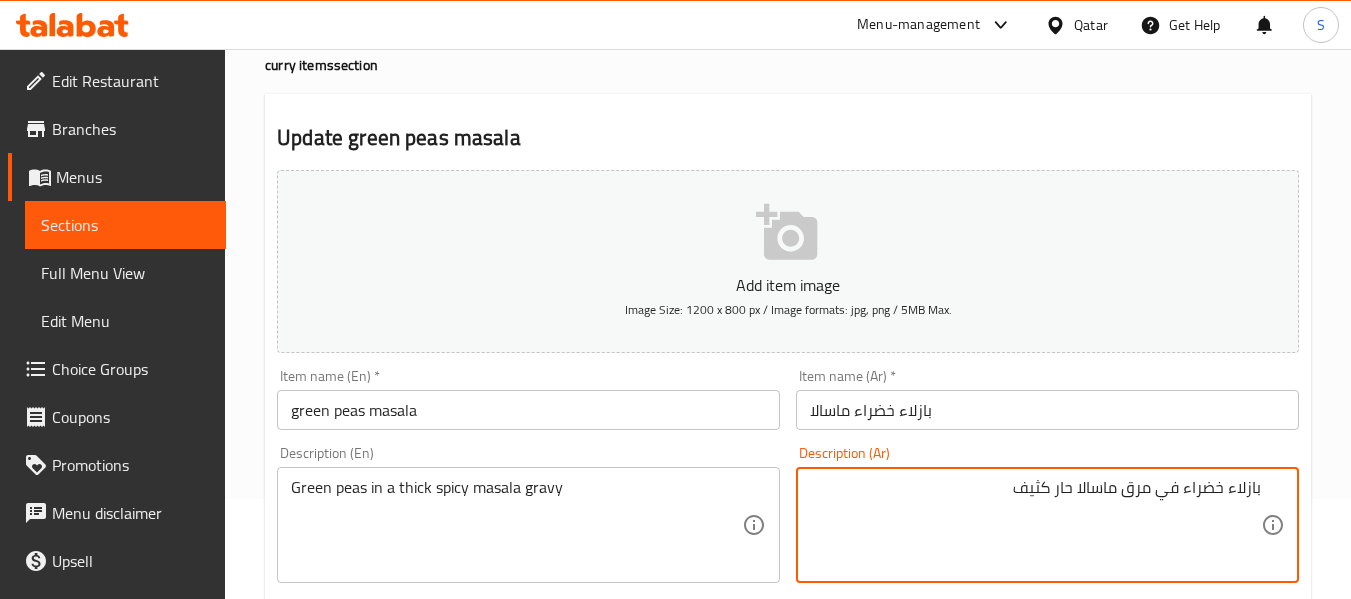 click on "بازلاء خضراء في مرق ماسالا حار كثيف" at bounding box center [1035, 525] 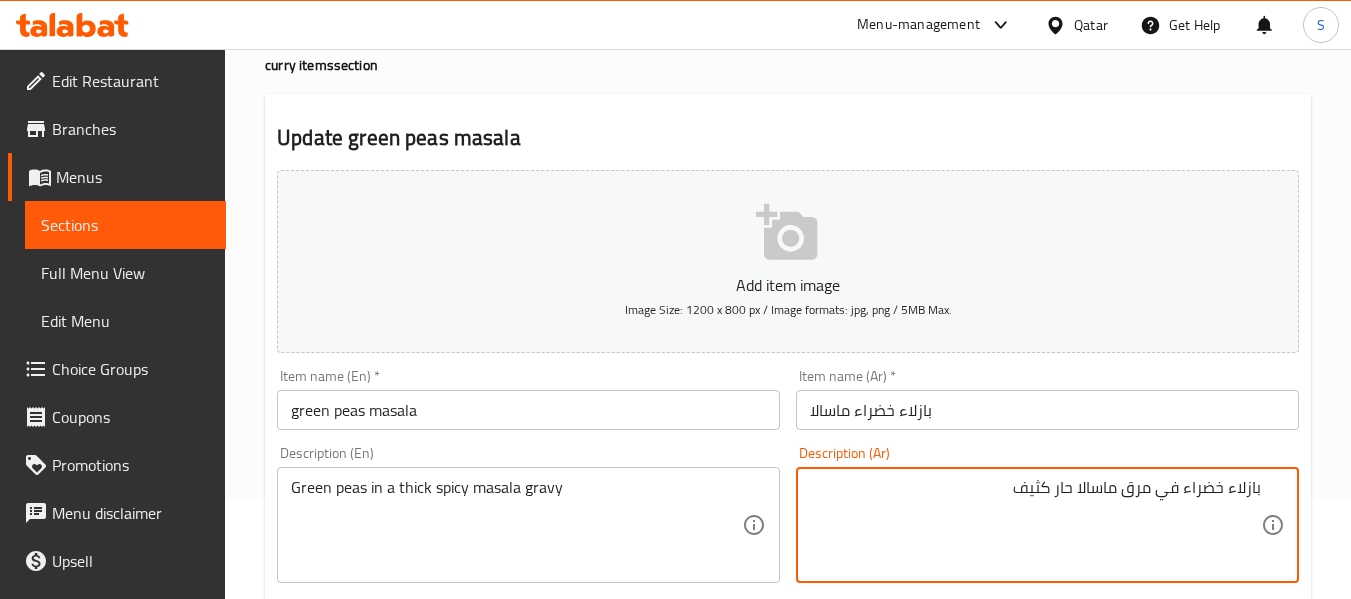 click on "بازلاء خضراء في مرق ماسالا حار كثيف" at bounding box center (1035, 525) 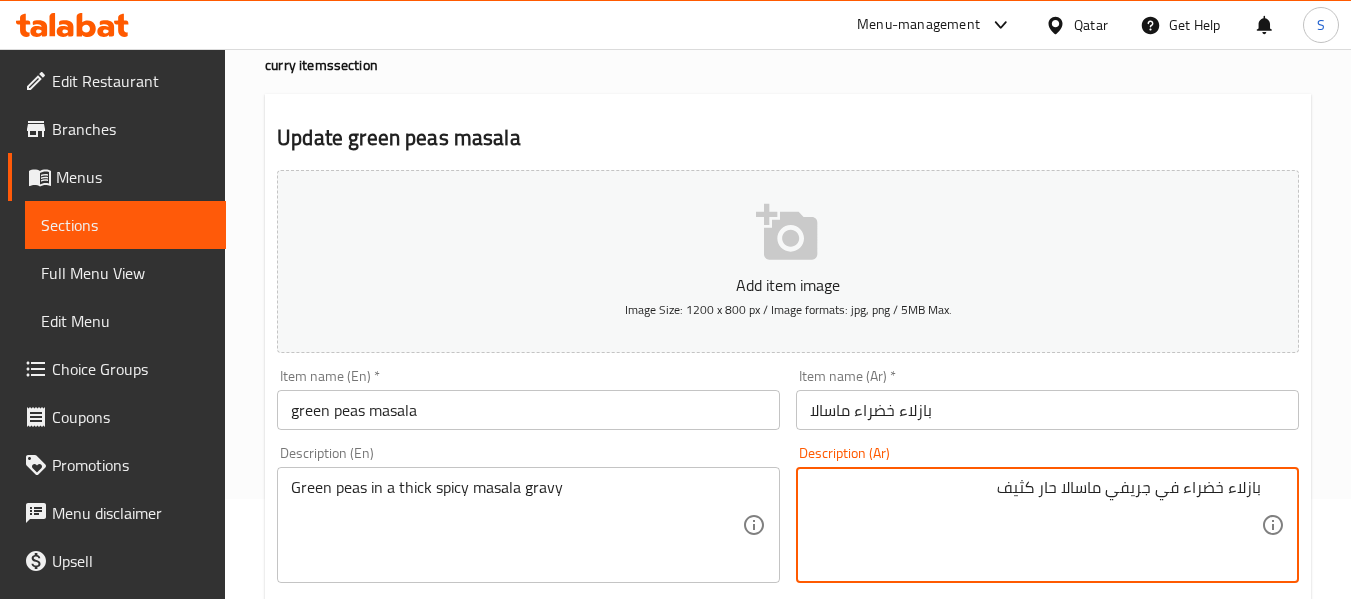 type on "بازلاء خضراء في جريفي ماسالا حار كثيف" 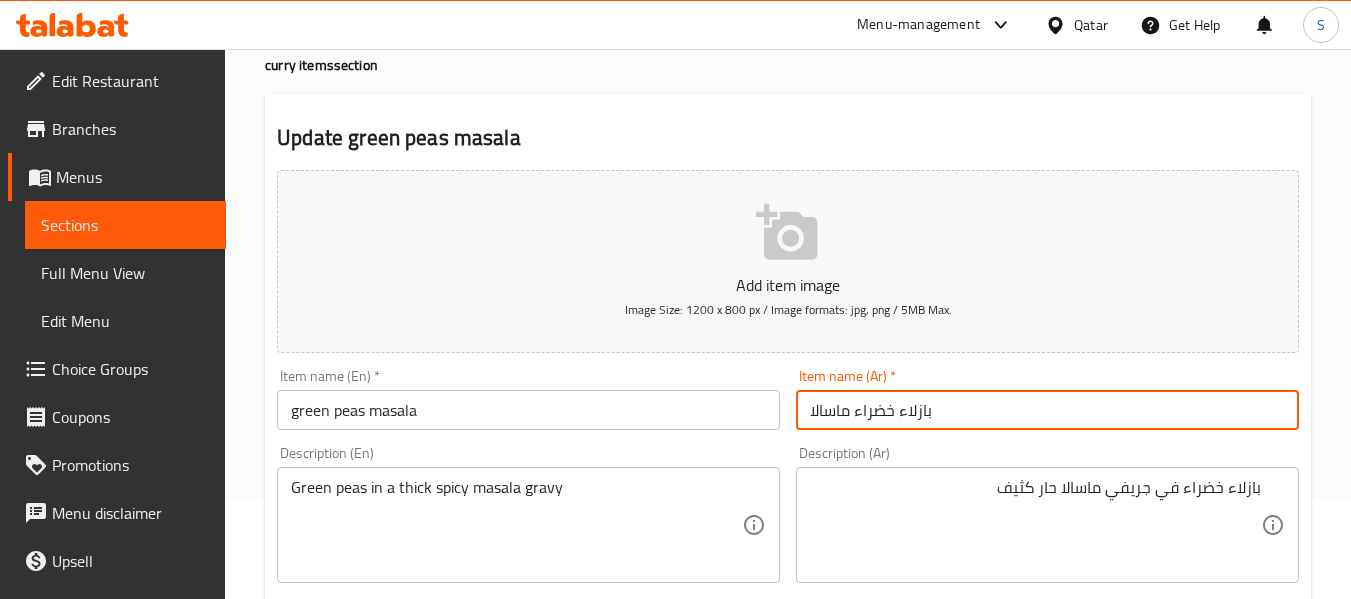 click on "بازلاء خضراء ماسالا" at bounding box center [1047, 410] 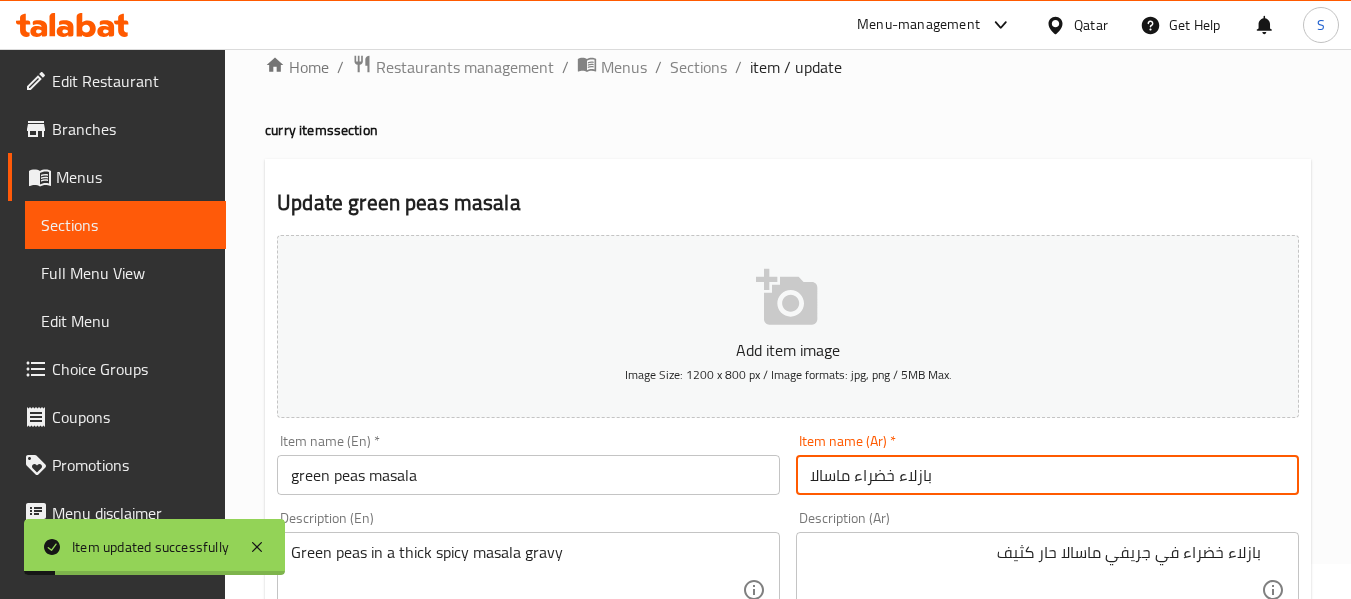 scroll, scrollTop: 0, scrollLeft: 0, axis: both 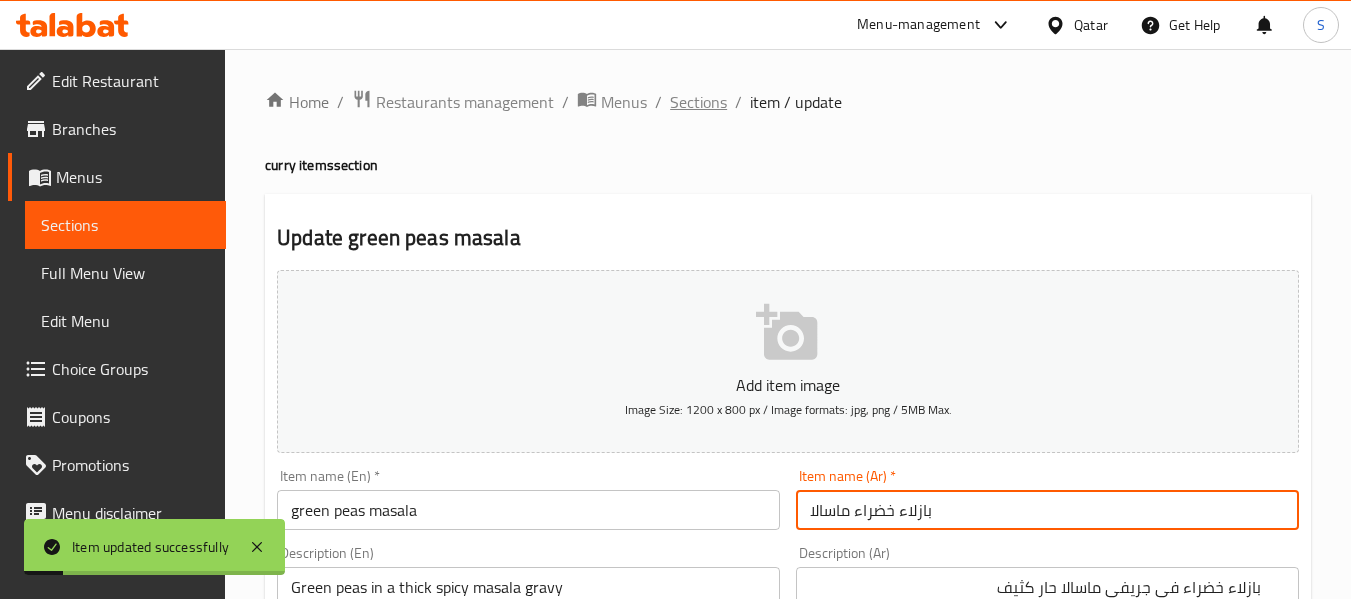 click on "Sections" at bounding box center [698, 102] 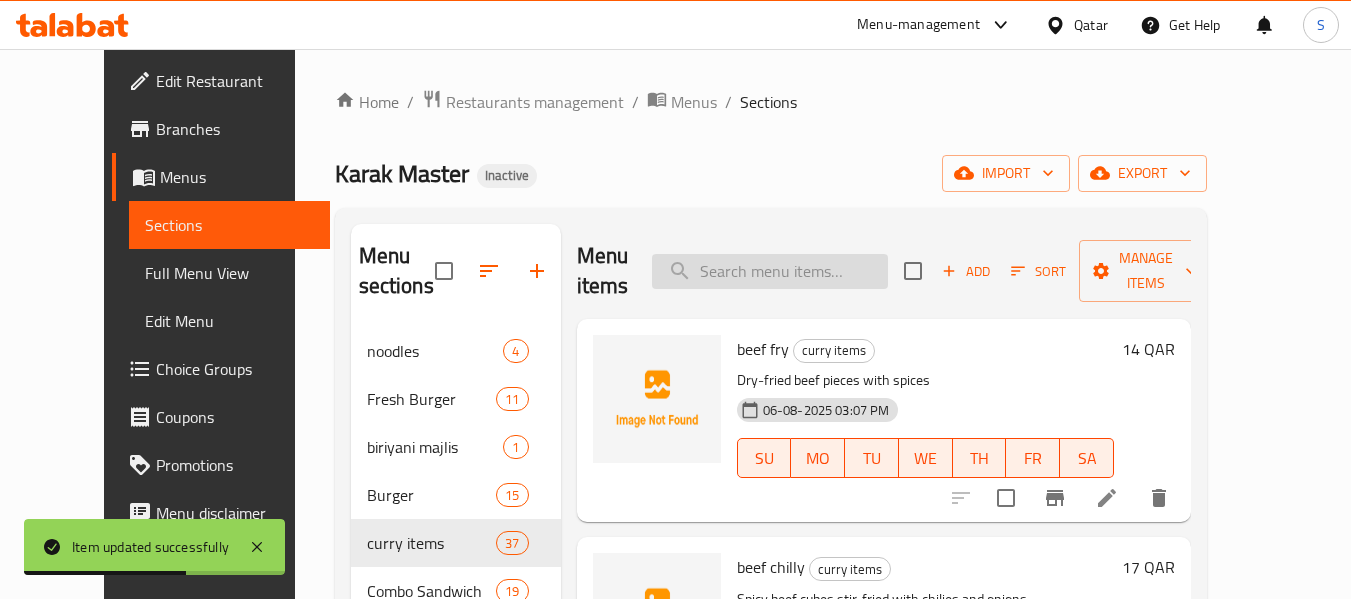 click at bounding box center (770, 271) 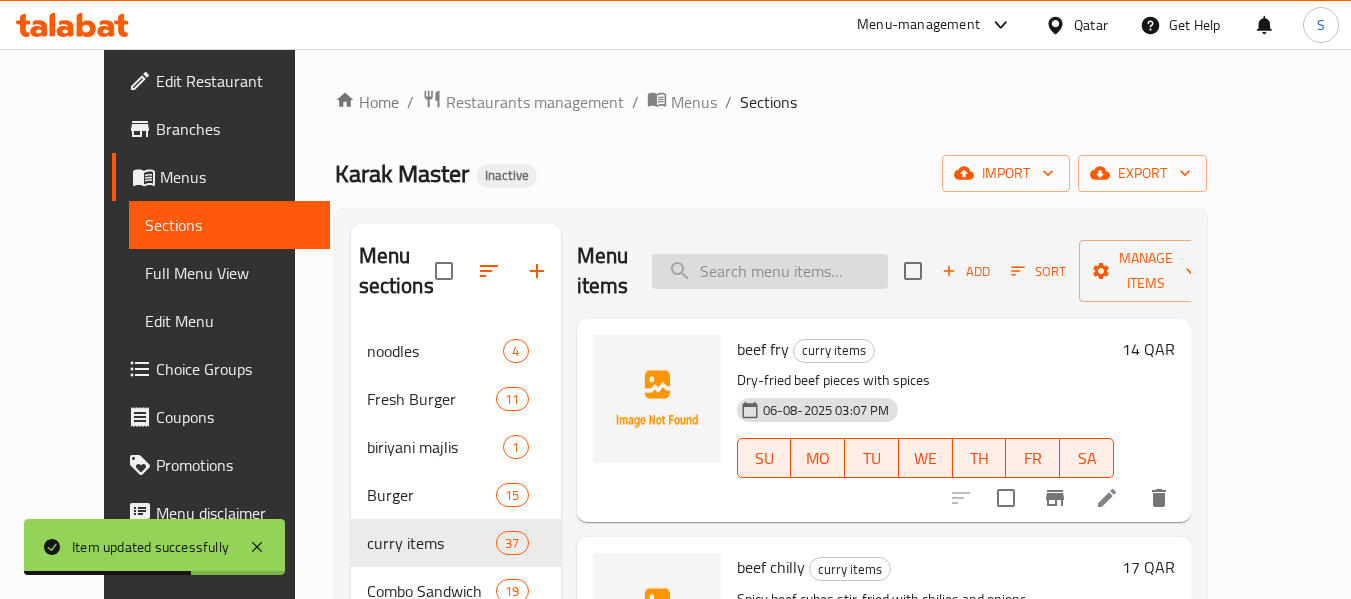 paste on "green peas masala" 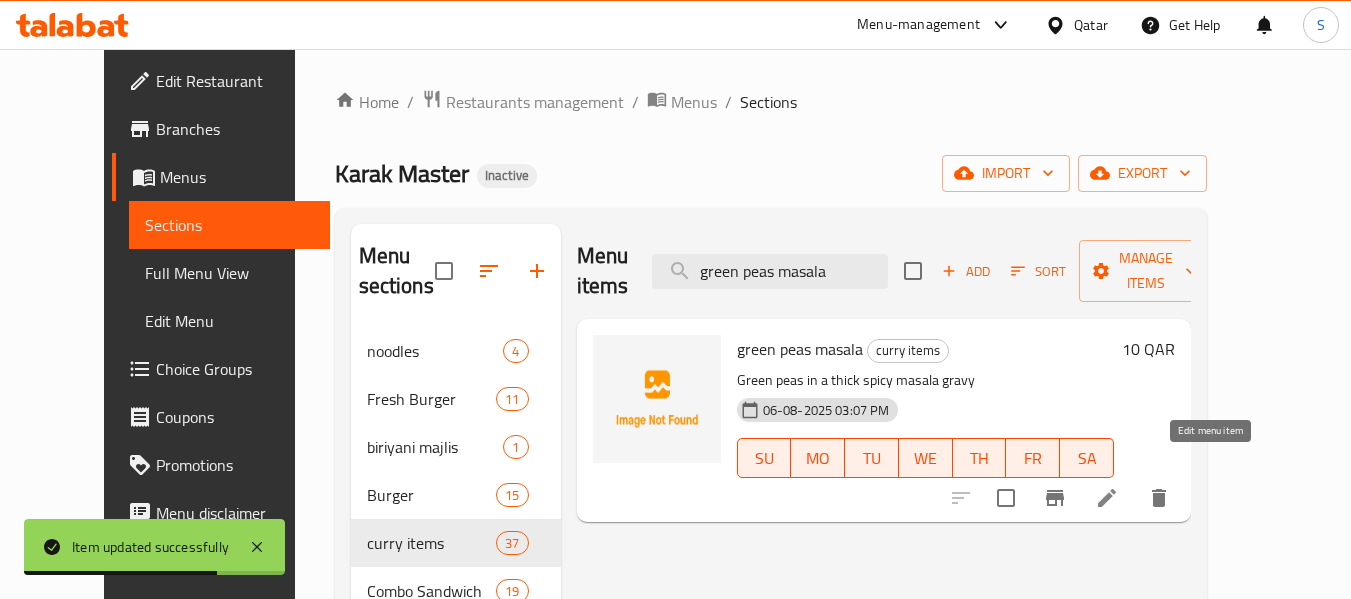 type on "green peas masala" 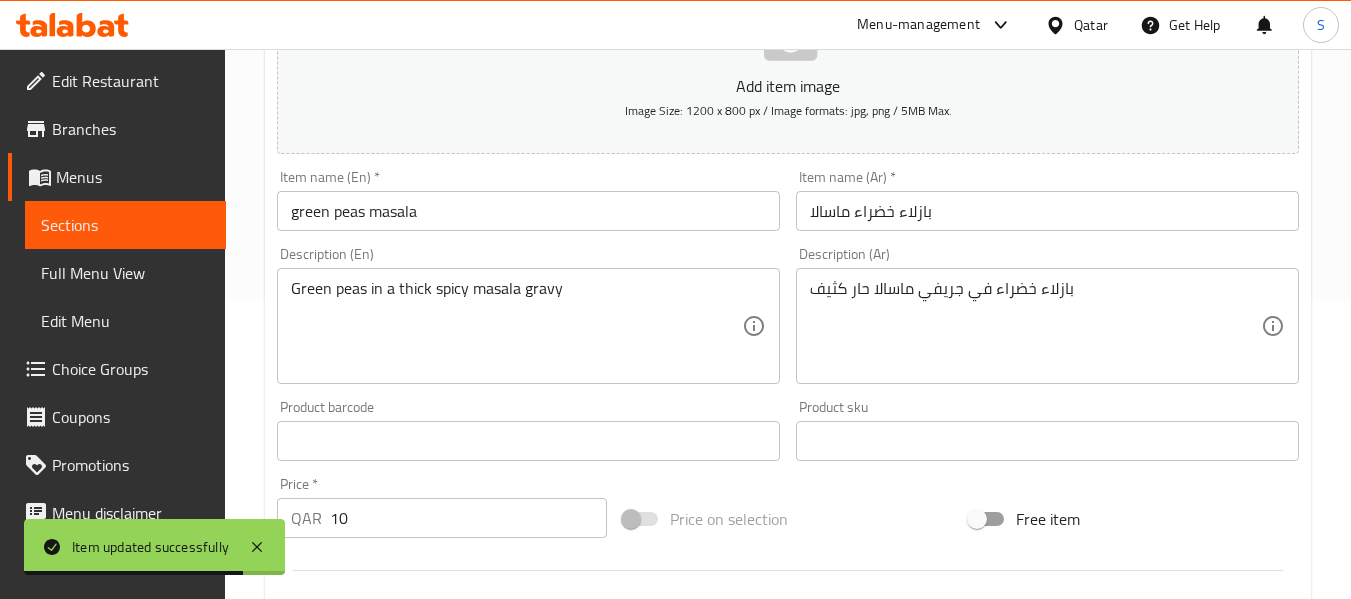 scroll, scrollTop: 300, scrollLeft: 0, axis: vertical 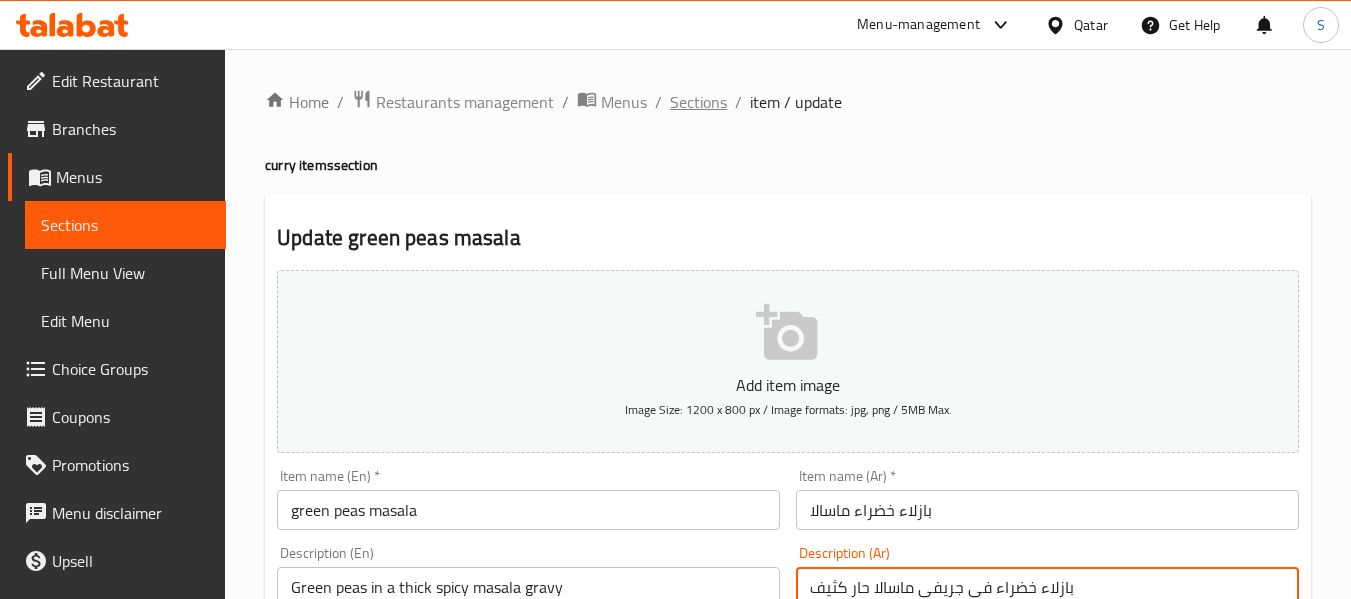click on "Sections" at bounding box center [698, 102] 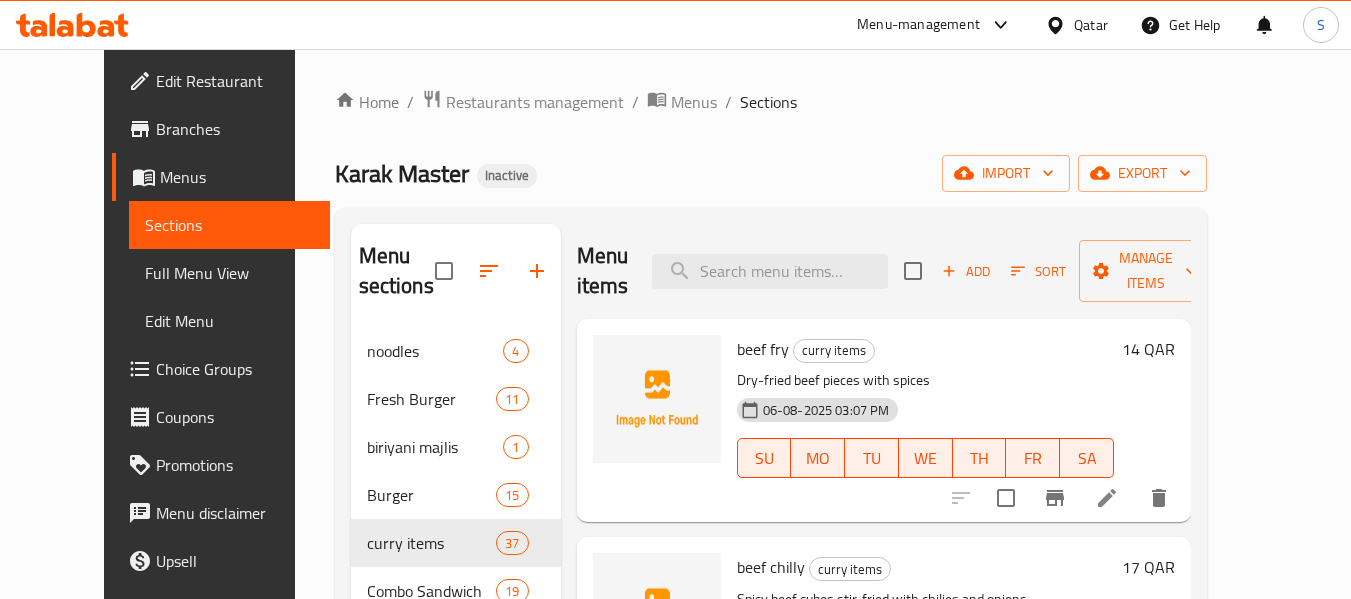 click on "Menu items Add Sort Manage items" at bounding box center (884, 271) 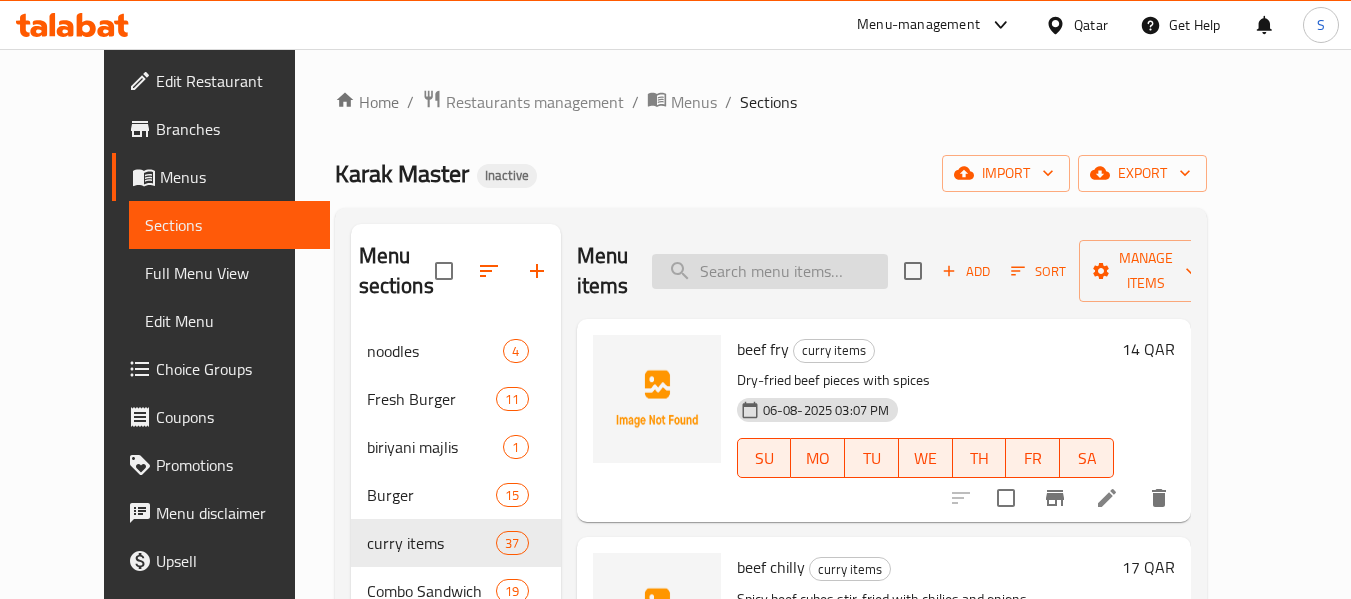 click at bounding box center [770, 271] 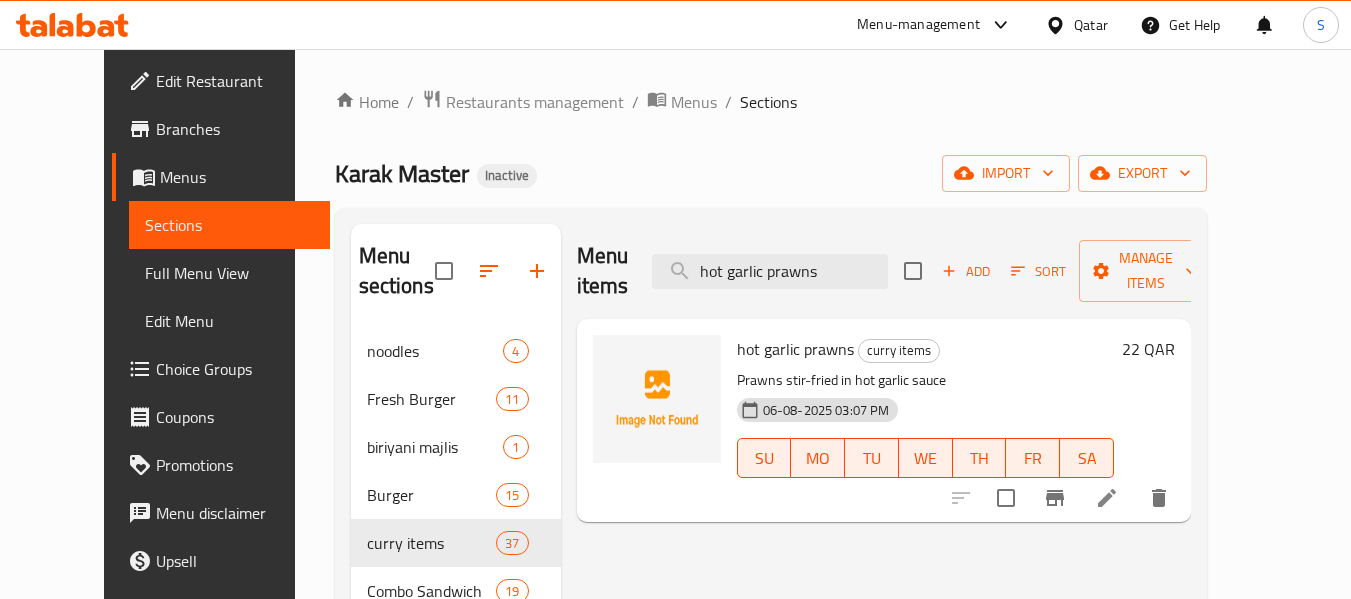 type on "hot garlic prawns" 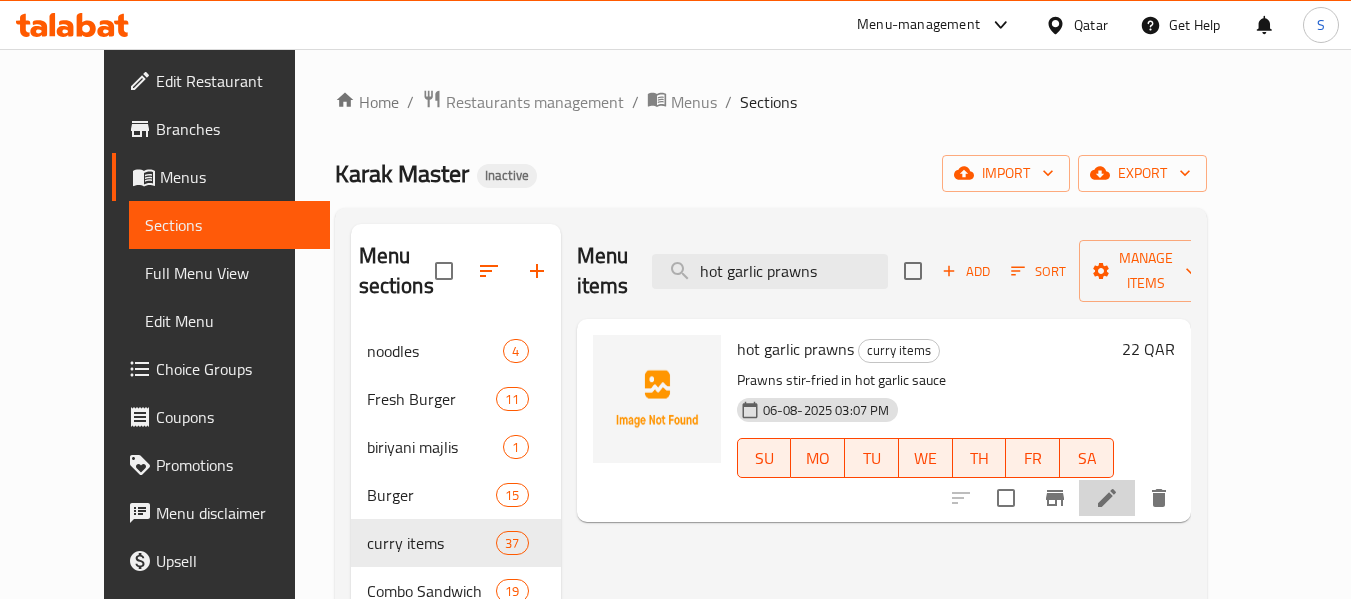 click at bounding box center (1107, 498) 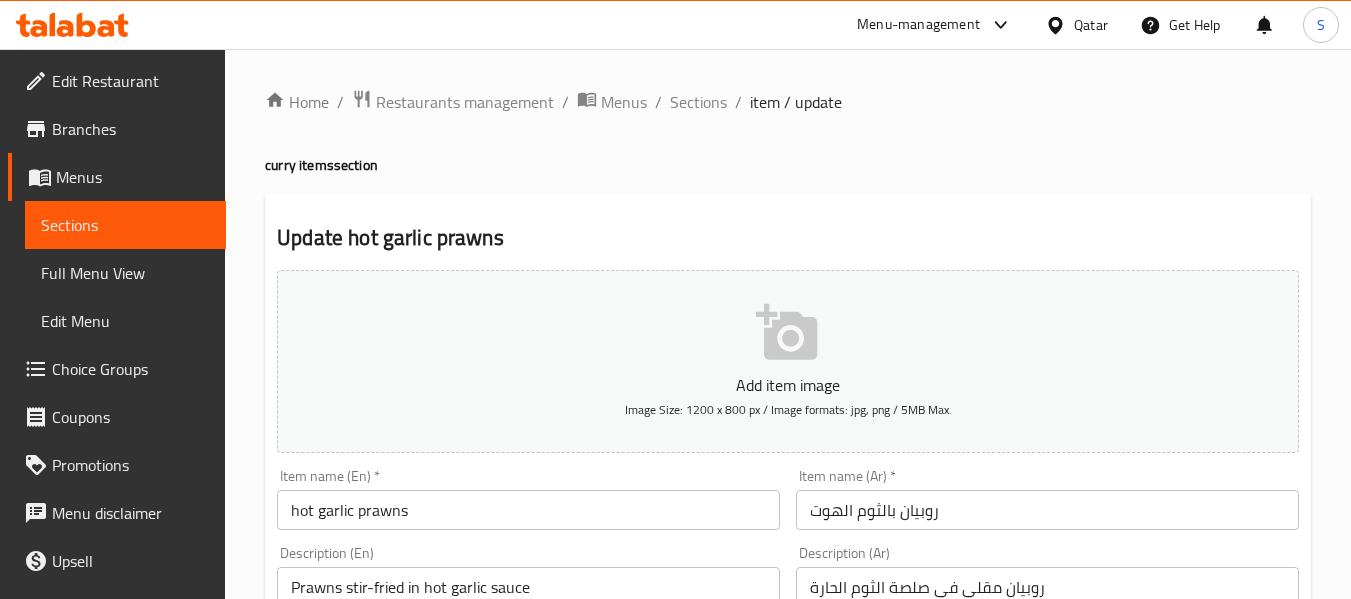 scroll, scrollTop: 100, scrollLeft: 0, axis: vertical 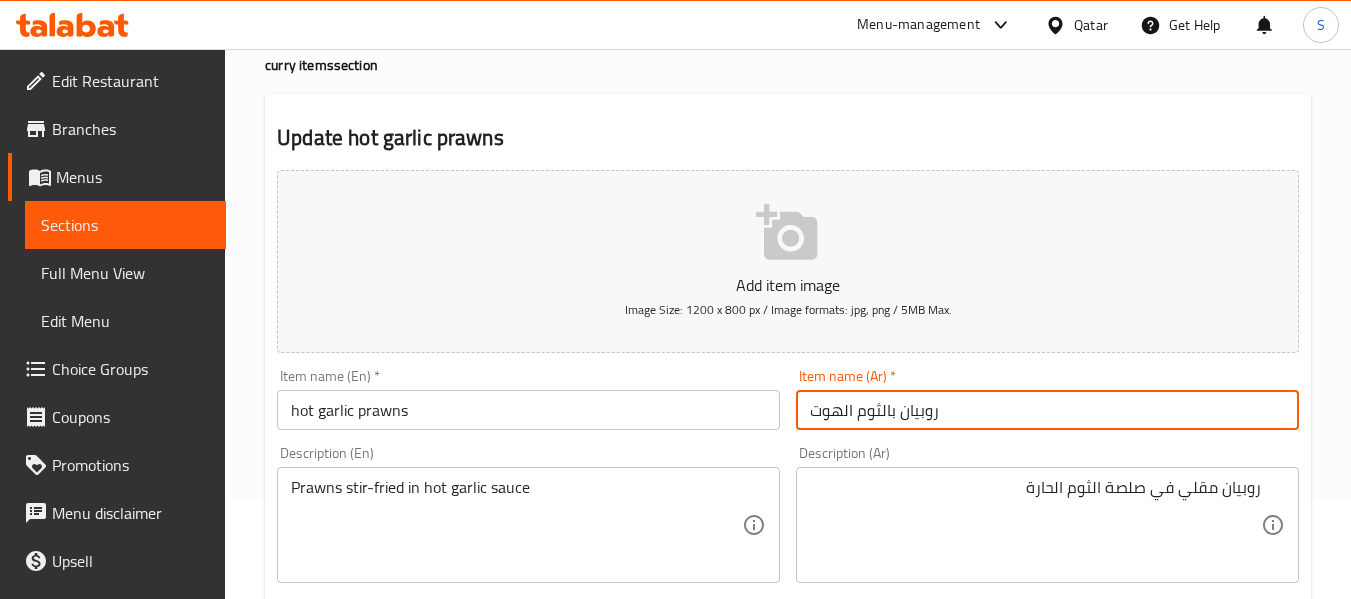 click on "روبيان بالثوم الهوت" at bounding box center (1047, 410) 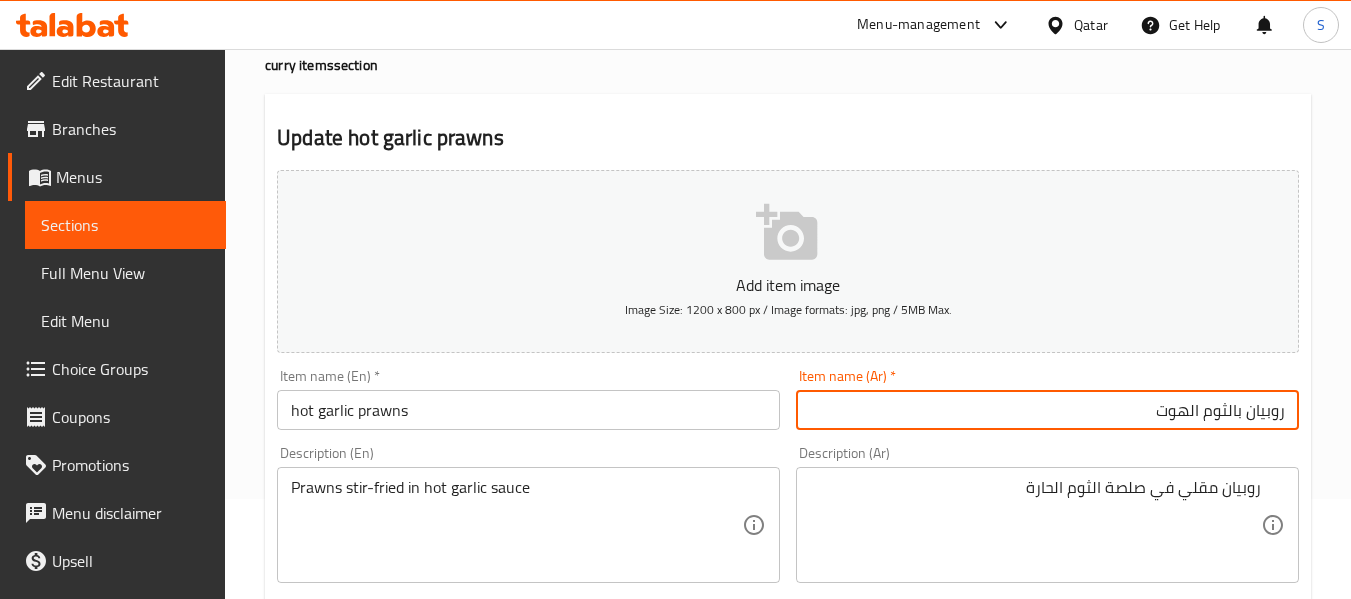 click on "روبيان بالثوم الهوت" at bounding box center [1047, 410] 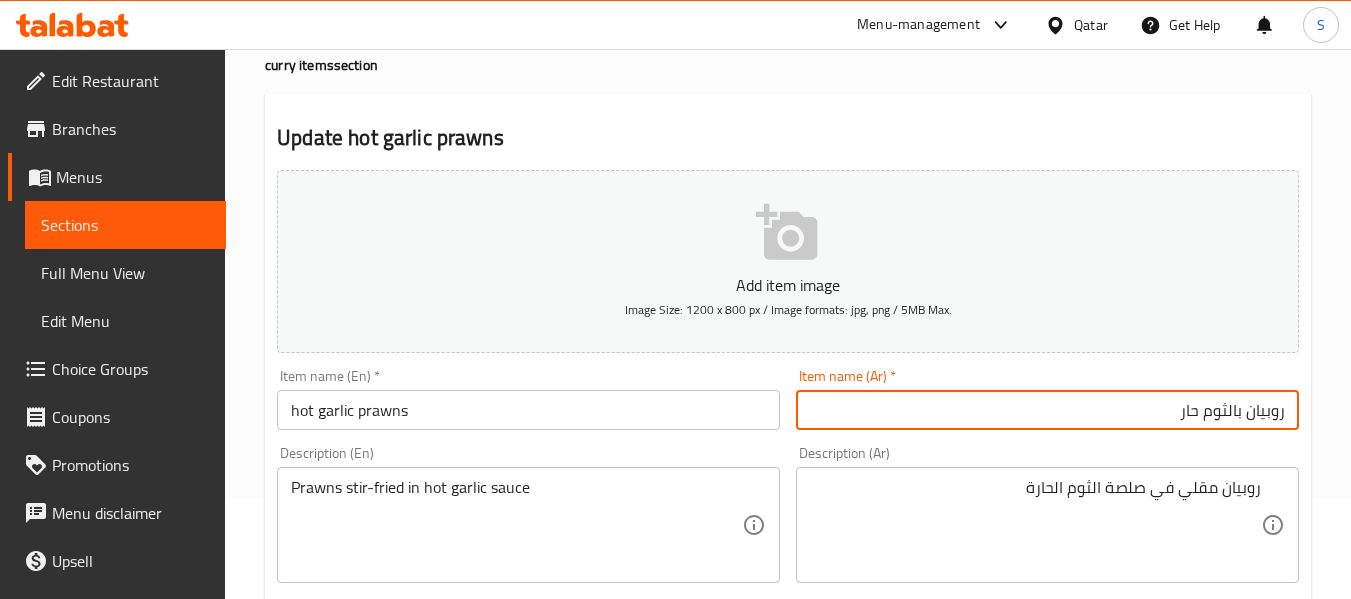 type on "روبيان بالثوم حار" 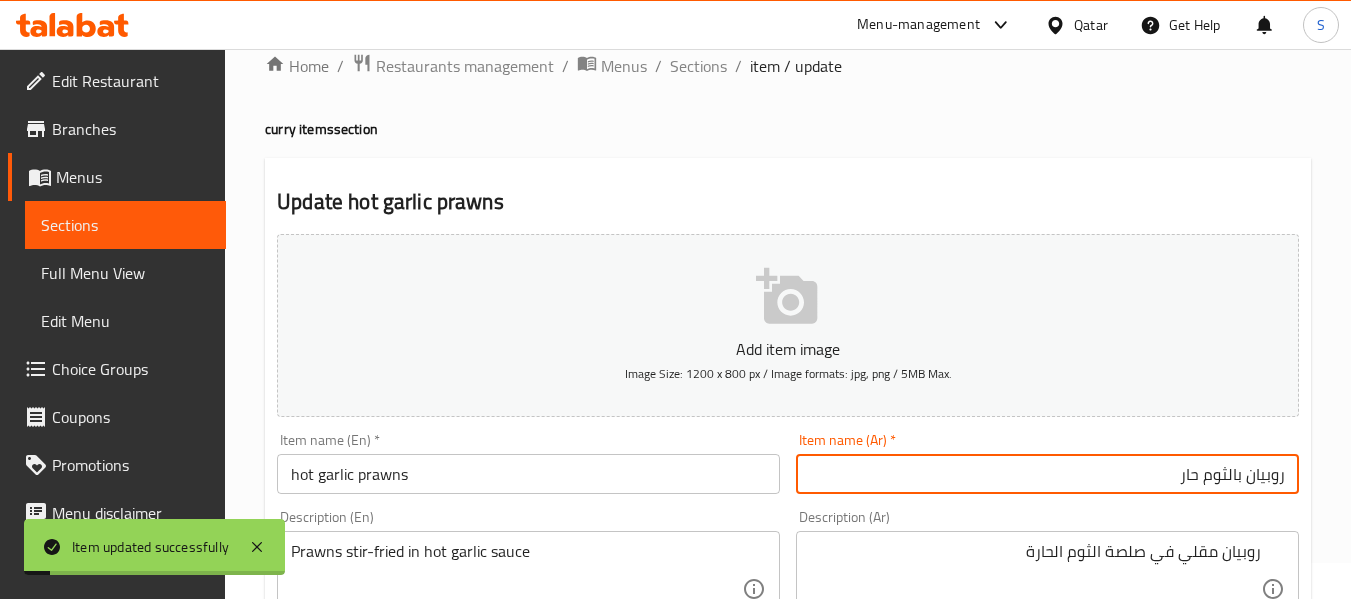 scroll, scrollTop: 0, scrollLeft: 0, axis: both 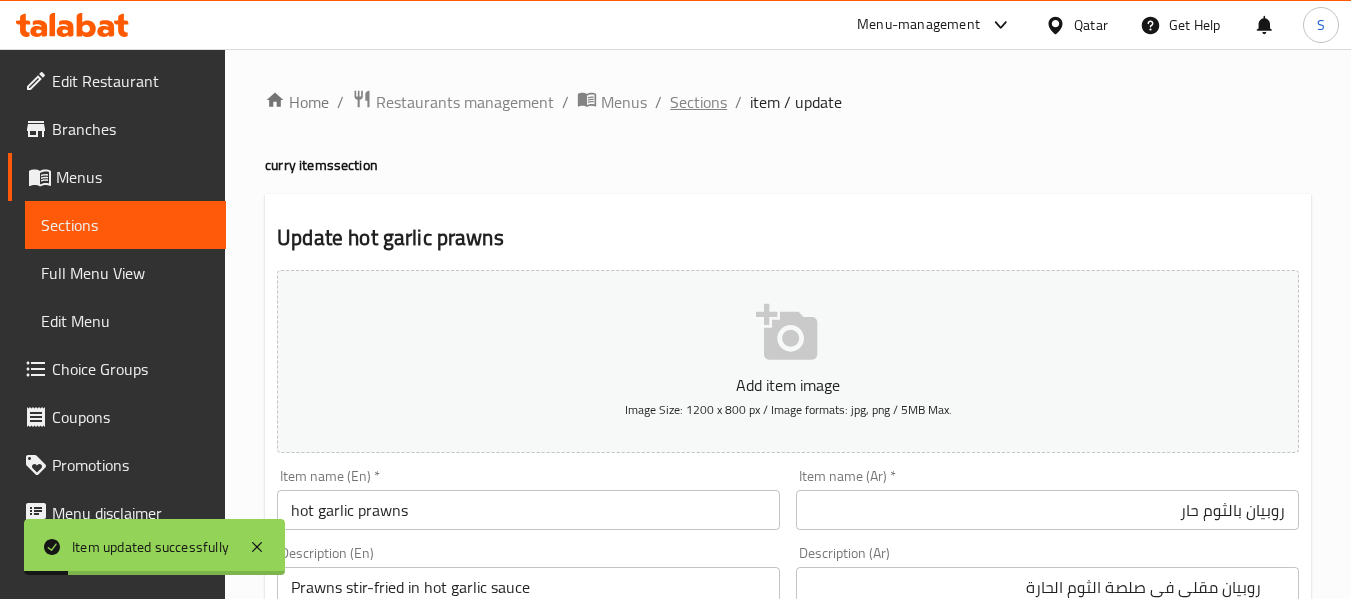 click on "Sections" at bounding box center [698, 102] 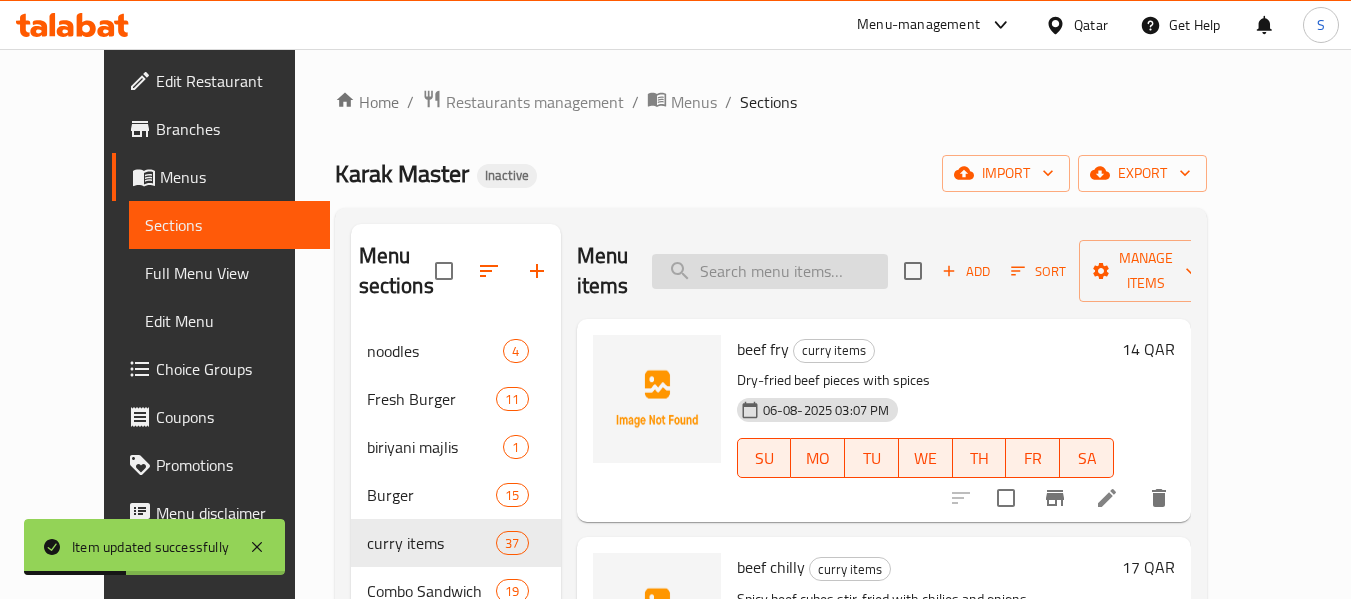 click at bounding box center (770, 271) 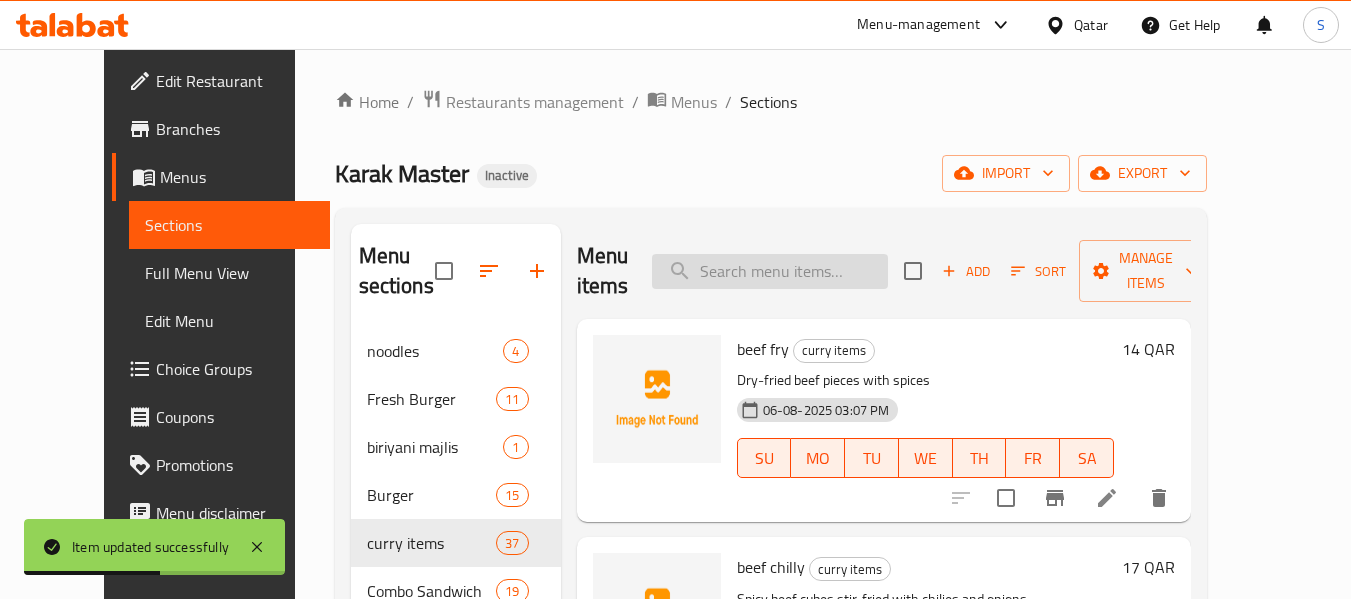 paste on "fish hot n sour" 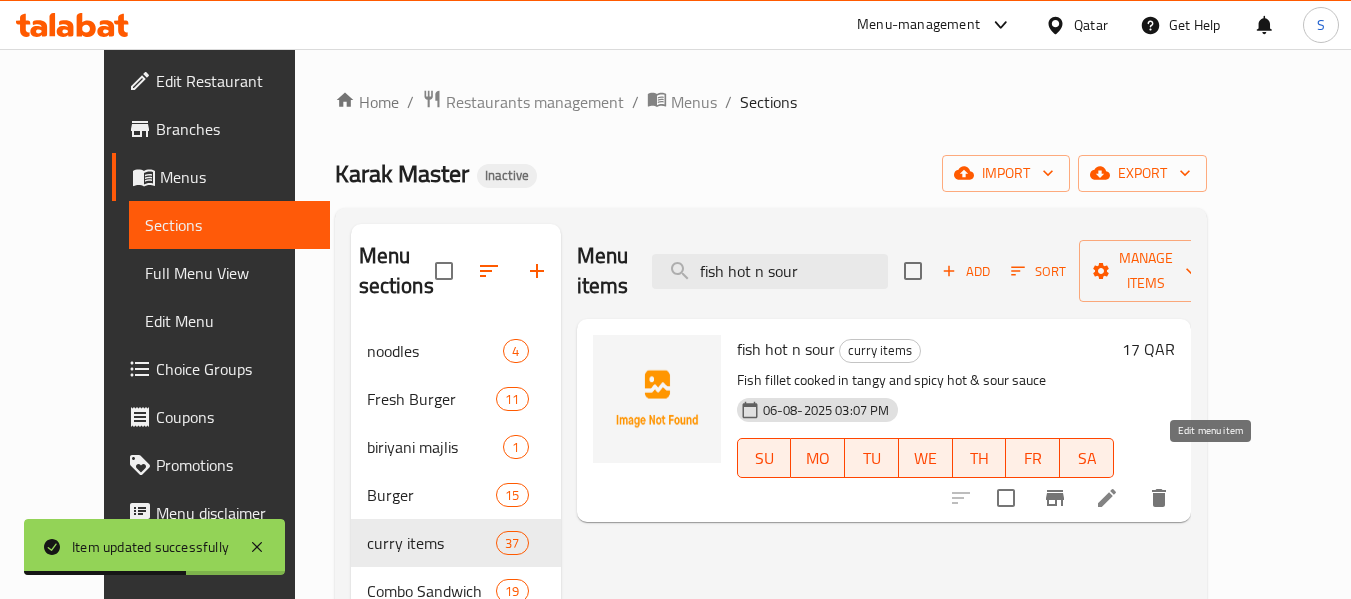 type on "fish hot n sour" 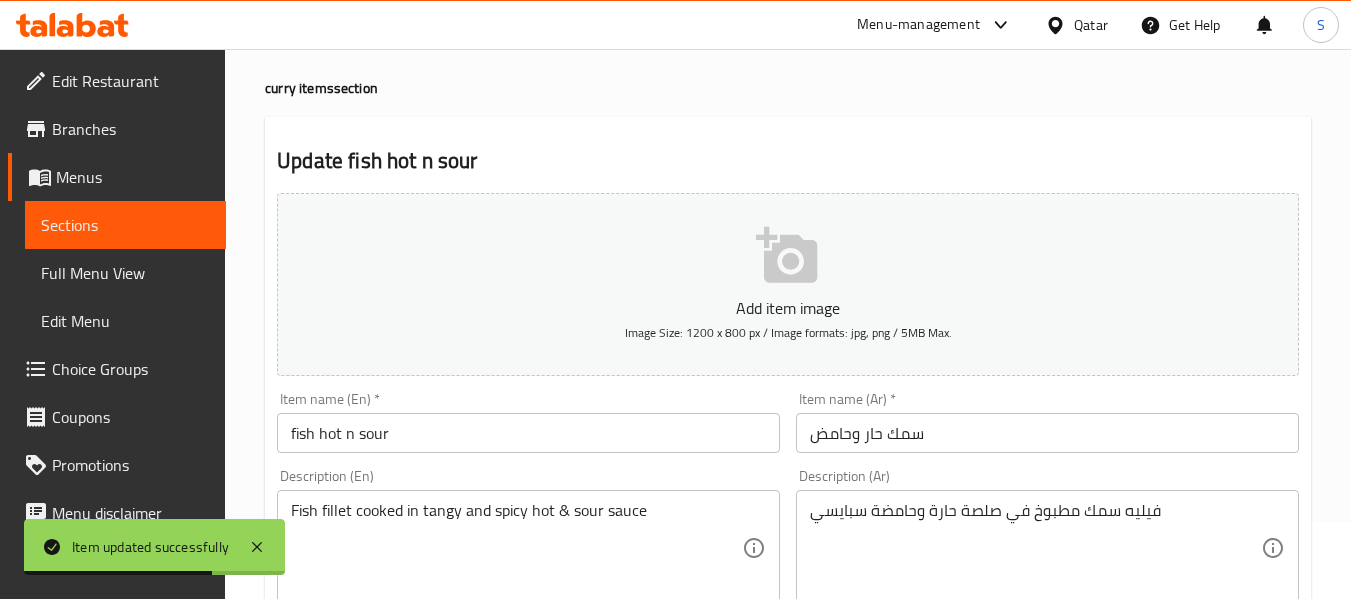 scroll, scrollTop: 100, scrollLeft: 0, axis: vertical 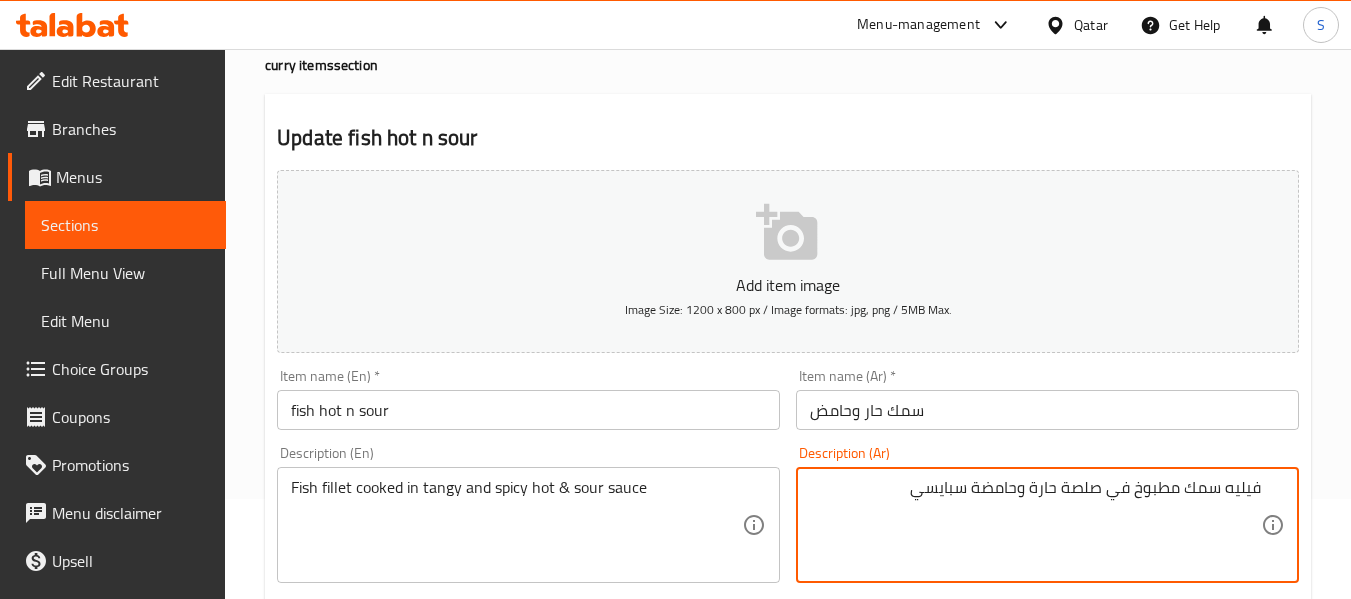 click on "فيليه سمك مطبوخ في صلصة حارة وحامضة سبايسي" at bounding box center [1035, 525] 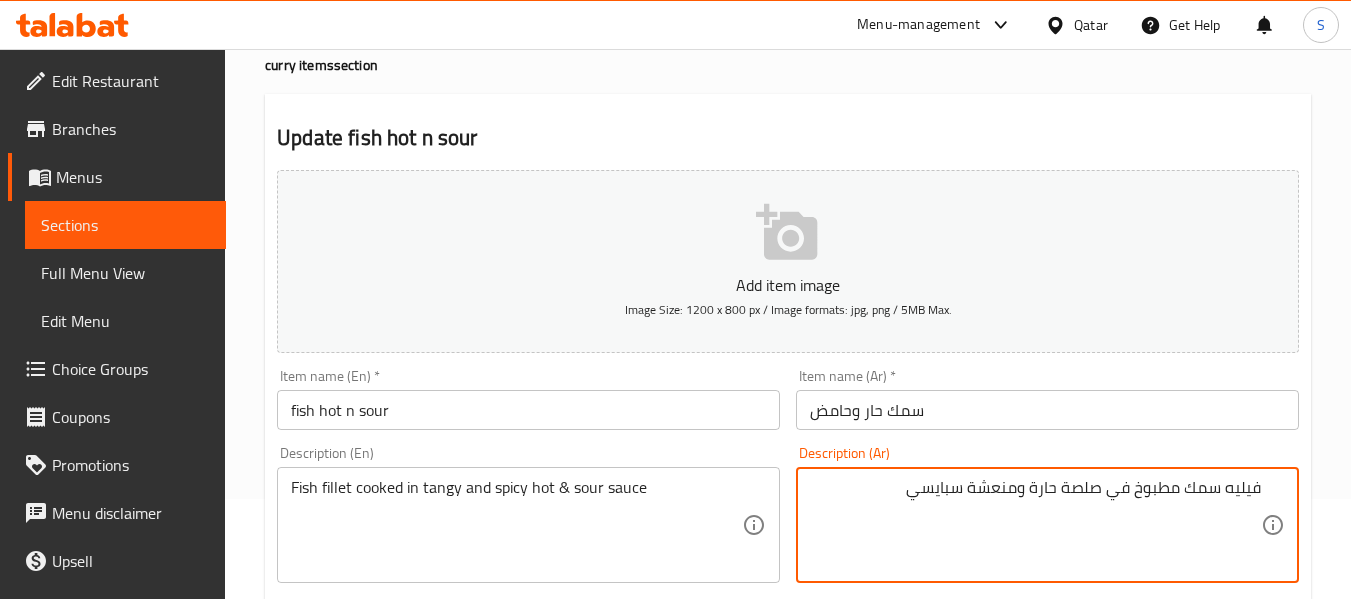 click on "سمك حار وحامض" at bounding box center (1047, 410) 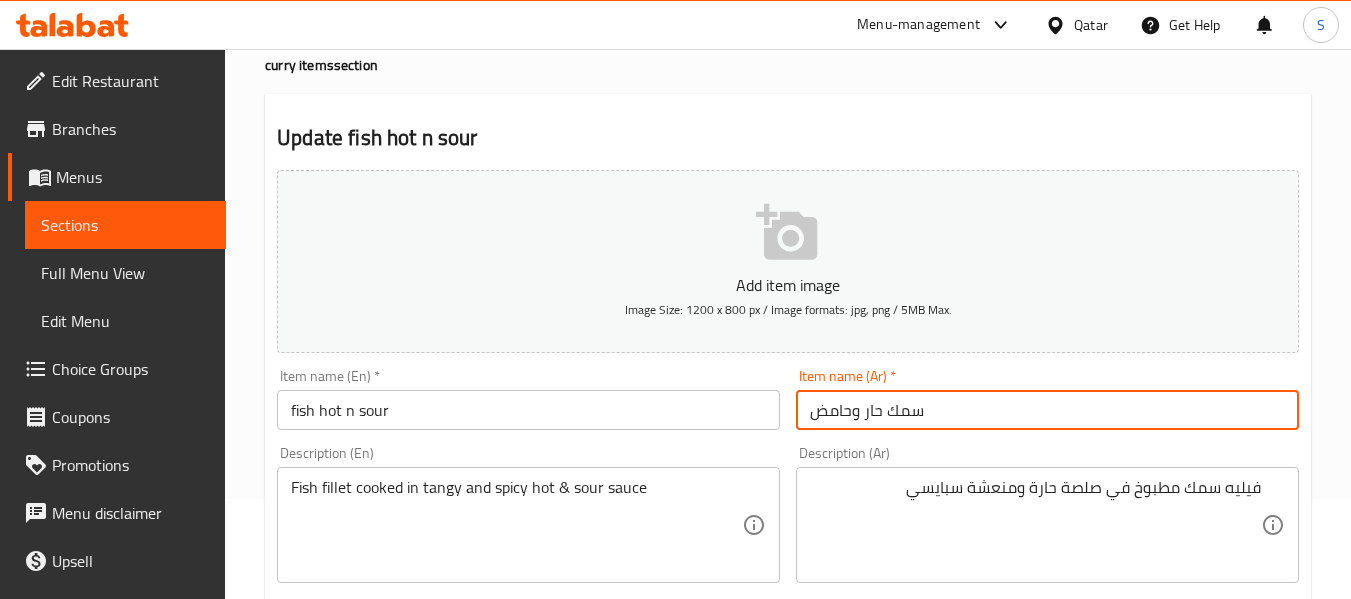 click on "Update" at bounding box center (398, 1226) 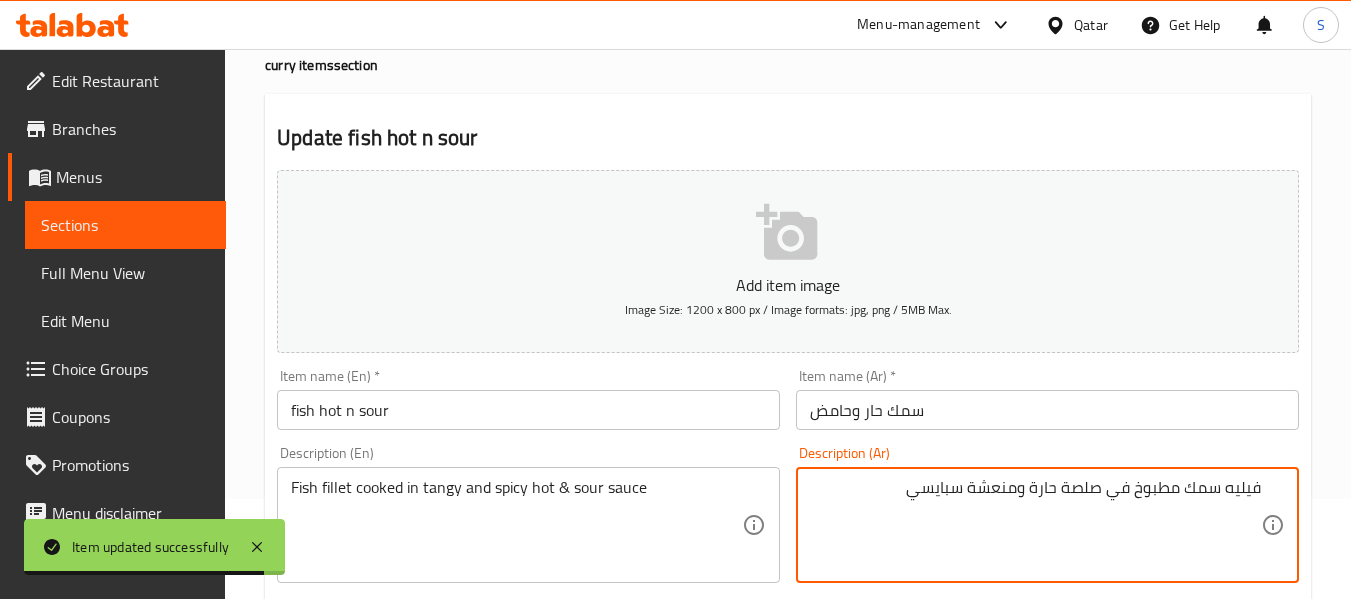 click on "فيليه سمك مطبوخ في صلصة حارة ومنعشة سبايسي" at bounding box center (1035, 525) 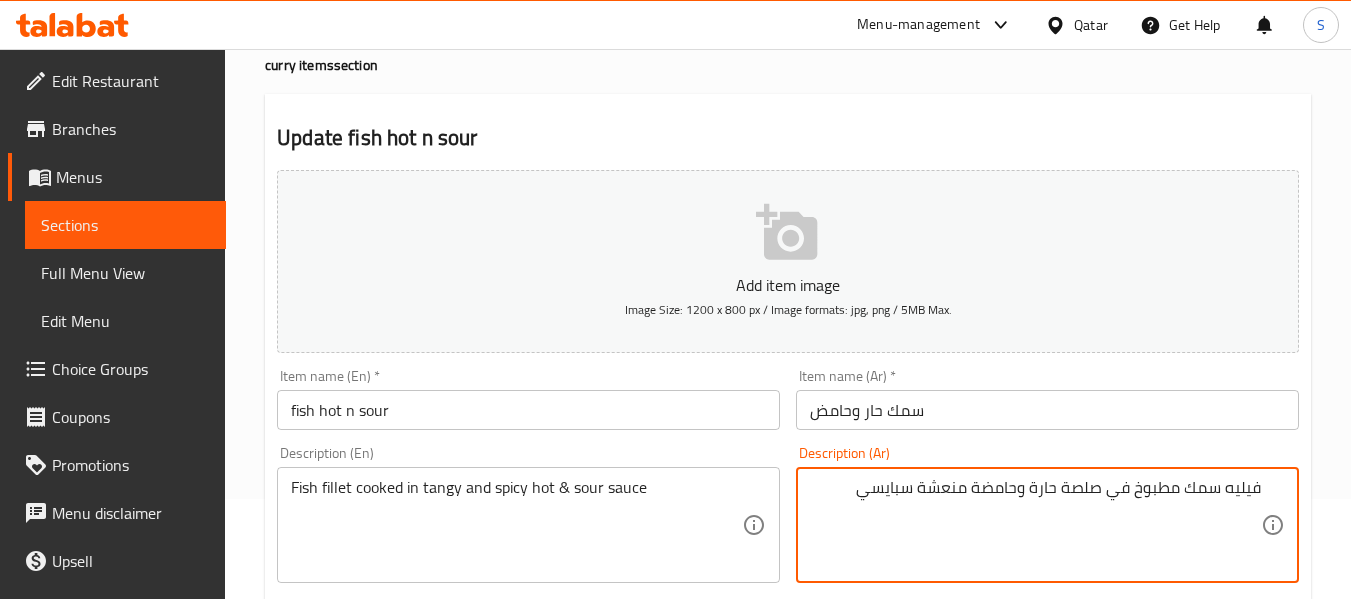 type on "فيليه سمك مطبوخ في صلصة حارة وحامضة منعشة سبايسي" 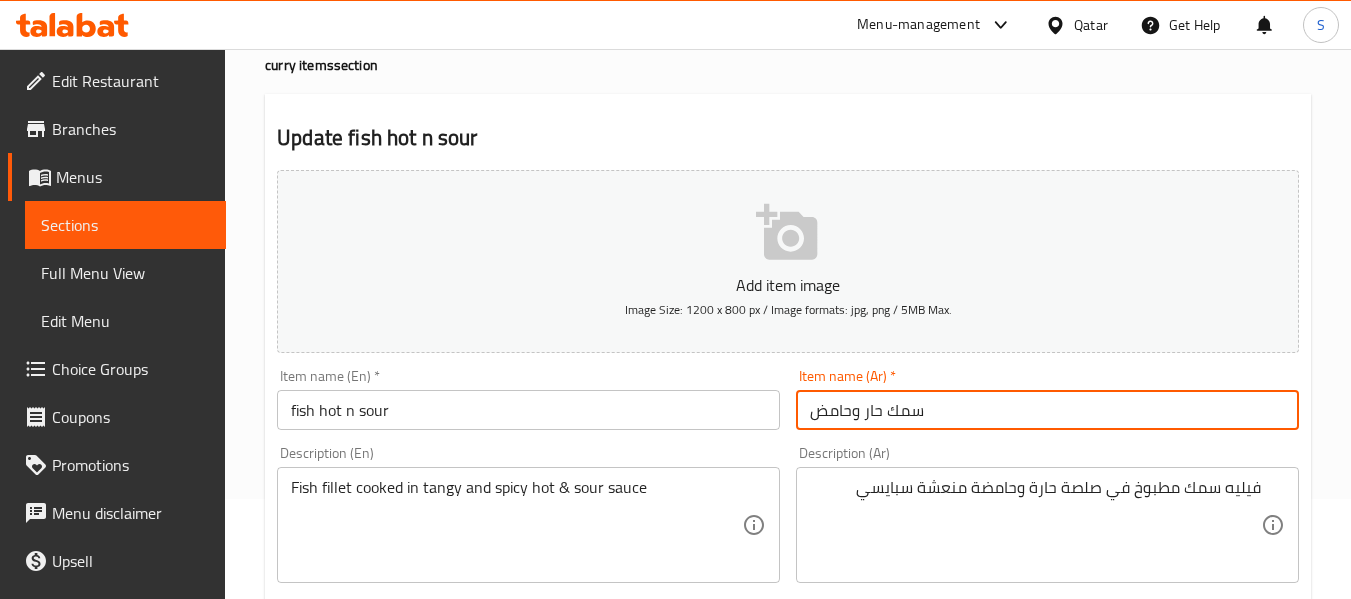 click on "سمك حار وحامض" at bounding box center (1047, 410) 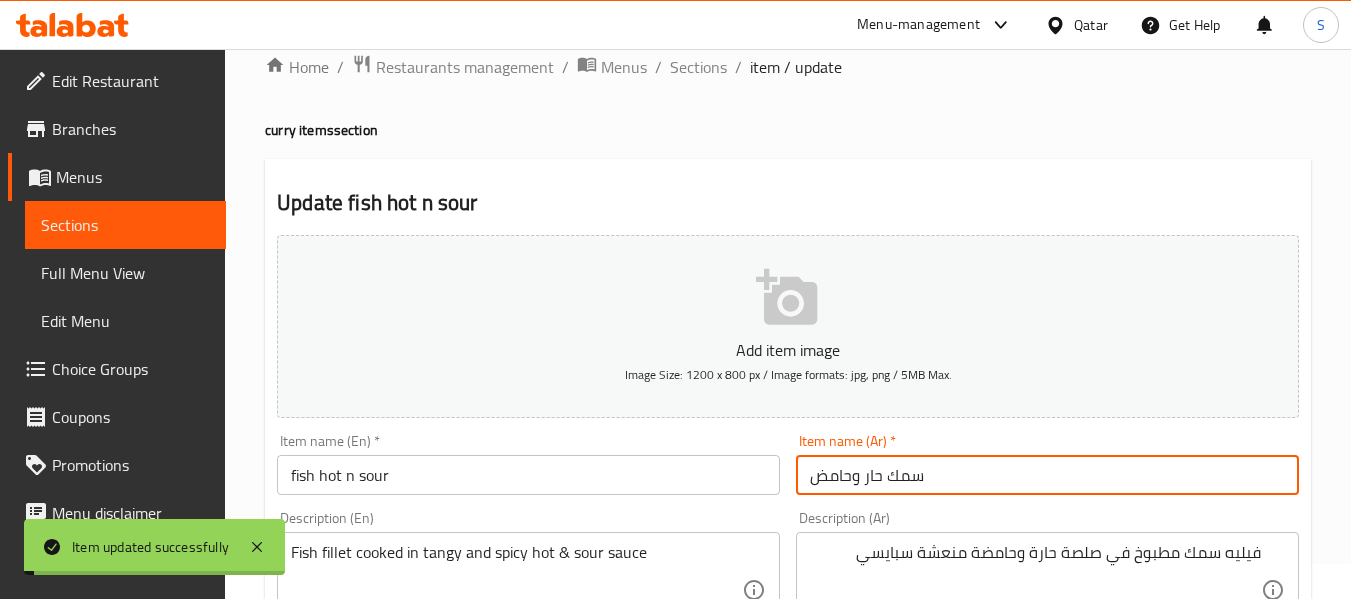 scroll, scrollTop: 0, scrollLeft: 0, axis: both 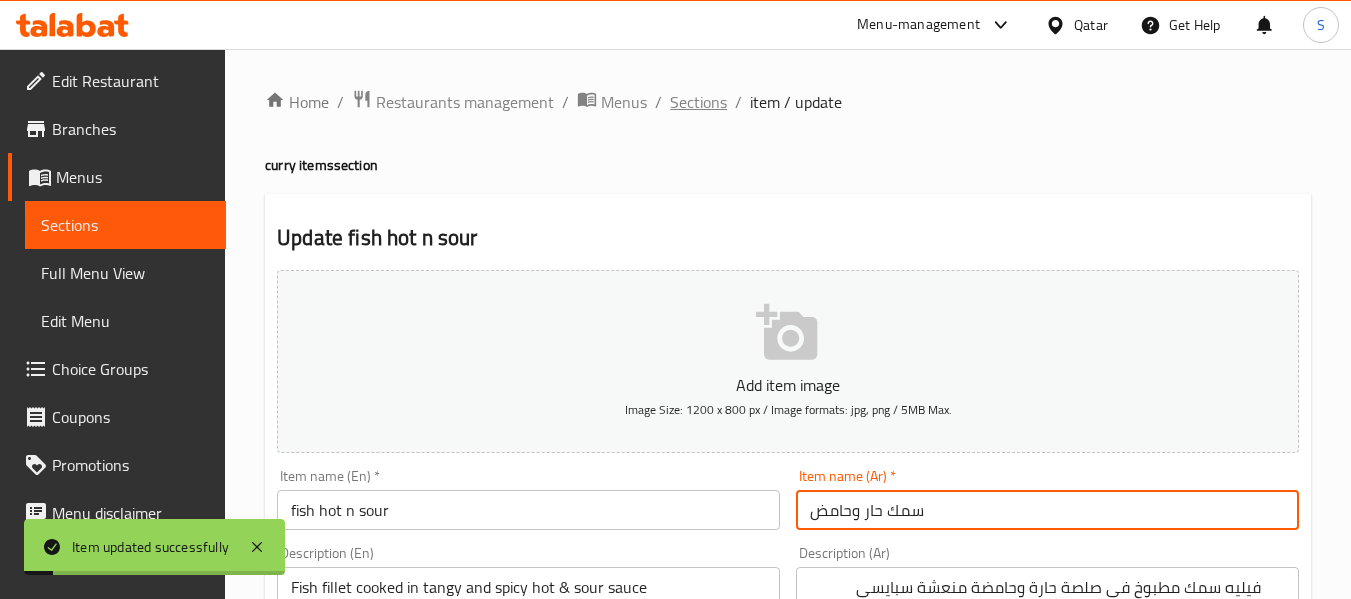 click on "Sections" at bounding box center (698, 102) 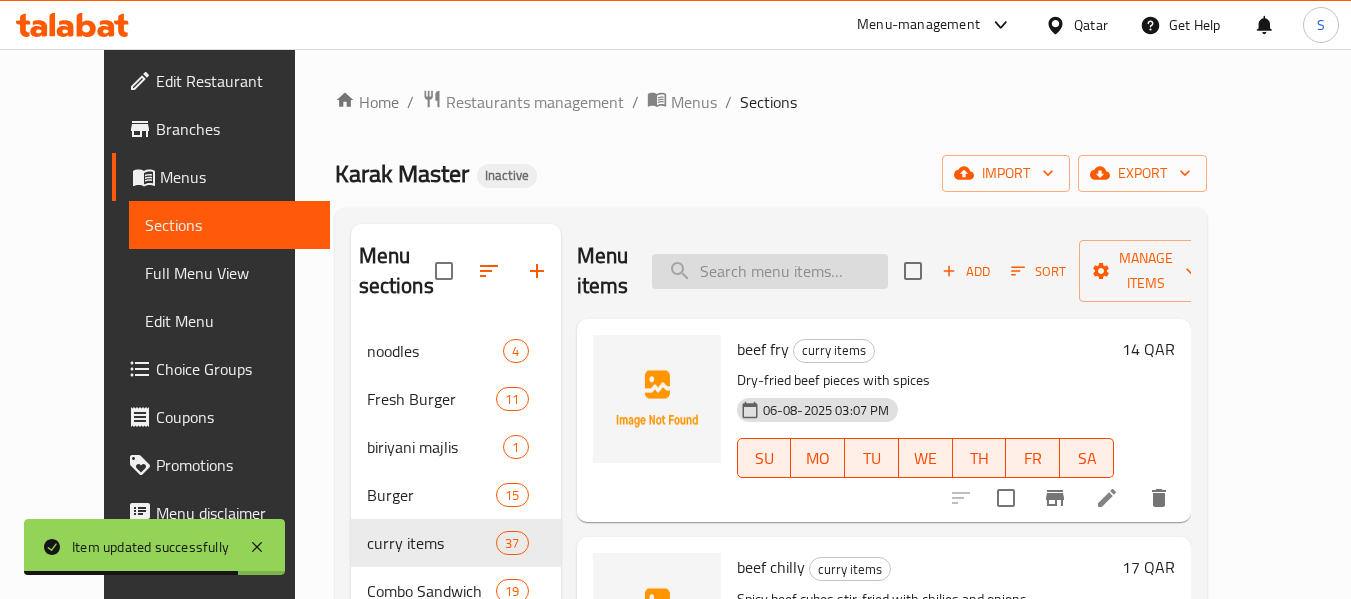 click at bounding box center [770, 271] 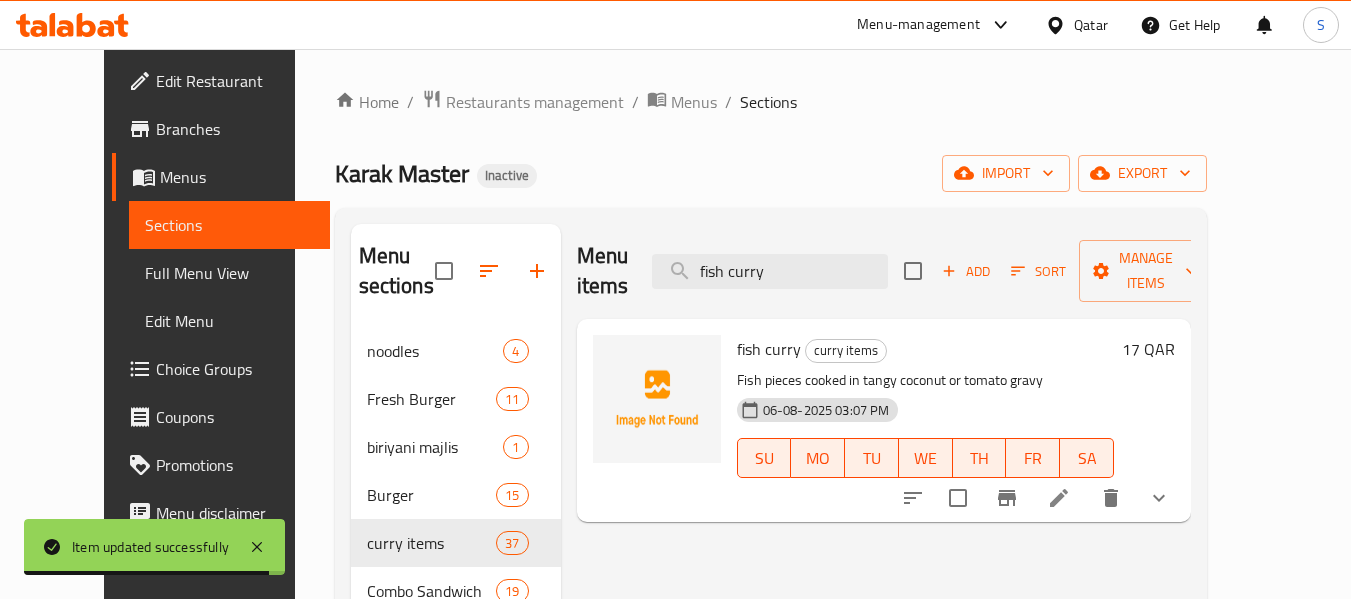 type on "fish curry" 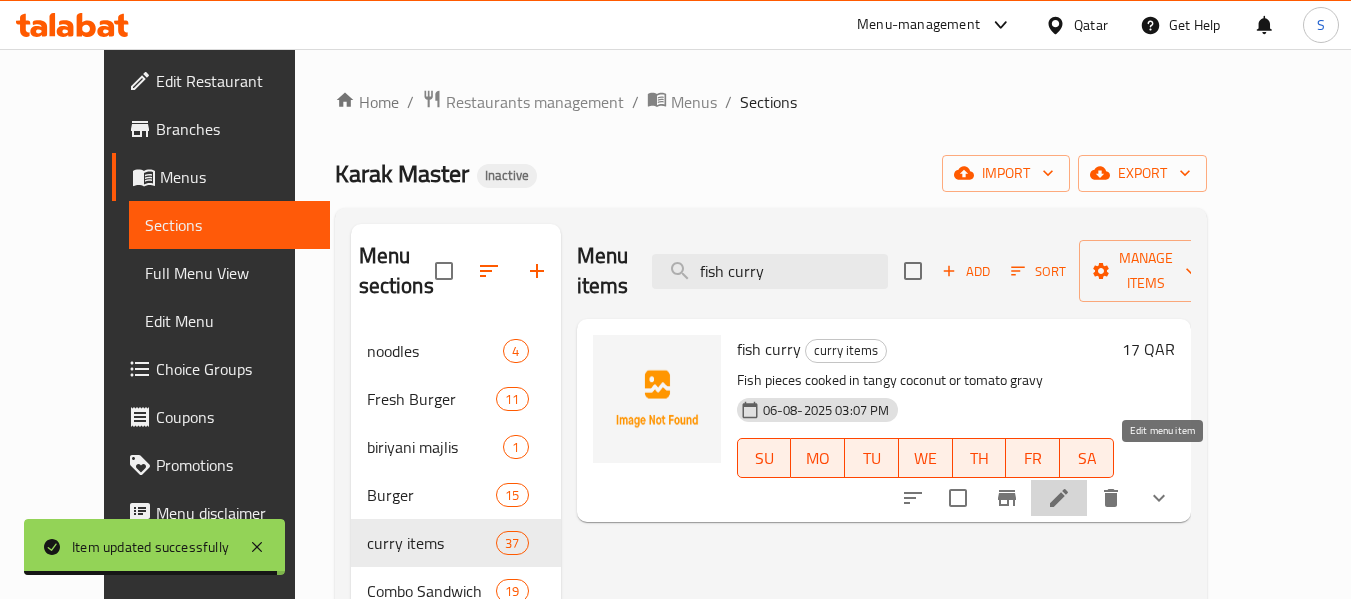 click 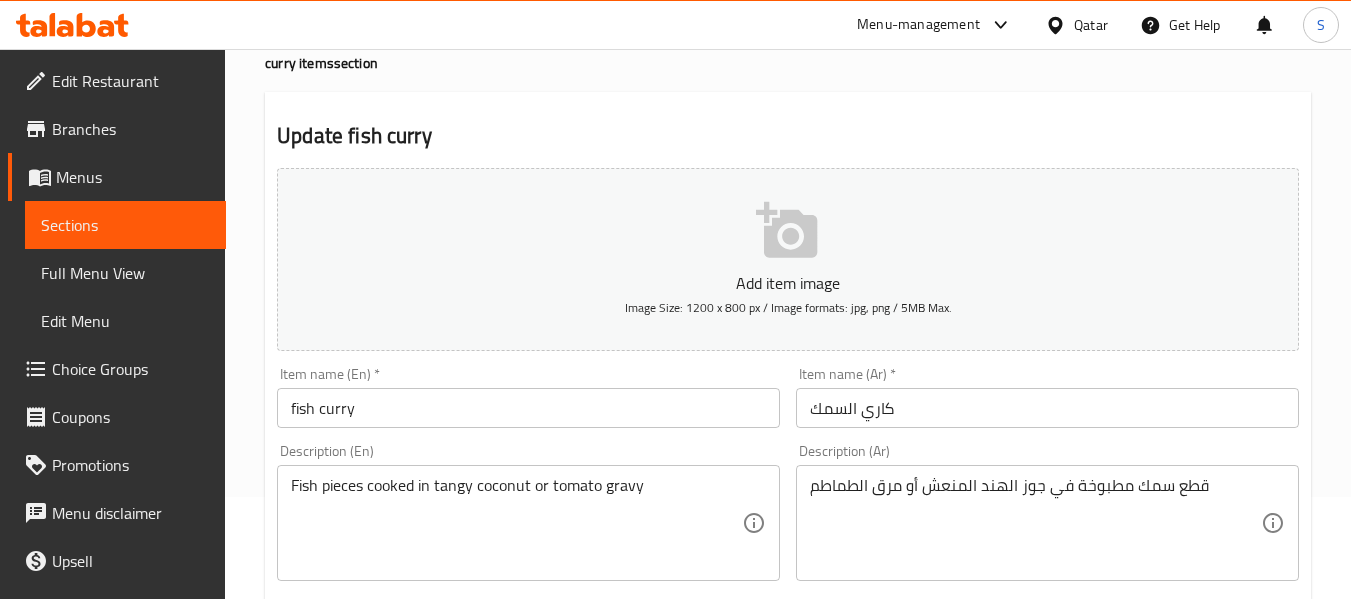 scroll, scrollTop: 200, scrollLeft: 0, axis: vertical 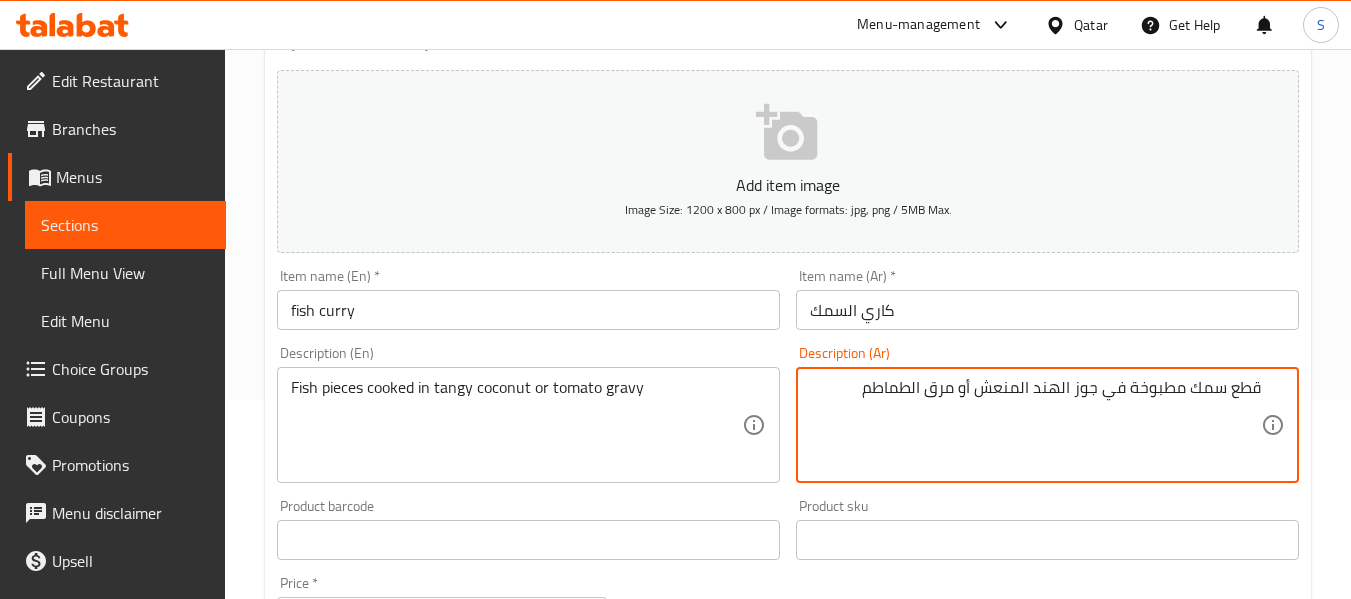 click on "قطع سمك مطبوخة في جوز الهند المنعش أو مرق الطماطم" at bounding box center (1035, 425) 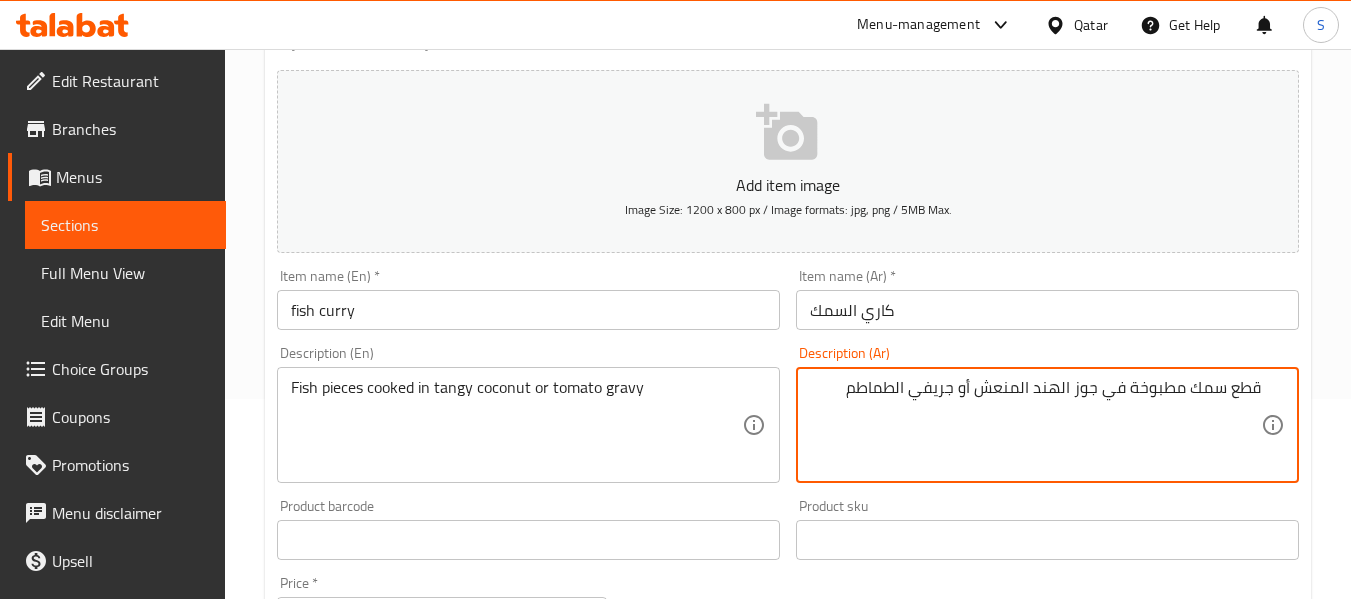 type on "قطع سمك مطبوخة في جوز الهند المنعش أو جريفي الطماطم" 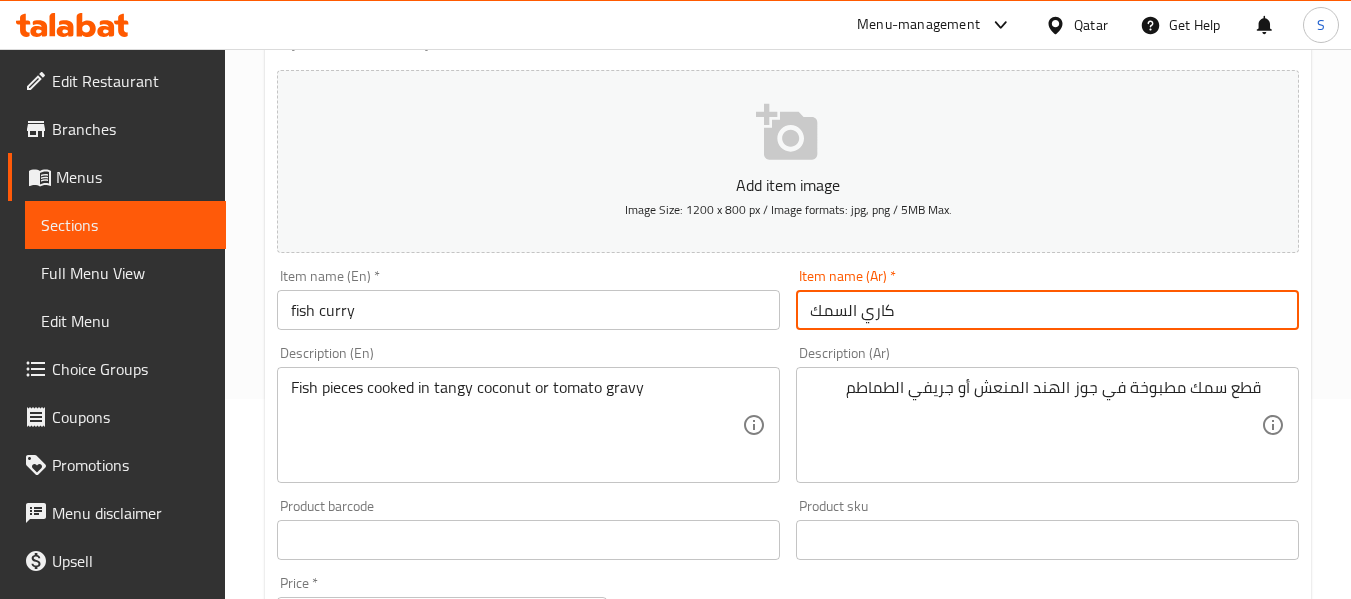 click on "Update" at bounding box center (398, 1159) 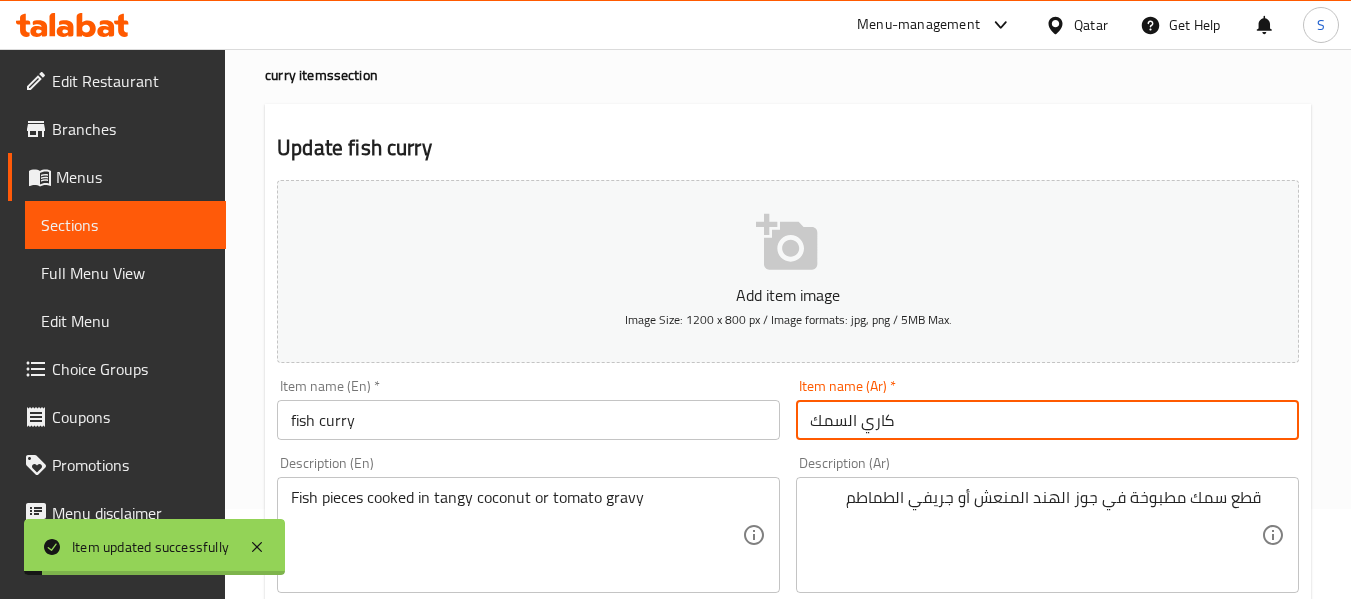 scroll, scrollTop: 0, scrollLeft: 0, axis: both 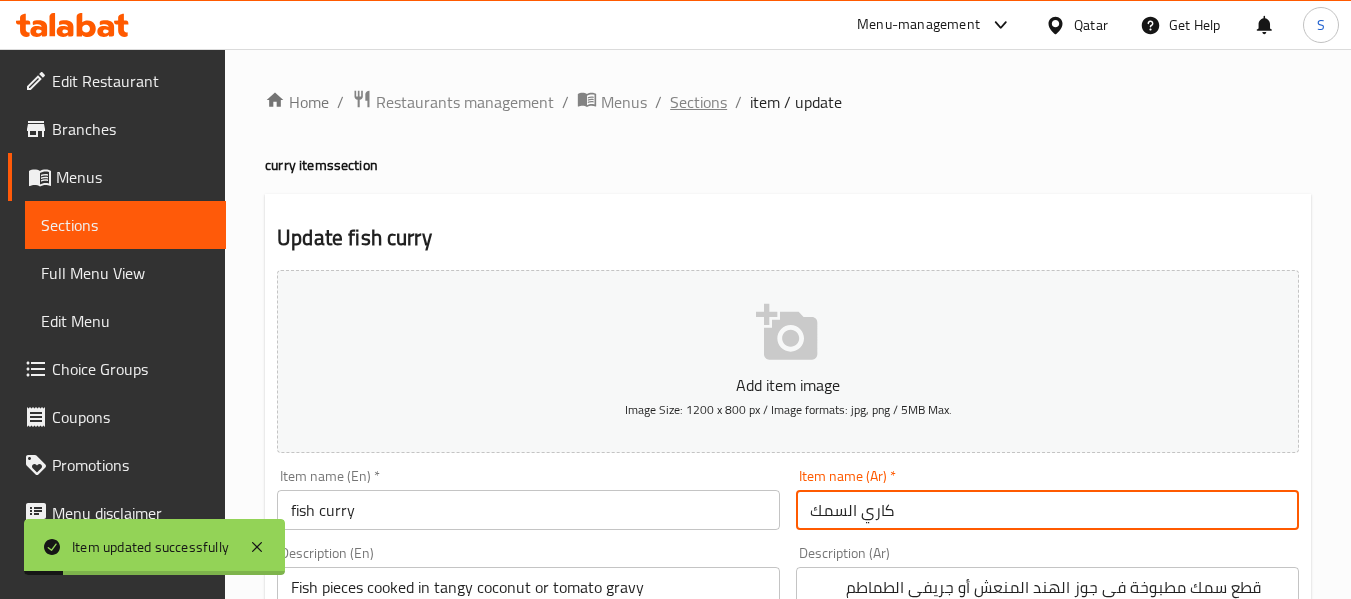 click on "Sections" at bounding box center [698, 102] 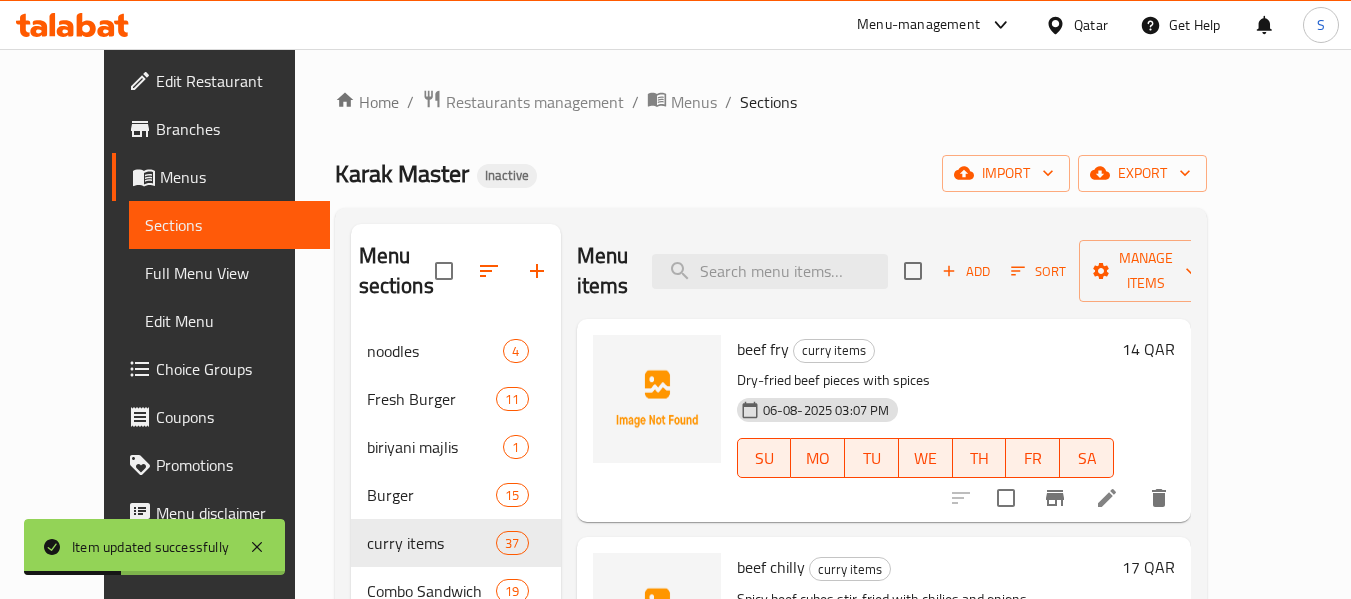 click on "Choice Groups" at bounding box center (235, 369) 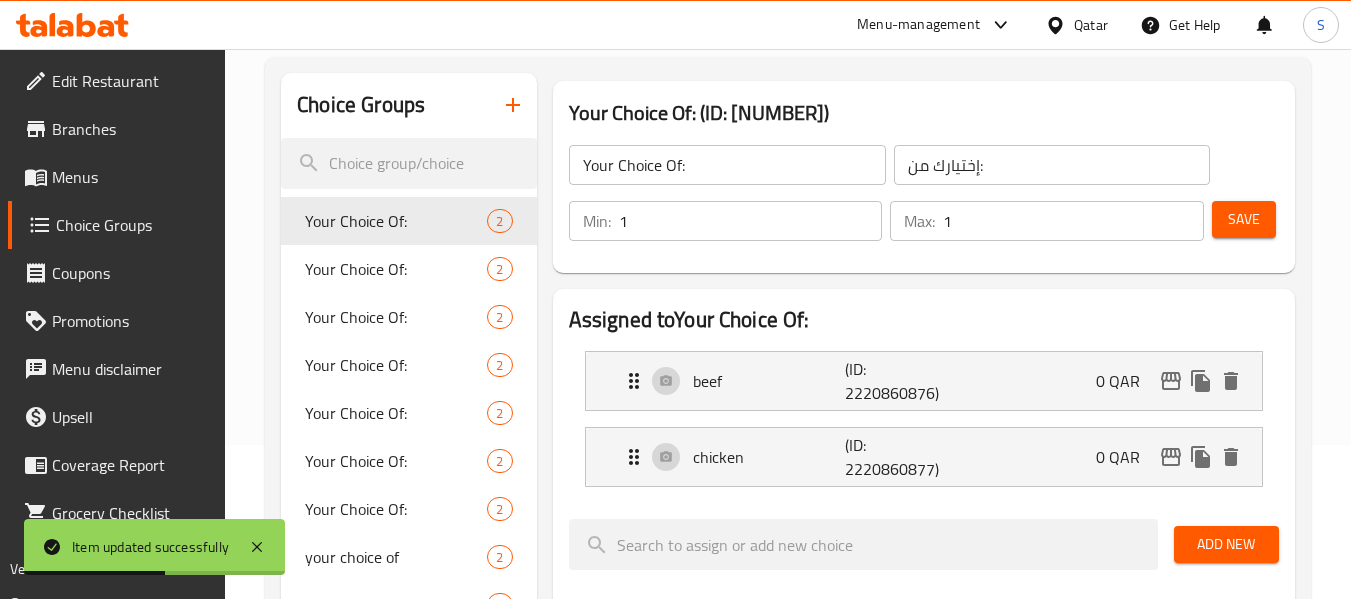 scroll, scrollTop: 300, scrollLeft: 0, axis: vertical 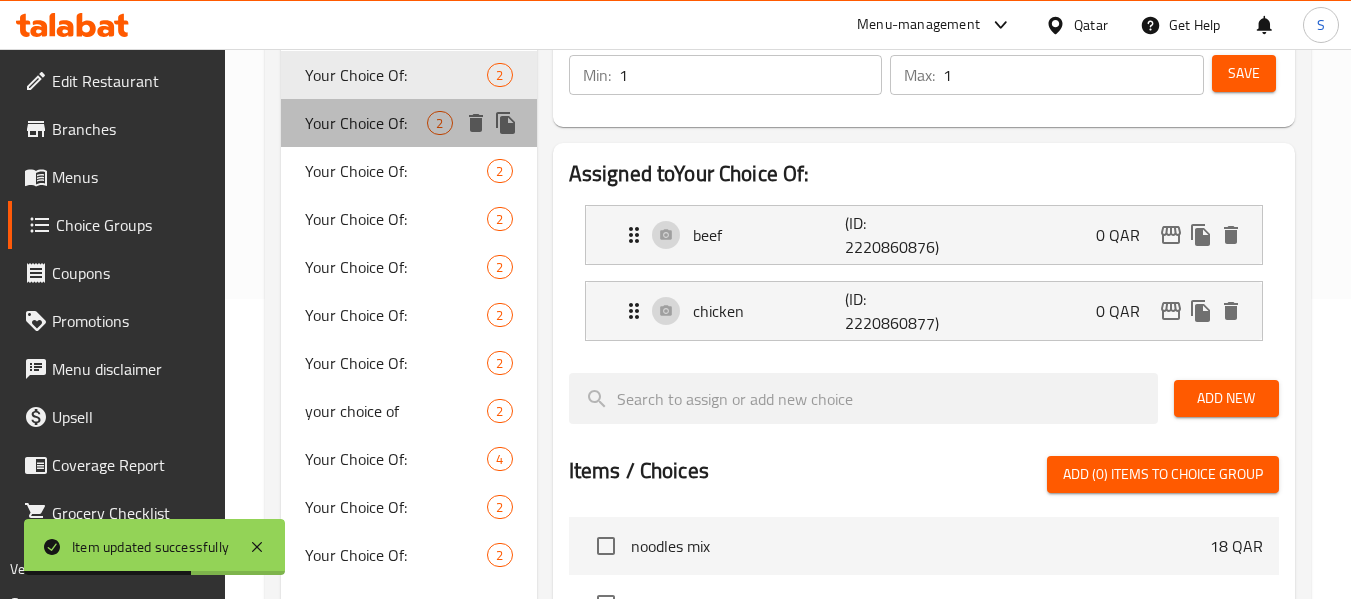 click on "Your Choice Of:" at bounding box center (366, 123) 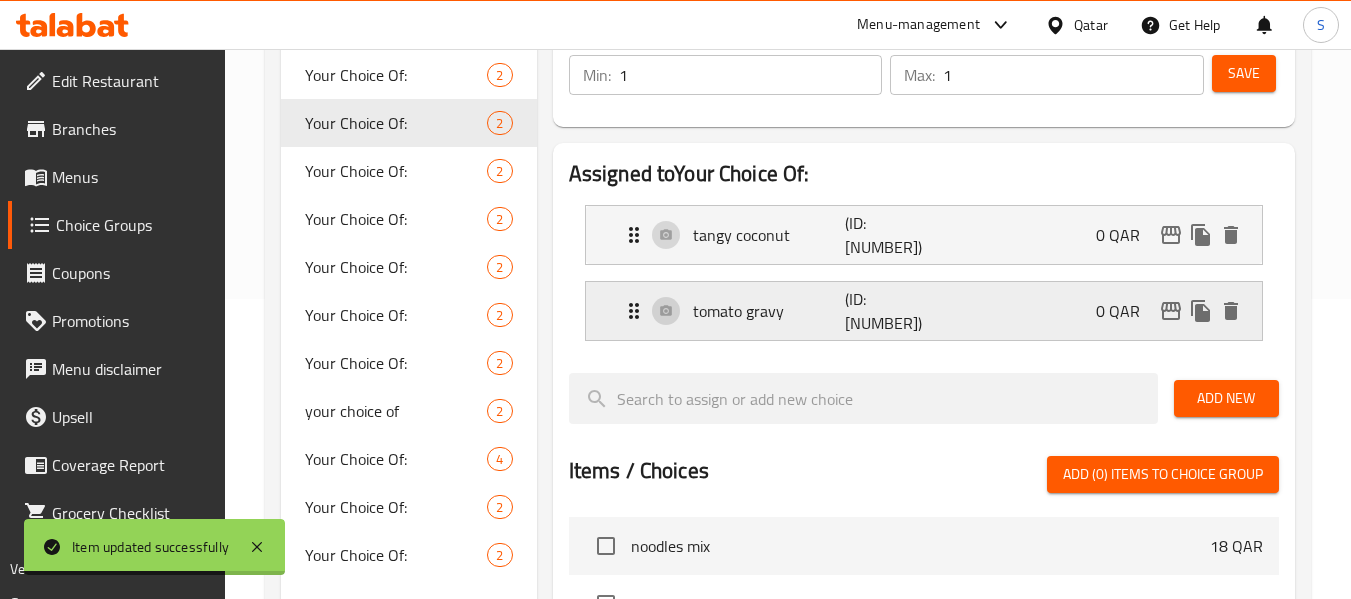 click on "tomato gravy (ID: 2220860879) 0 QAR" at bounding box center [930, 311] 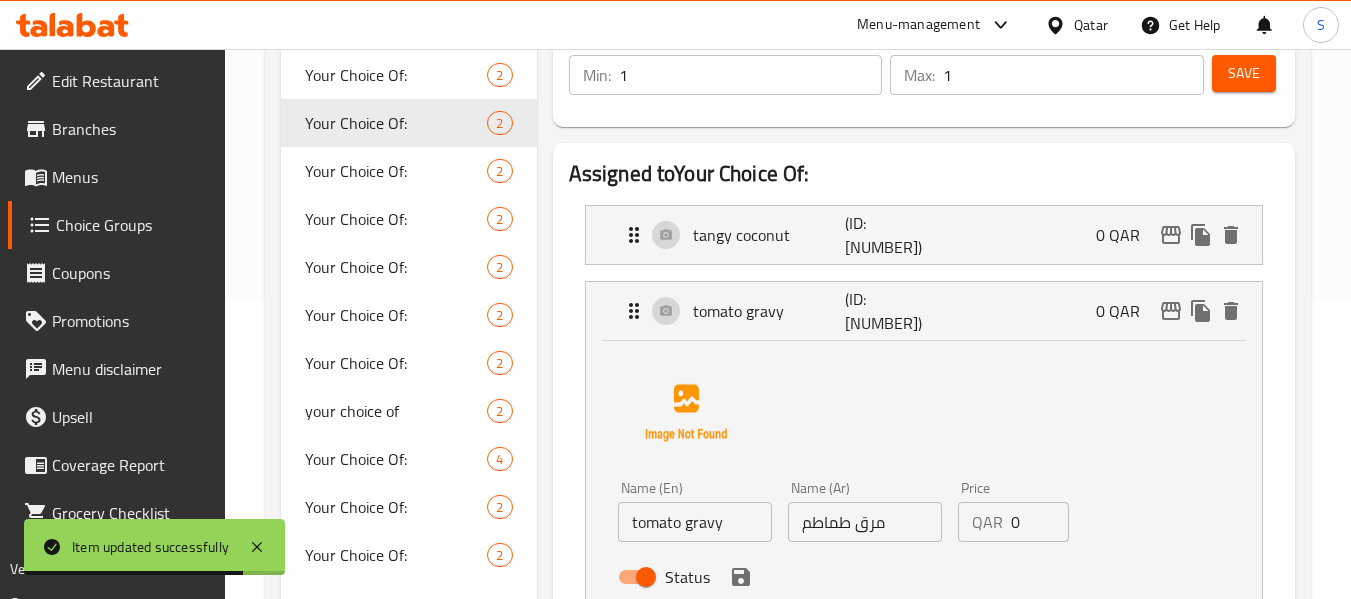 click on "مرق طماطم" at bounding box center (865, 522) 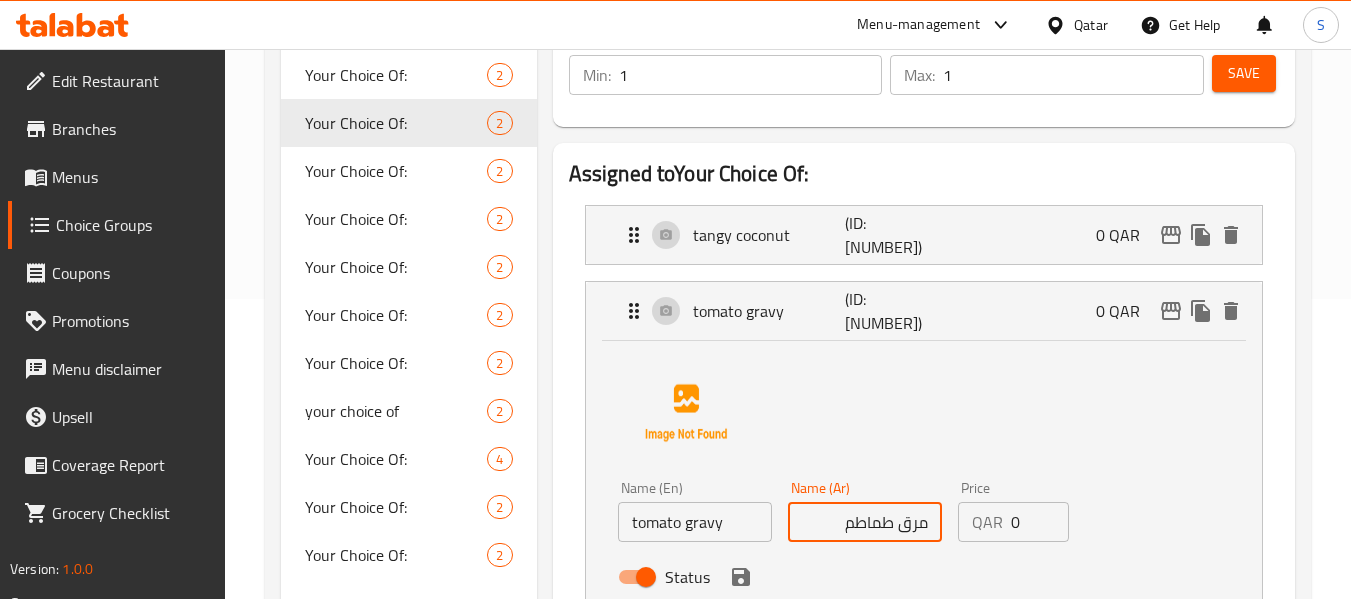 click on "مرق طماطم" at bounding box center (865, 522) 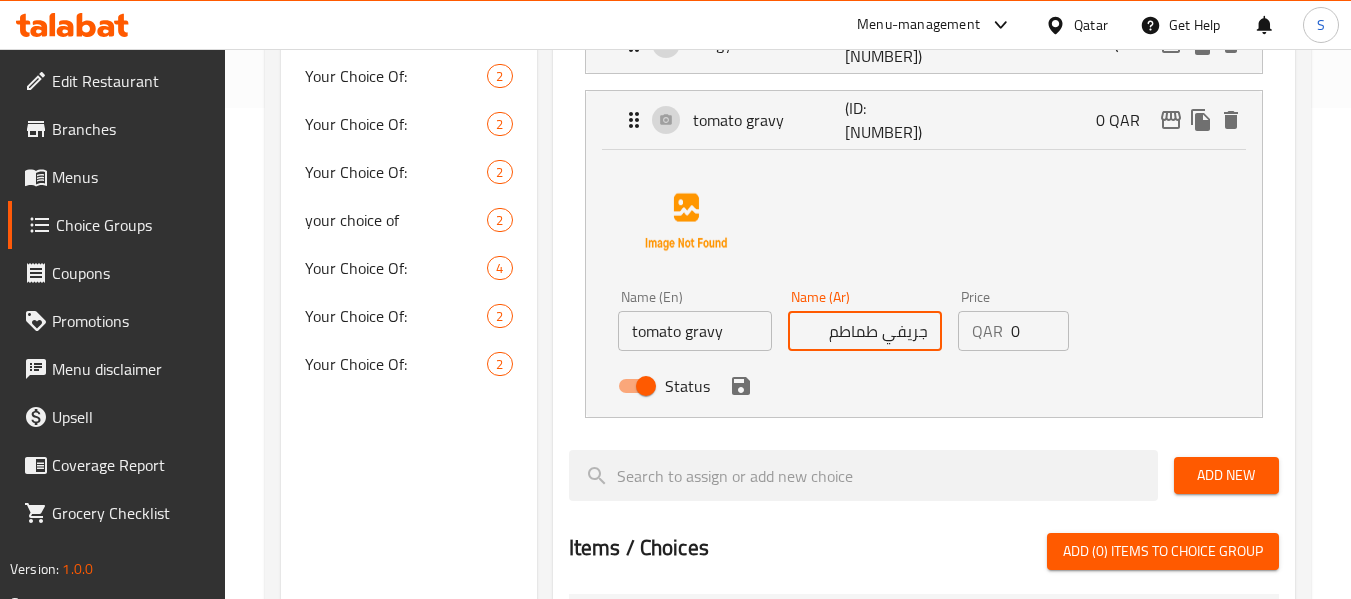 scroll, scrollTop: 500, scrollLeft: 0, axis: vertical 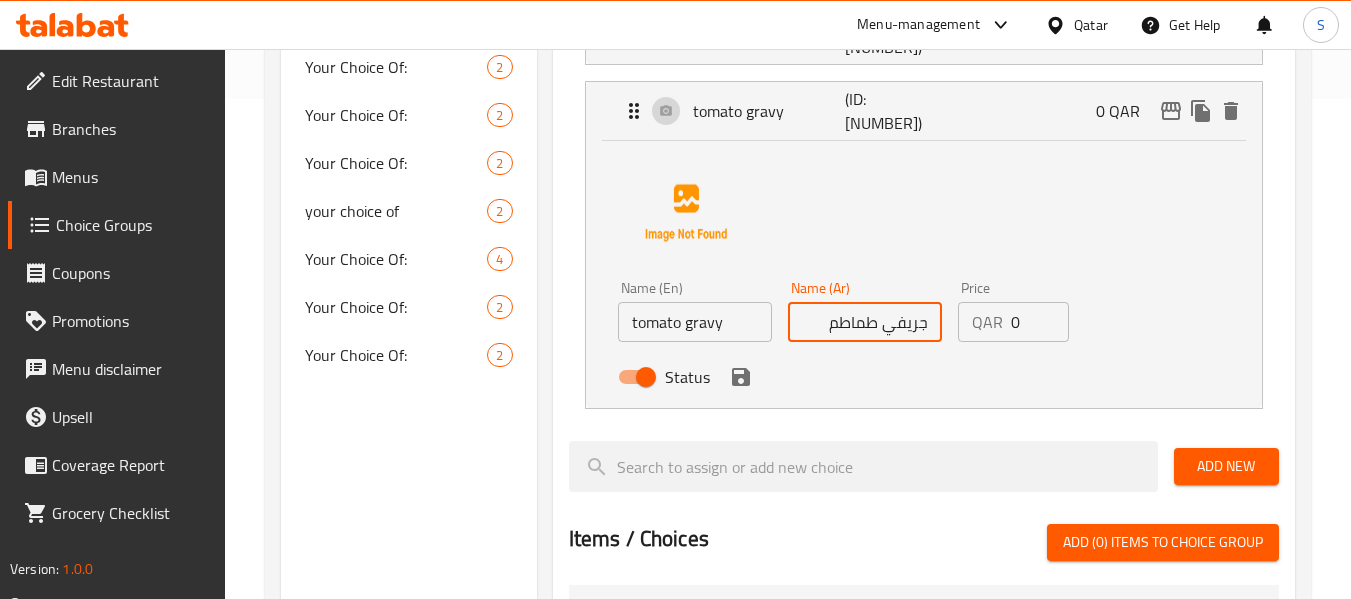 click 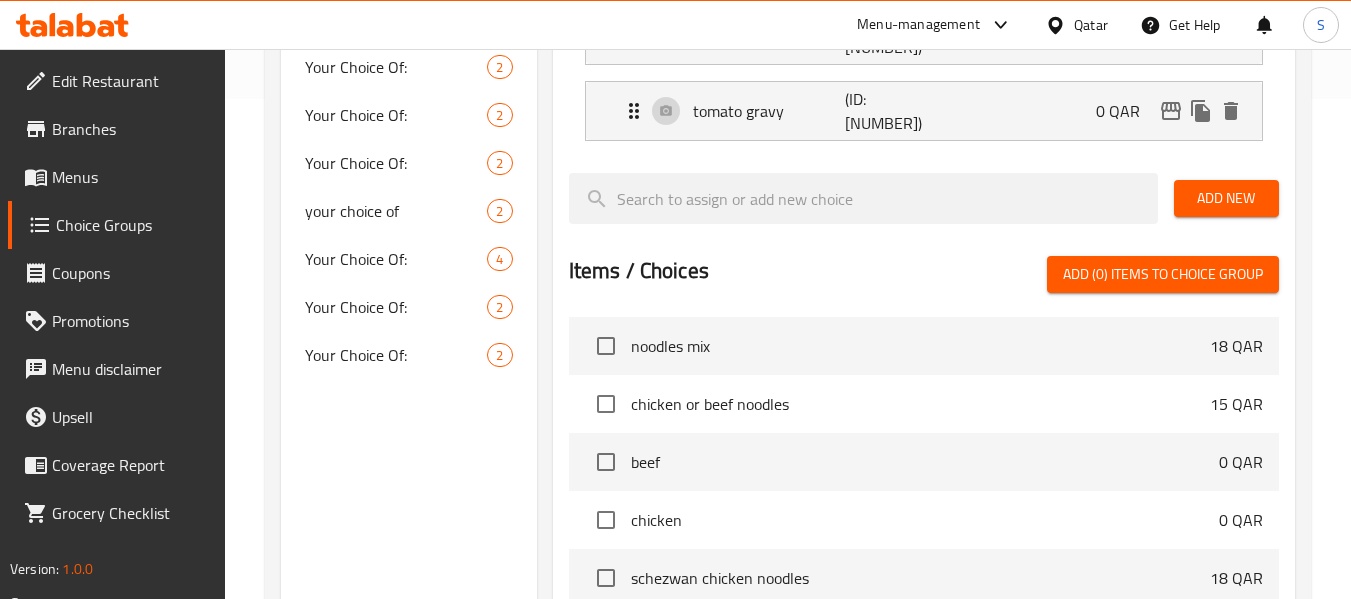 type on "جريفي طماطم" 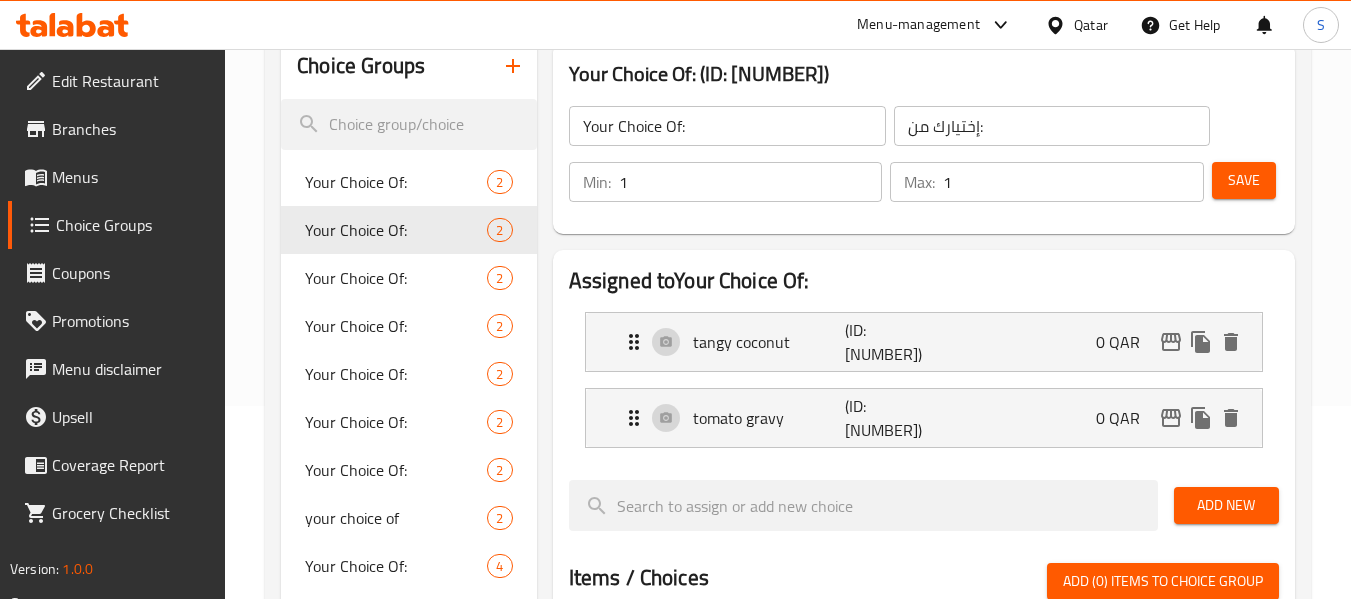 scroll, scrollTop: 0, scrollLeft: 0, axis: both 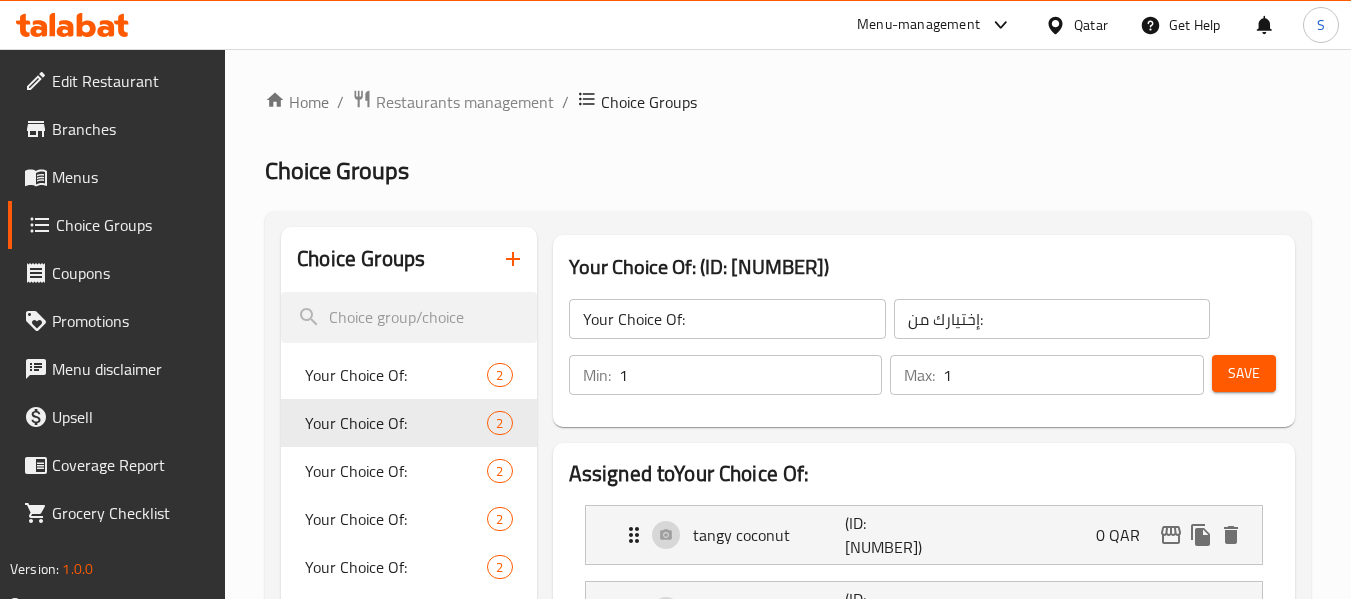 click on "Save" at bounding box center (1244, 373) 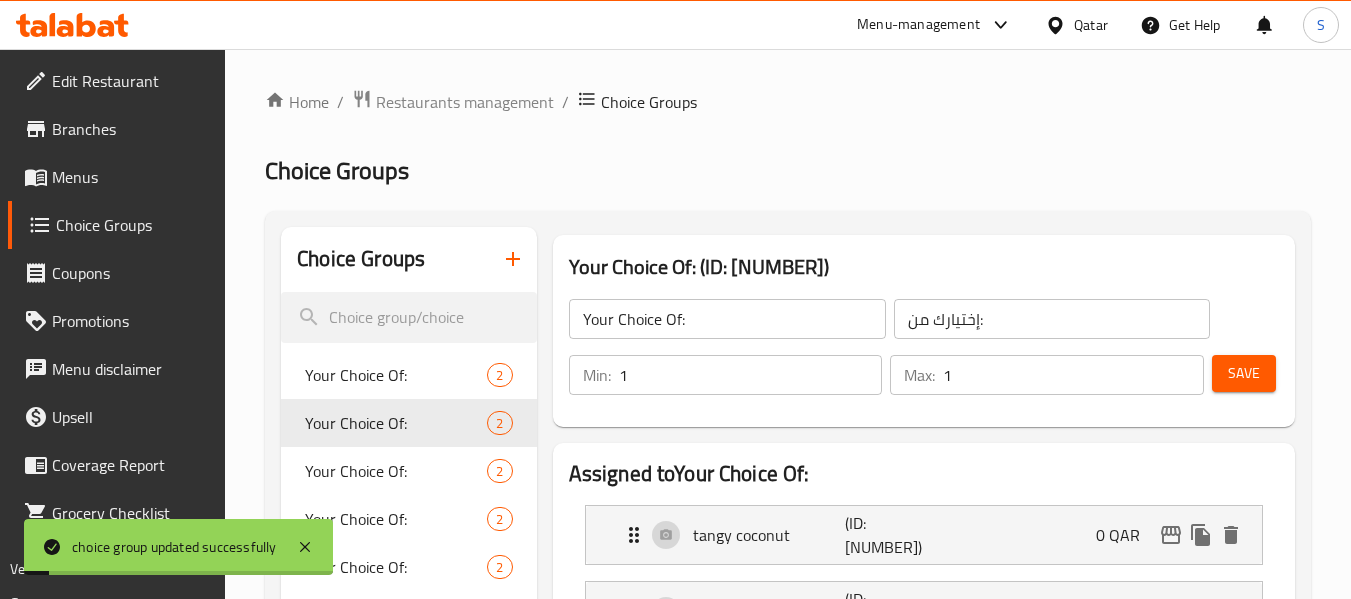 click on "Menus" at bounding box center [131, 177] 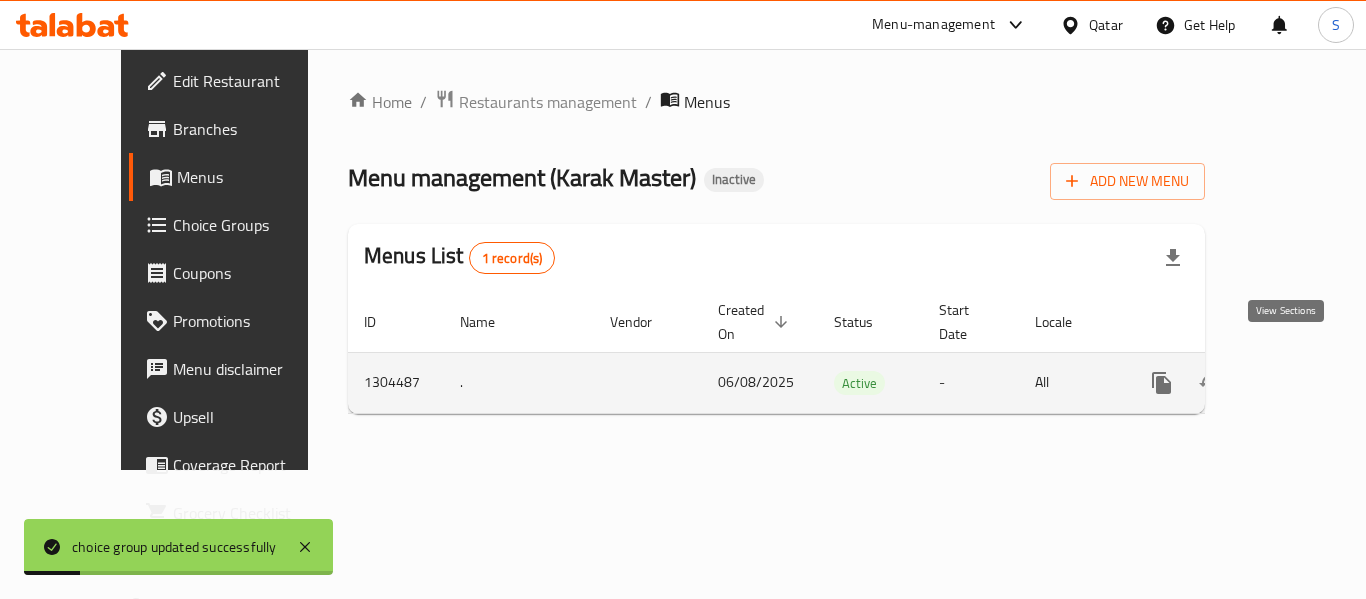 click at bounding box center (1306, 383) 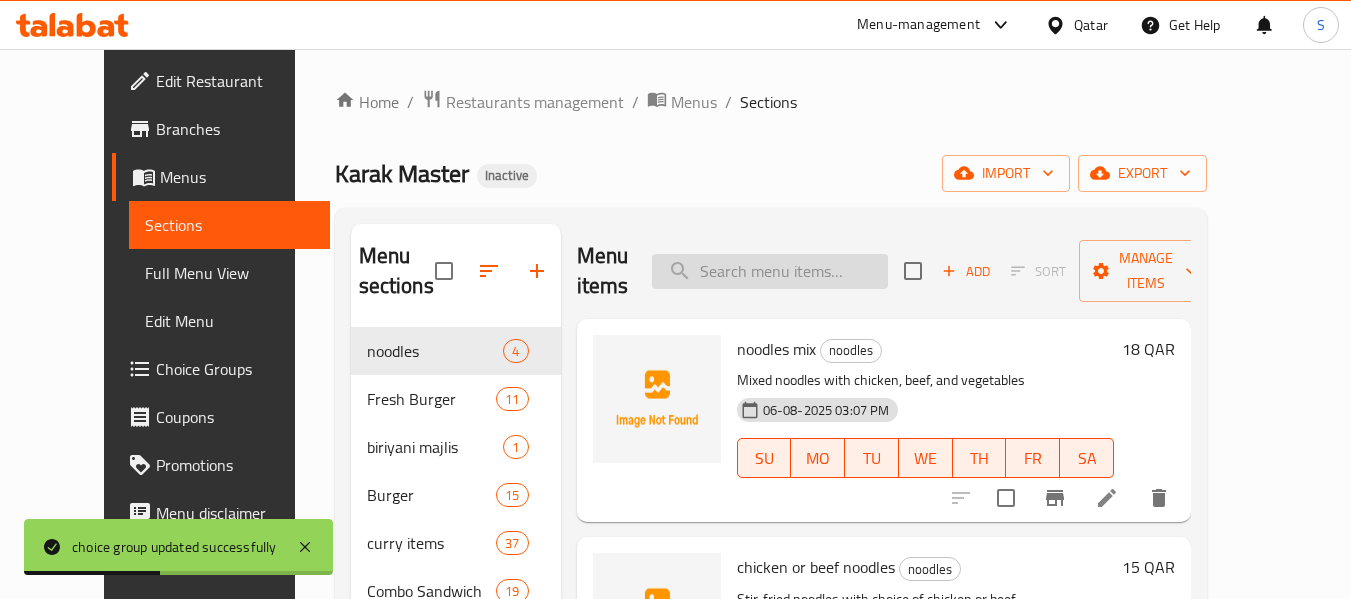 click at bounding box center [770, 271] 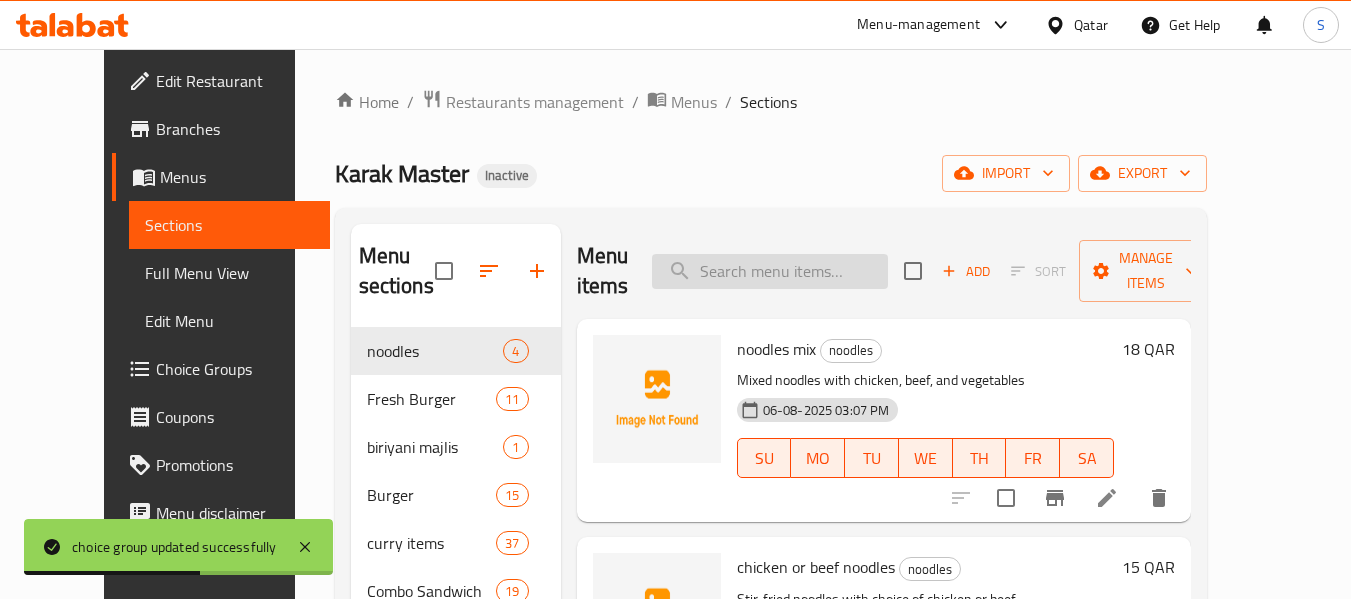 paste on "fish chilli" 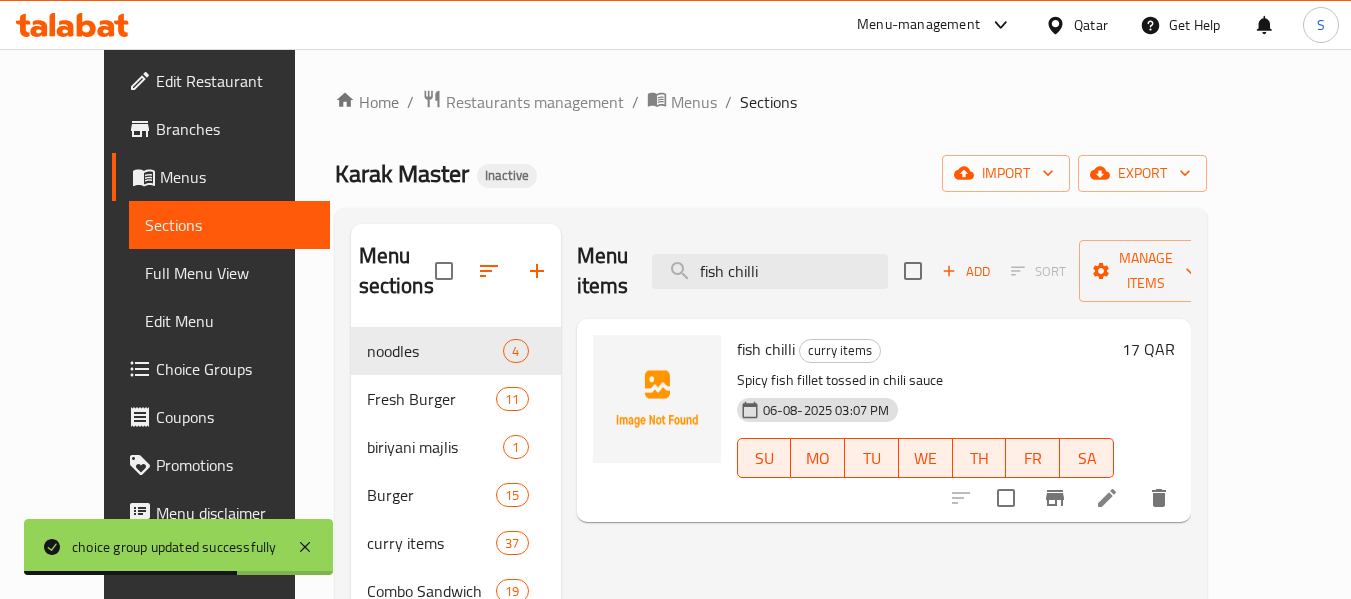 type on "fish chilli" 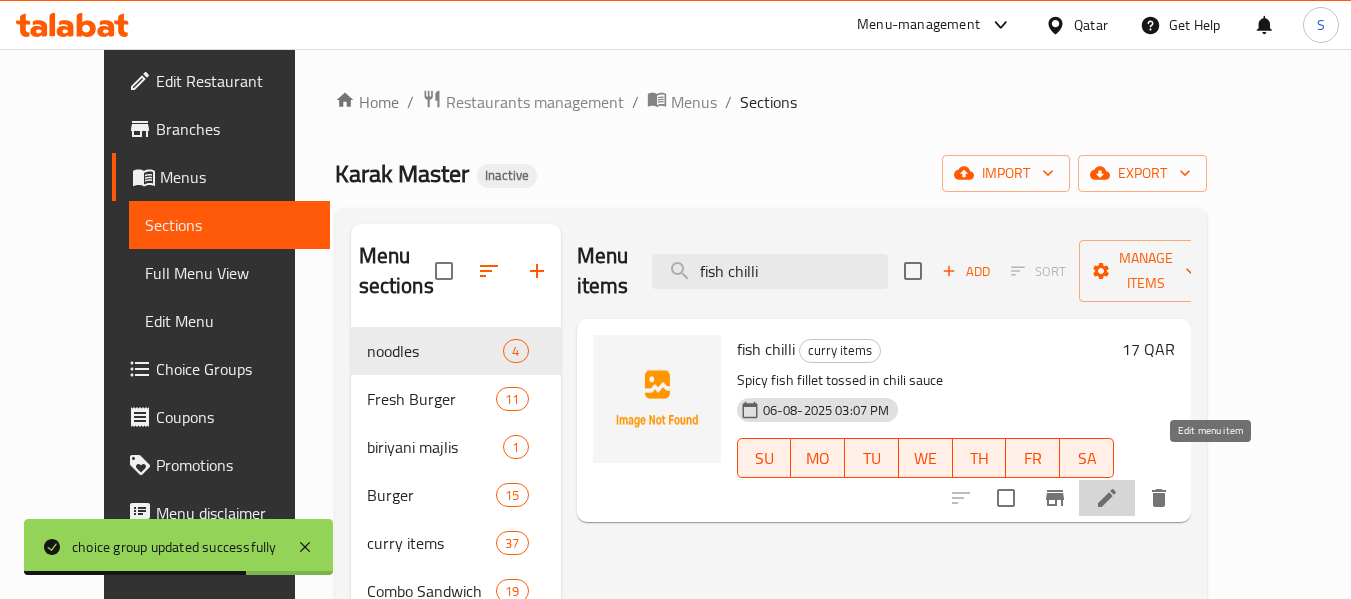 click 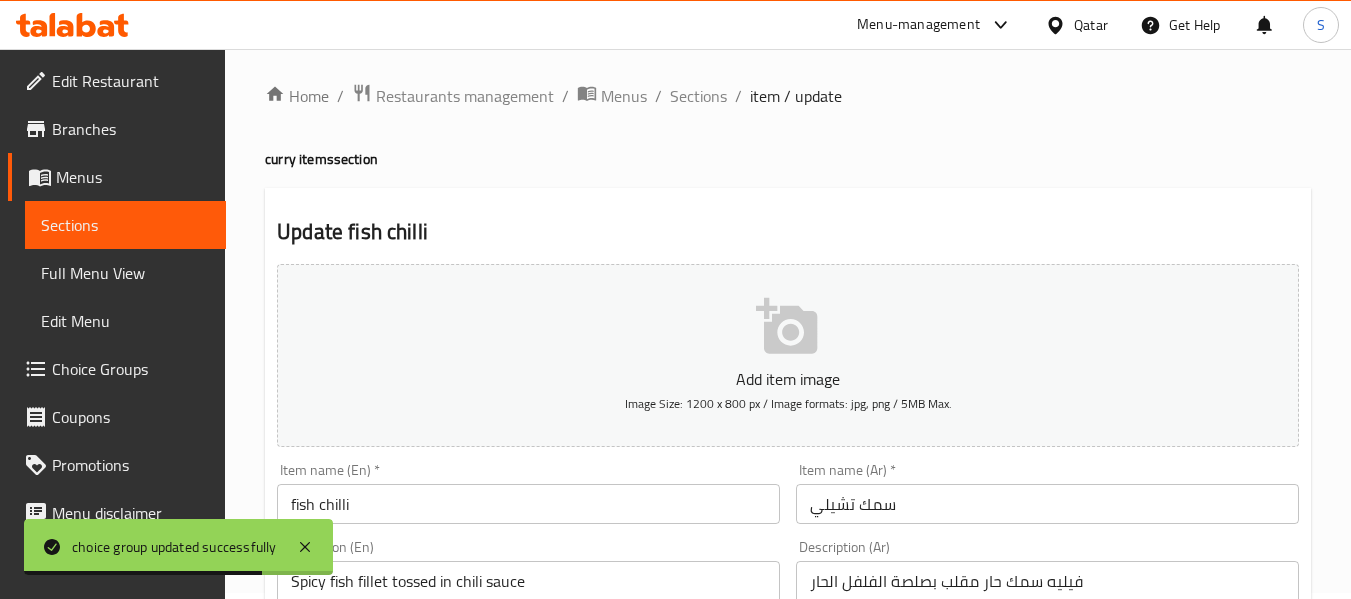 scroll, scrollTop: 200, scrollLeft: 0, axis: vertical 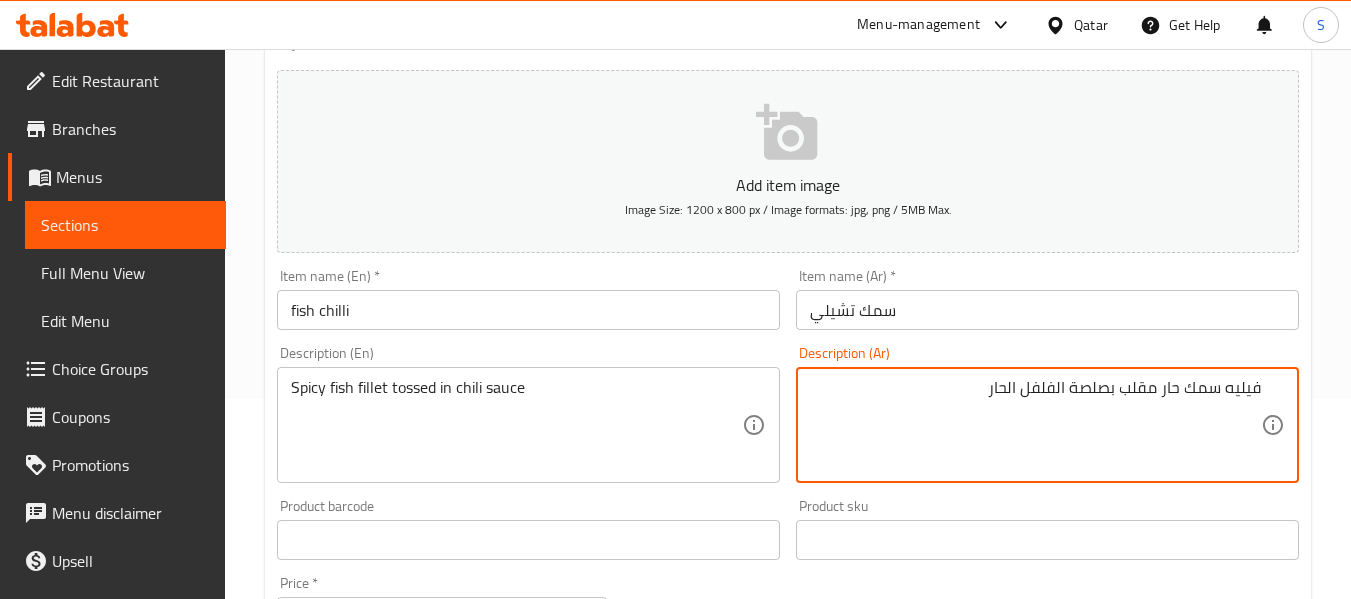 click on "فيليه سمك حار مقلب بصلصة الفلفل الحار" at bounding box center [1035, 425] 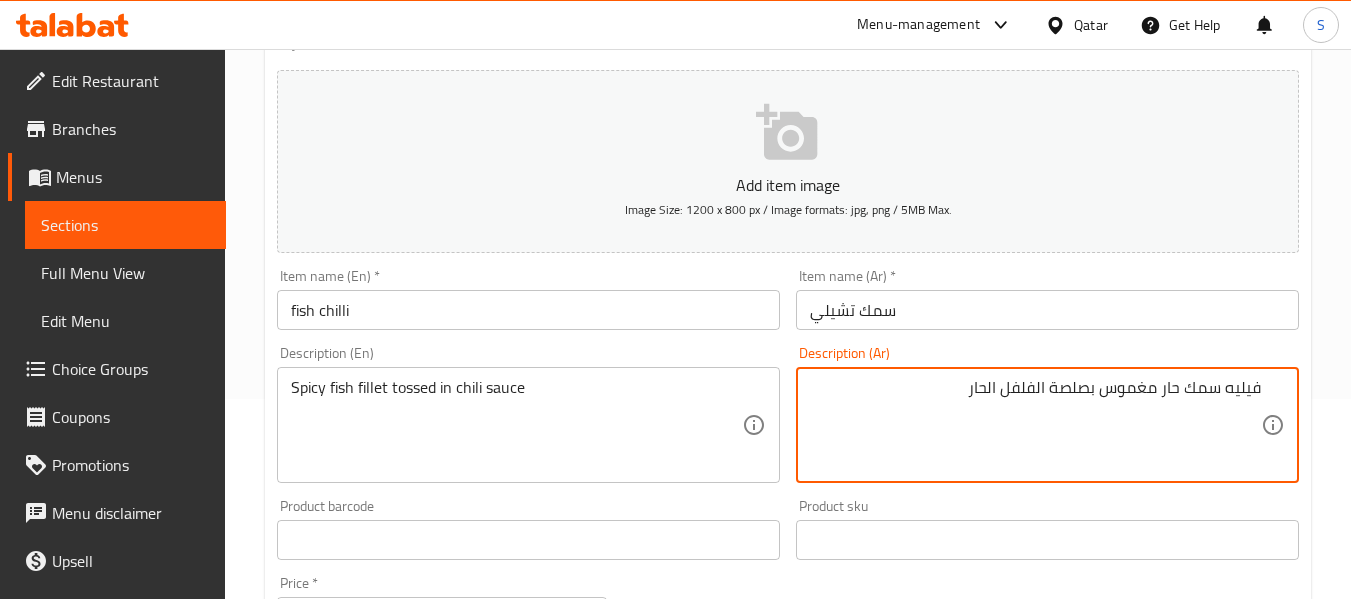 type on "فيليه سمك حار مغموس بصلصة الفلفل الحار" 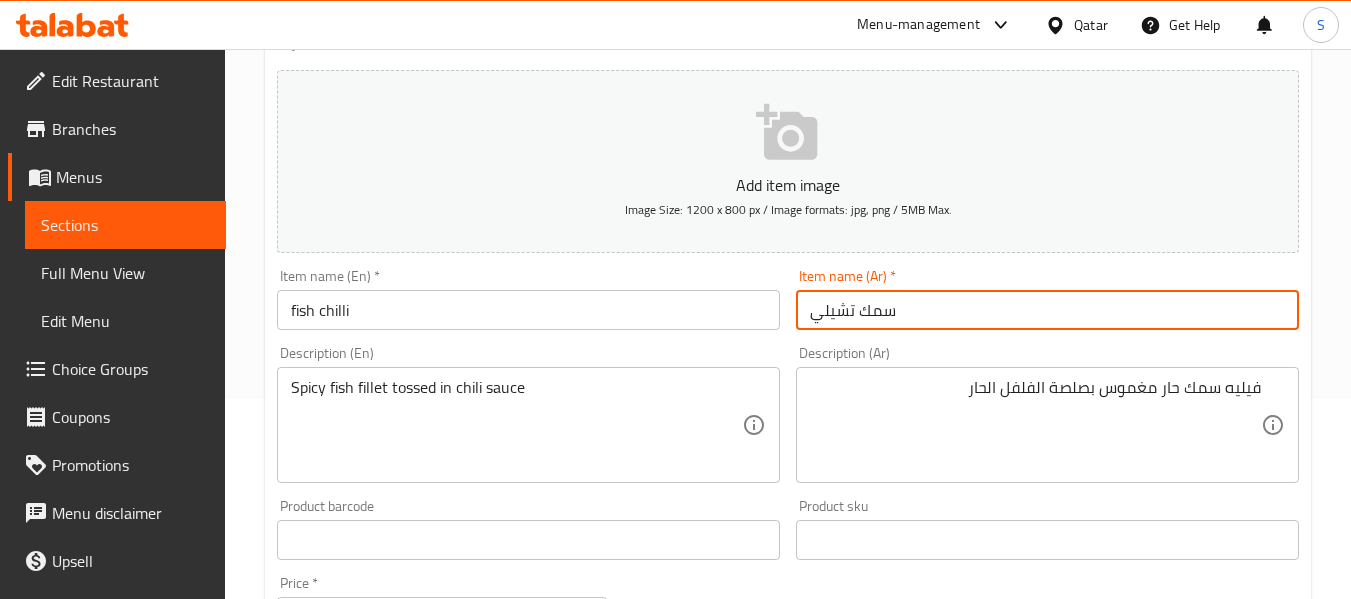 click on "سمك تشيلي" at bounding box center [1047, 310] 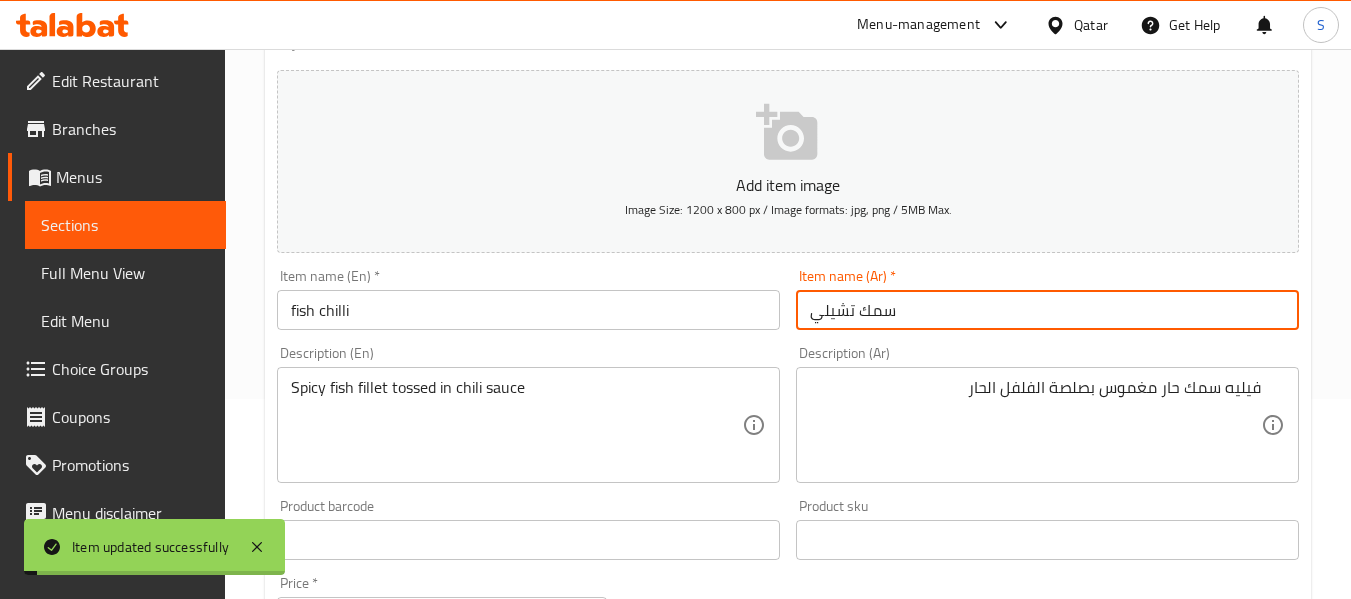 scroll, scrollTop: 0, scrollLeft: 0, axis: both 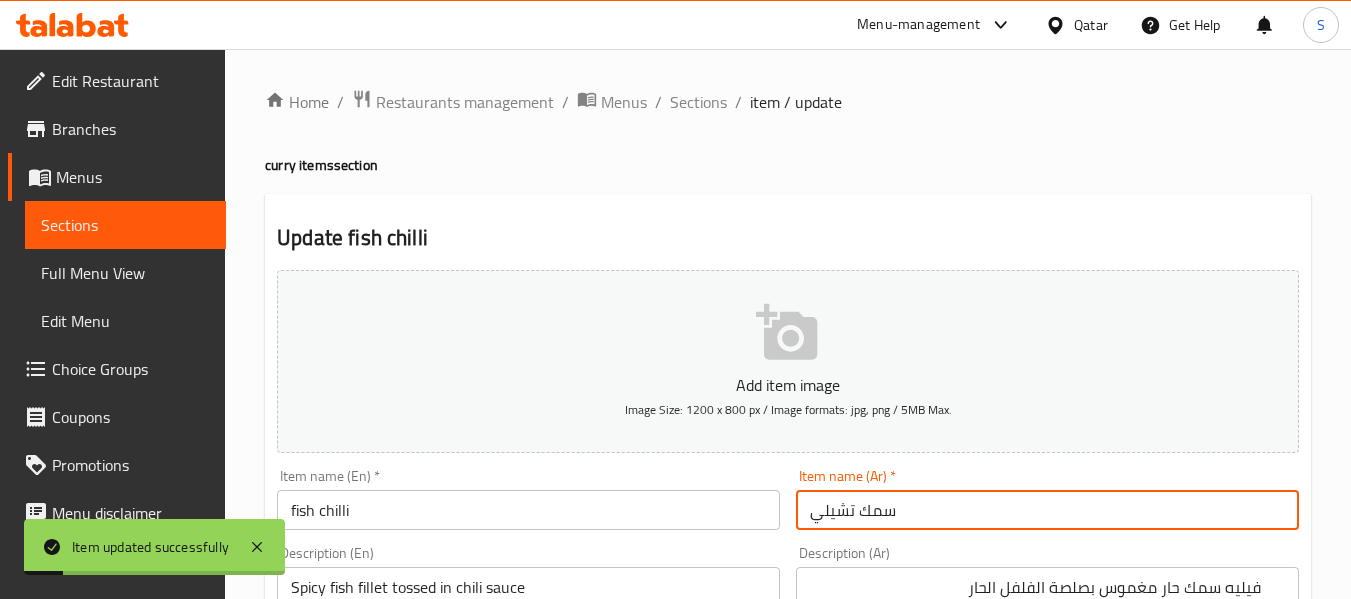 drag, startPoint x: 706, startPoint y: 98, endPoint x: 712, endPoint y: 2, distance: 96.18732 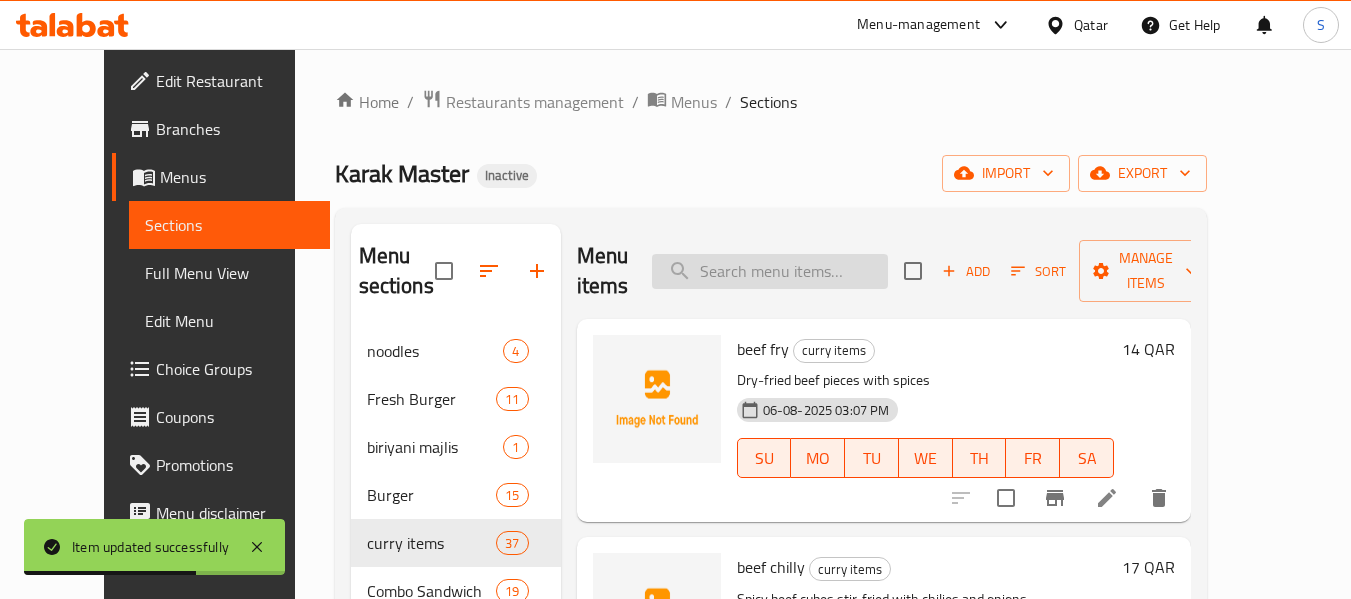 click at bounding box center (770, 271) 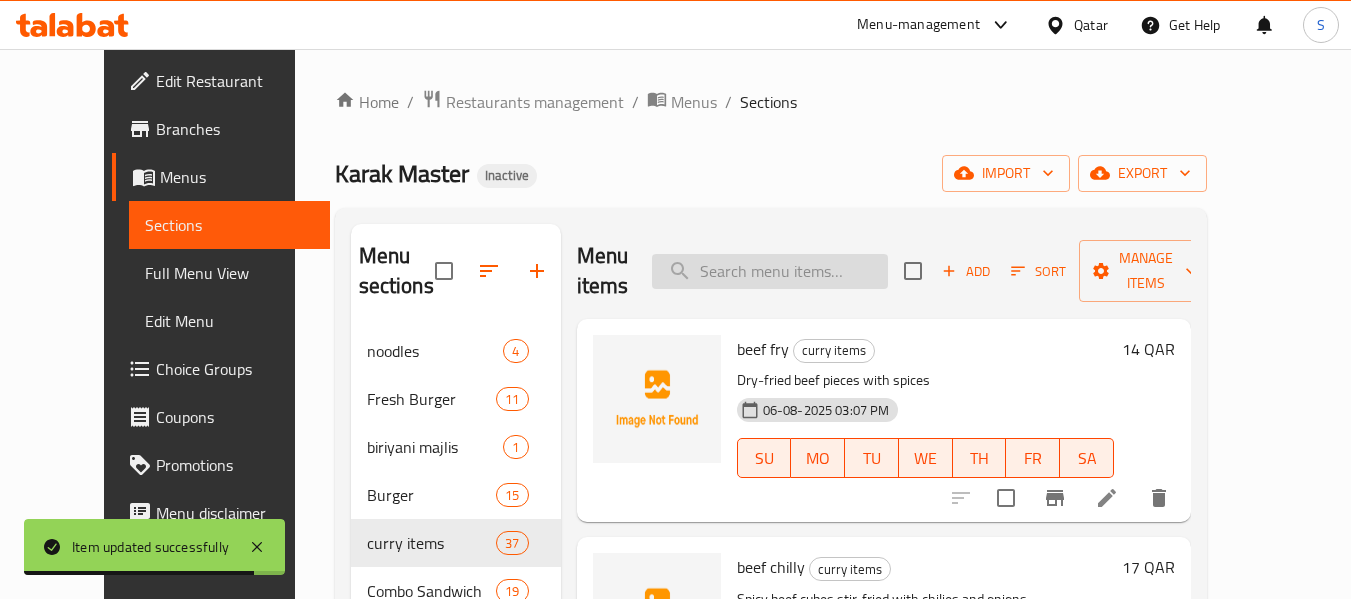 paste on "paneer butter masala" 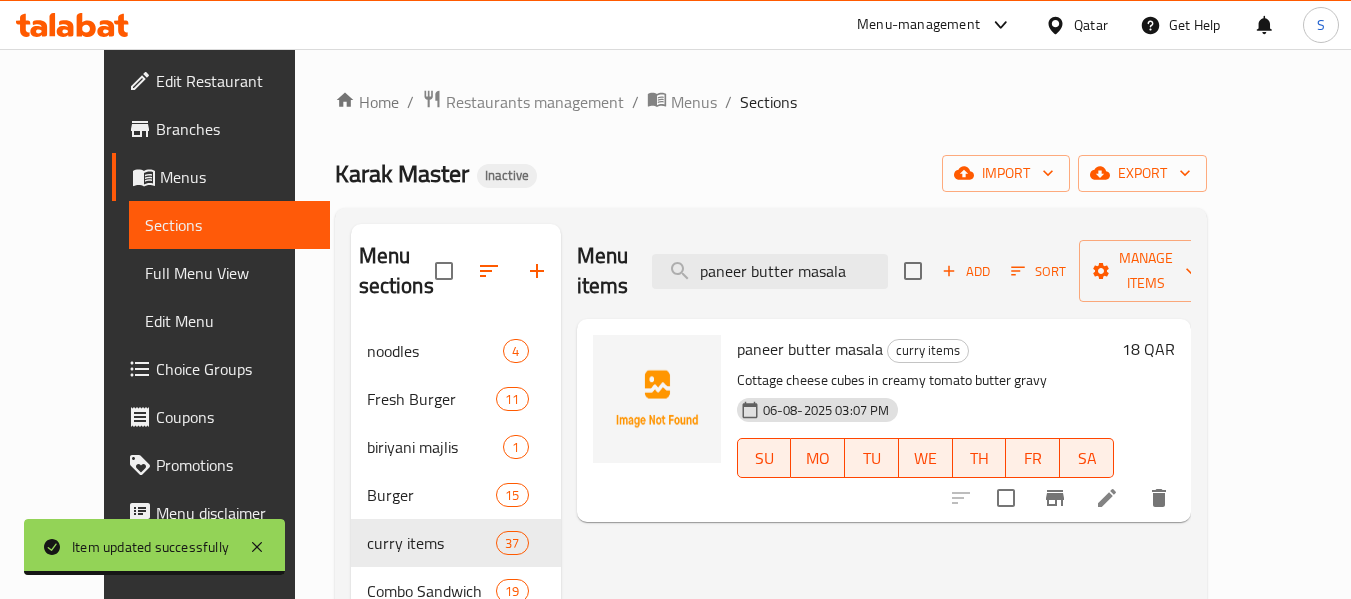 type on "paneer butter masala" 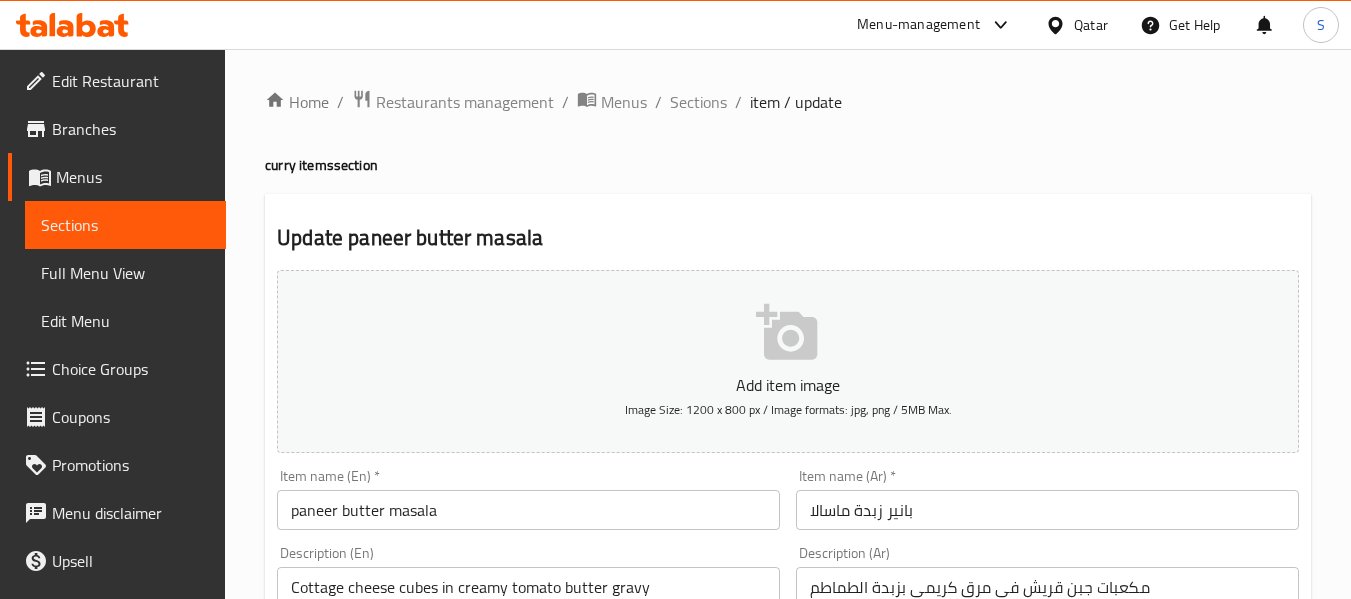 scroll, scrollTop: 200, scrollLeft: 0, axis: vertical 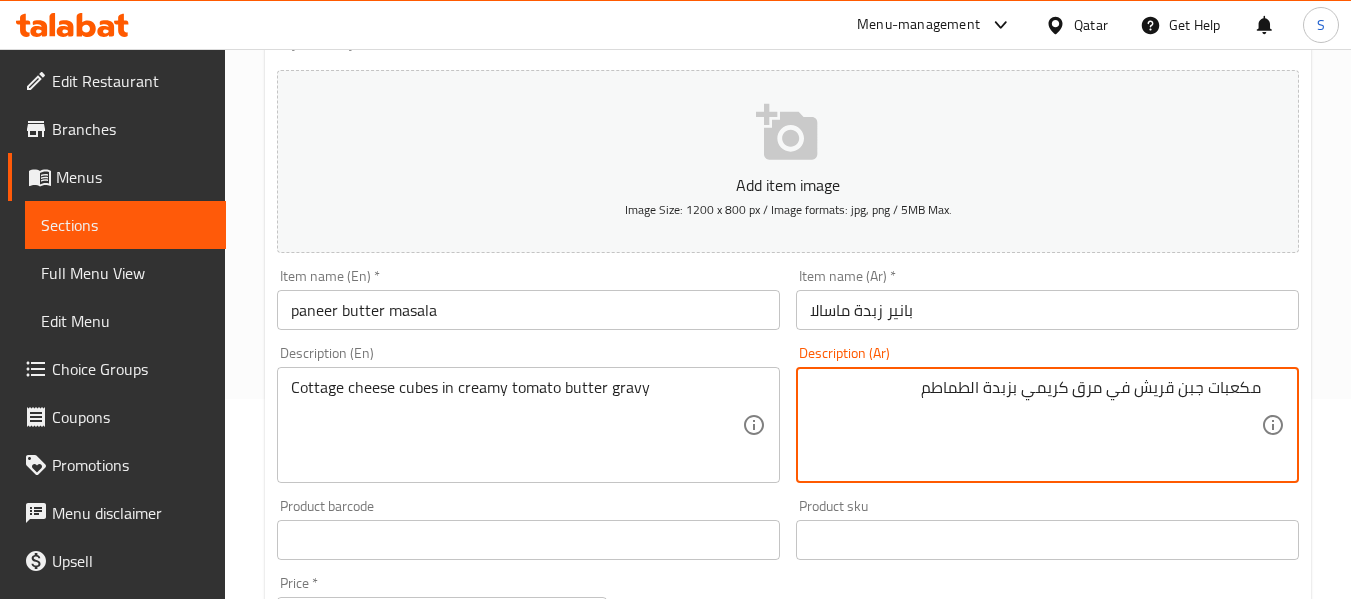 click on "مكعبات جبن قريش في مرق كريمي بزبدة الطماطم" at bounding box center [1035, 425] 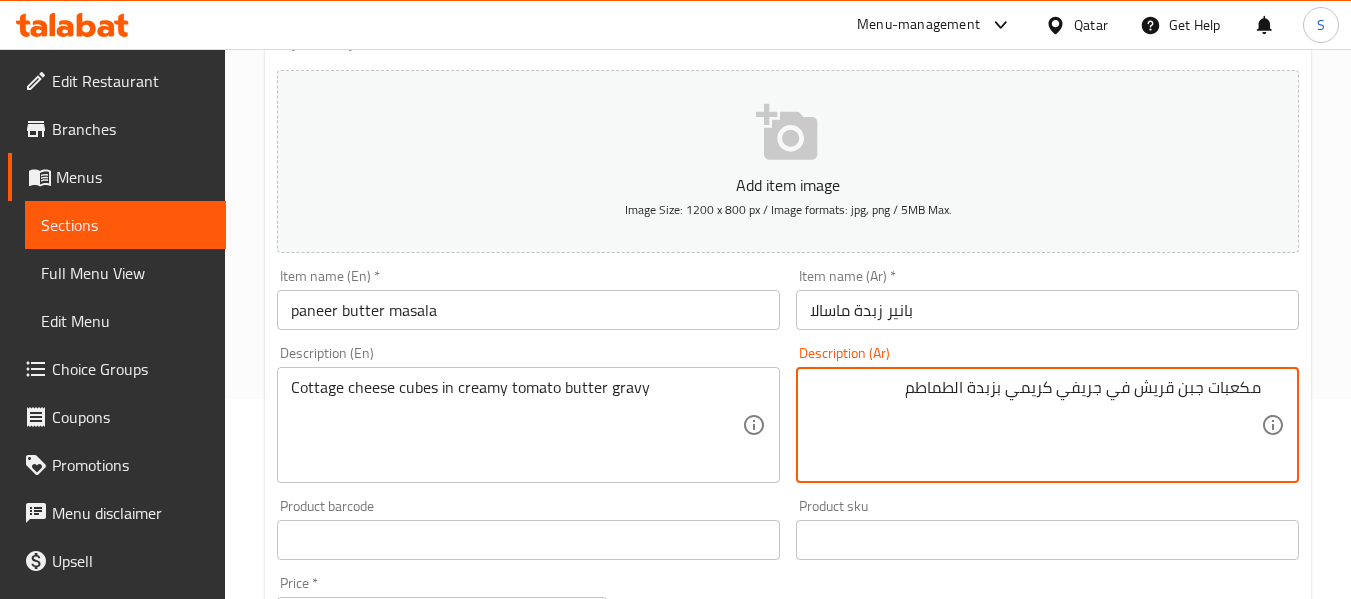 type on "مكعبات جبن قريش في جريفي كريمي بزبدة الطماطم" 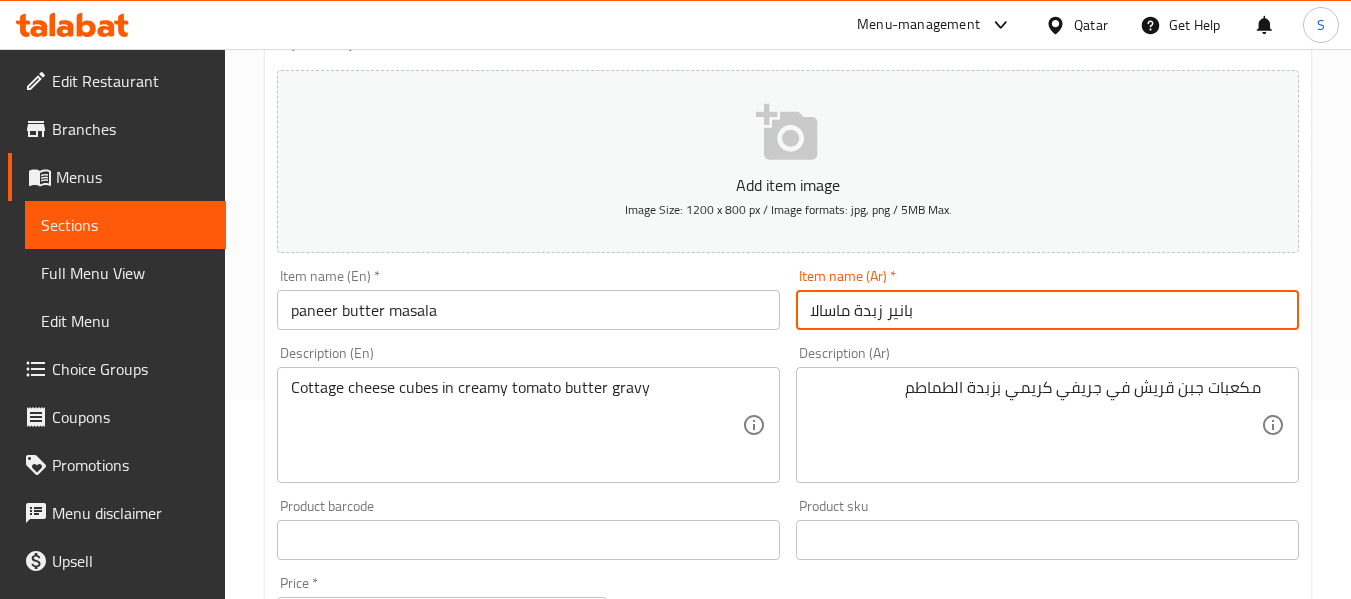 click on "Update" at bounding box center (398, 1126) 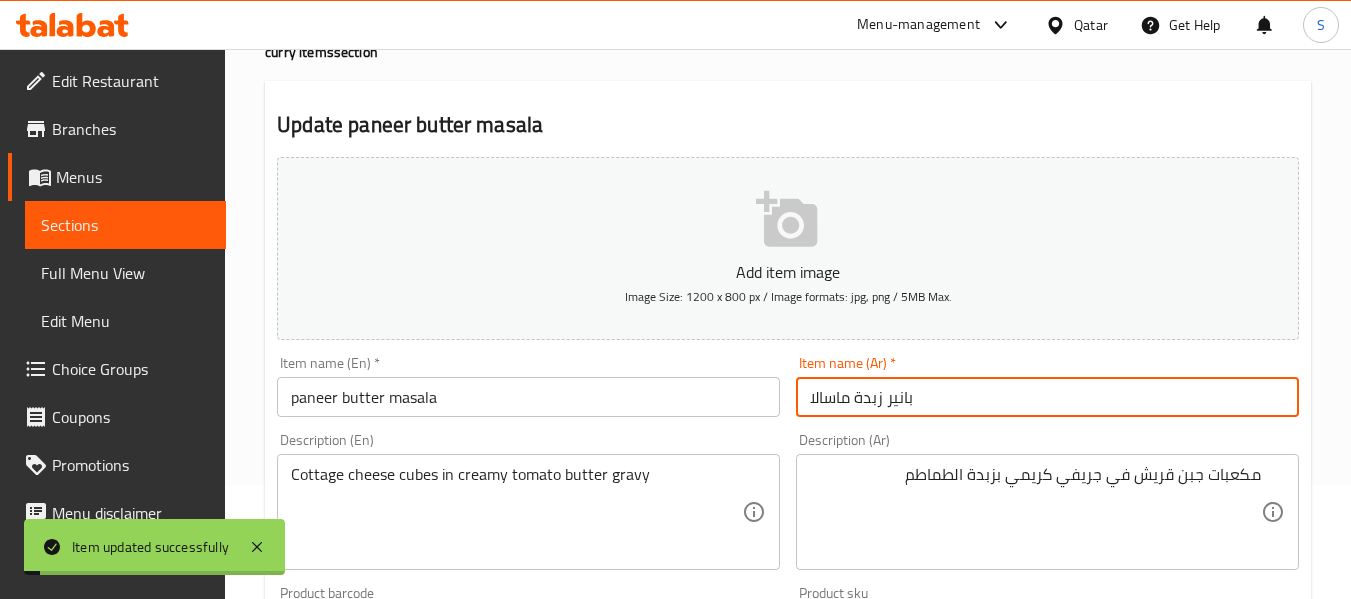 scroll, scrollTop: 0, scrollLeft: 0, axis: both 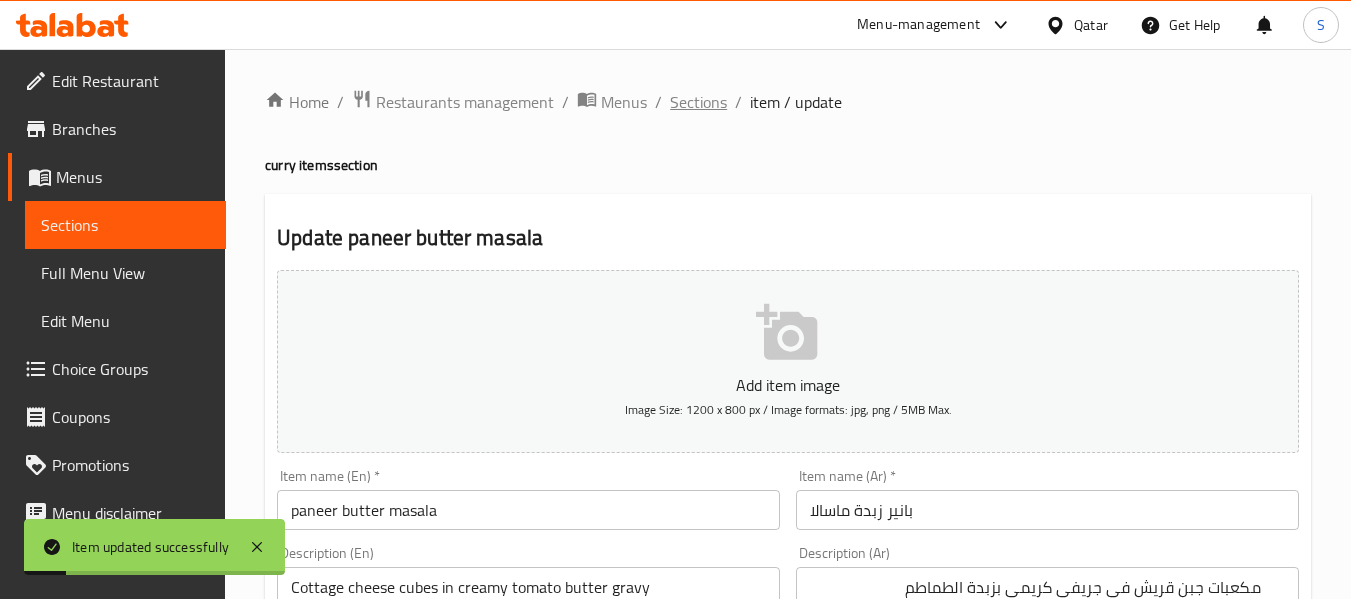 click on "Sections" at bounding box center (698, 102) 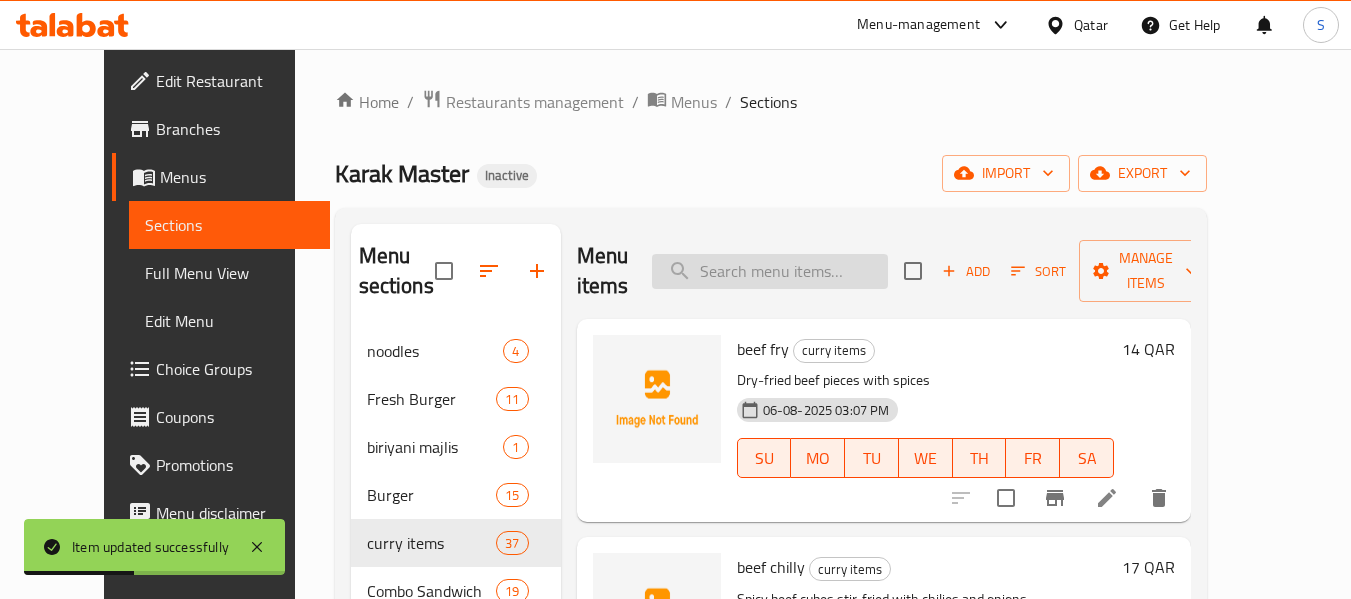 click at bounding box center (770, 271) 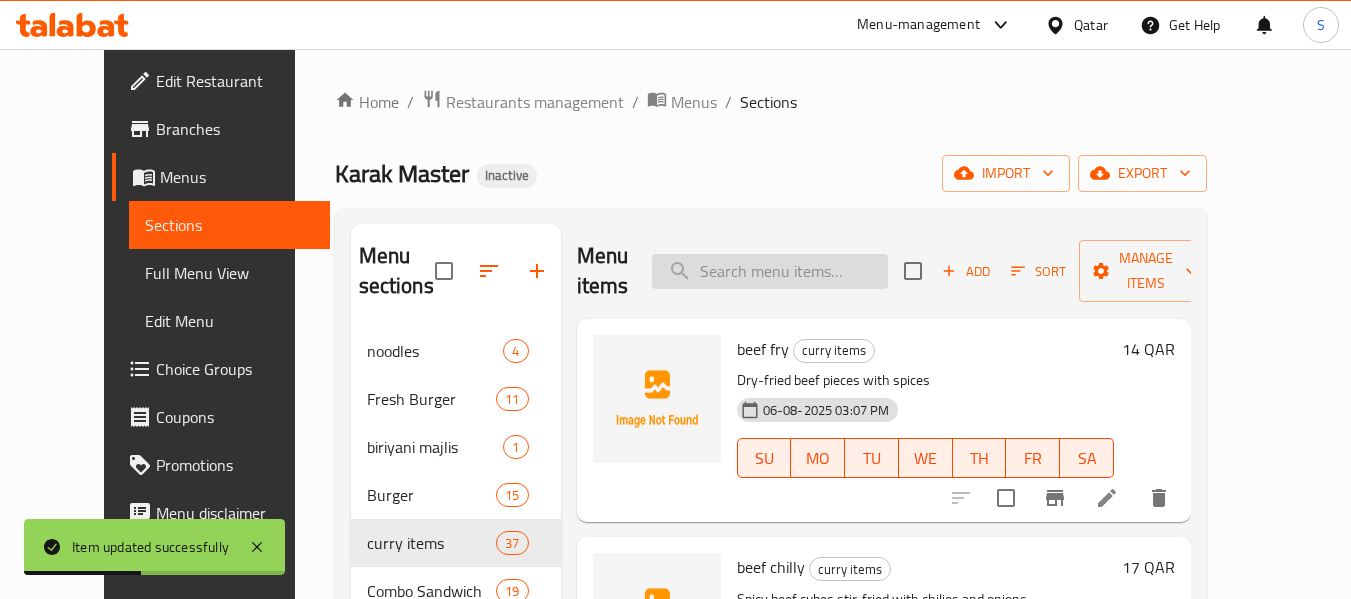 paste on "paneer chilly" 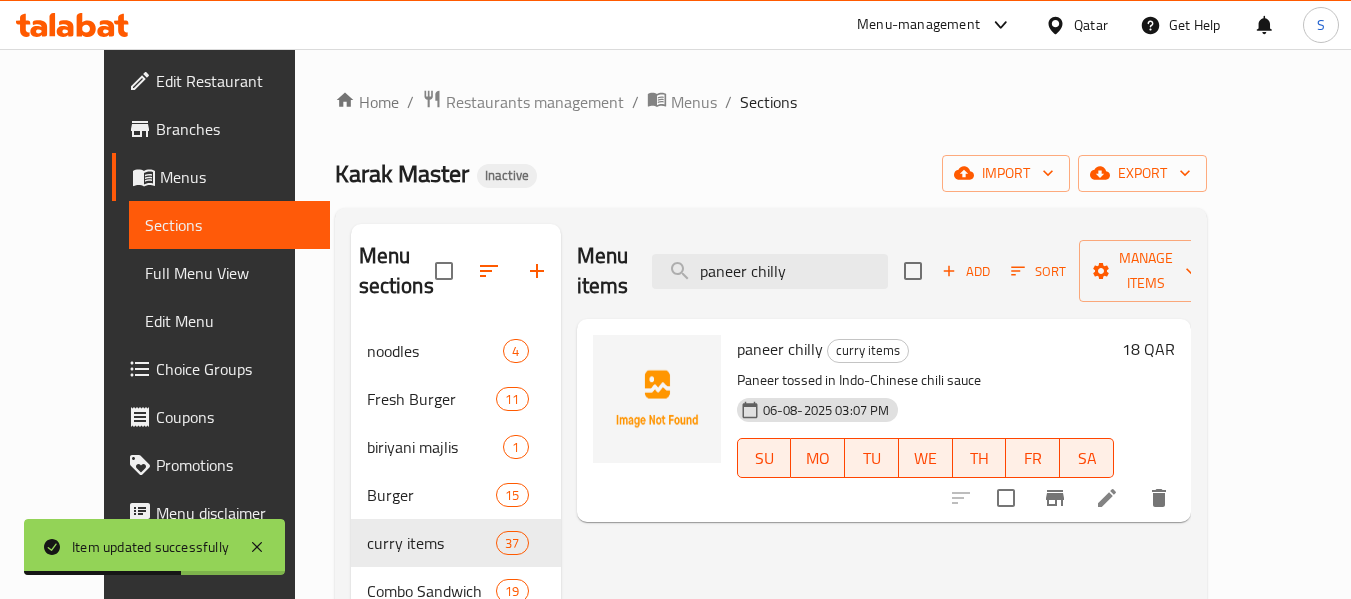 type on "paneer chilly" 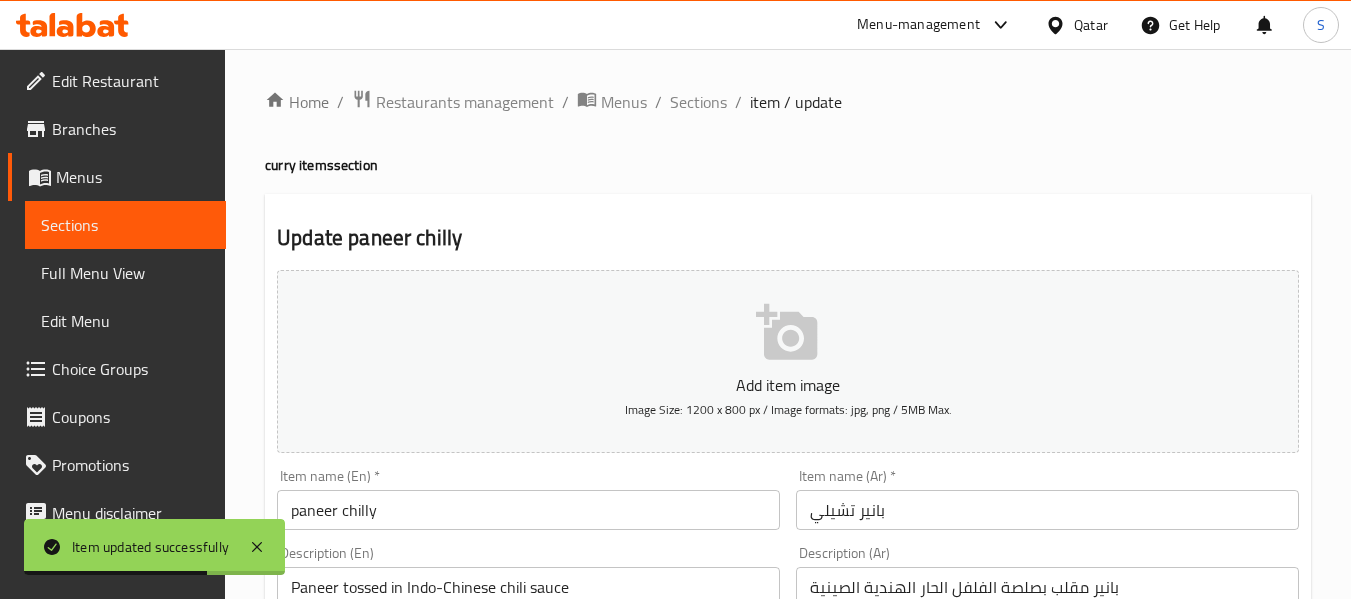 scroll, scrollTop: 200, scrollLeft: 0, axis: vertical 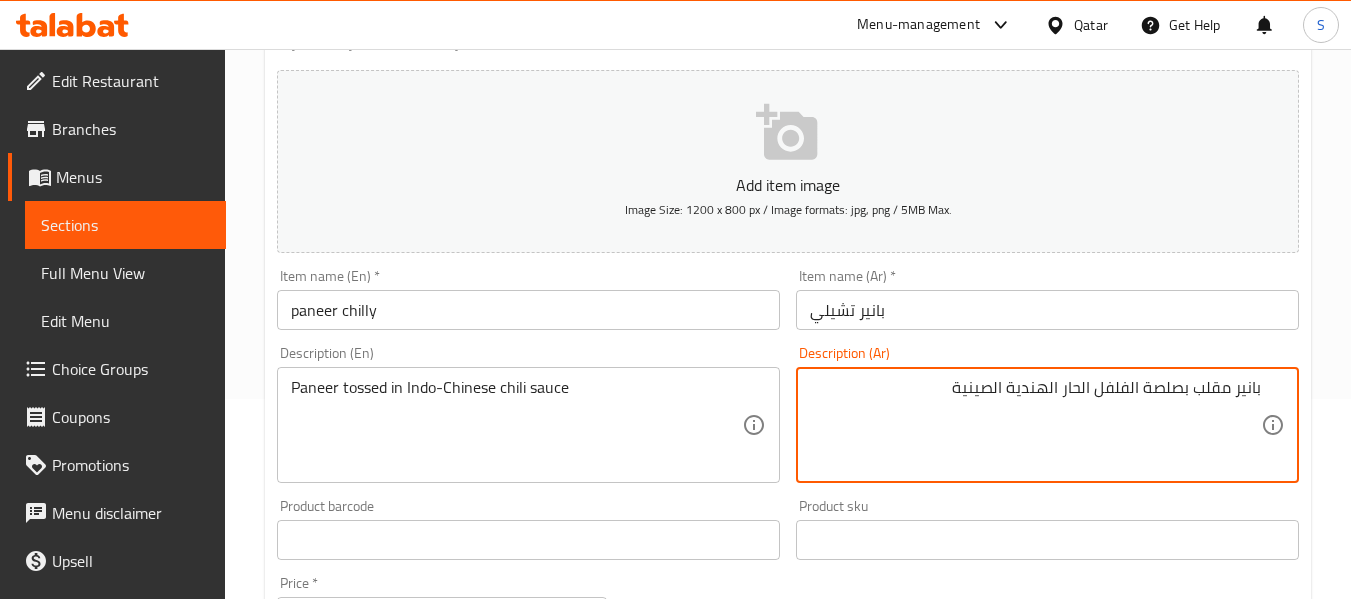 click on "بانير مقلب بصلصة الفلفل الحار الهندية الصينية" at bounding box center (1035, 425) 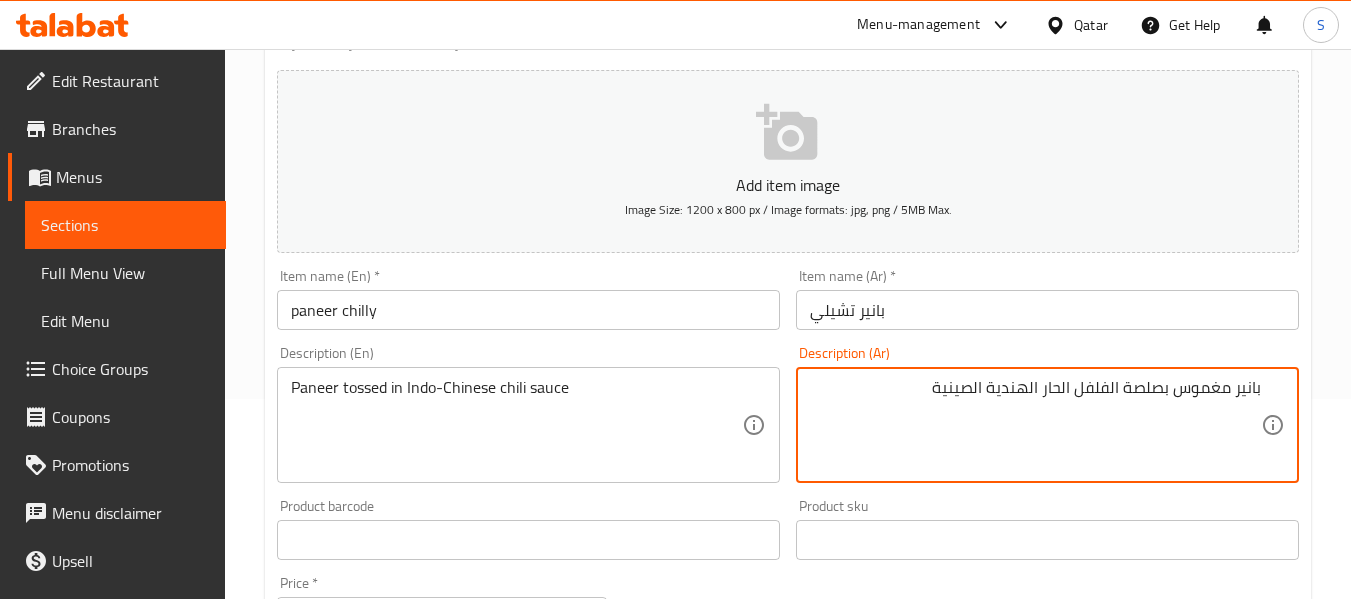 type on "بانير مغموس بصلصة الفلفل الحار الهندية الصينية" 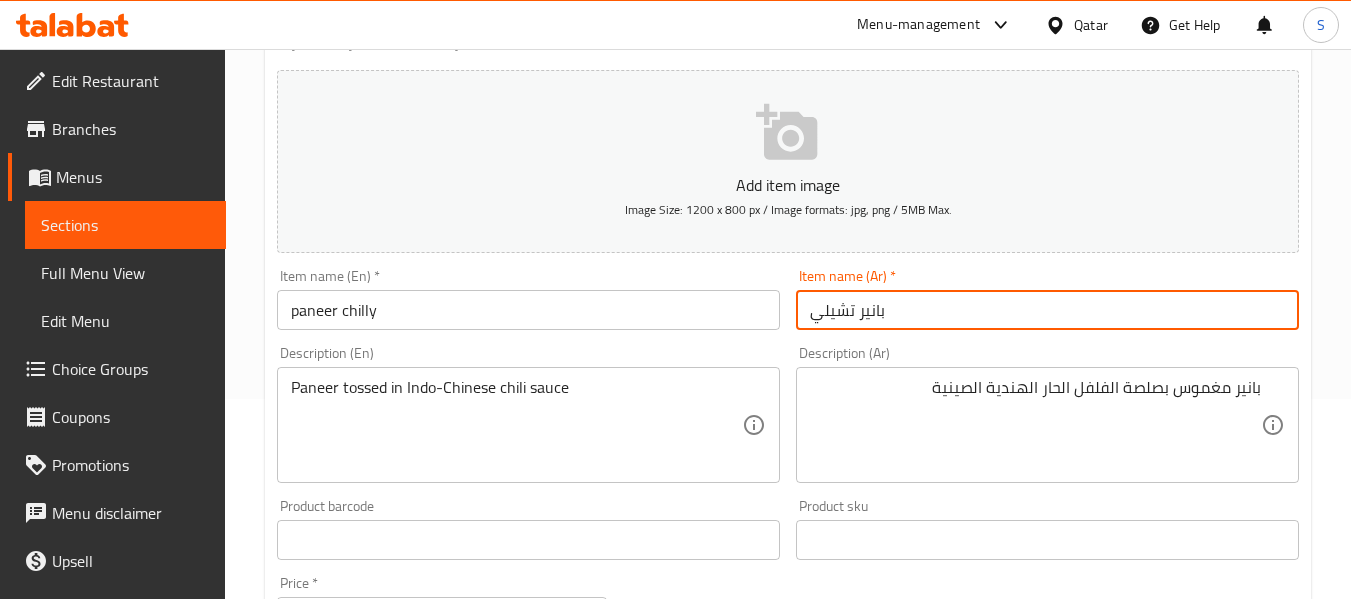 click on "بانير تشيلي" at bounding box center (1047, 310) 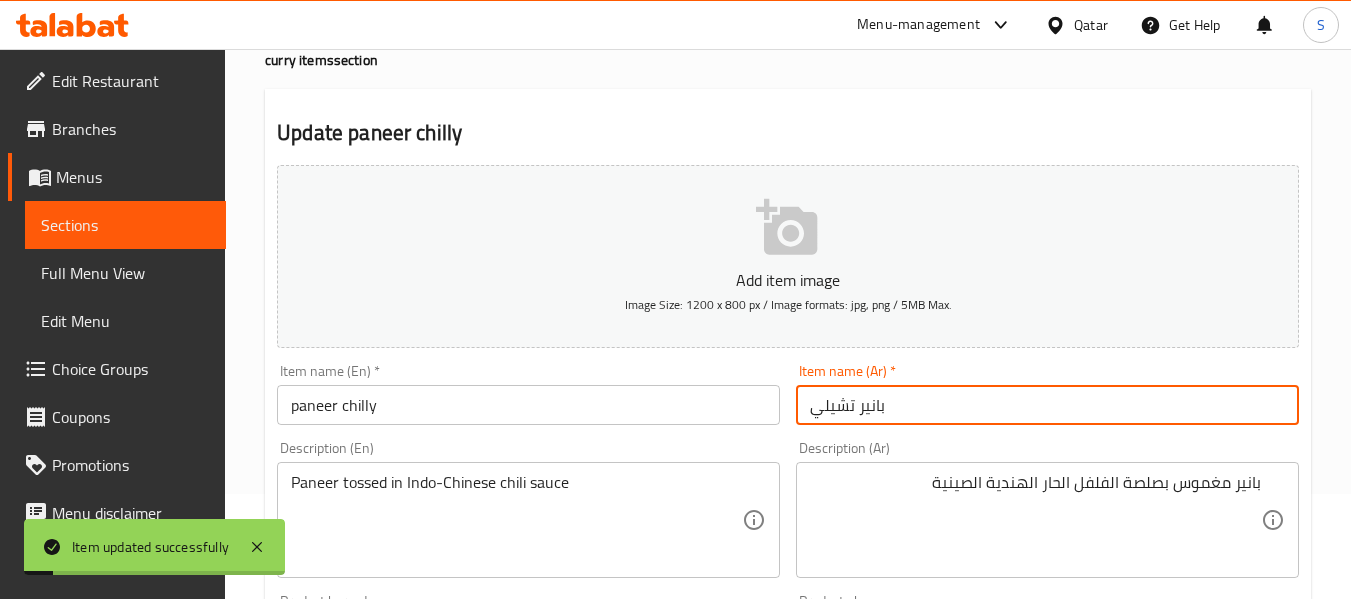 scroll, scrollTop: 0, scrollLeft: 0, axis: both 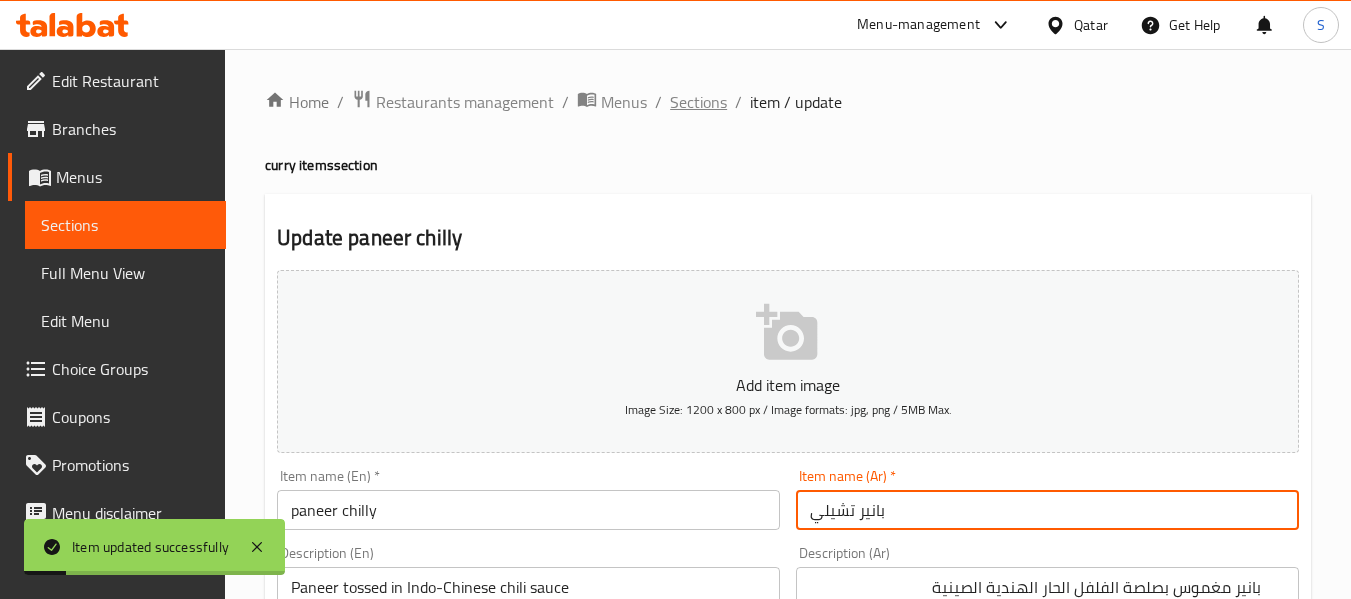 click on "Sections" at bounding box center (698, 102) 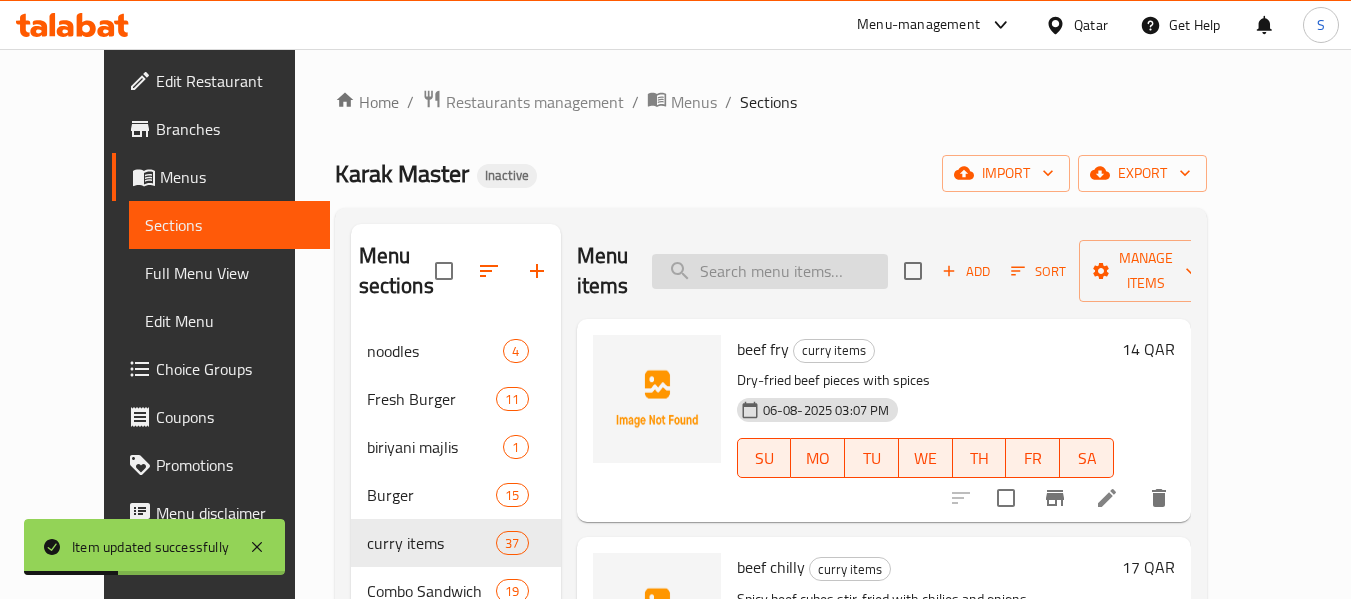 click at bounding box center (770, 271) 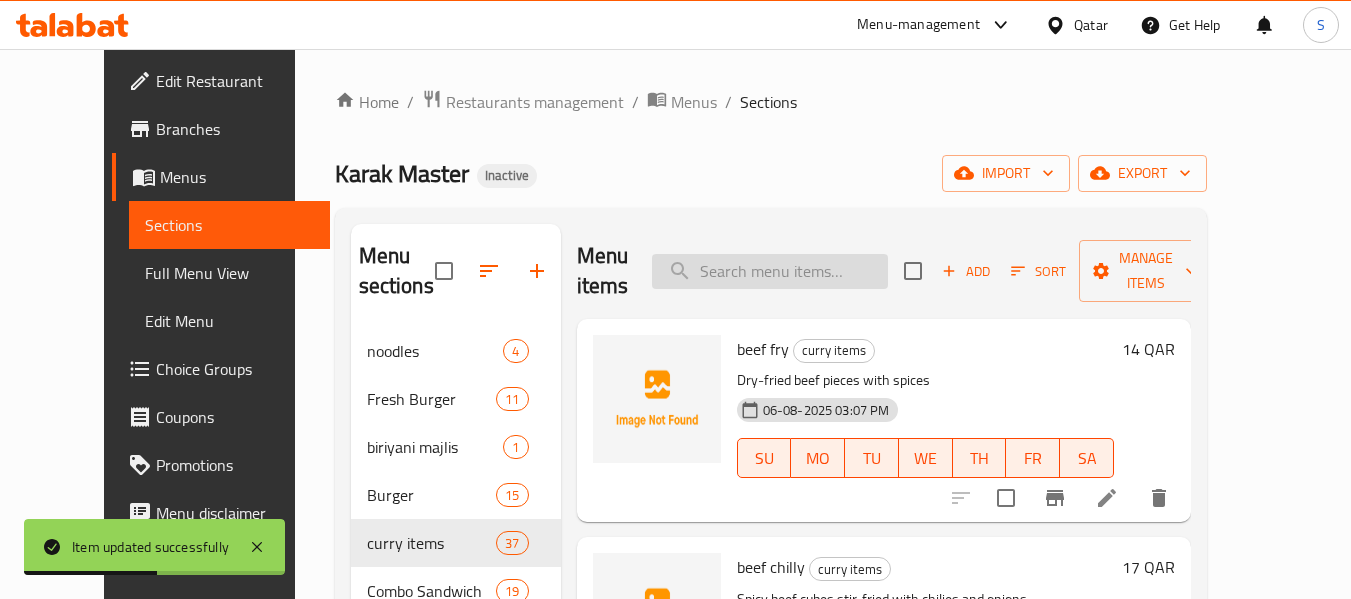paste on "egg masala" 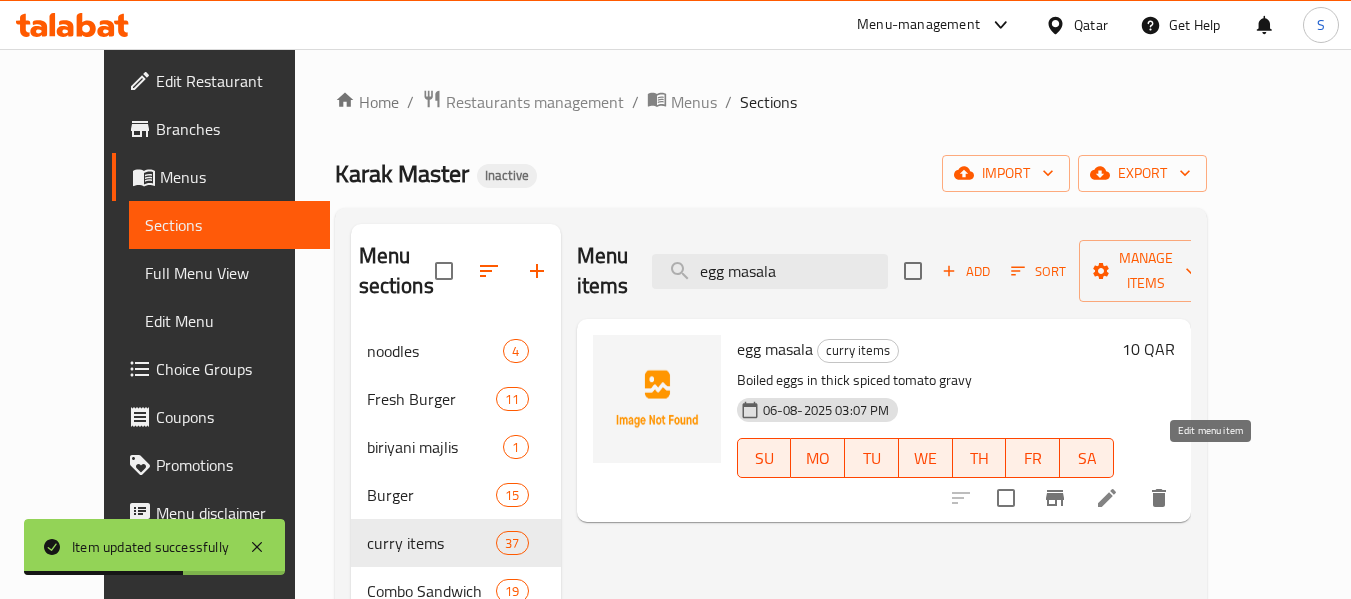 type on "egg masala" 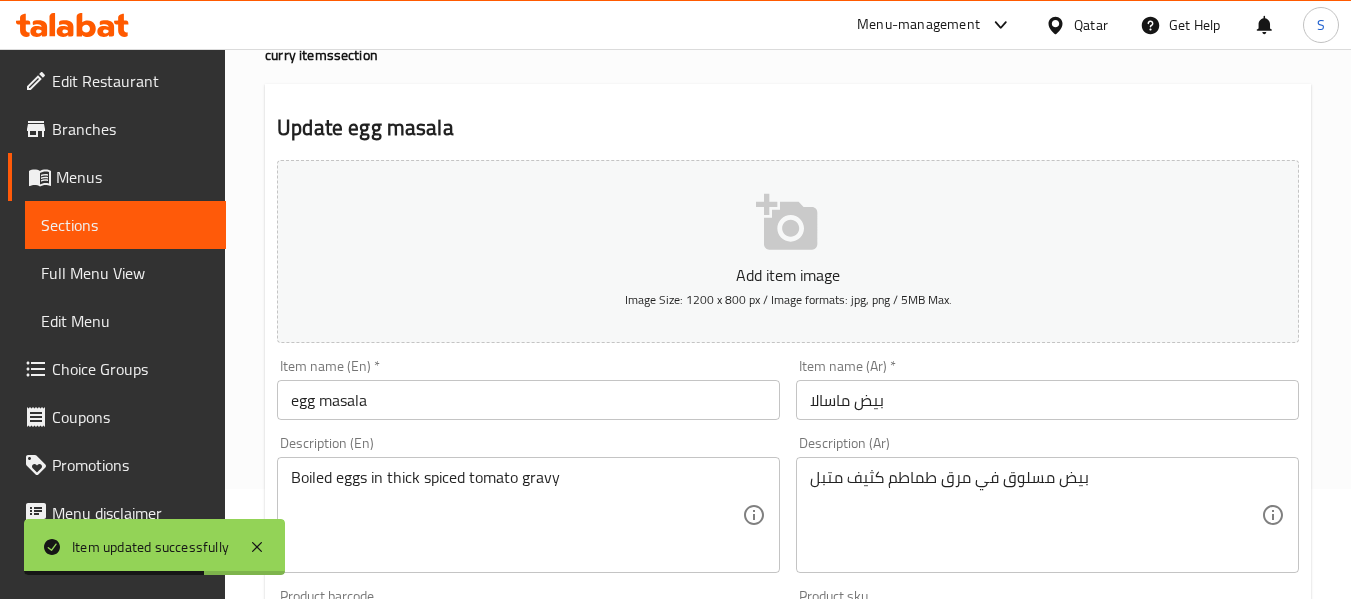 scroll, scrollTop: 200, scrollLeft: 0, axis: vertical 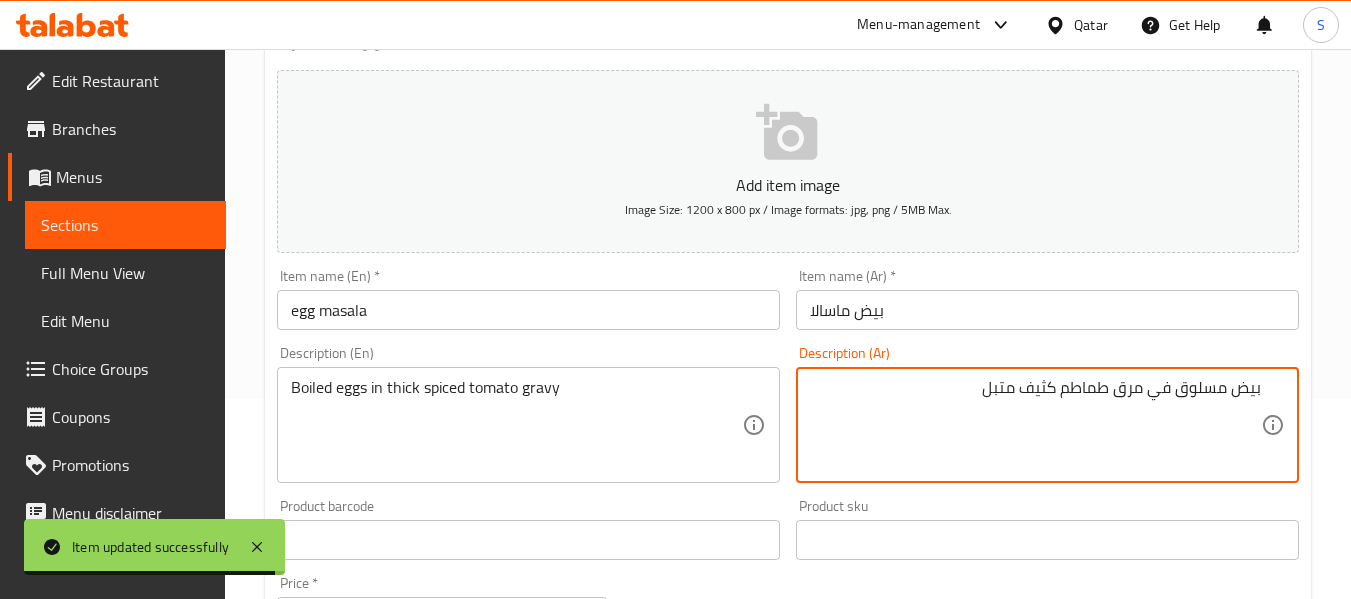 click on "بيض مسلوق في مرق طماطم كثيف متبل" at bounding box center [1035, 425] 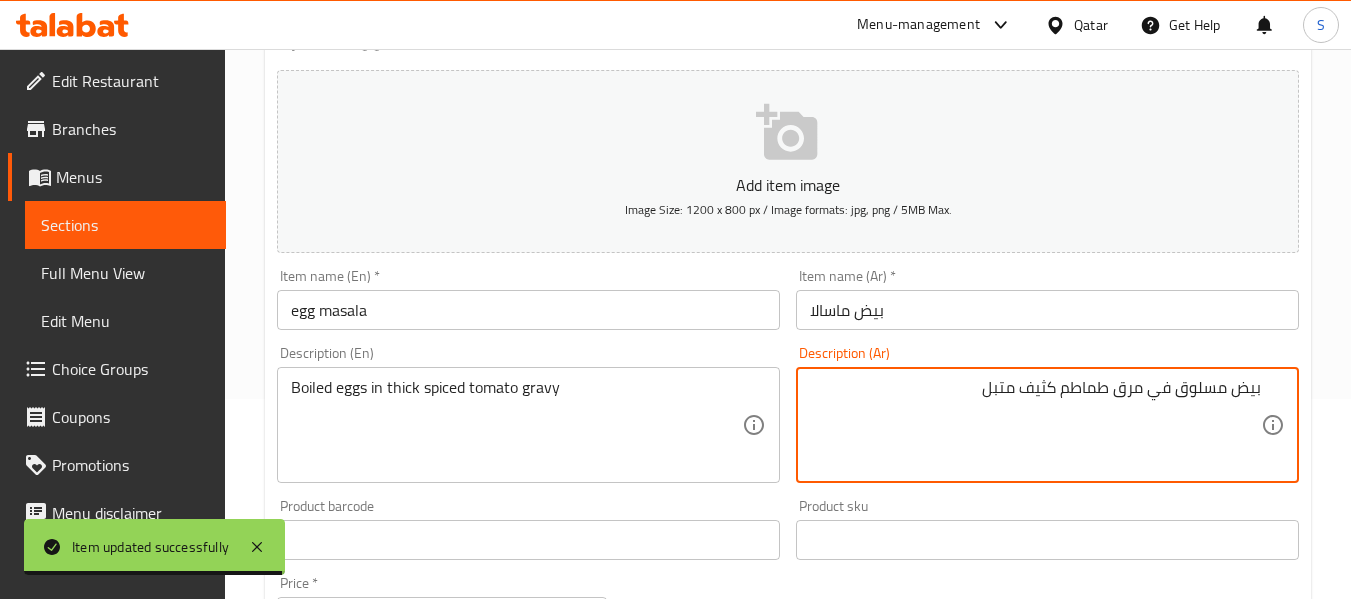 click on "بيض مسلوق في مرق طماطم كثيف متبل" at bounding box center [1035, 425] 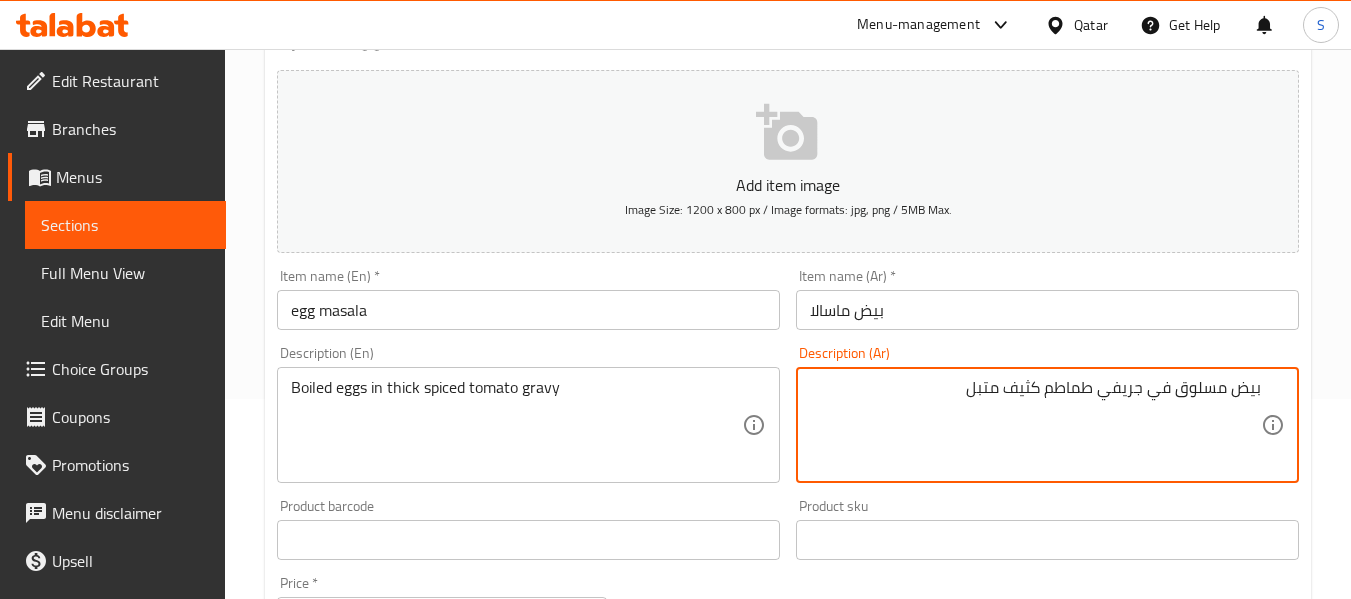 type on "بيض مسلوق في جريفي طماطم كثيف متبل" 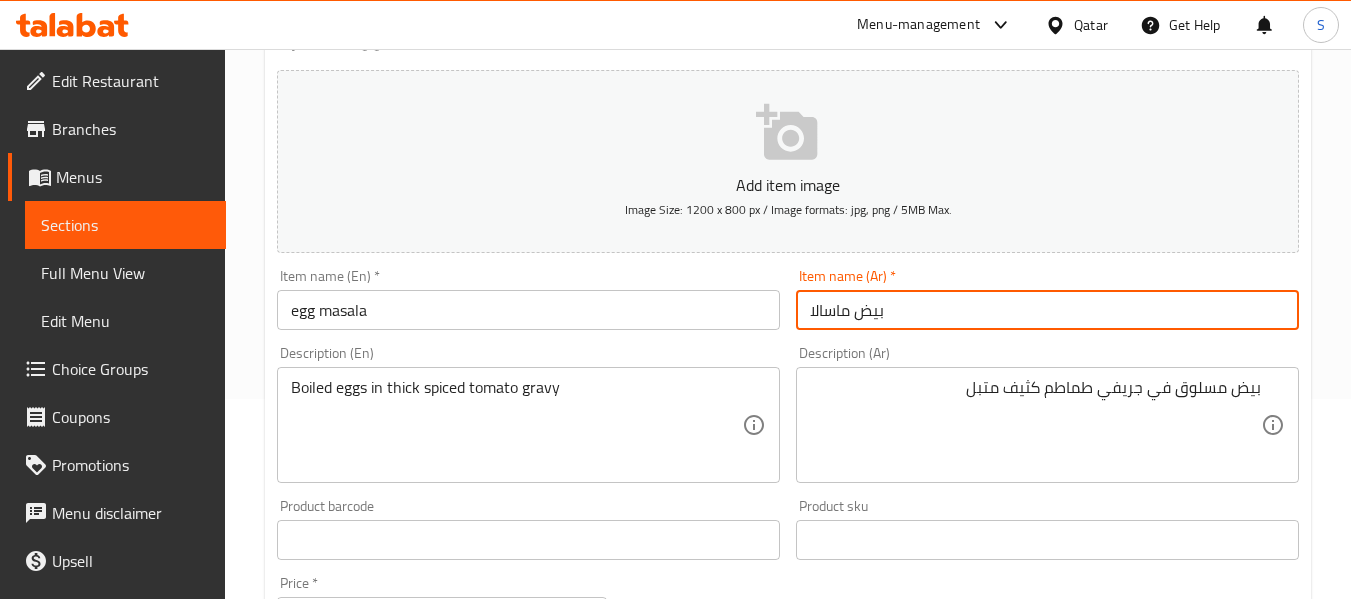 click on "Update" at bounding box center [398, 1126] 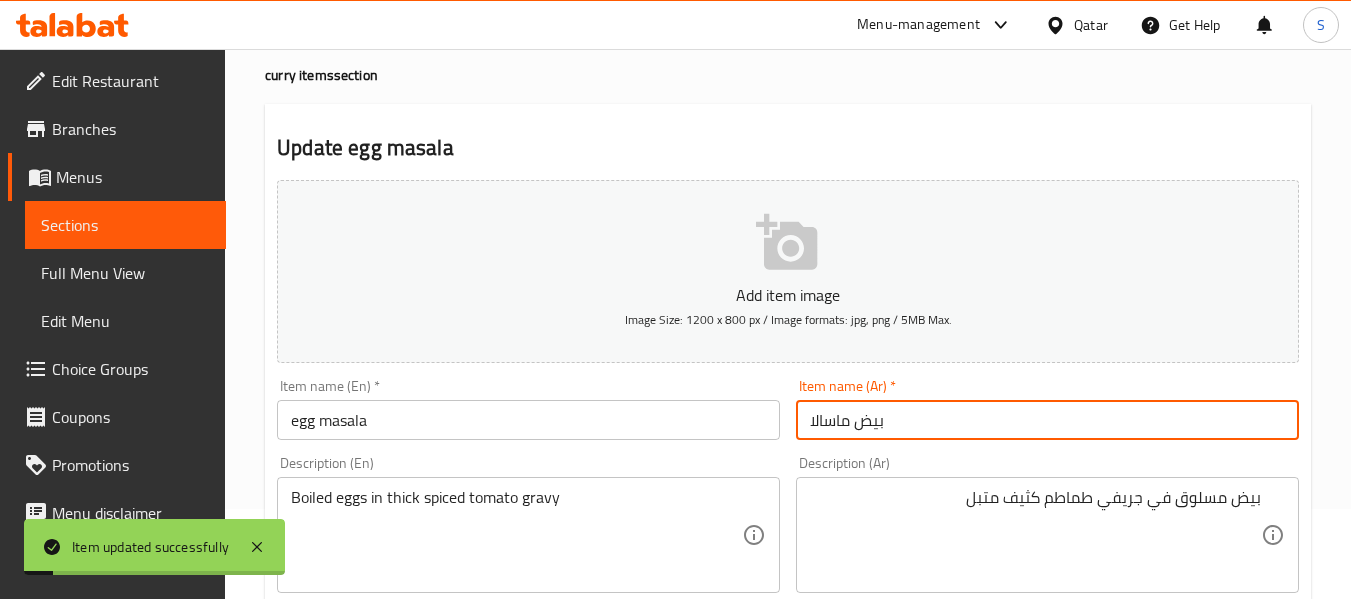 scroll, scrollTop: 0, scrollLeft: 0, axis: both 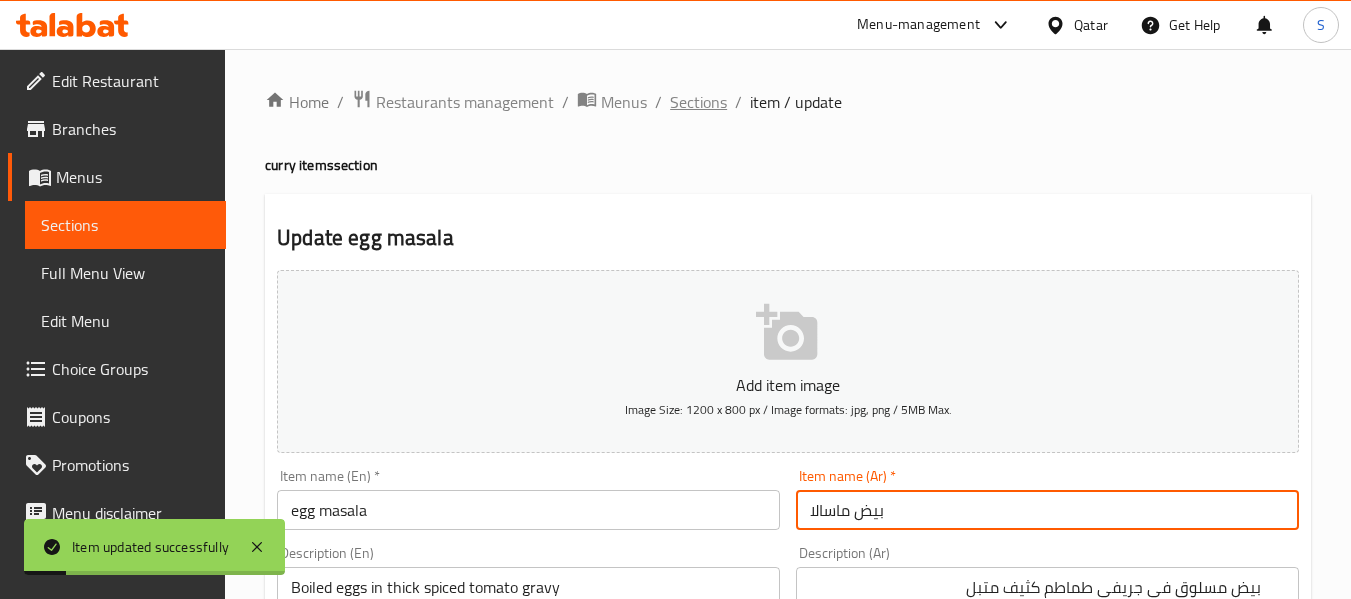 click on "Sections" at bounding box center (698, 102) 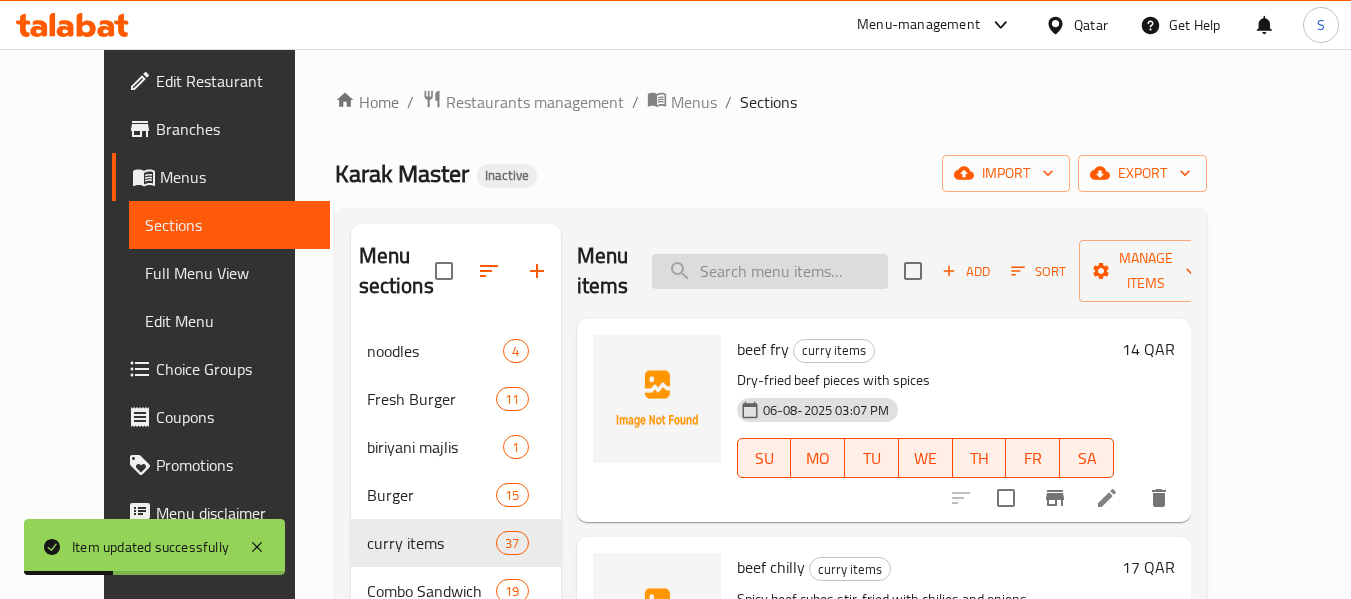 click at bounding box center [770, 271] 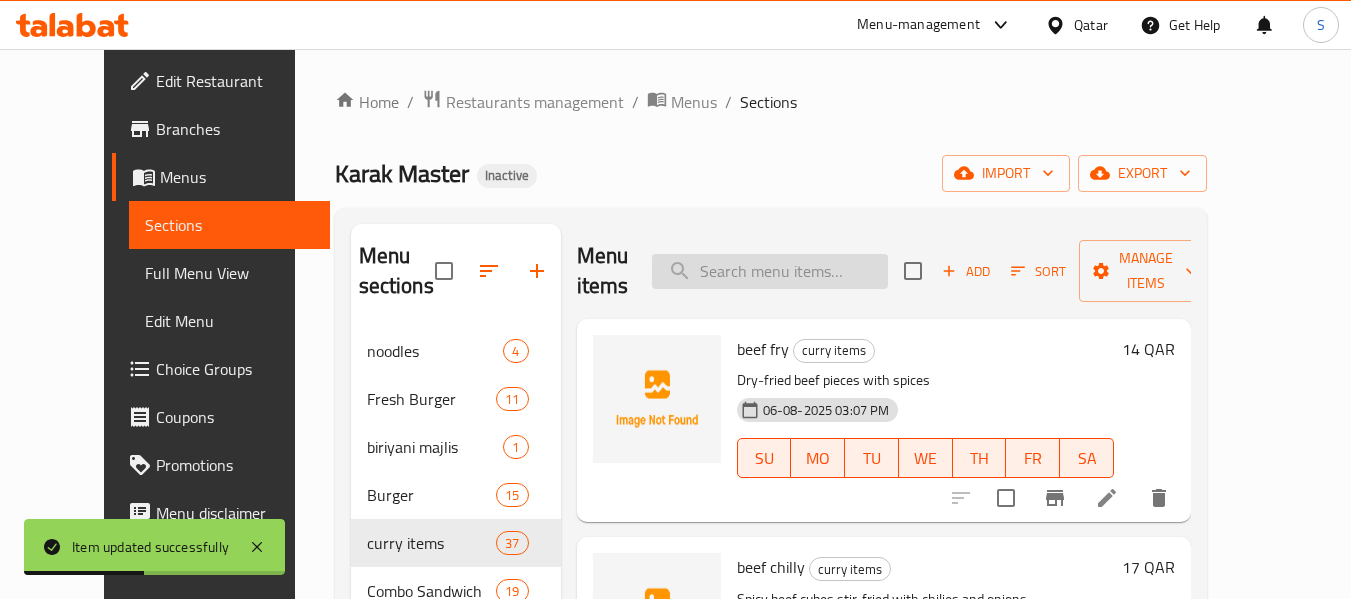 paste on "chilli potato" 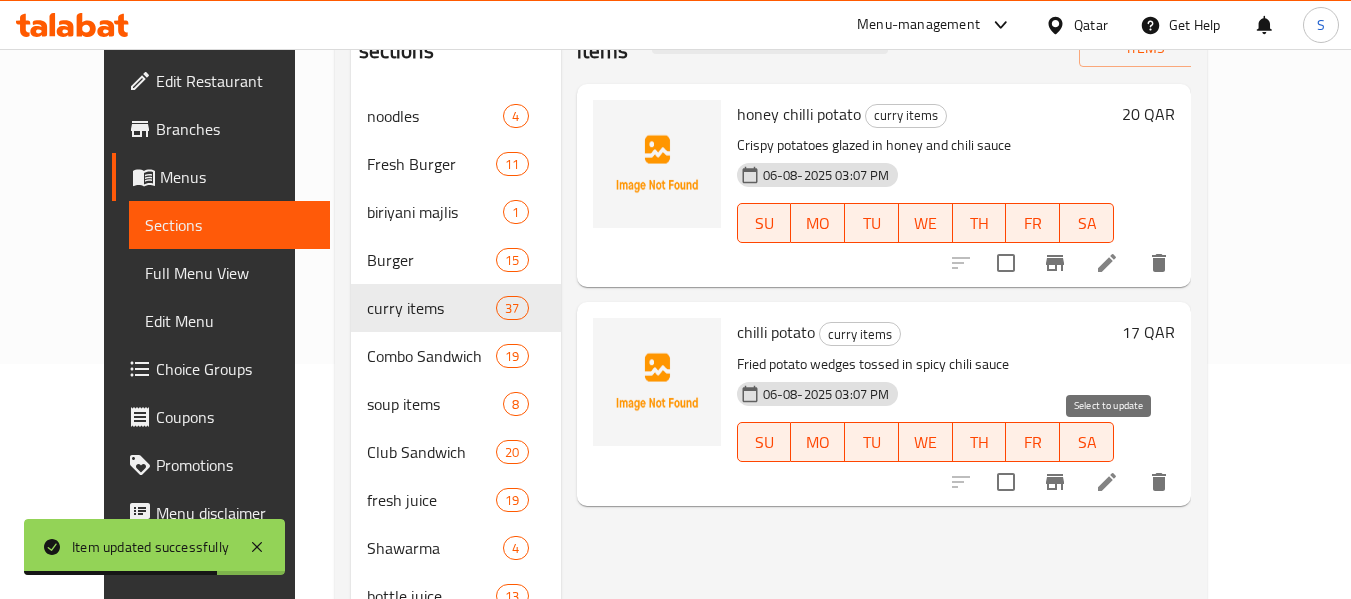 scroll, scrollTop: 200, scrollLeft: 0, axis: vertical 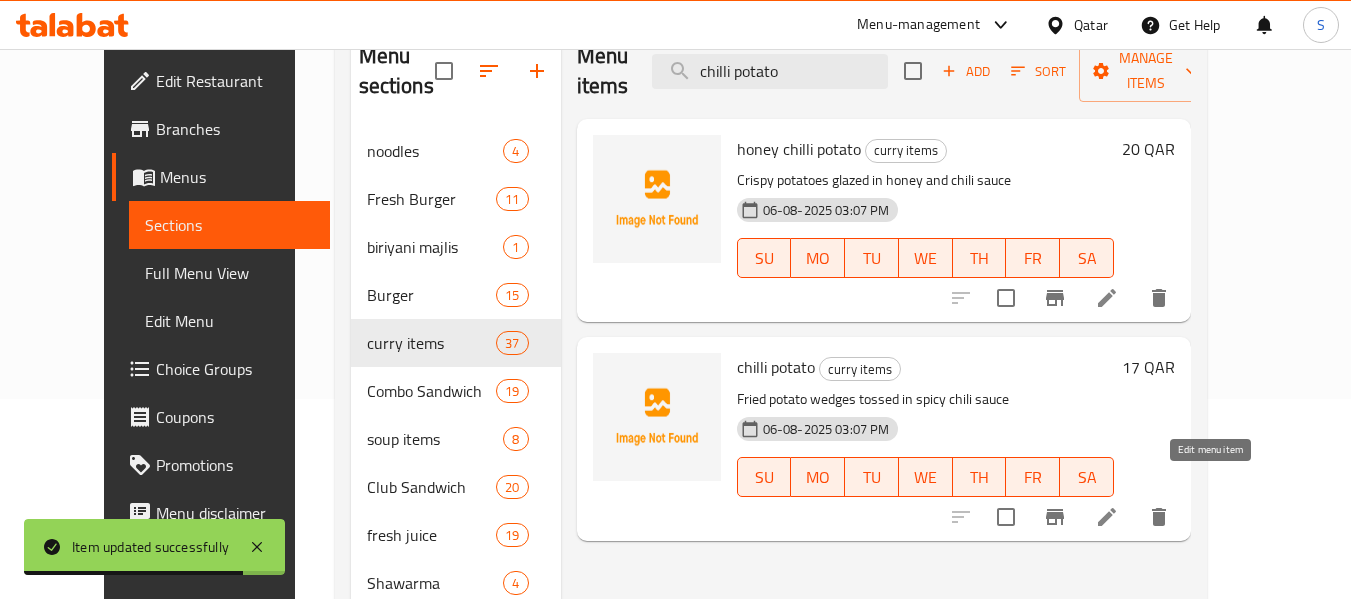 type on "chilli potato" 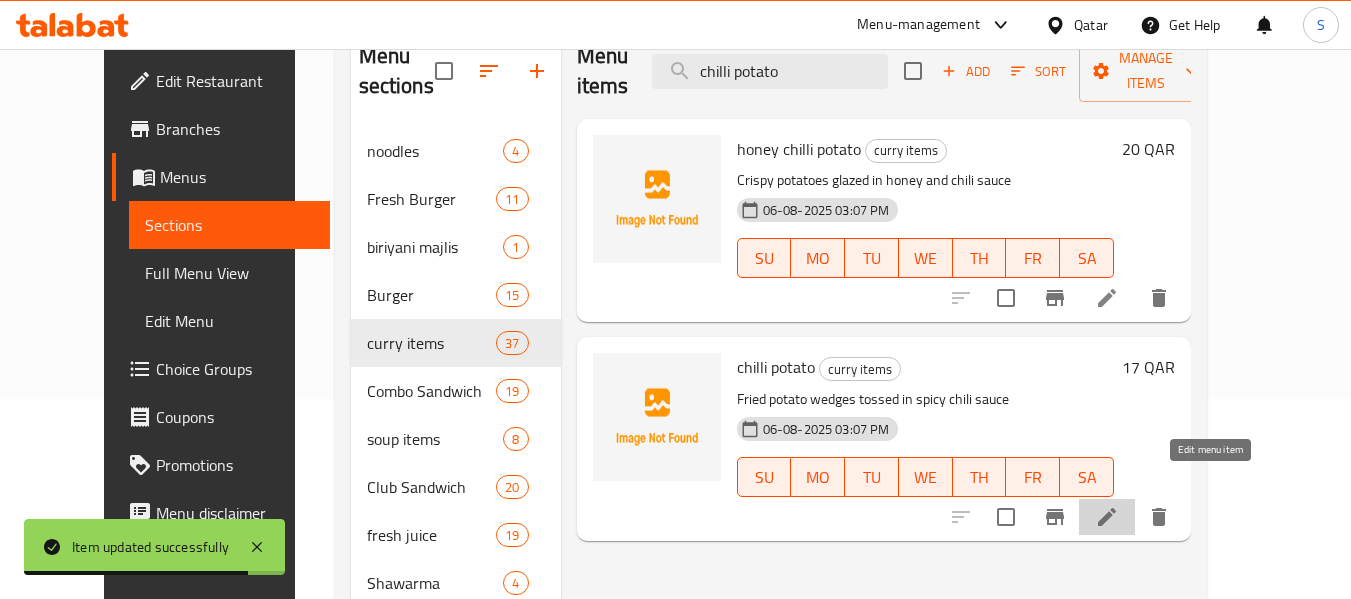 click 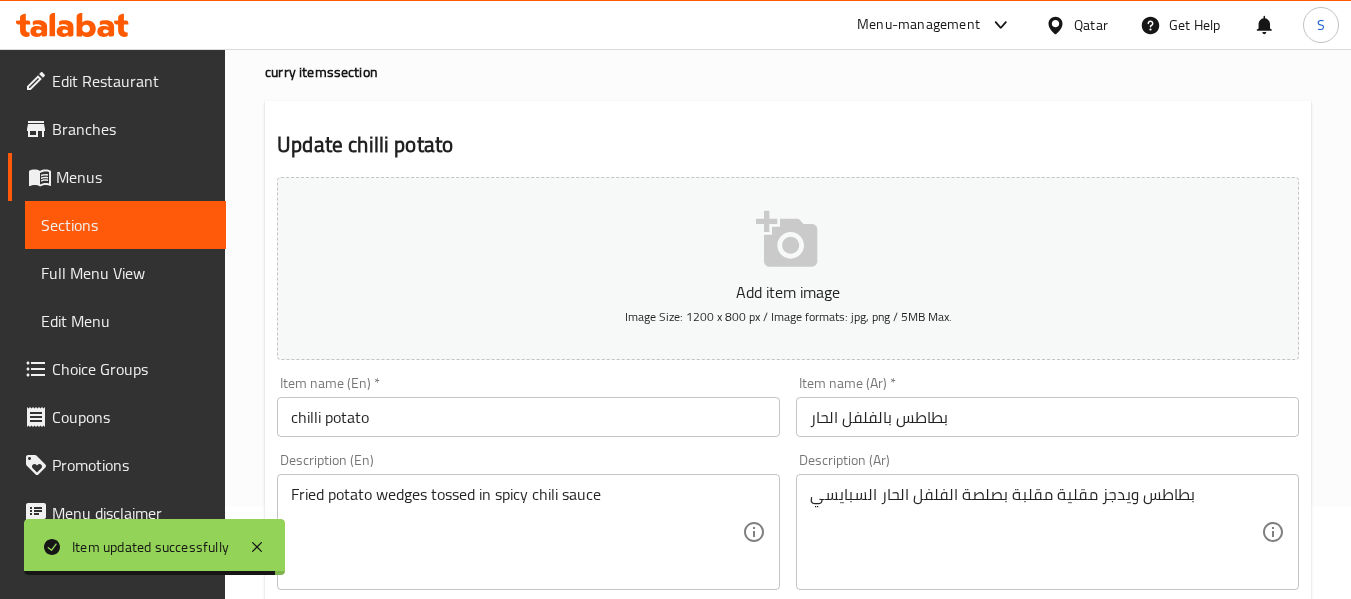 scroll, scrollTop: 200, scrollLeft: 0, axis: vertical 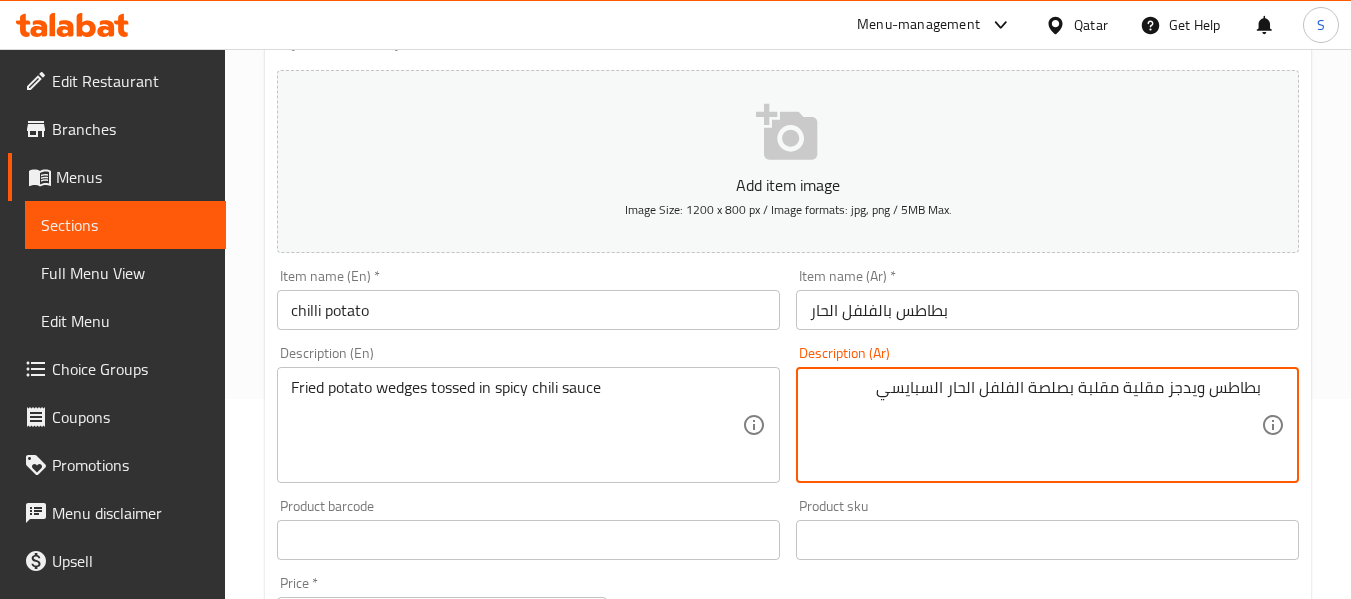 click on "بطاطس ويدجز مقلية مقلبة بصلصة الفلفل الحار السبايسي" at bounding box center (1035, 425) 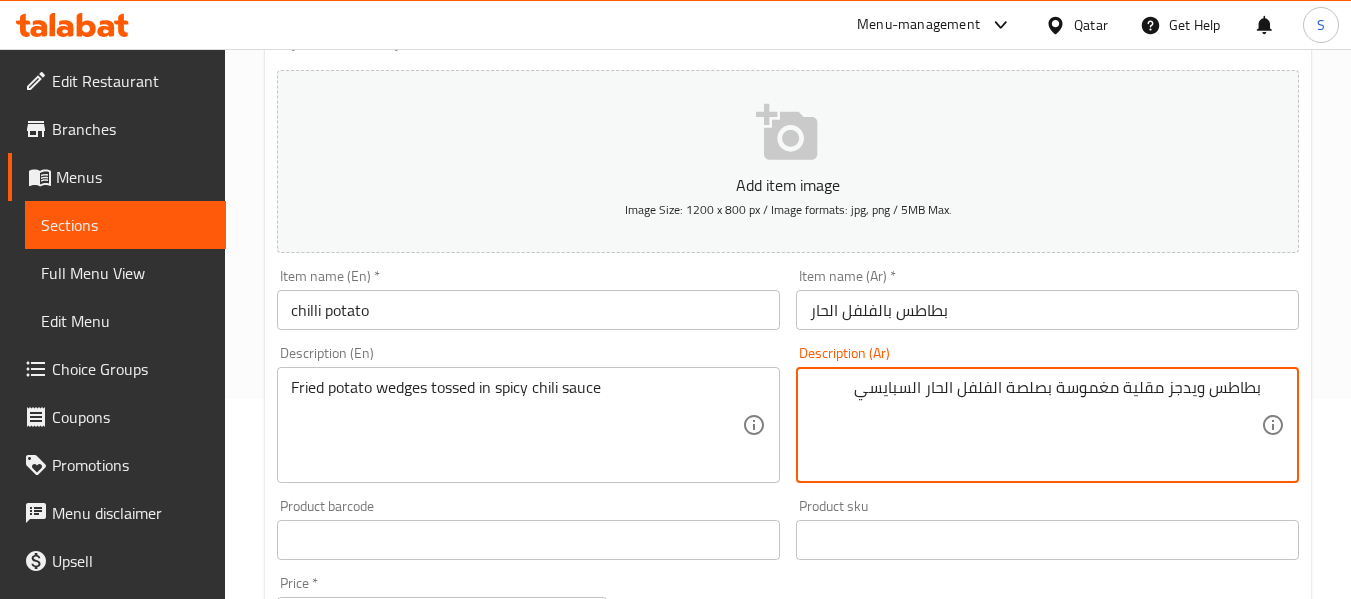 type on "بطاطس ويدجز مقلية مغموسة بصلصة الفلفل الحار السبايسي" 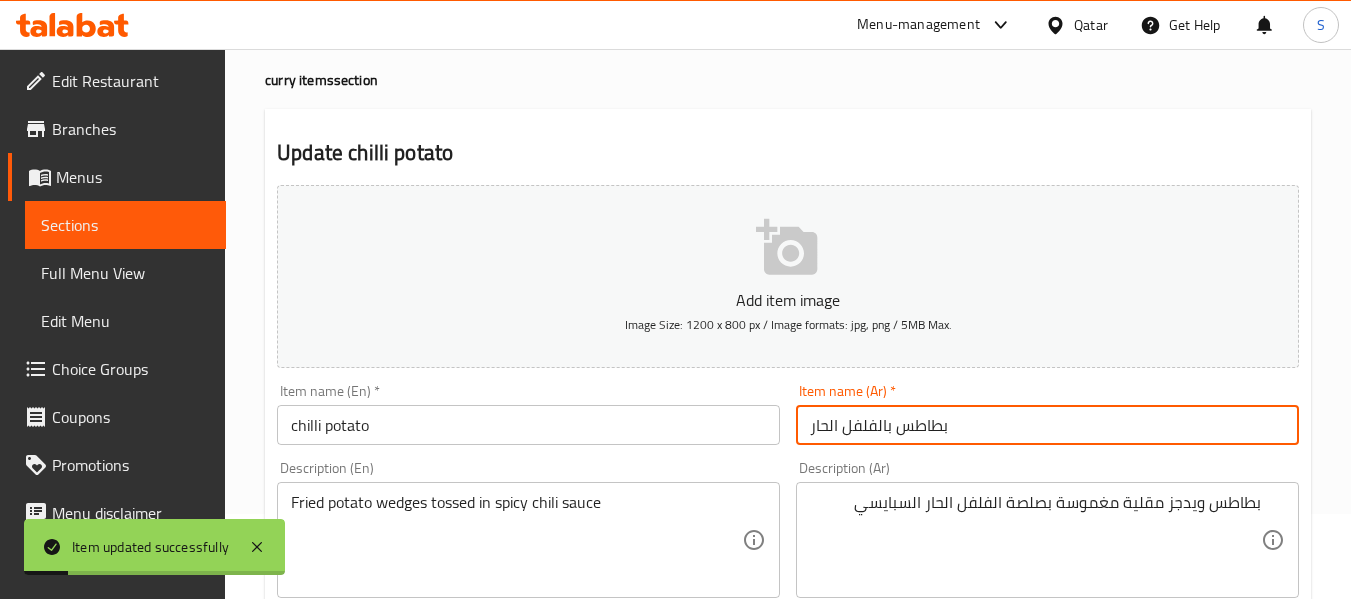 scroll, scrollTop: 0, scrollLeft: 0, axis: both 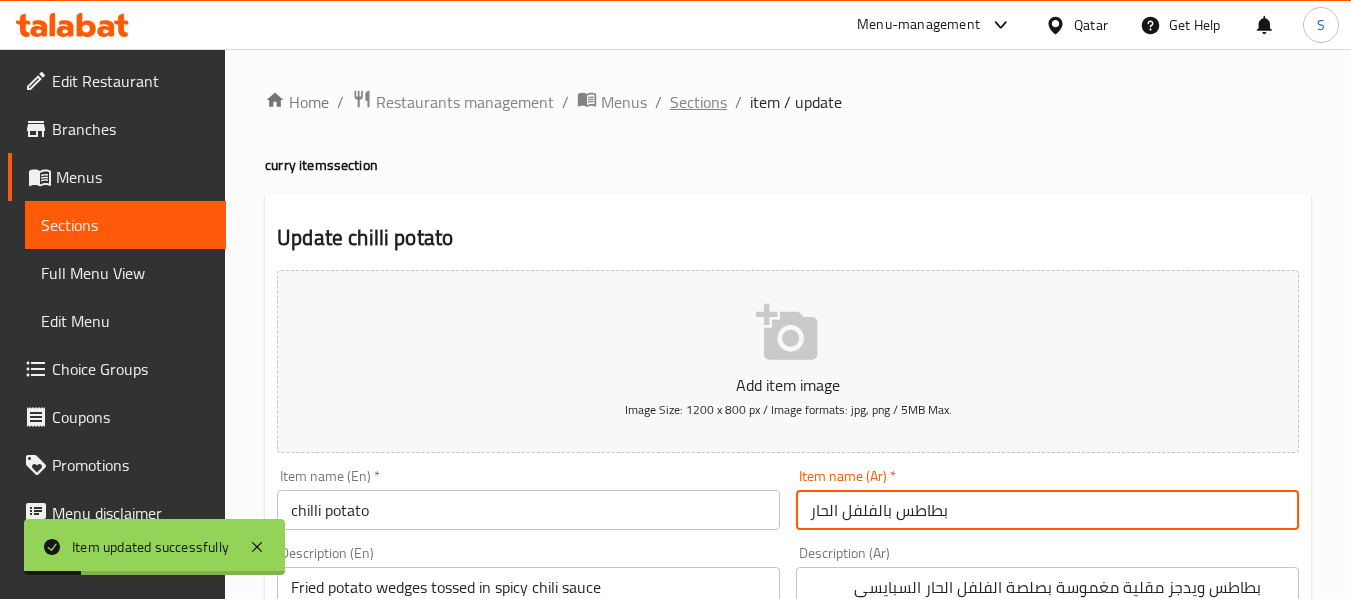 click on "Sections" at bounding box center (698, 102) 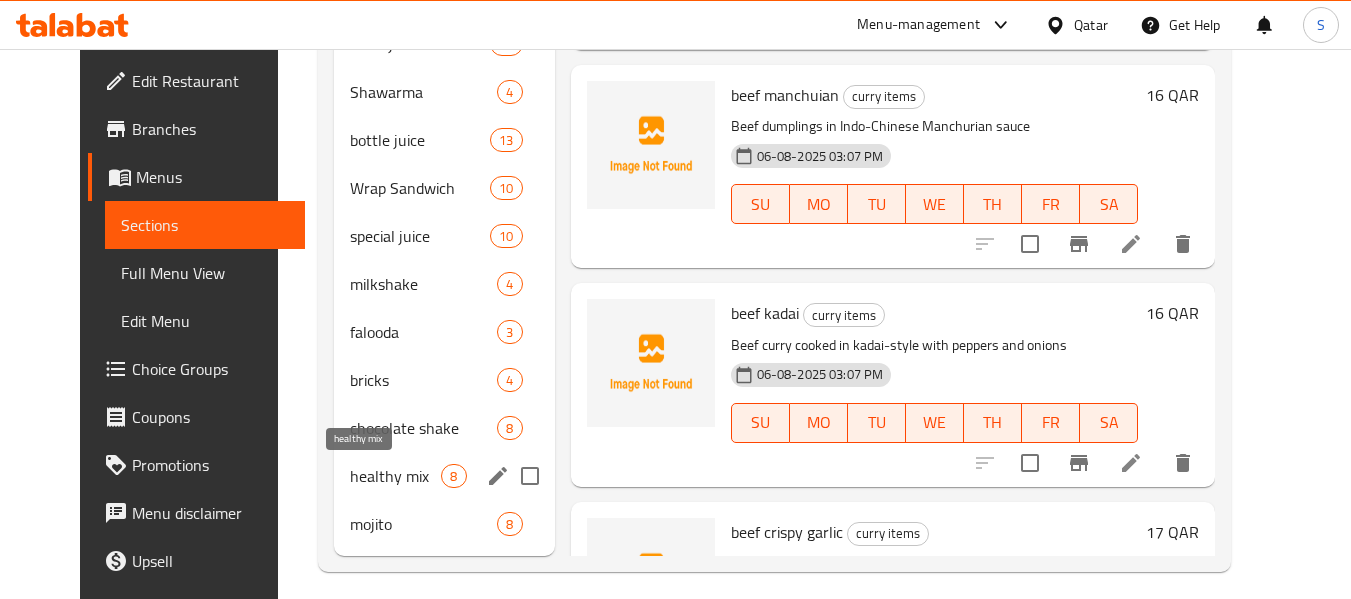 scroll, scrollTop: 700, scrollLeft: 0, axis: vertical 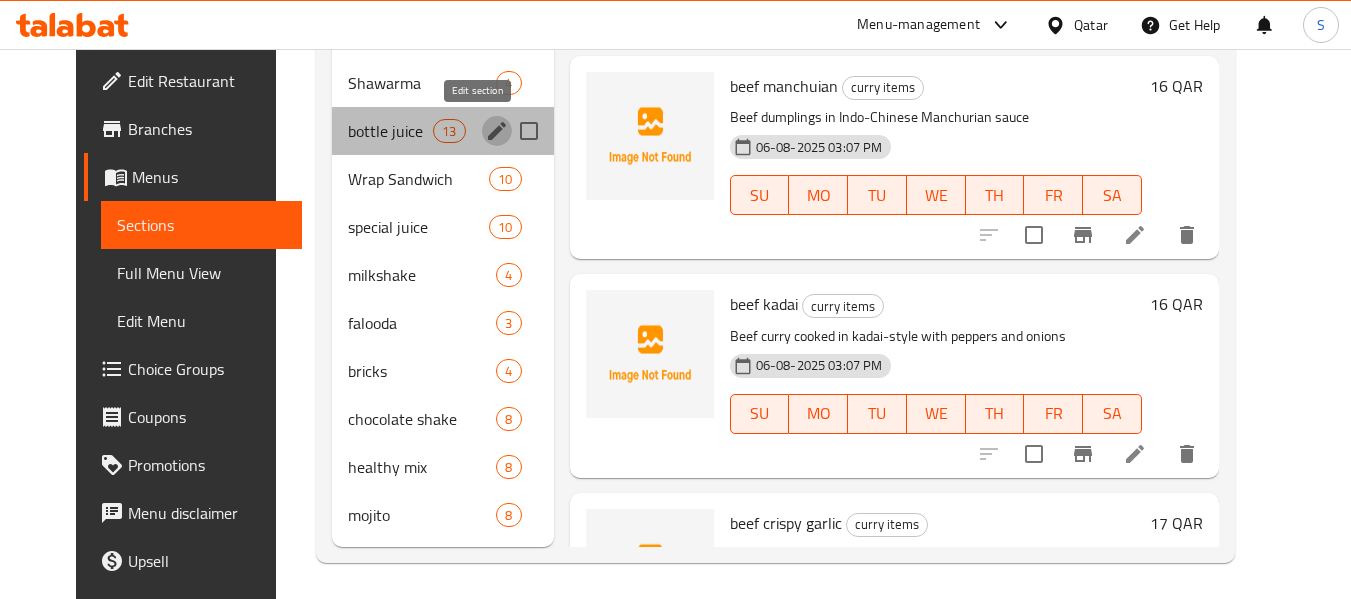click 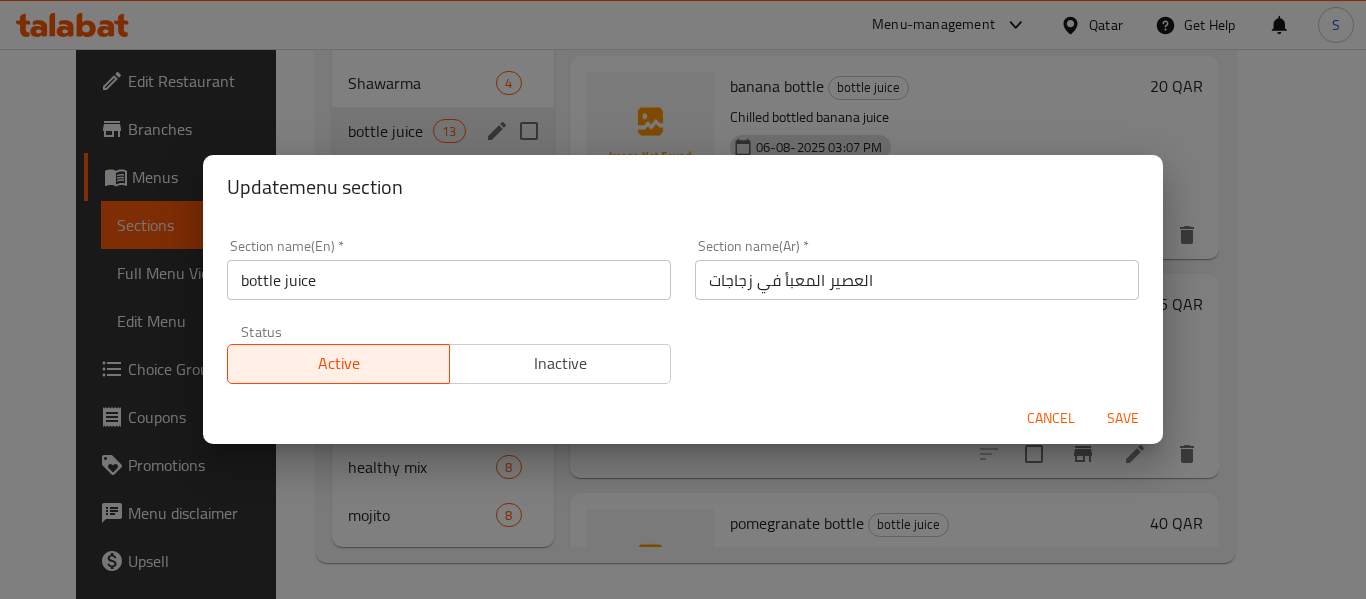click on "العصير المعبأ في زجاجات" at bounding box center [917, 280] 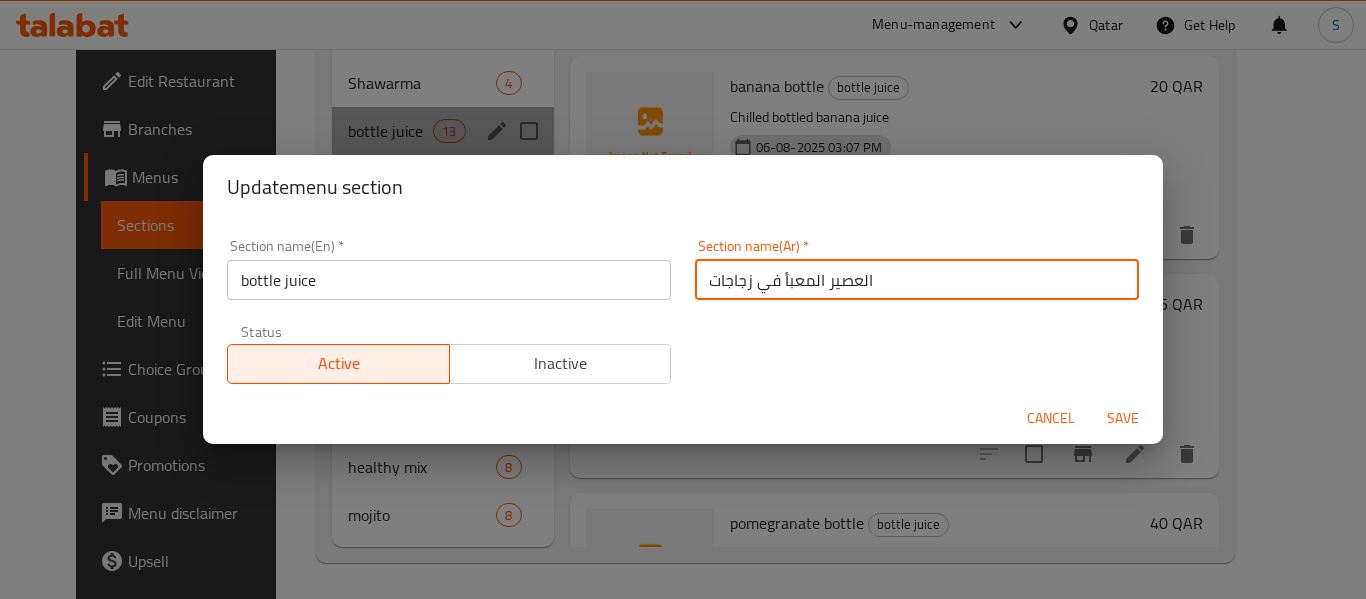 click on "العصير المعبأ في زجاجات" at bounding box center (917, 280) 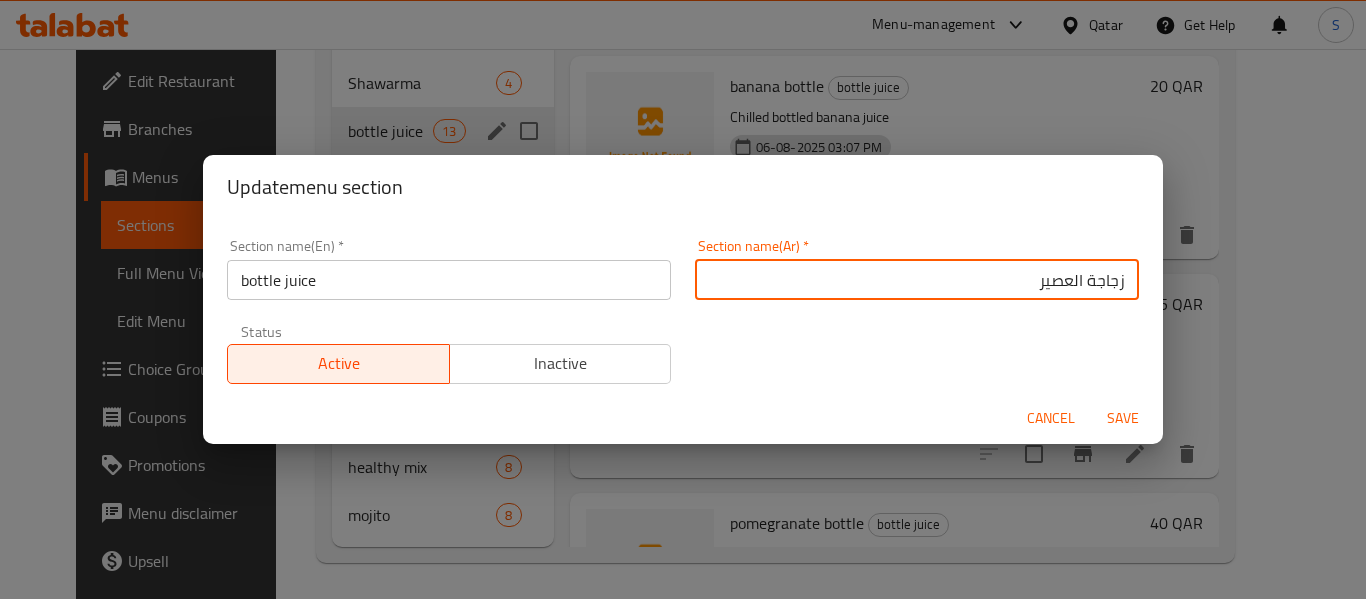 type on "زجاجة العصير" 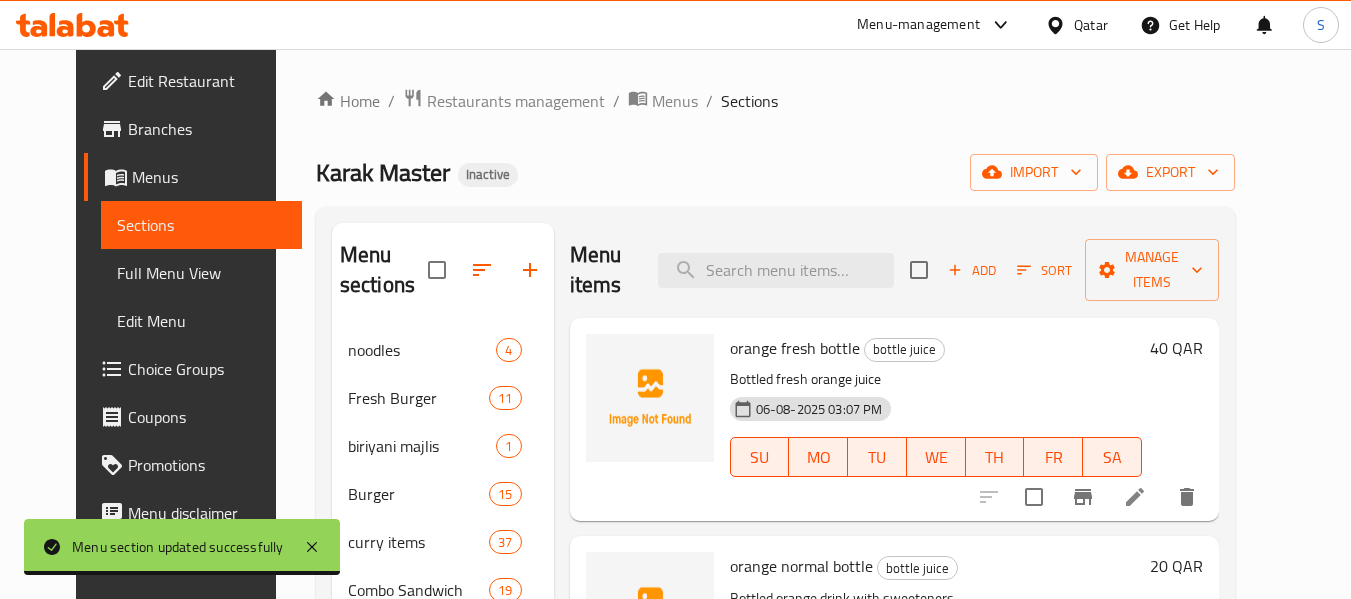 scroll, scrollTop: 0, scrollLeft: 0, axis: both 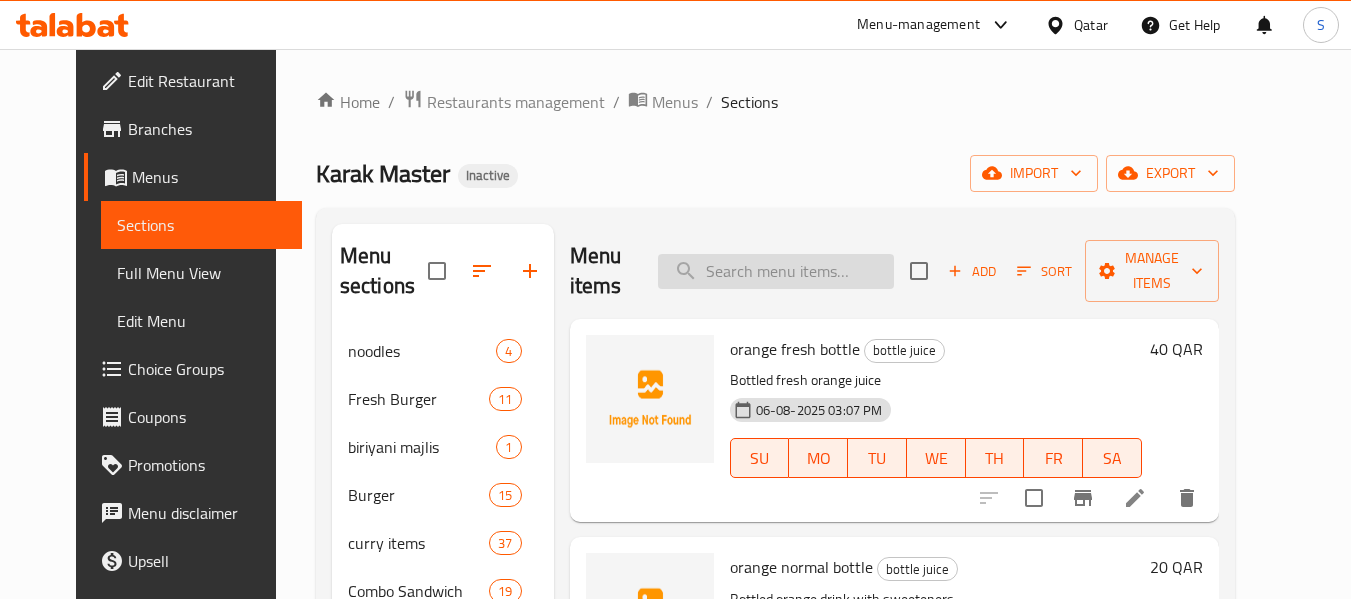 click at bounding box center (776, 271) 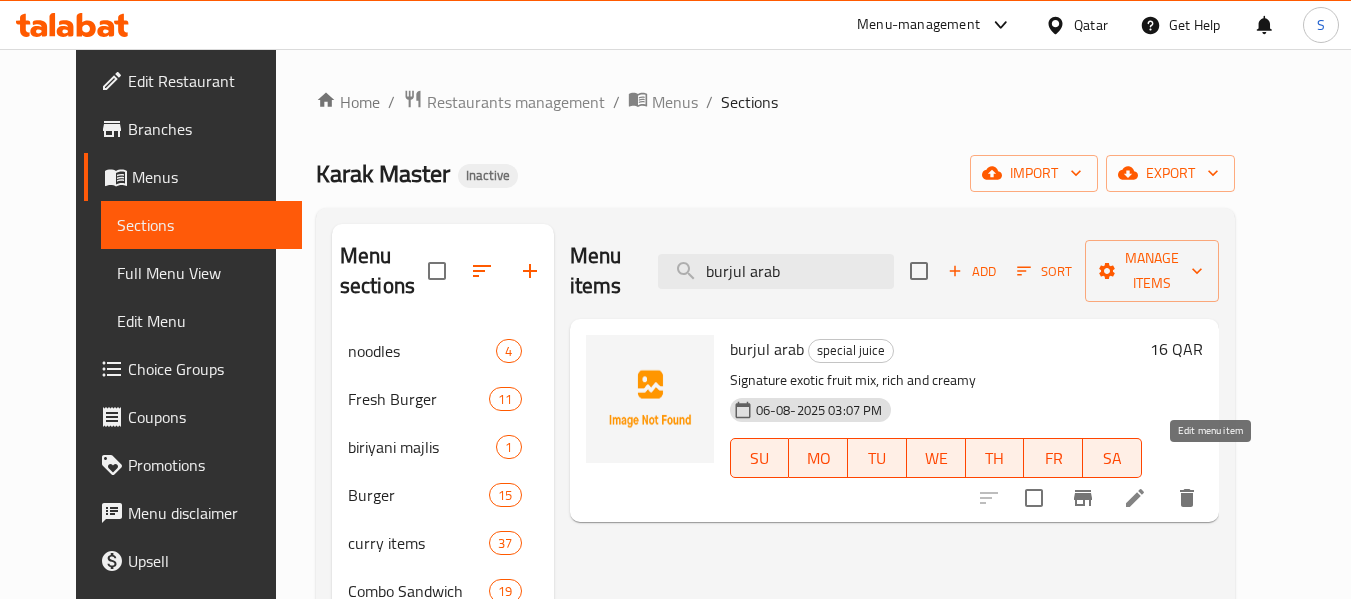 type on "burjul arab" 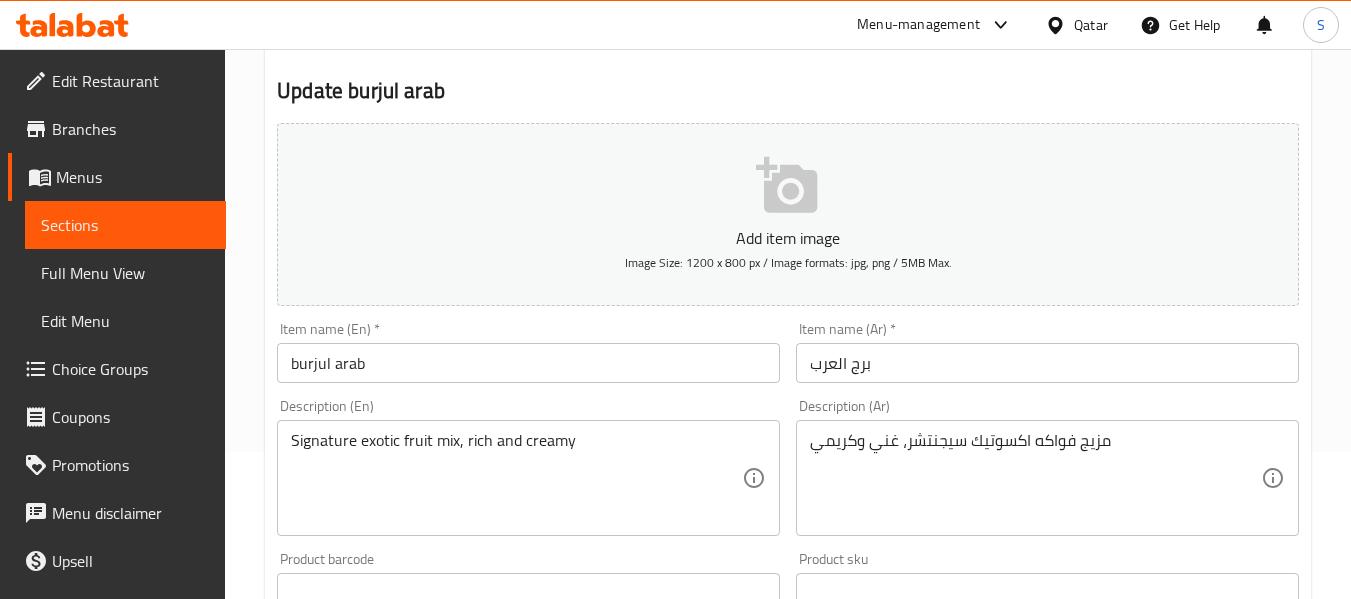 scroll, scrollTop: 300, scrollLeft: 0, axis: vertical 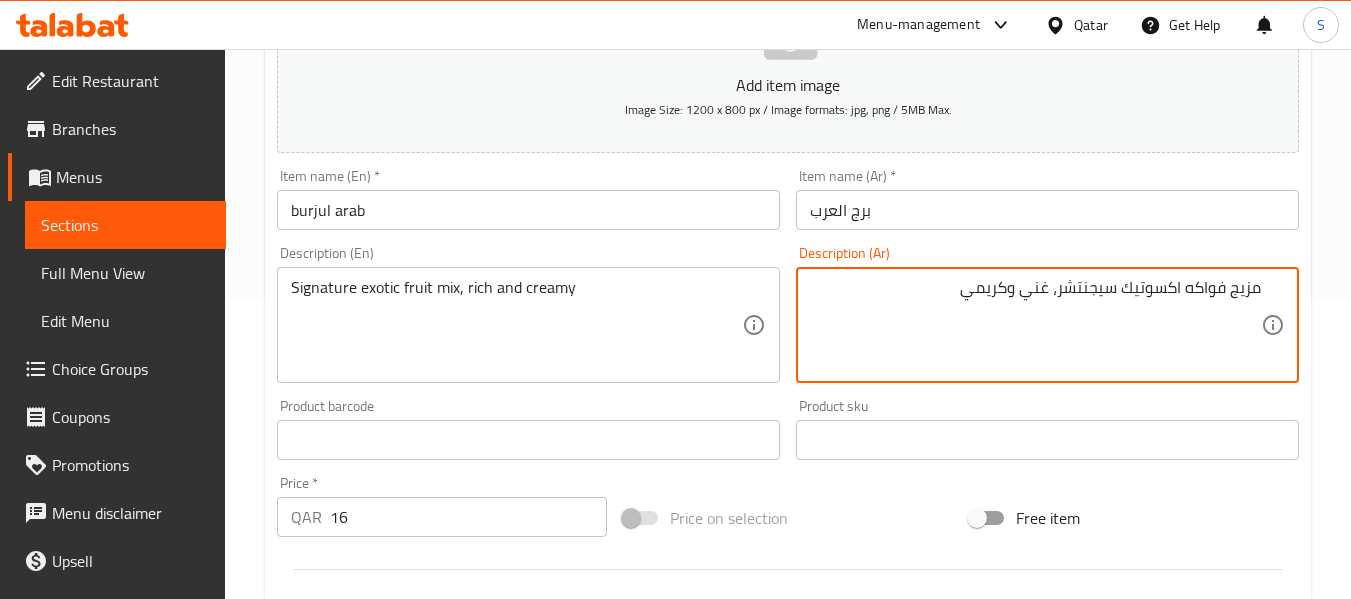 click on "مزيج فواكه اكسوتيك سيجنتشر، غني وكريمي" at bounding box center [1035, 325] 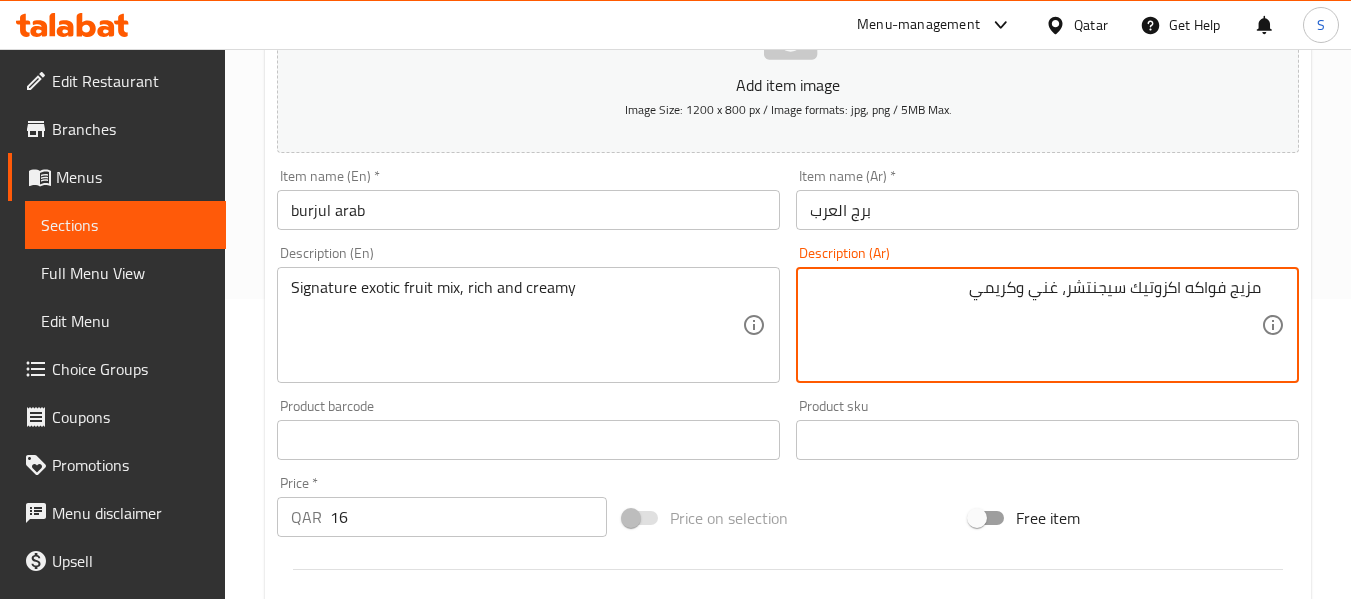 type on "مزيج فواكه اكزوتيك سيجنتشر، غني وكريمي" 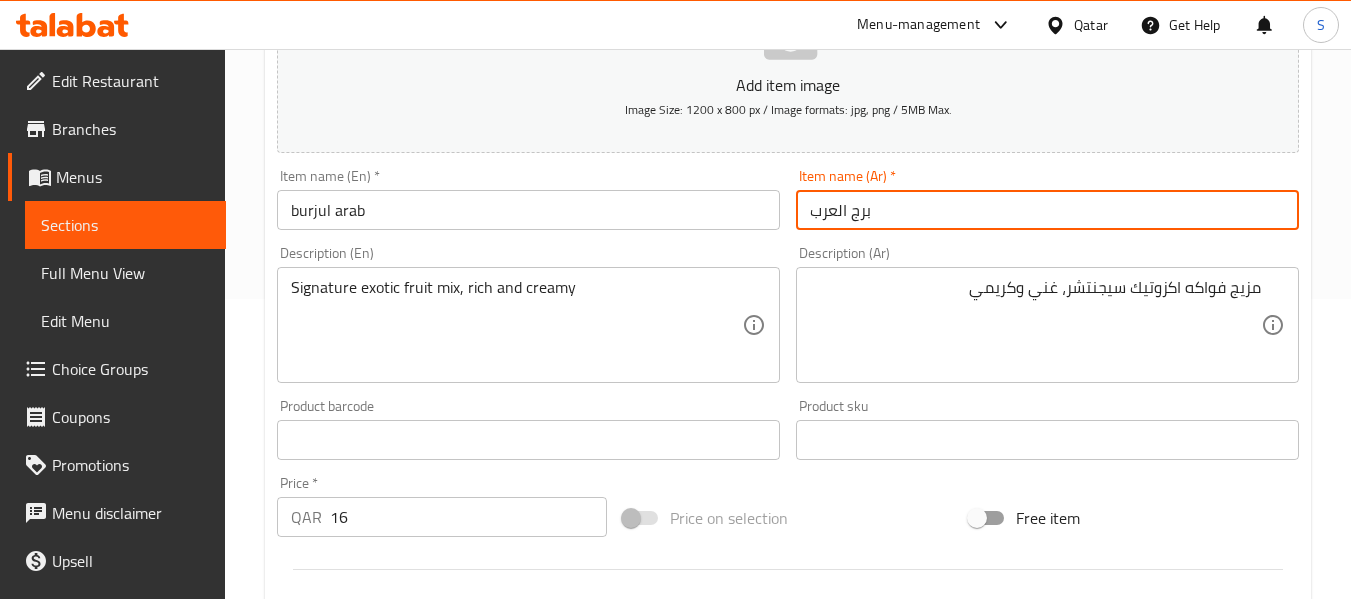 click on "Update" at bounding box center (398, 1026) 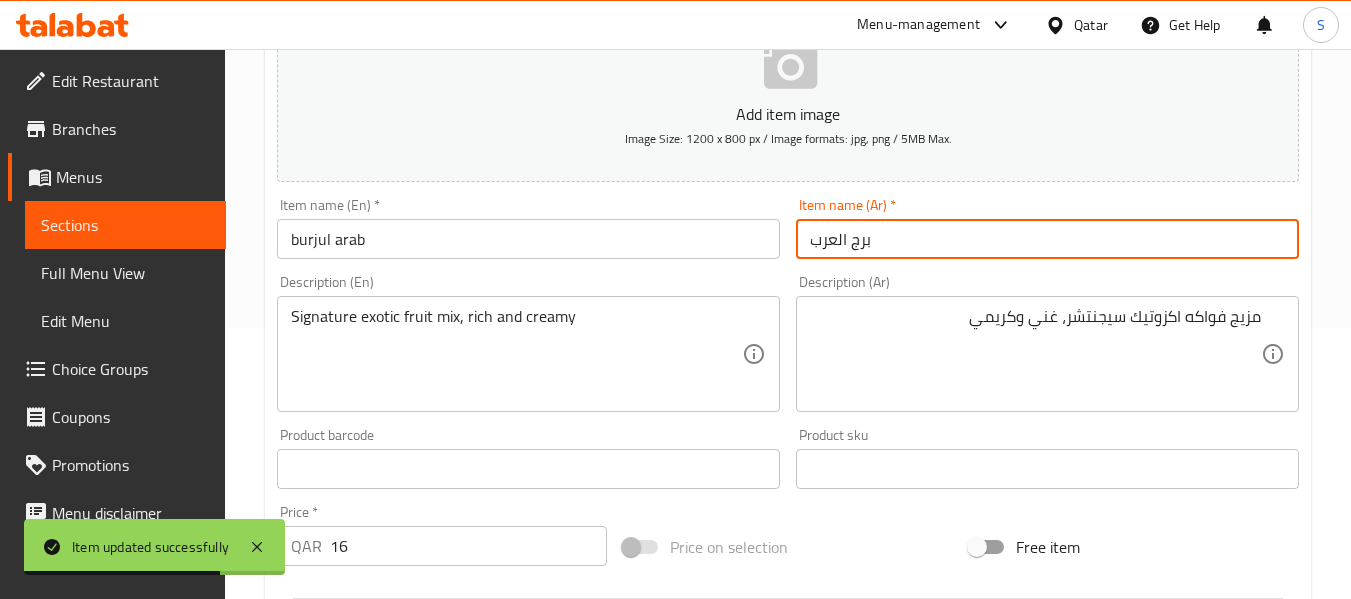 scroll, scrollTop: 0, scrollLeft: 0, axis: both 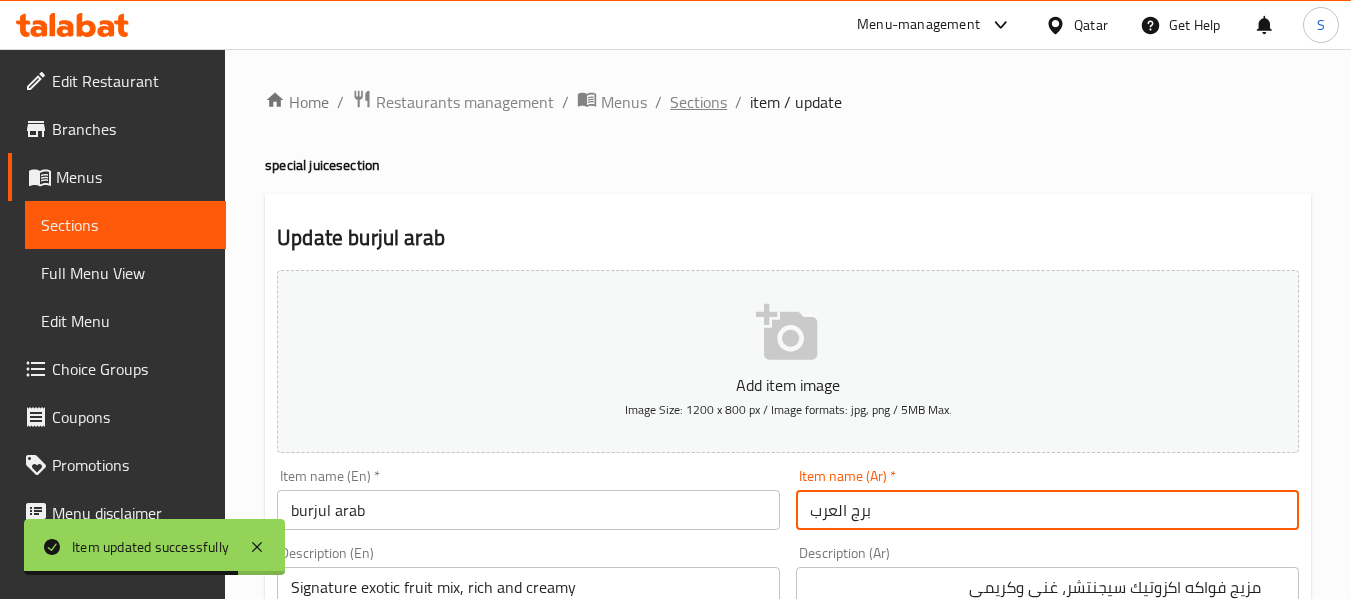 click on "Sections" at bounding box center [698, 102] 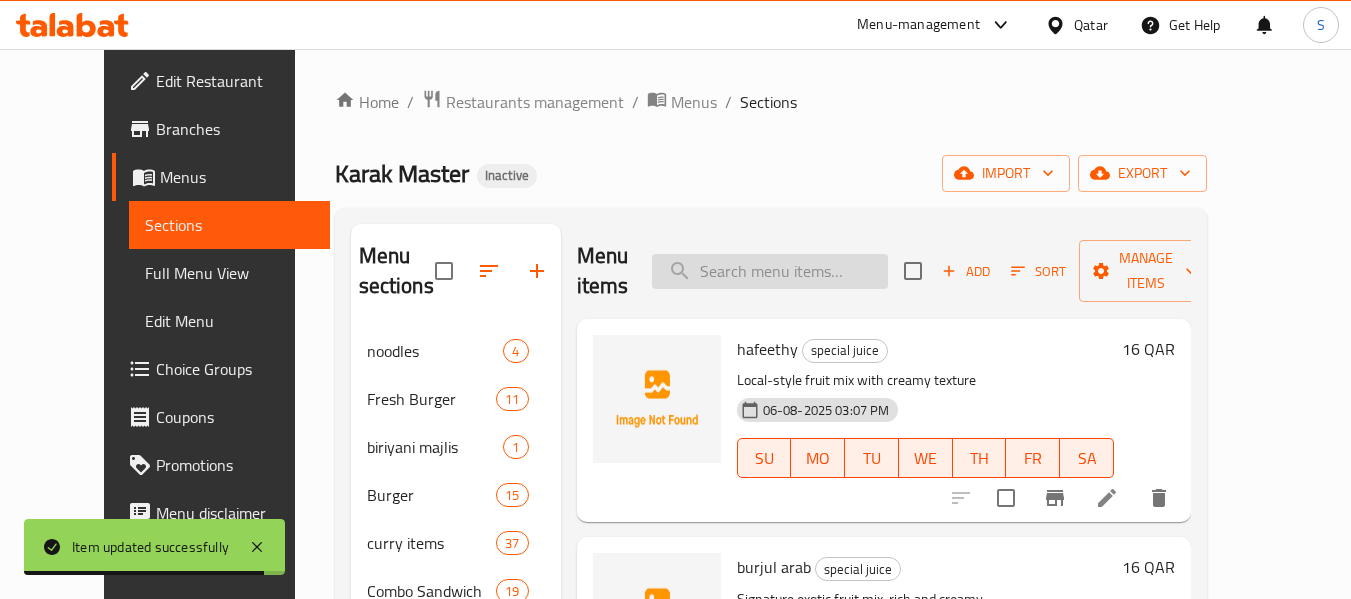 click at bounding box center [770, 271] 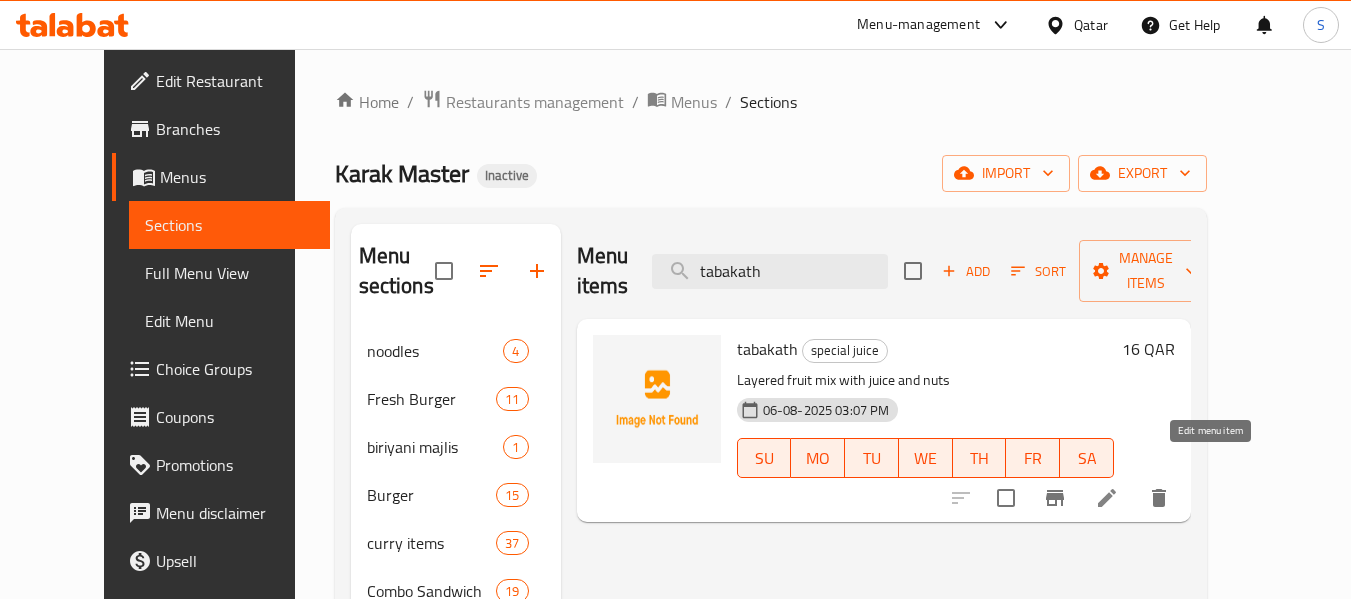 type on "tabakath" 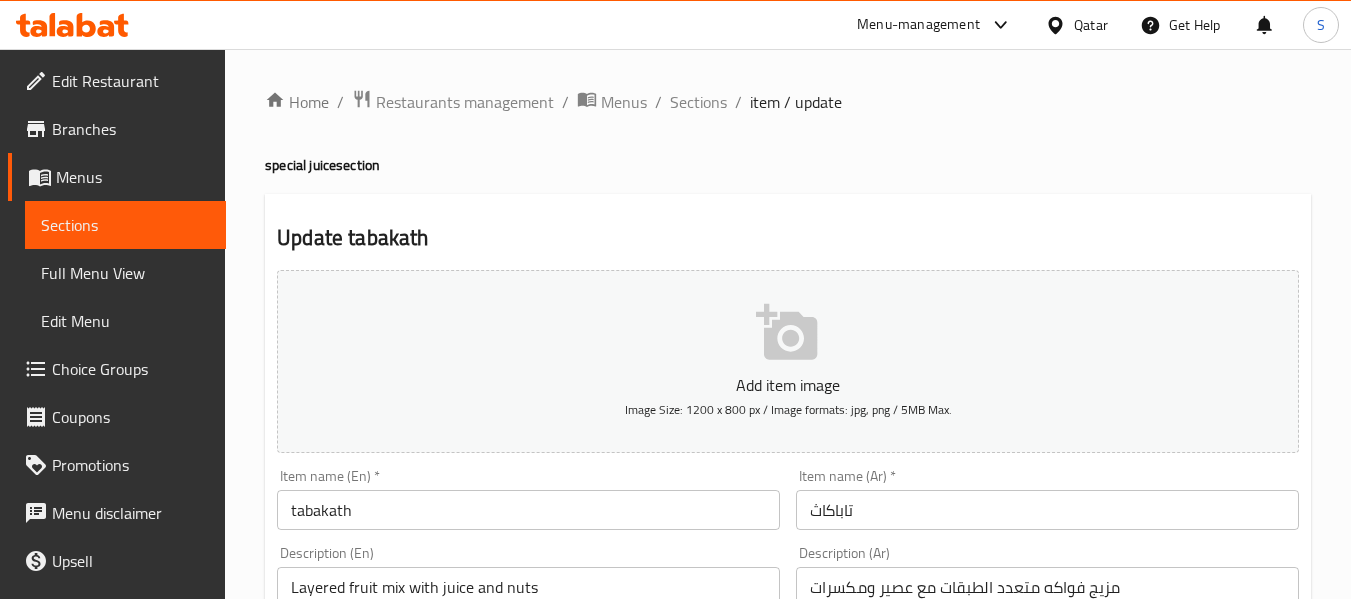 click on "تاباكاث" at bounding box center (1047, 510) 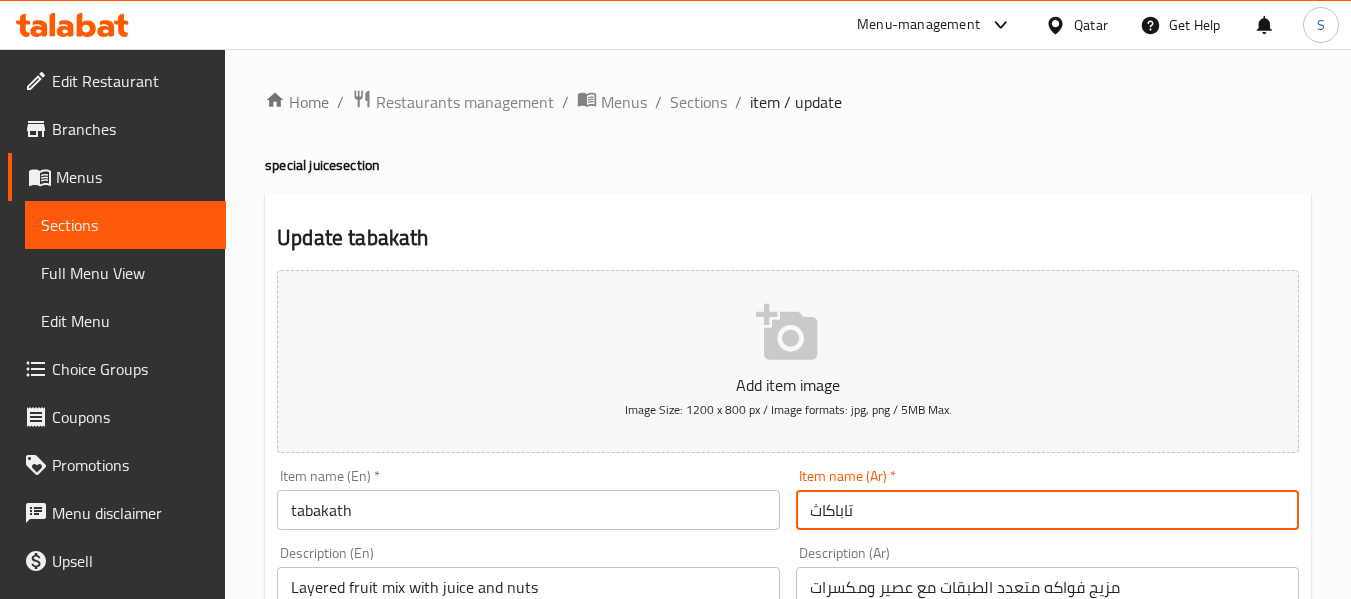 click on "تاباكاث" at bounding box center [1047, 510] 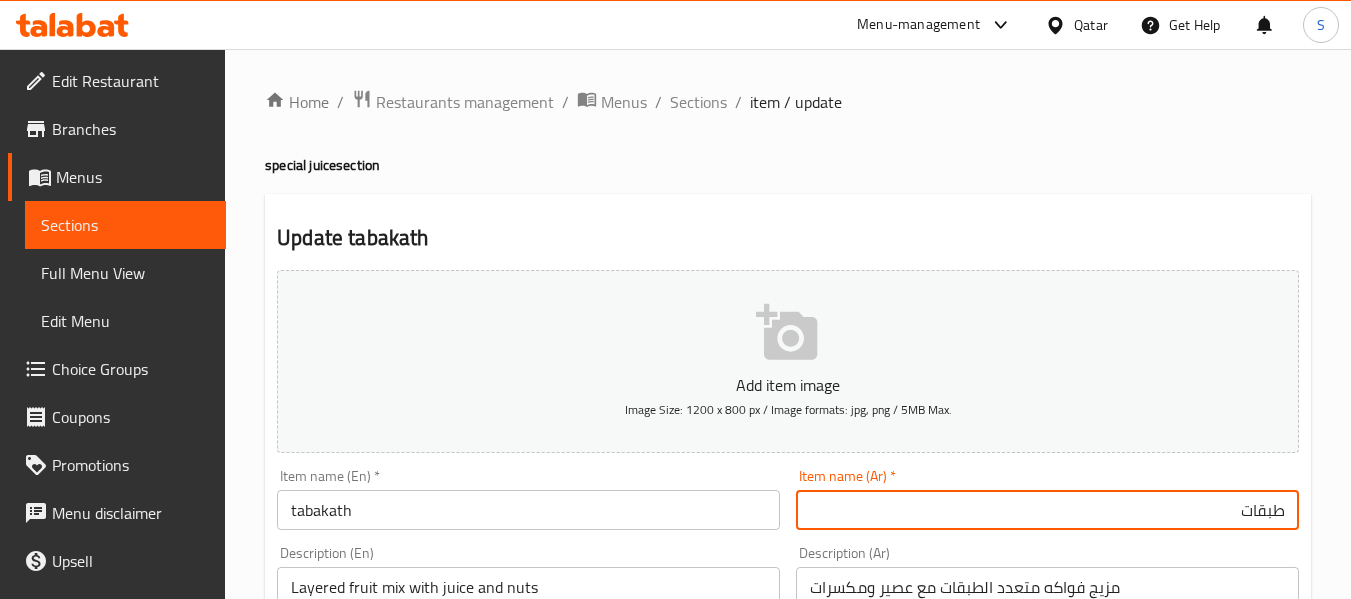 type on "طبقات" 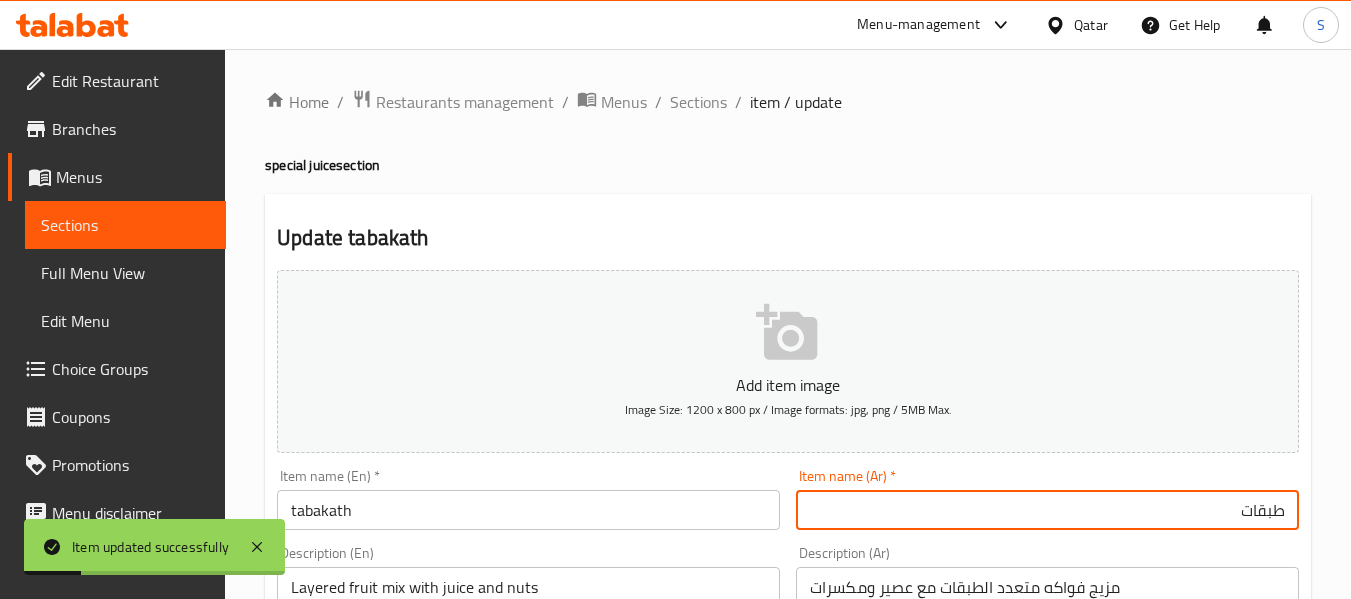 click on "طبقات" at bounding box center [1047, 510] 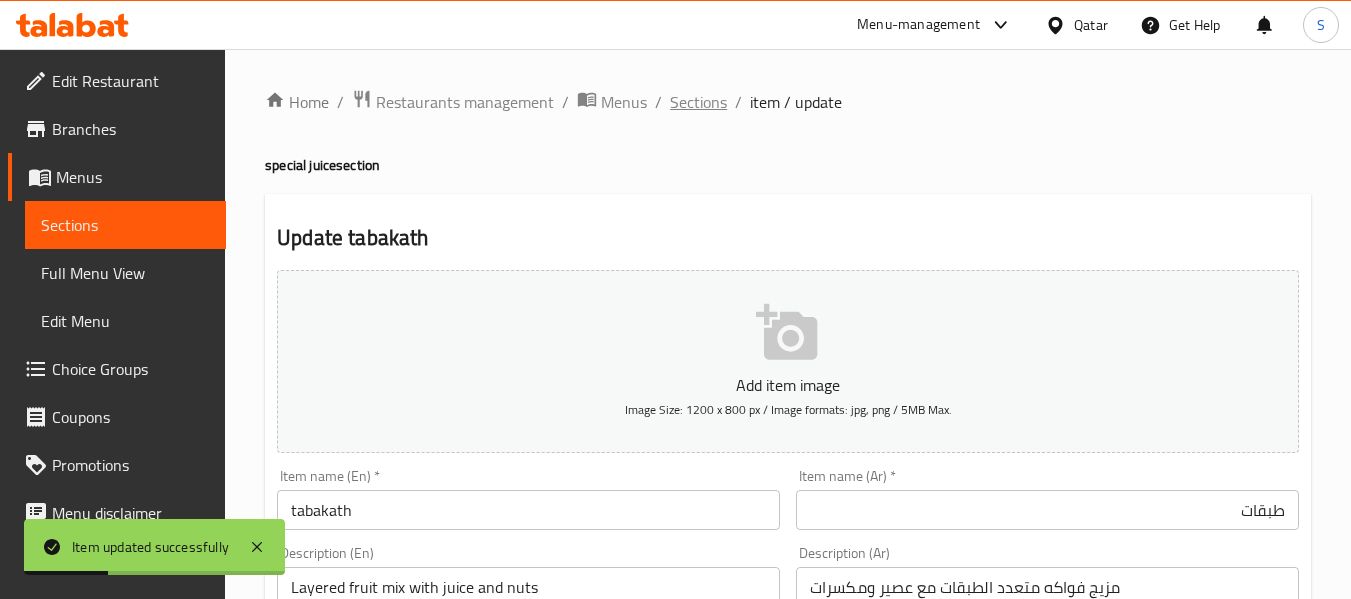 click on "Sections" at bounding box center [698, 102] 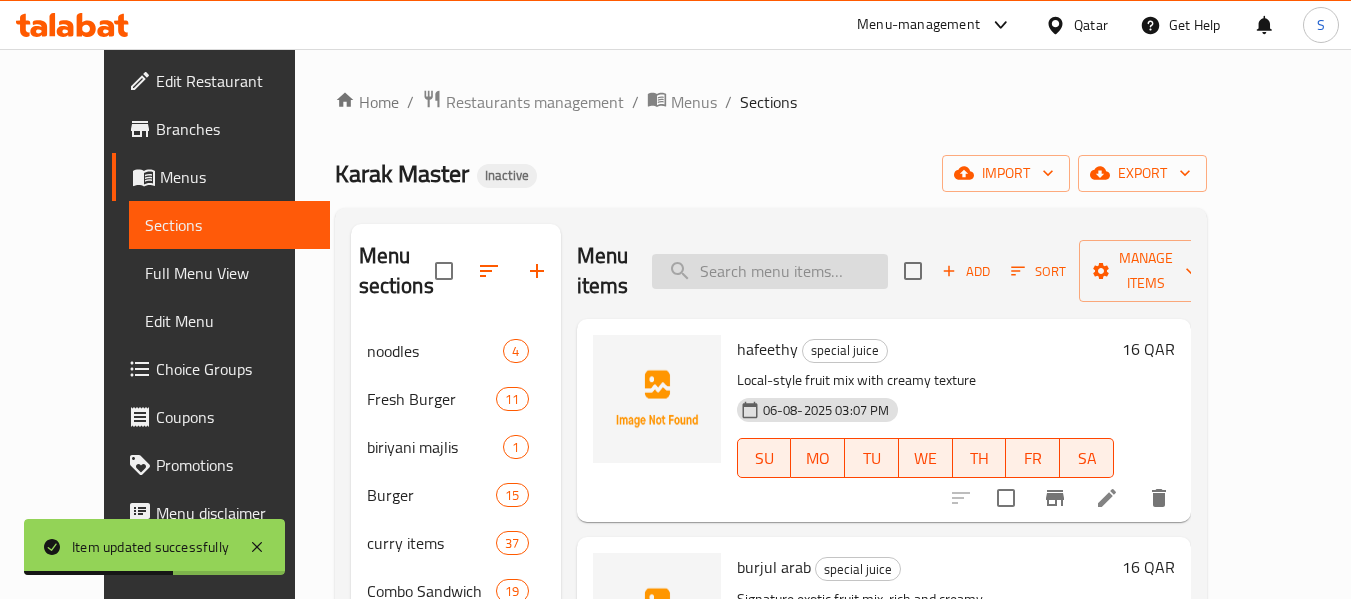 click at bounding box center [770, 271] 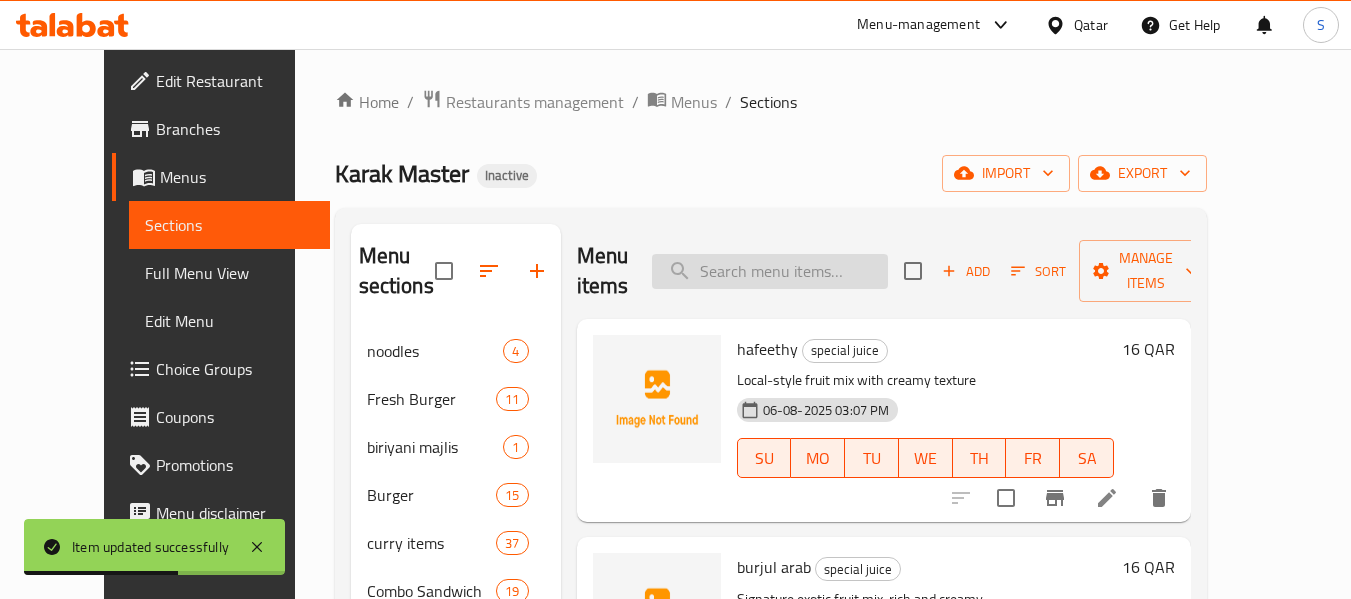 paste on "abod" 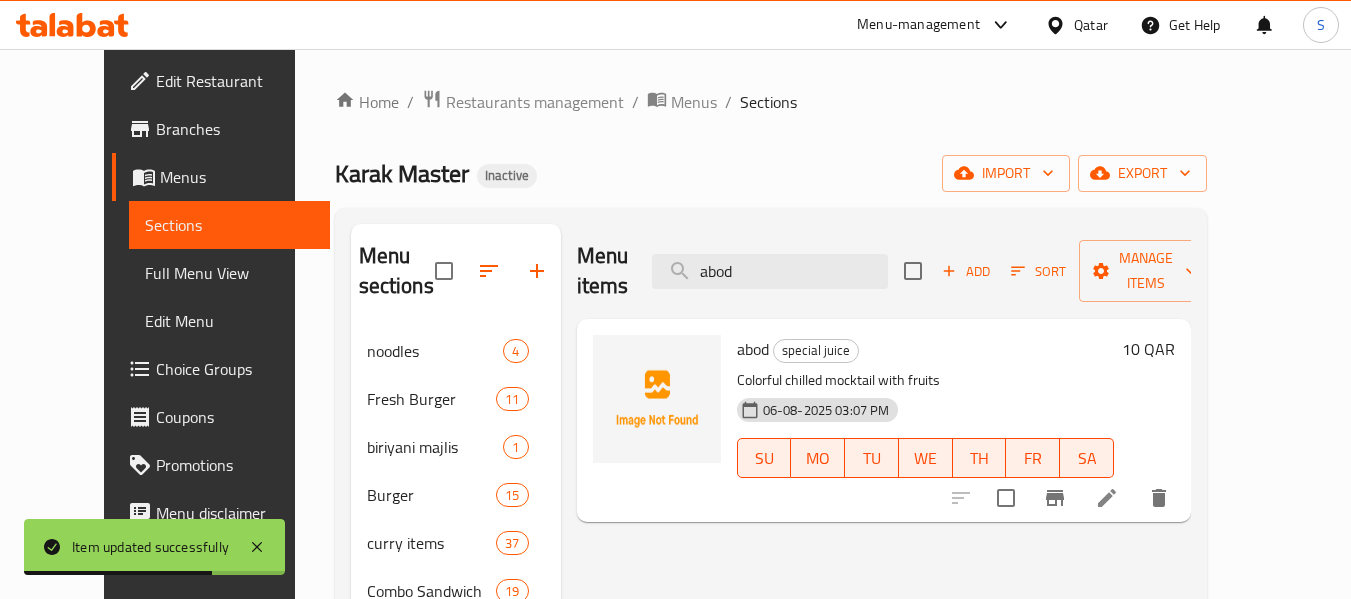 type on "abod" 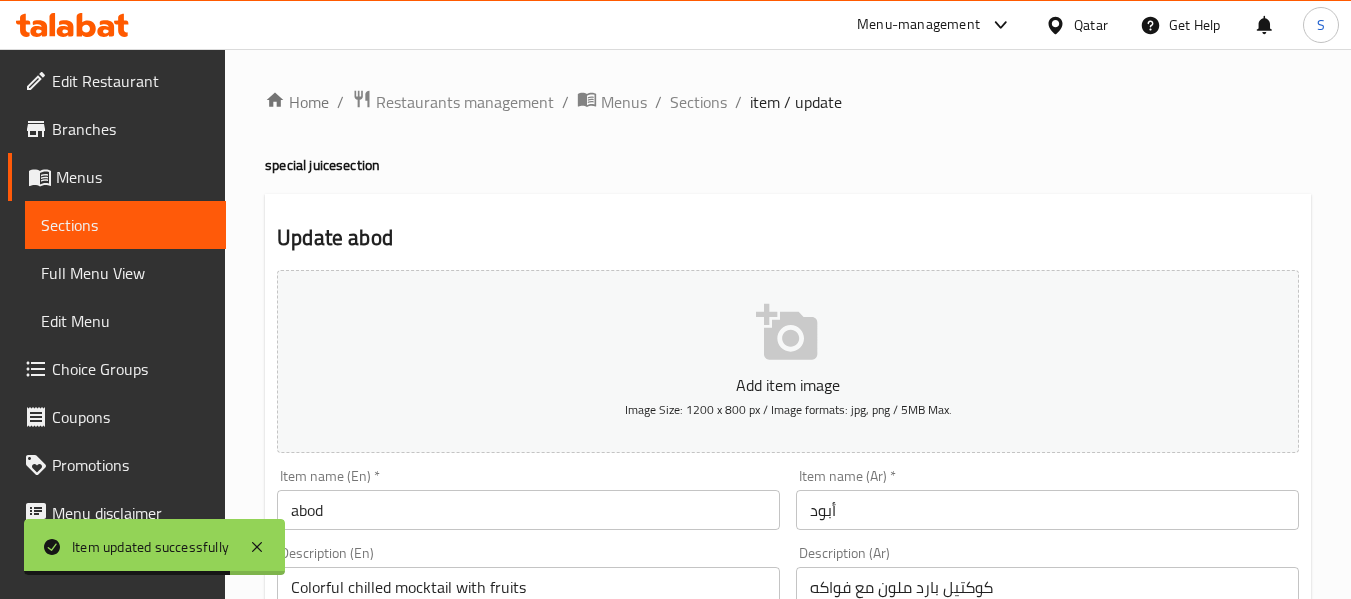 scroll, scrollTop: 200, scrollLeft: 0, axis: vertical 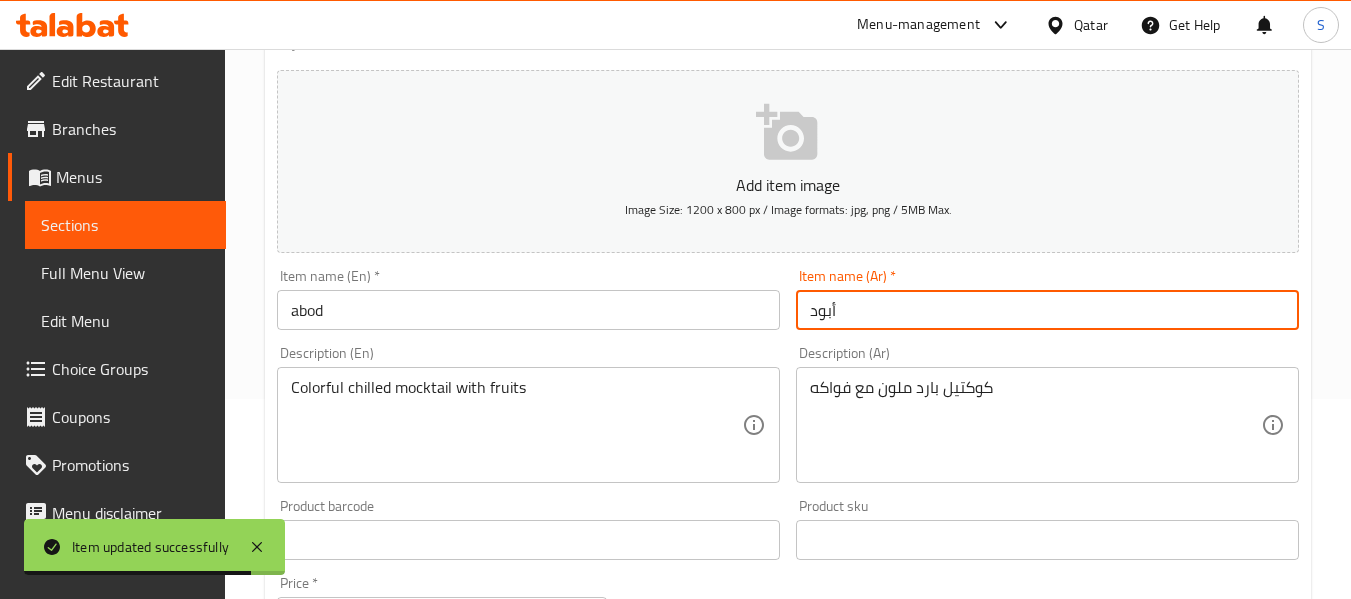 click on "أبود" at bounding box center (1047, 310) 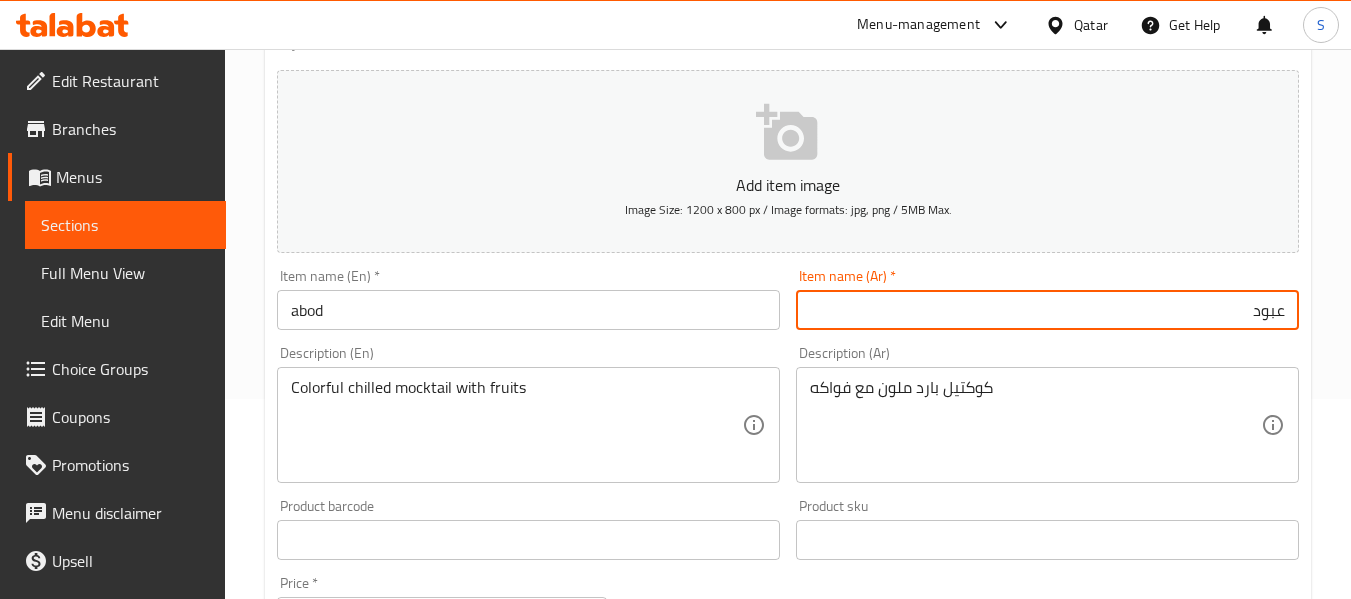 type on "عبود" 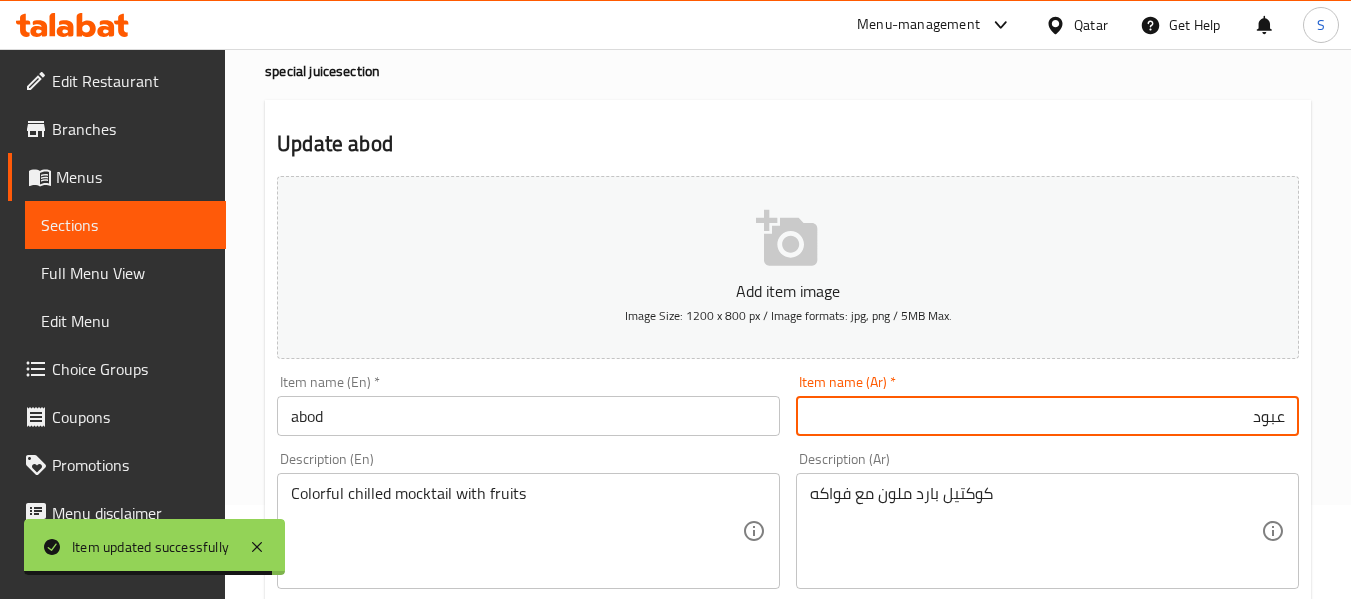 scroll, scrollTop: 0, scrollLeft: 0, axis: both 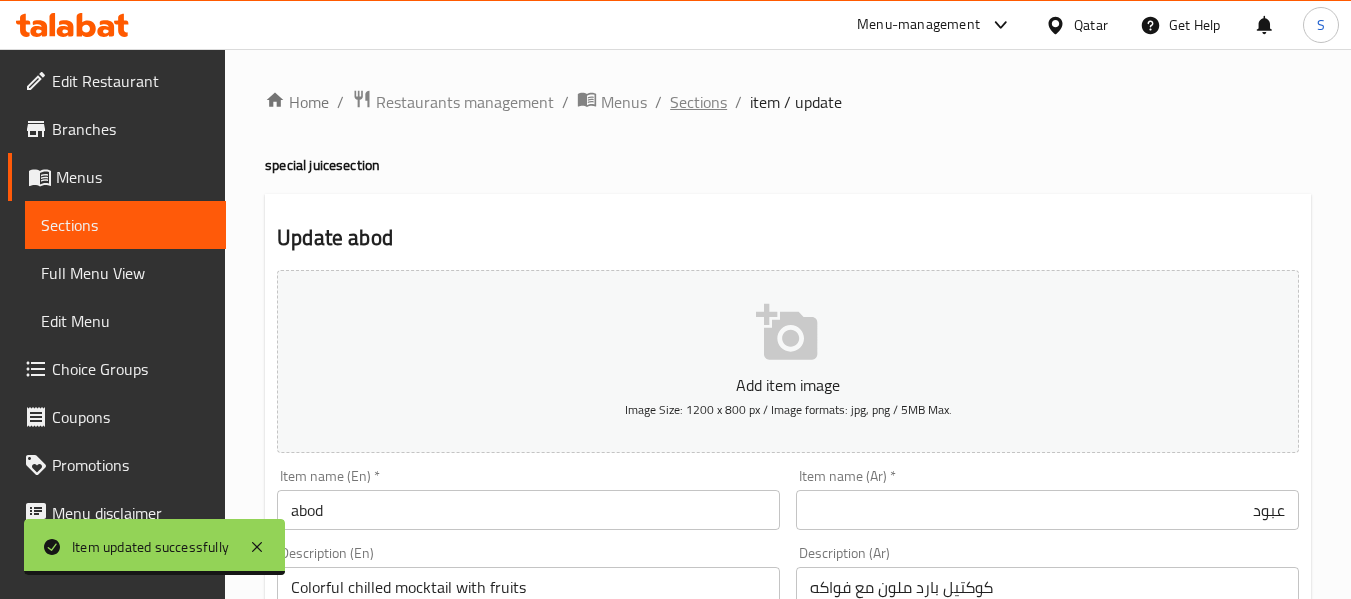 click on "Sections" at bounding box center (698, 102) 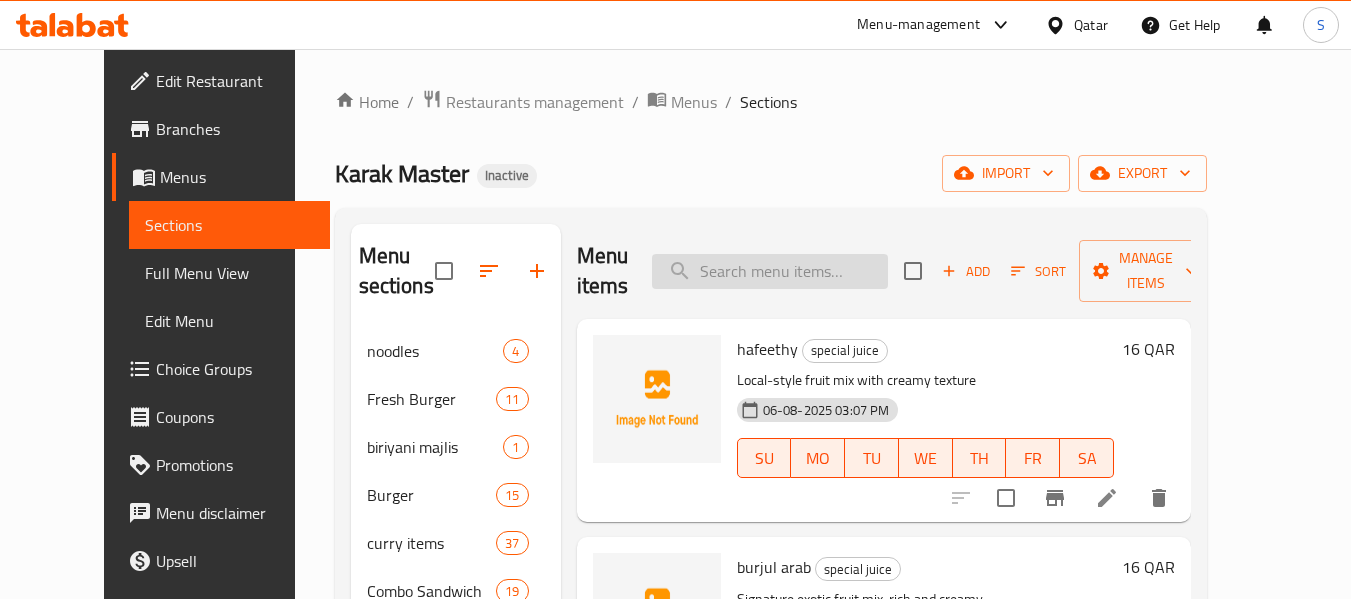 click at bounding box center [770, 271] 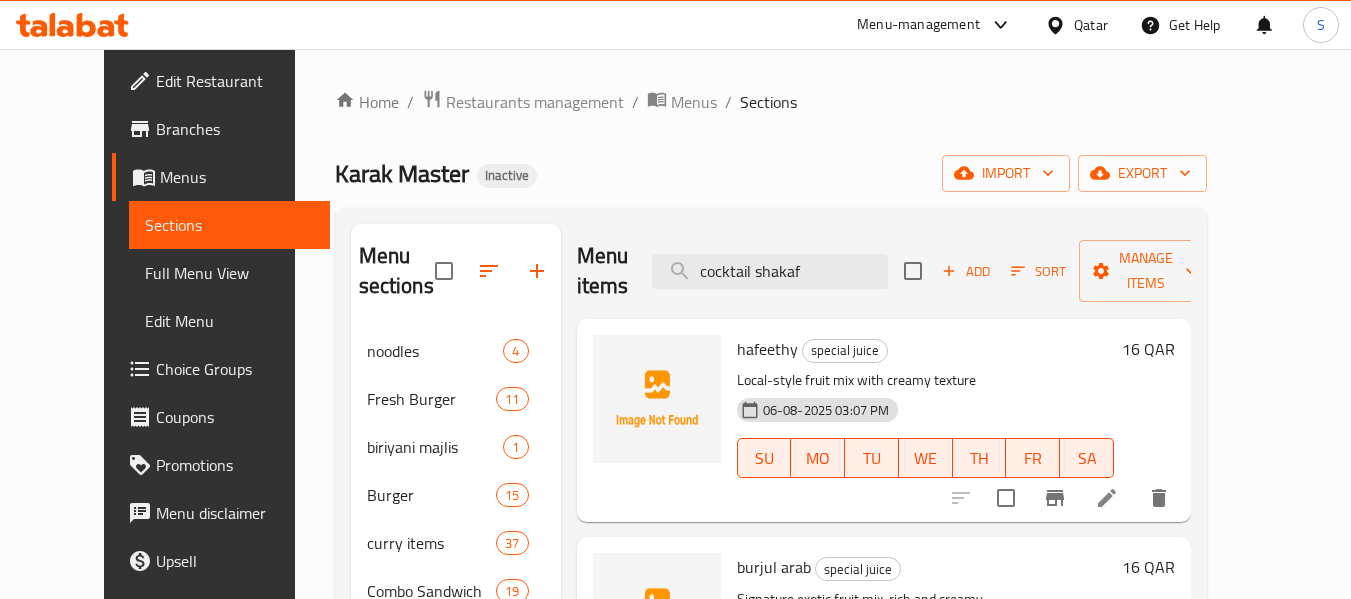 type on "cocktail shakaf" 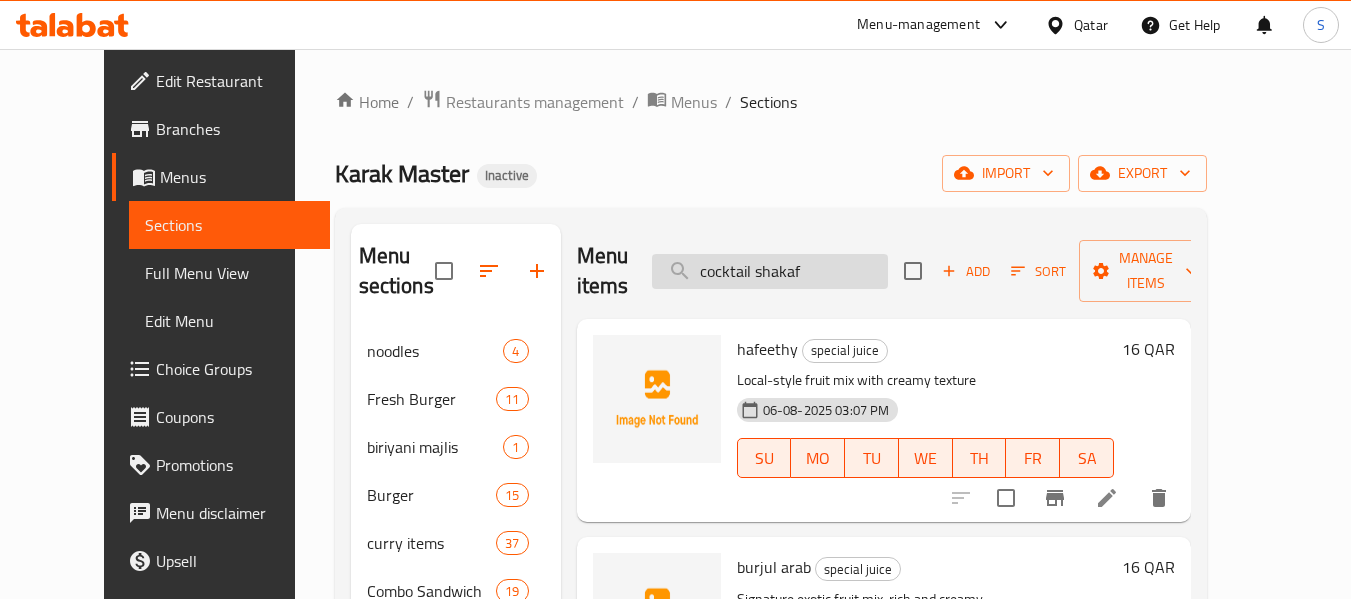 click on "cocktail shakaf" at bounding box center (770, 271) 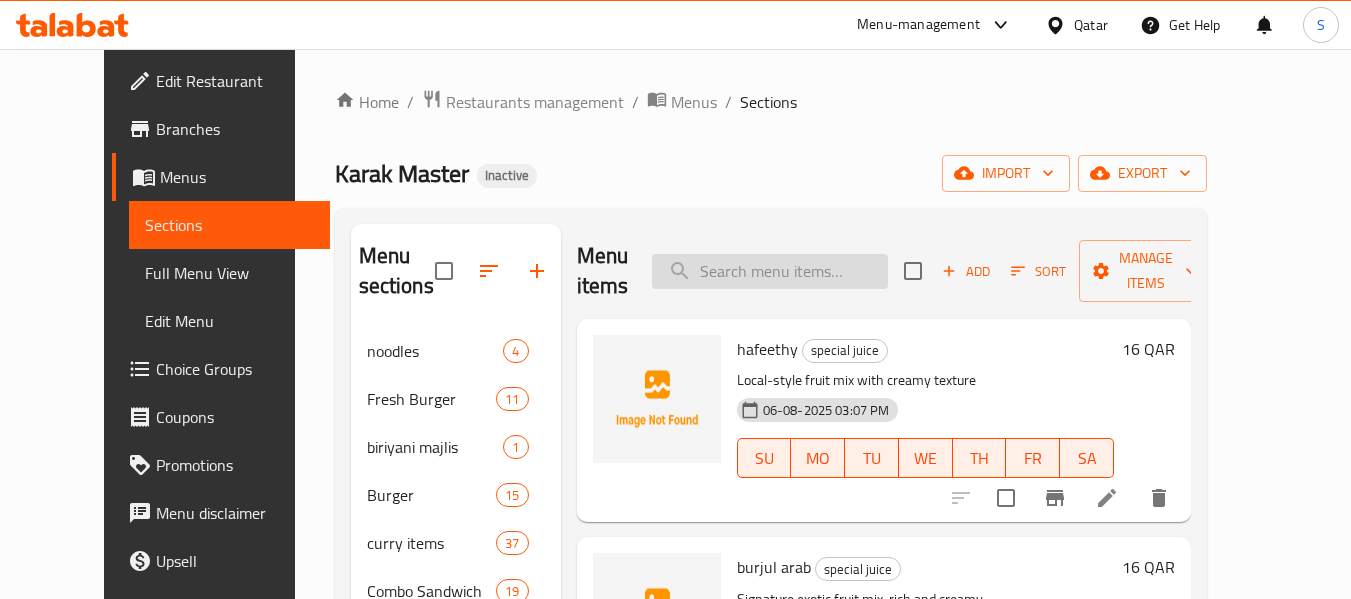 paste on "cocktail shakaf" 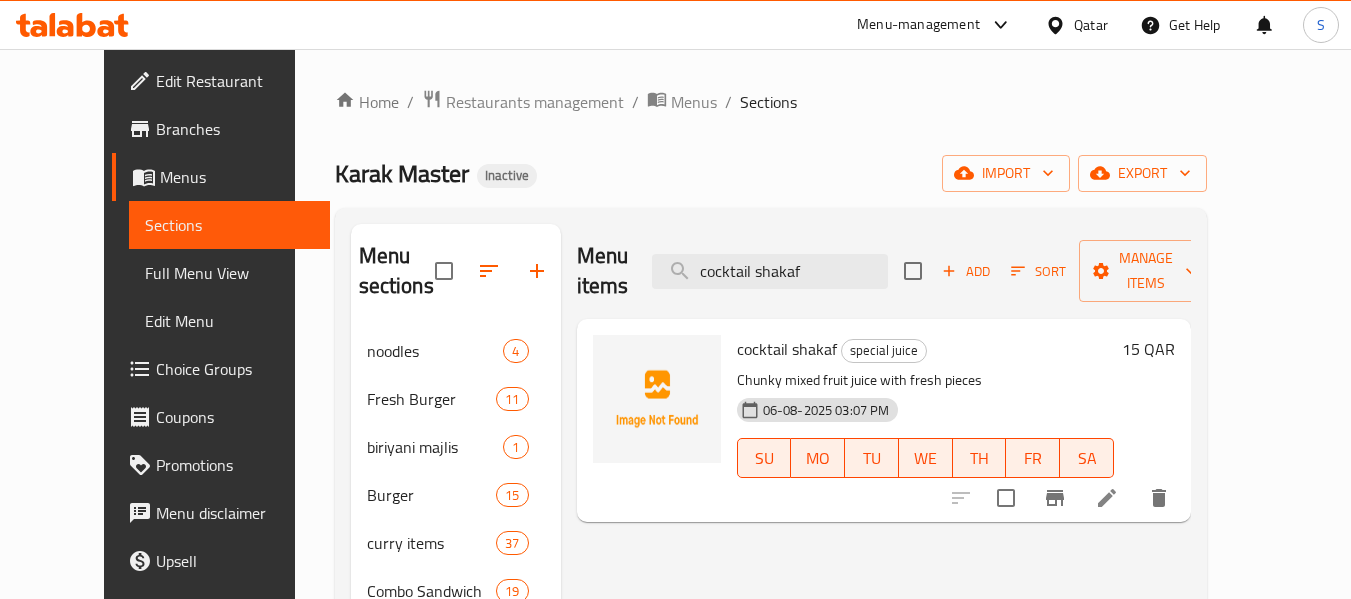 click 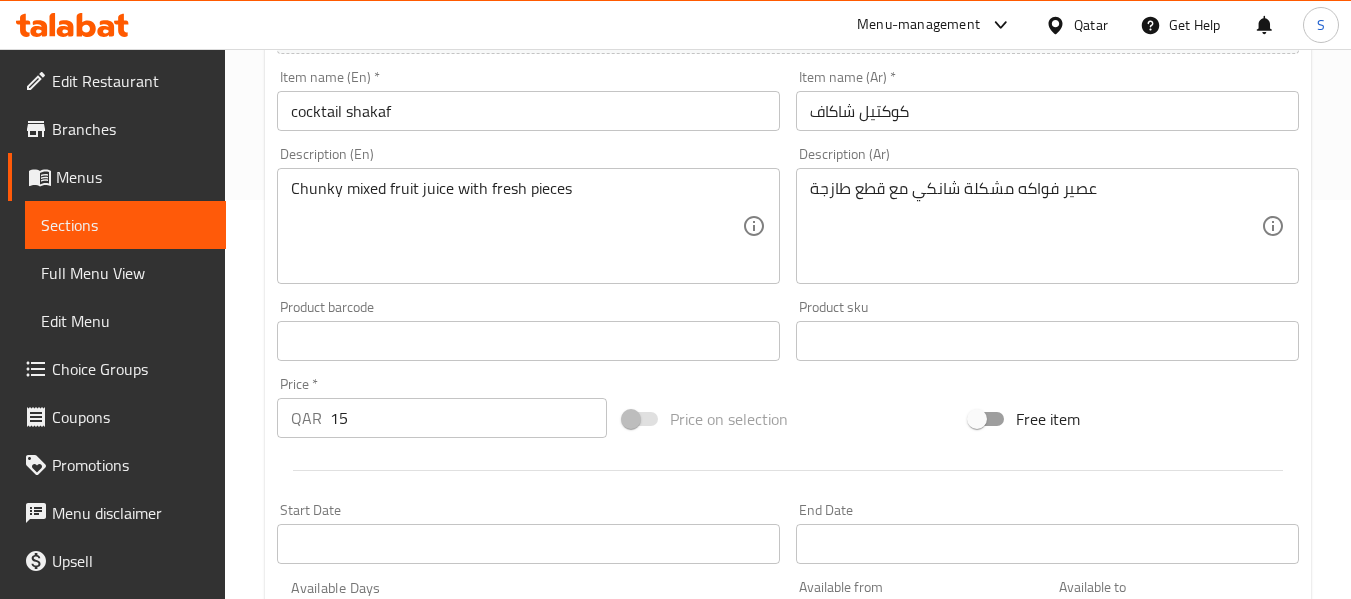 scroll, scrollTop: 400, scrollLeft: 0, axis: vertical 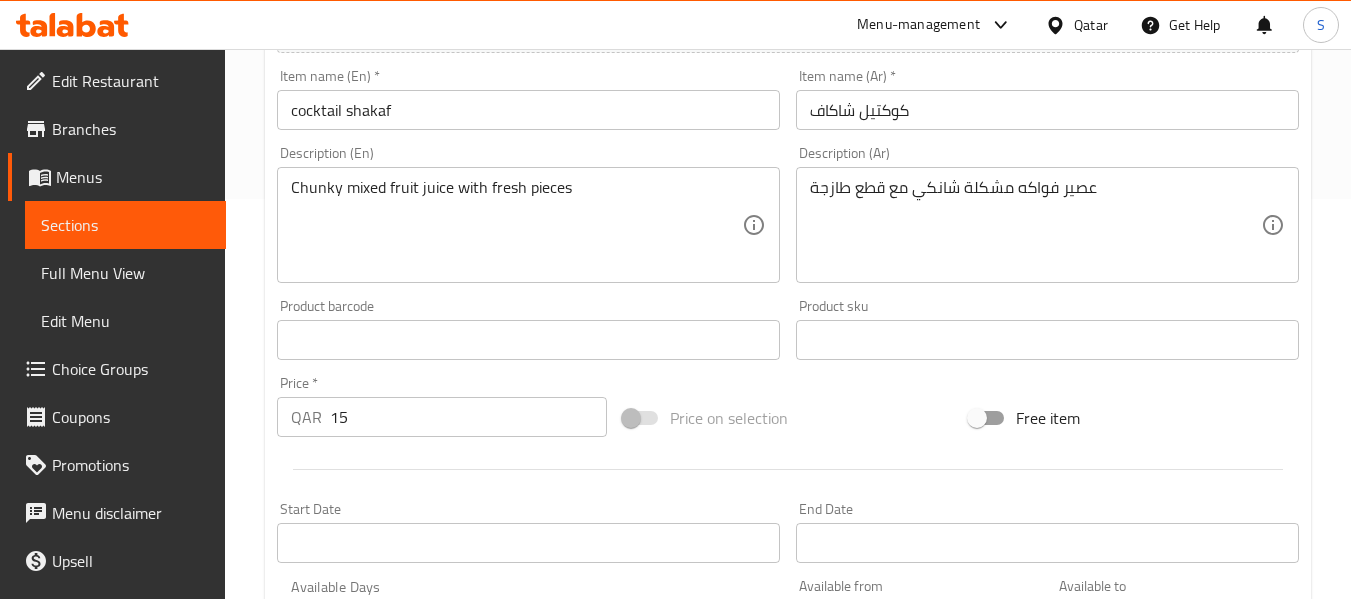 click on "كوكتيل شاكاف" at bounding box center [1047, 110] 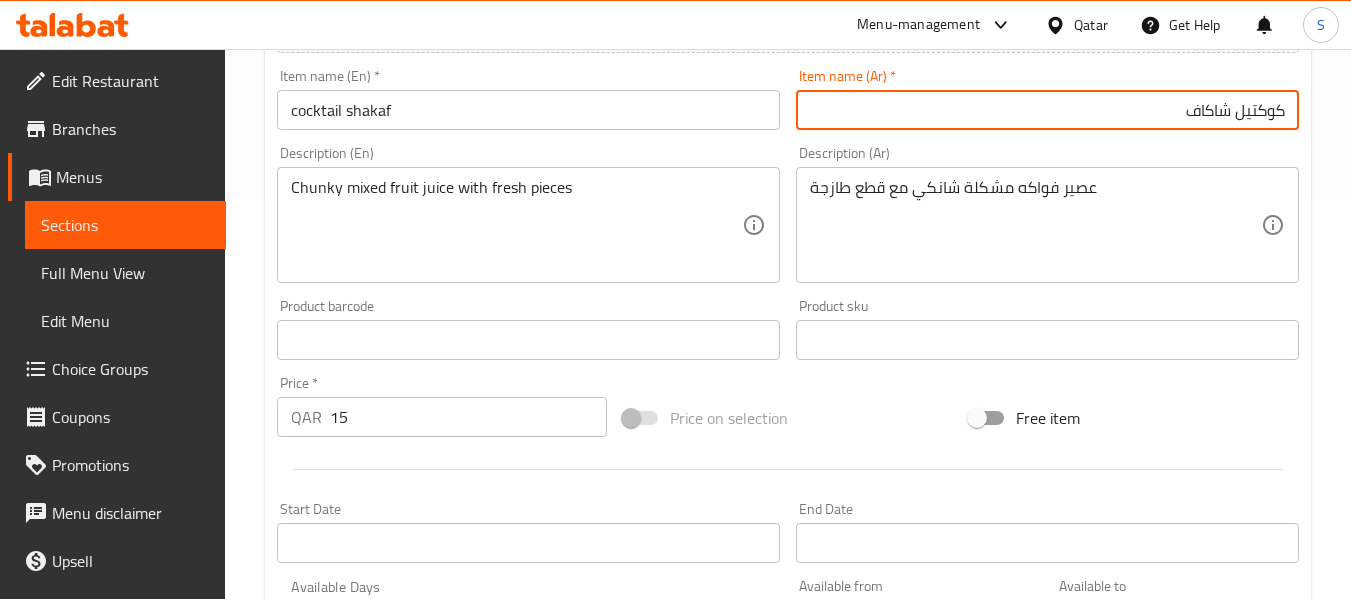 click on "كوكتيل شاكاف" at bounding box center [1047, 110] 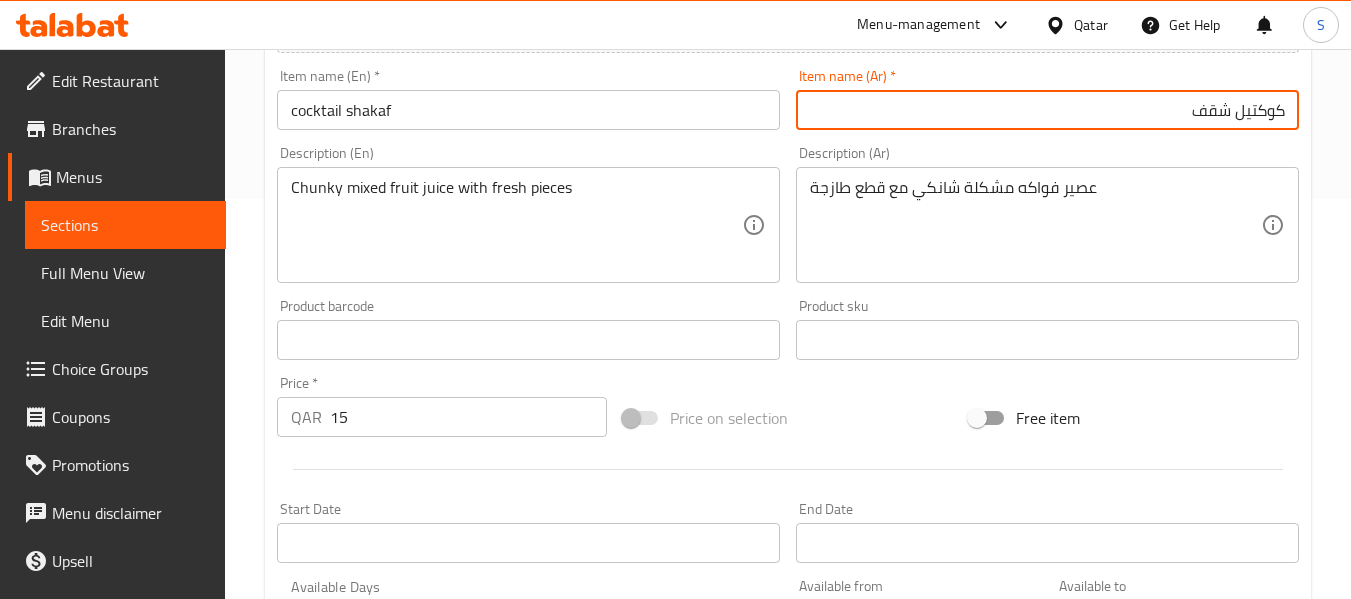 type on "كوكتيل شقف" 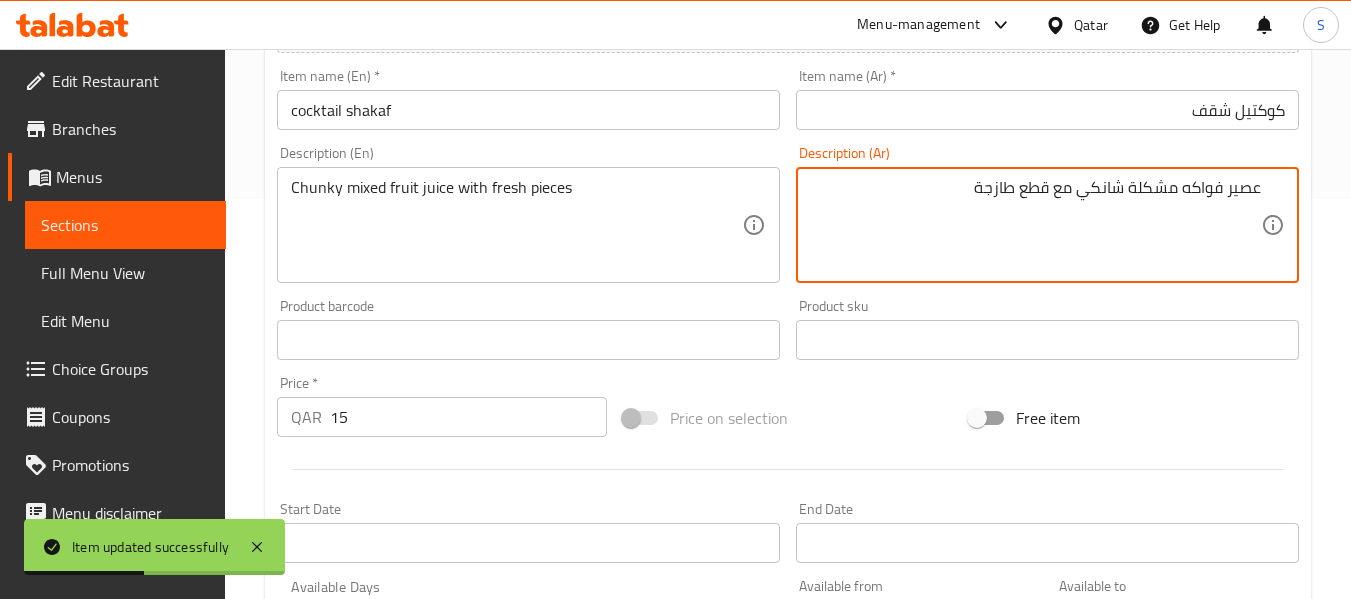 click on "عصير فواكه مشكلة شانكي مع قطع طازجة" at bounding box center (1035, 225) 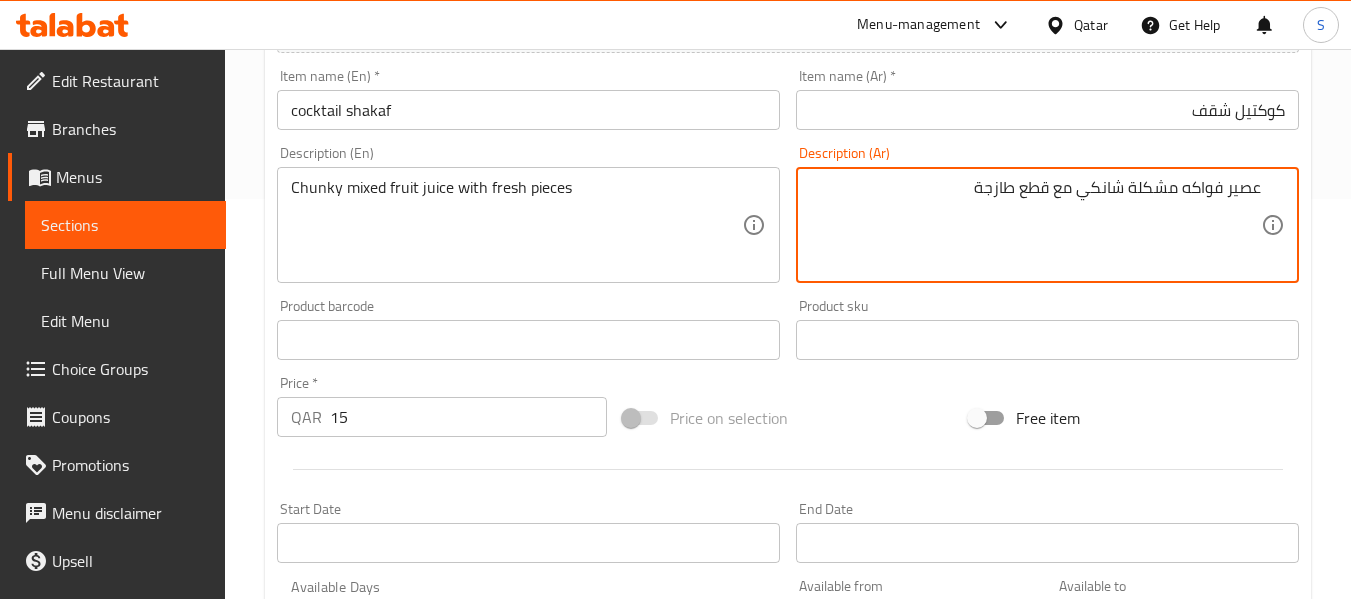 scroll, scrollTop: 300, scrollLeft: 0, axis: vertical 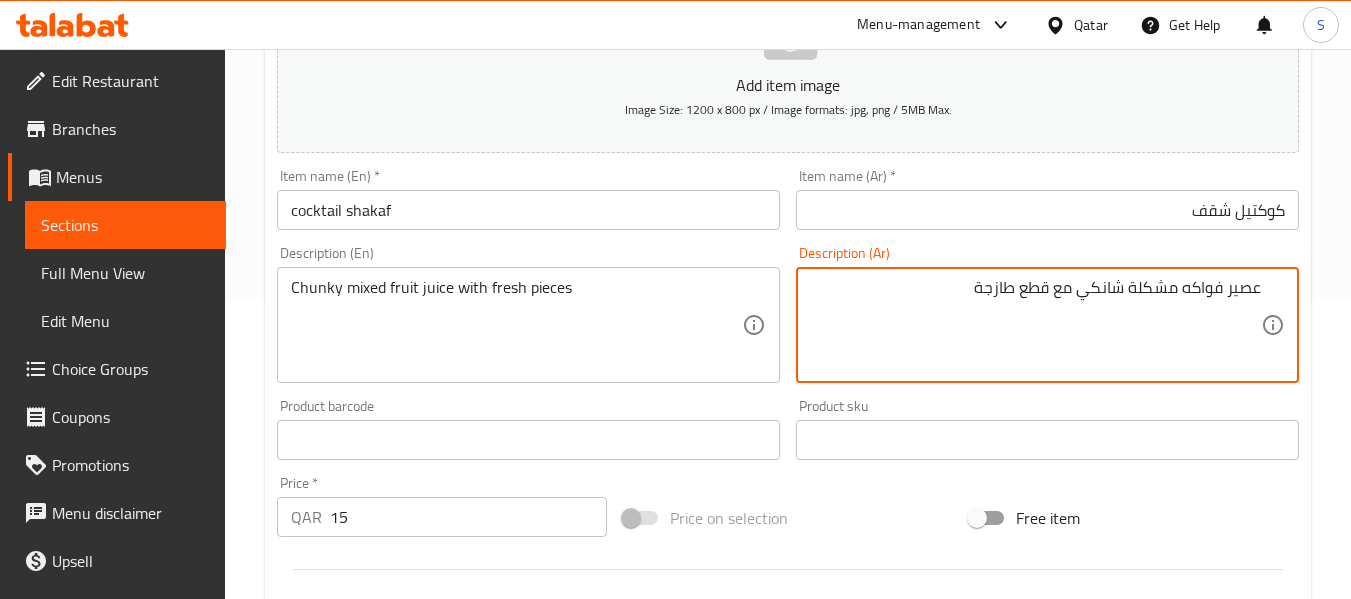 click on "عصير فواكه مشكلة شانكي مع قطع طازجة Description (Ar)" at bounding box center (1047, 325) 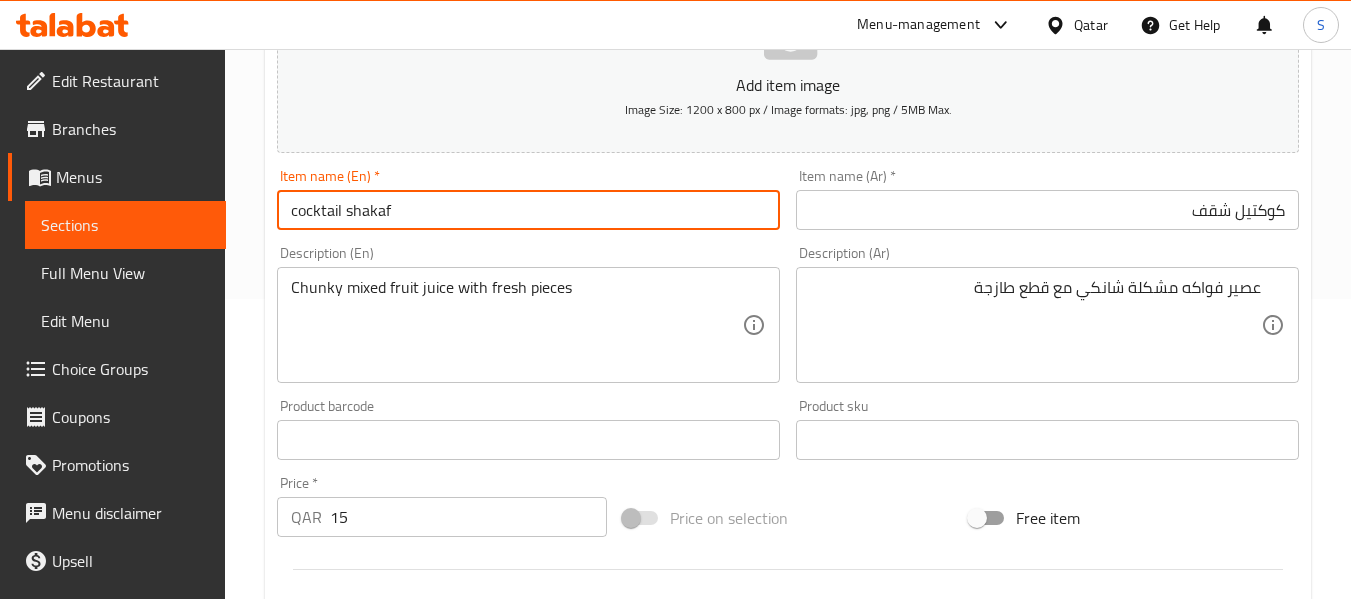 click on "cocktail shakaf" at bounding box center [528, 210] 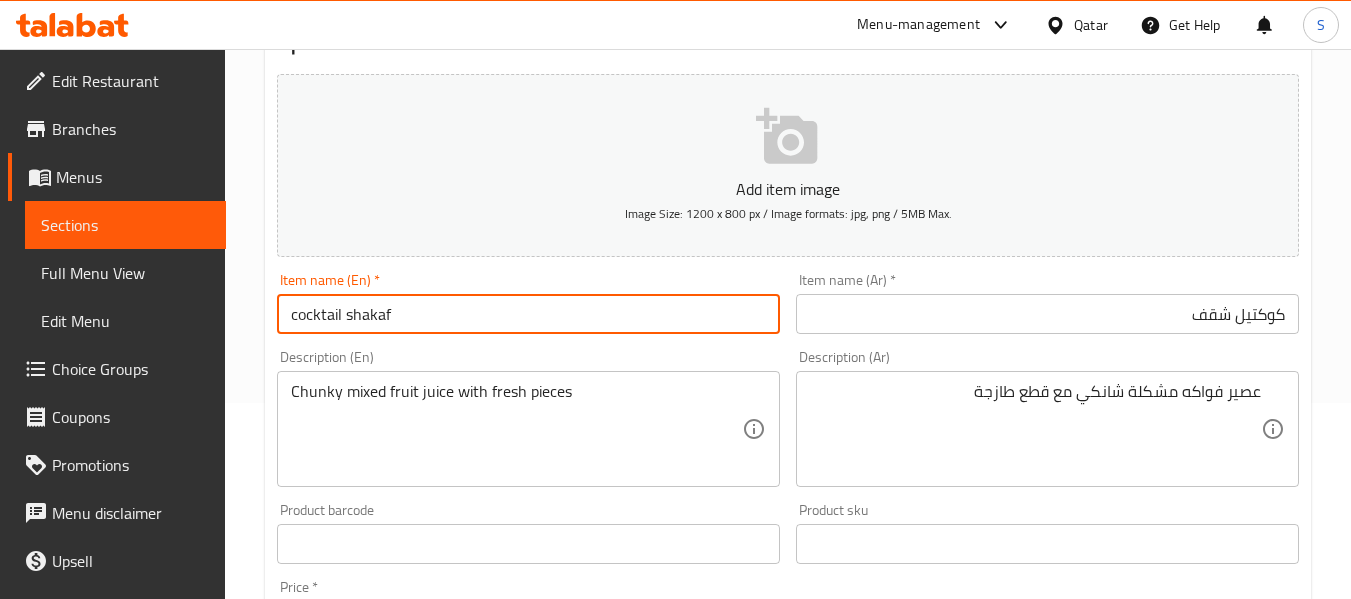 scroll, scrollTop: 0, scrollLeft: 0, axis: both 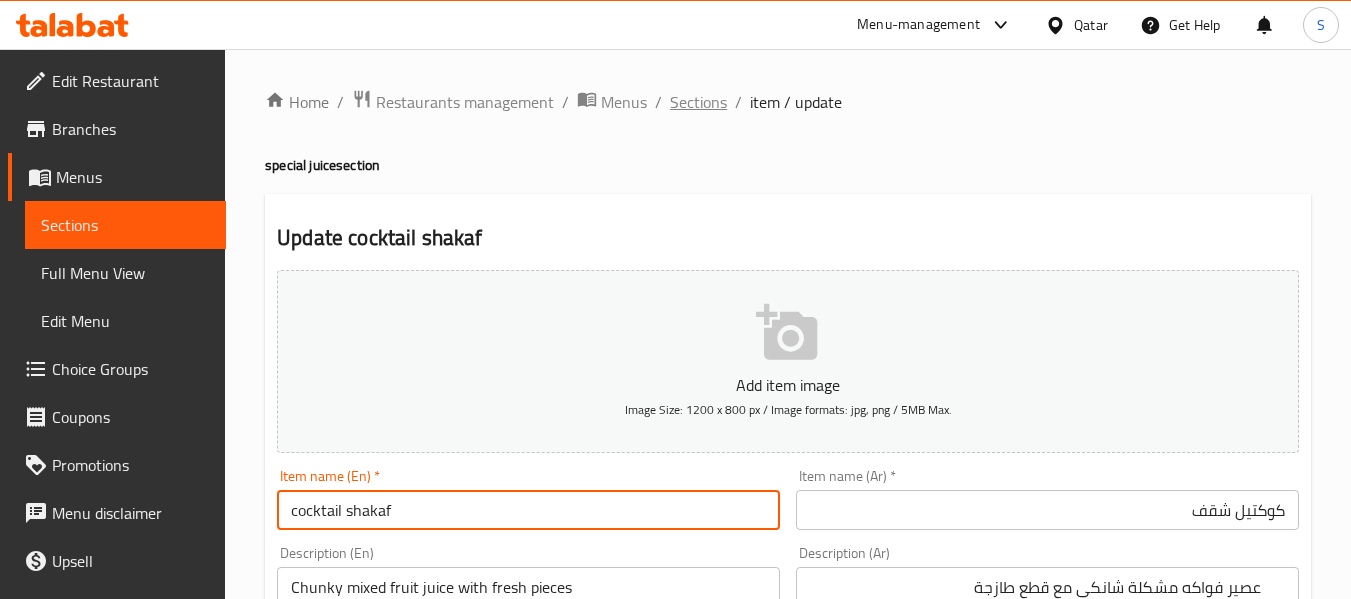click on "Sections" at bounding box center [698, 102] 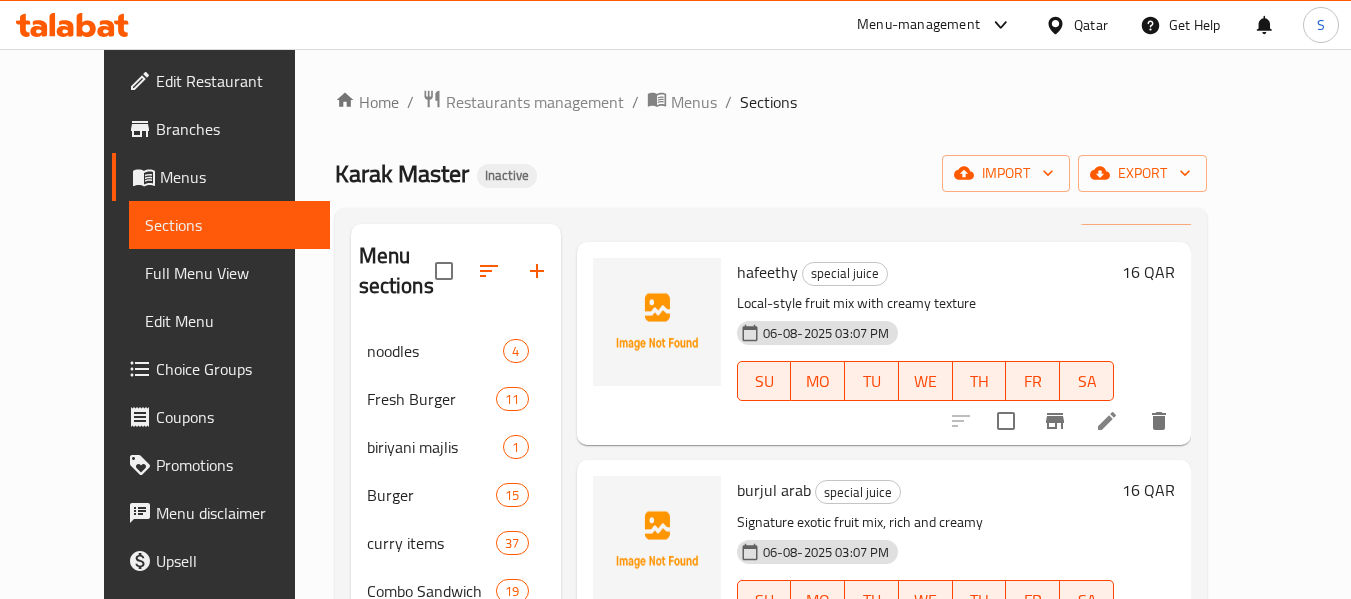 scroll, scrollTop: 200, scrollLeft: 0, axis: vertical 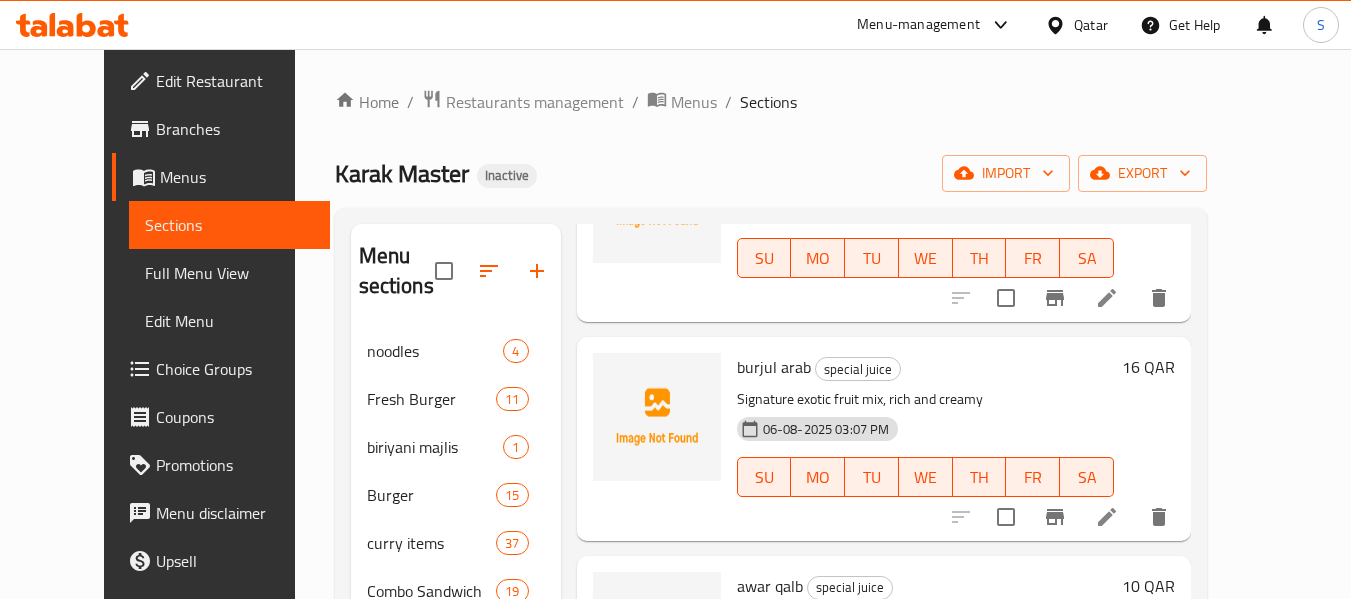 click on "Home / Restaurants management / Menus / Sections" at bounding box center (771, 102) 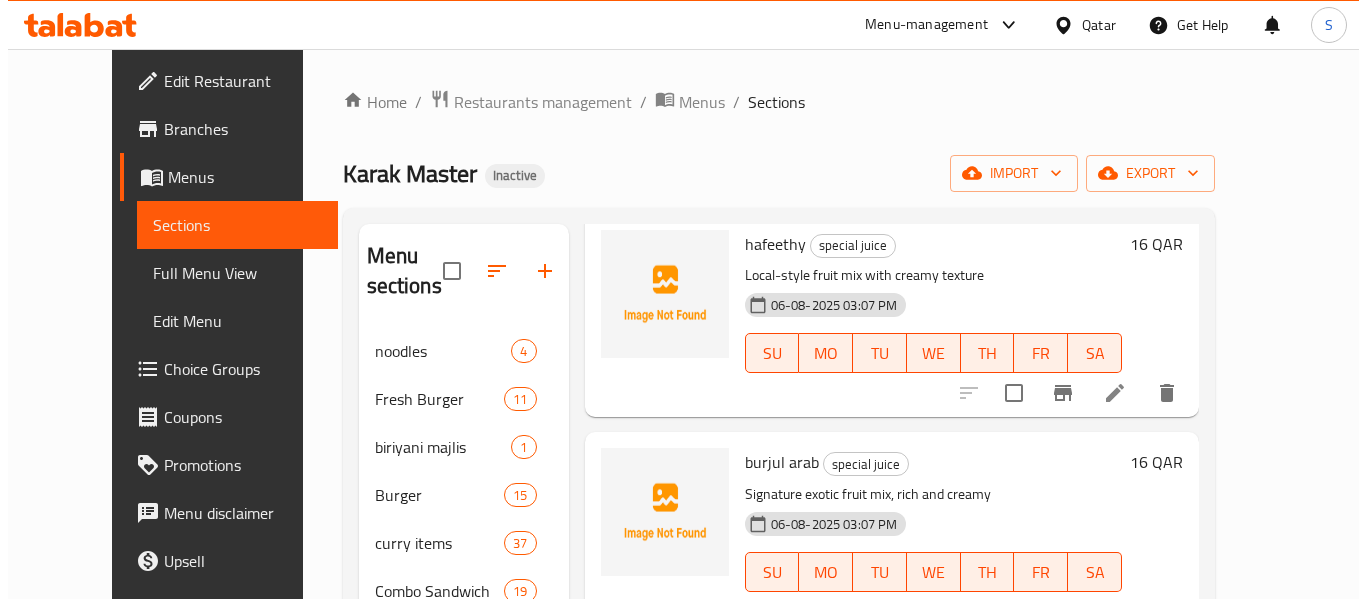scroll, scrollTop: 0, scrollLeft: 0, axis: both 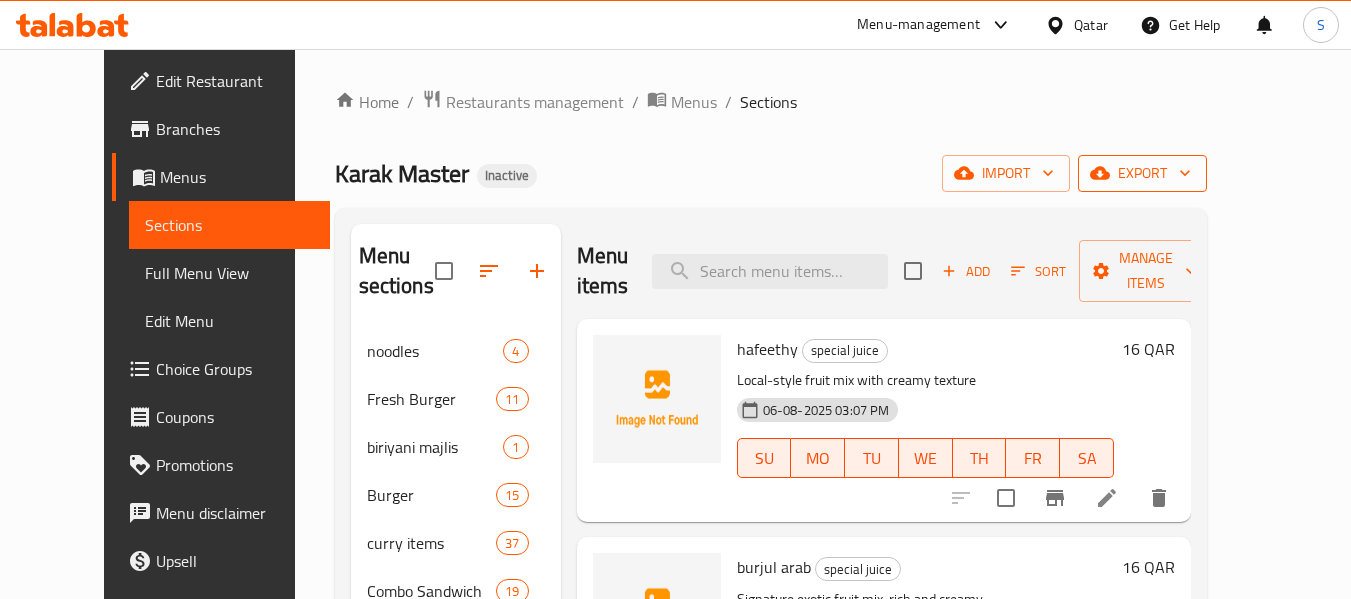 click on "export" at bounding box center (1142, 173) 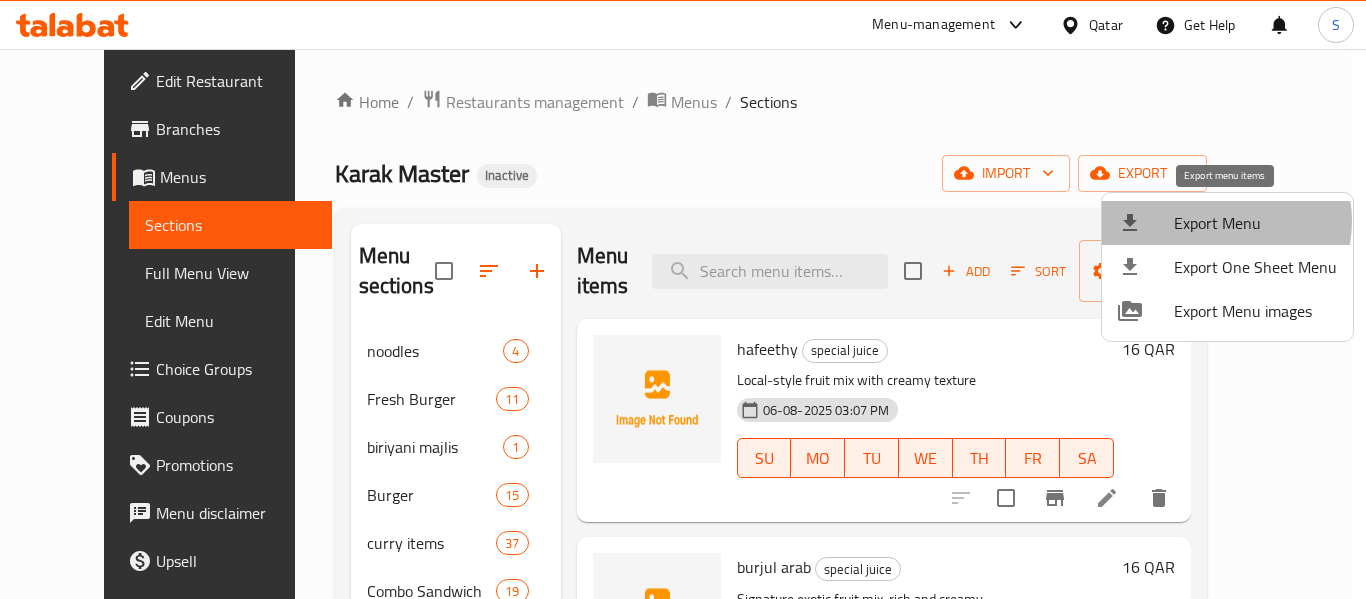 click on "Export Menu" at bounding box center [1255, 223] 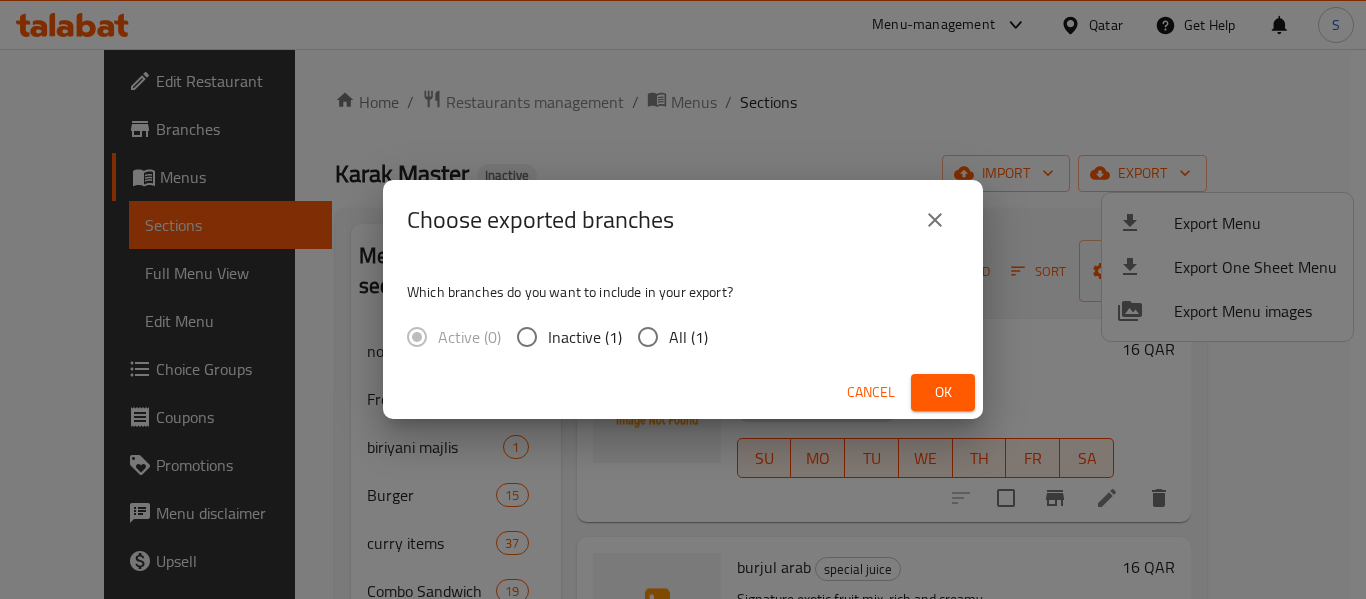 click on "All (1)" at bounding box center (688, 337) 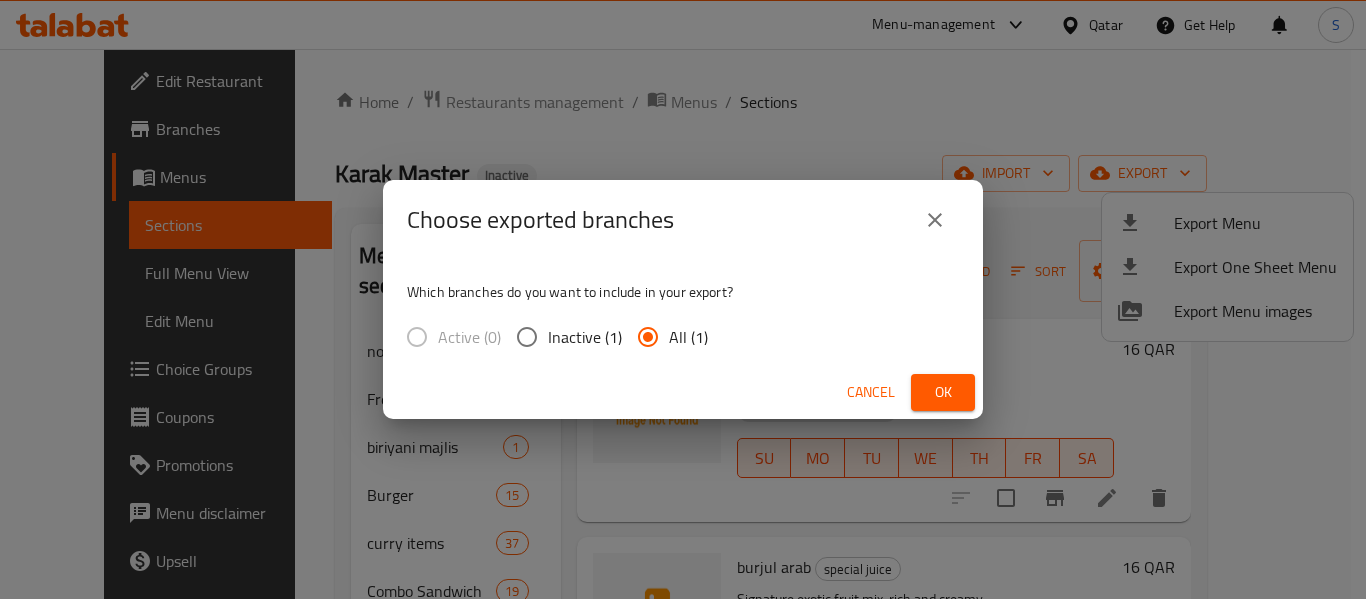 click on "Ok" at bounding box center (943, 392) 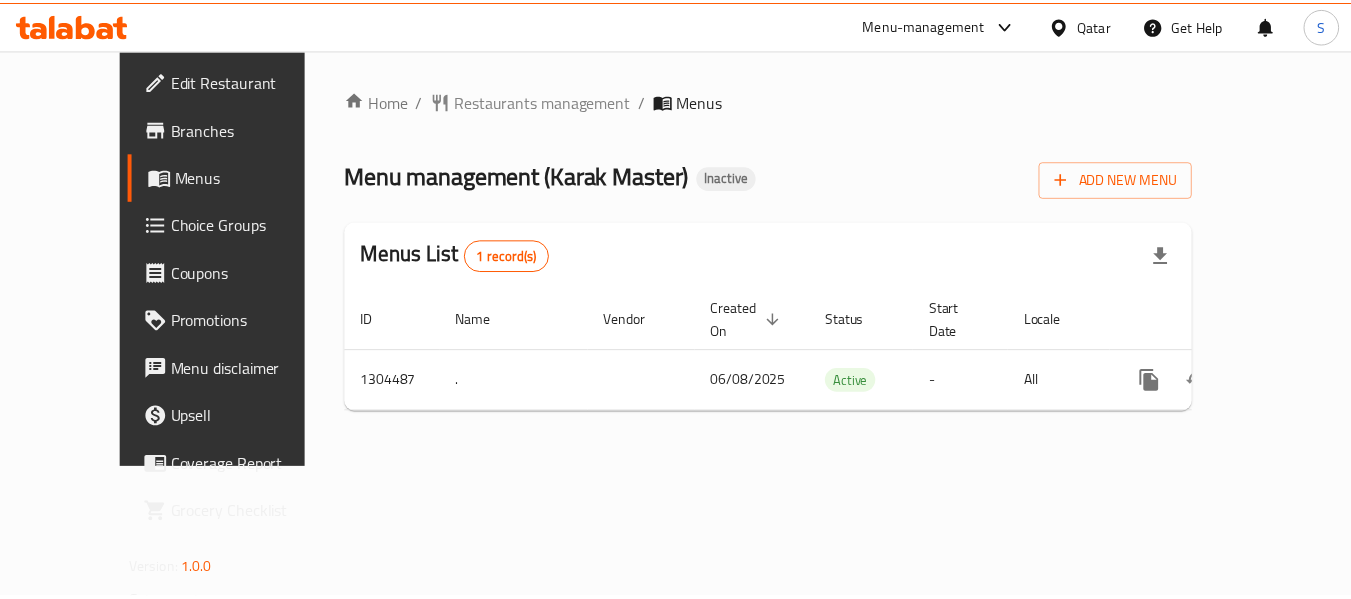 scroll, scrollTop: 0, scrollLeft: 0, axis: both 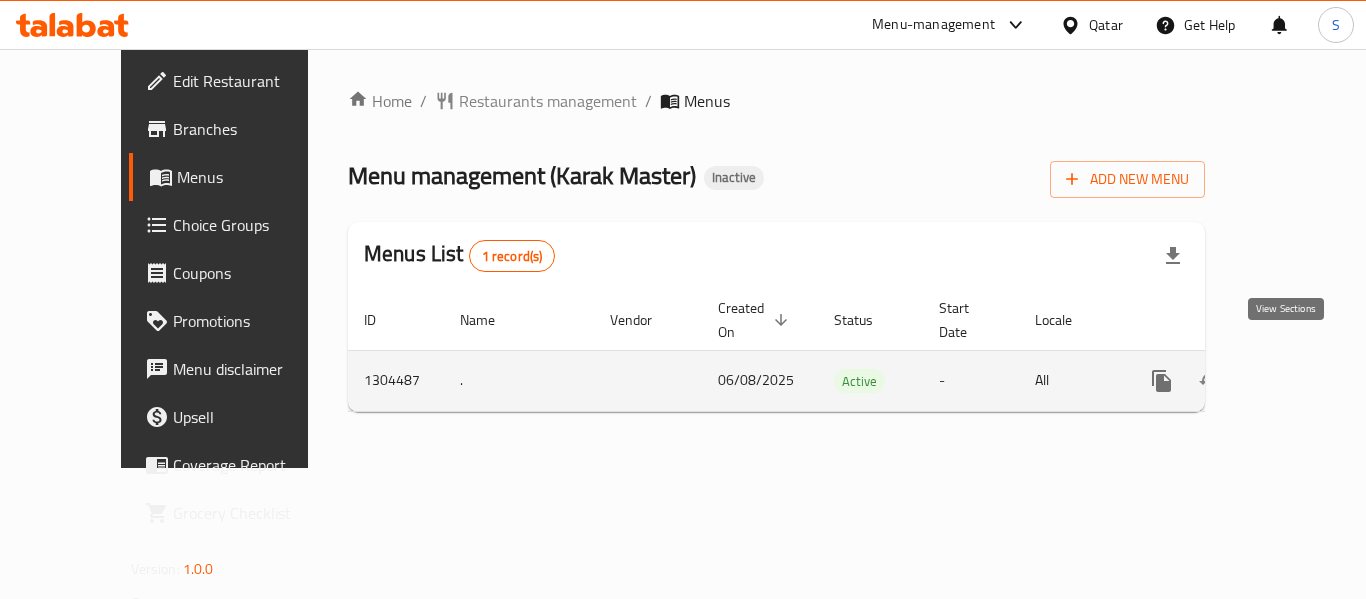 click 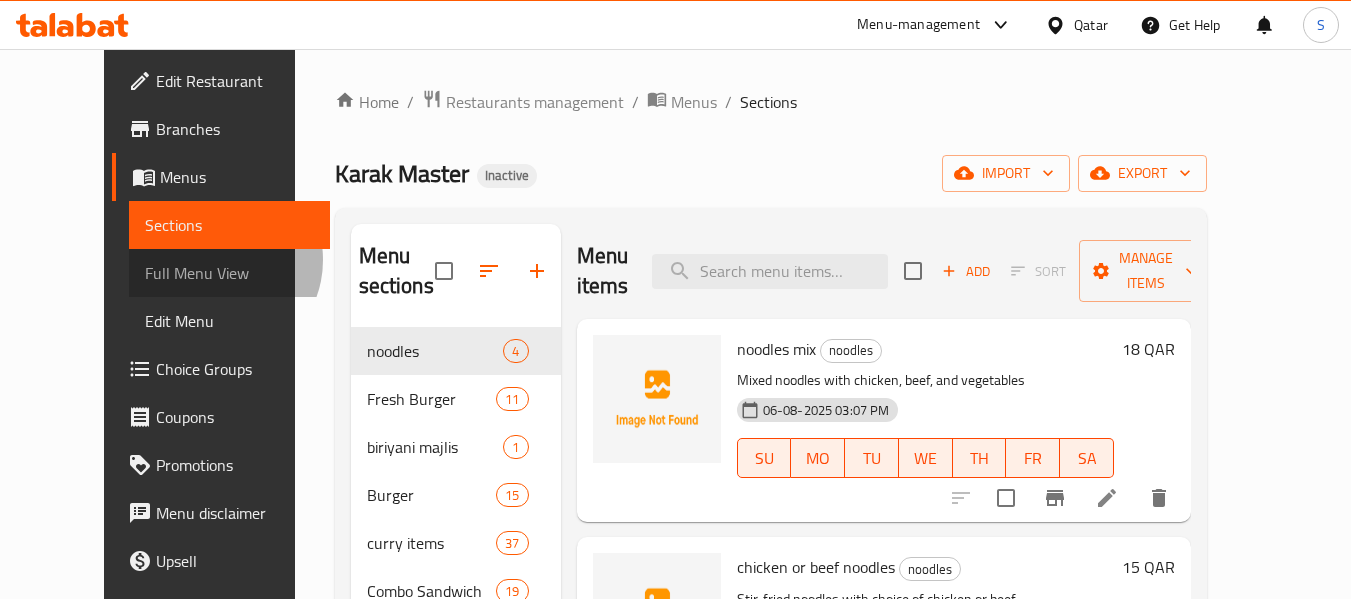 click on "Full Menu View" at bounding box center (229, 273) 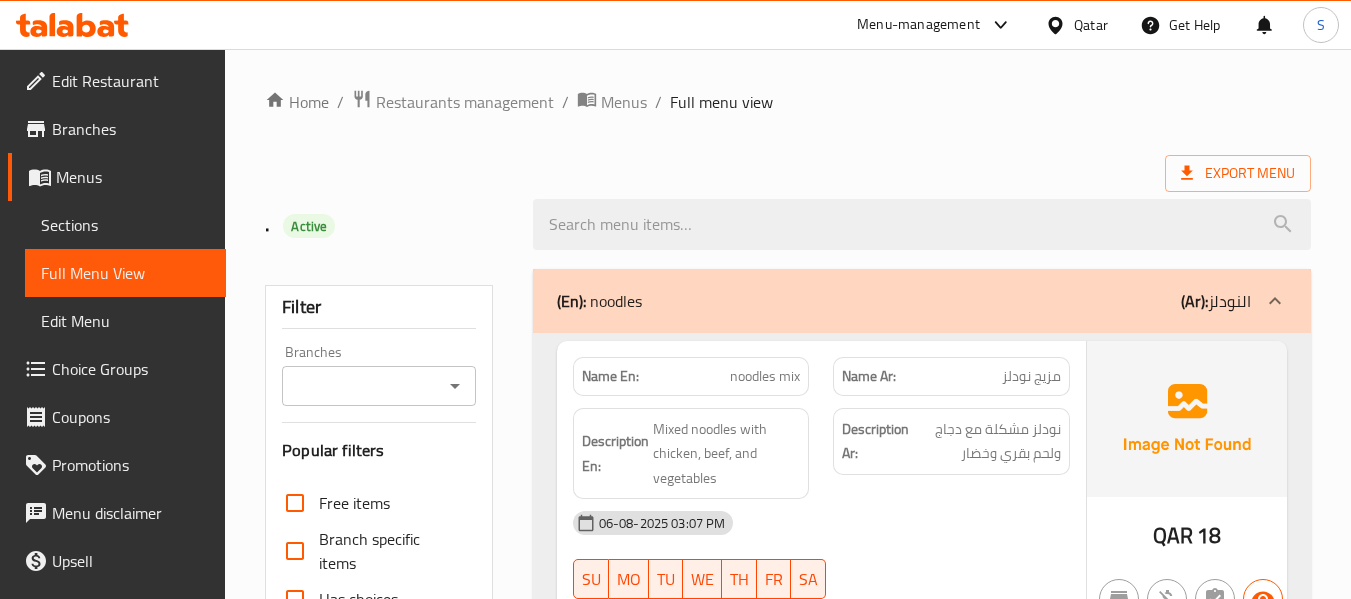 click on "Export Menu" at bounding box center [788, 173] 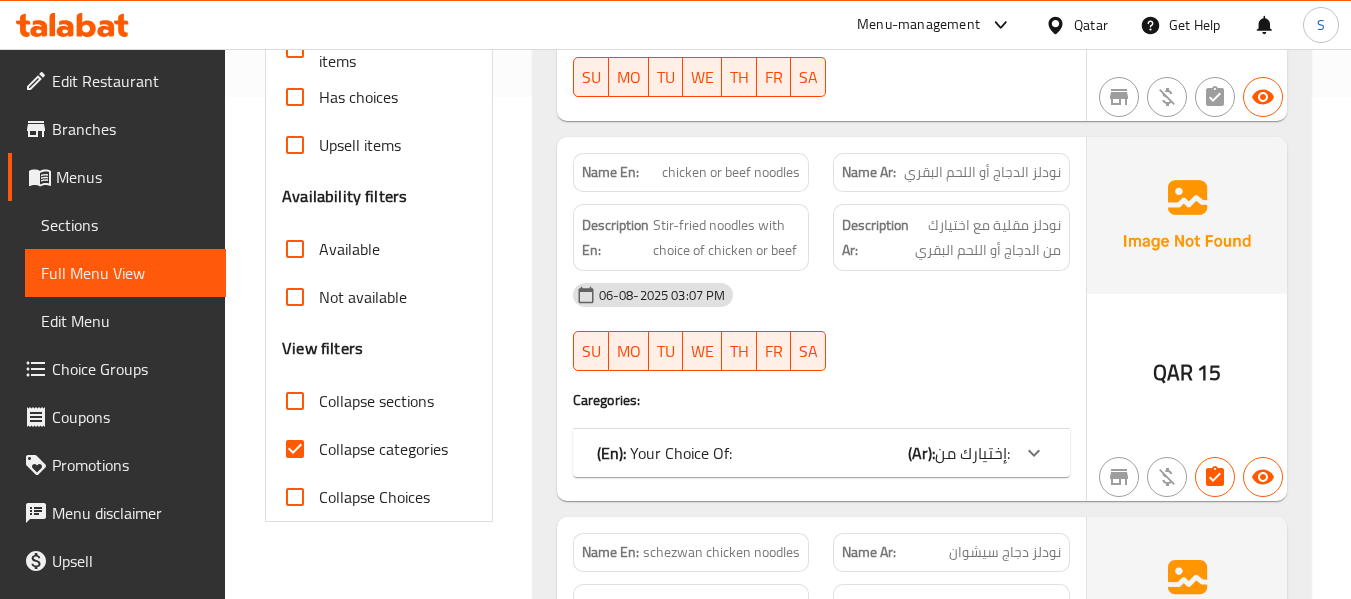 scroll, scrollTop: 600, scrollLeft: 0, axis: vertical 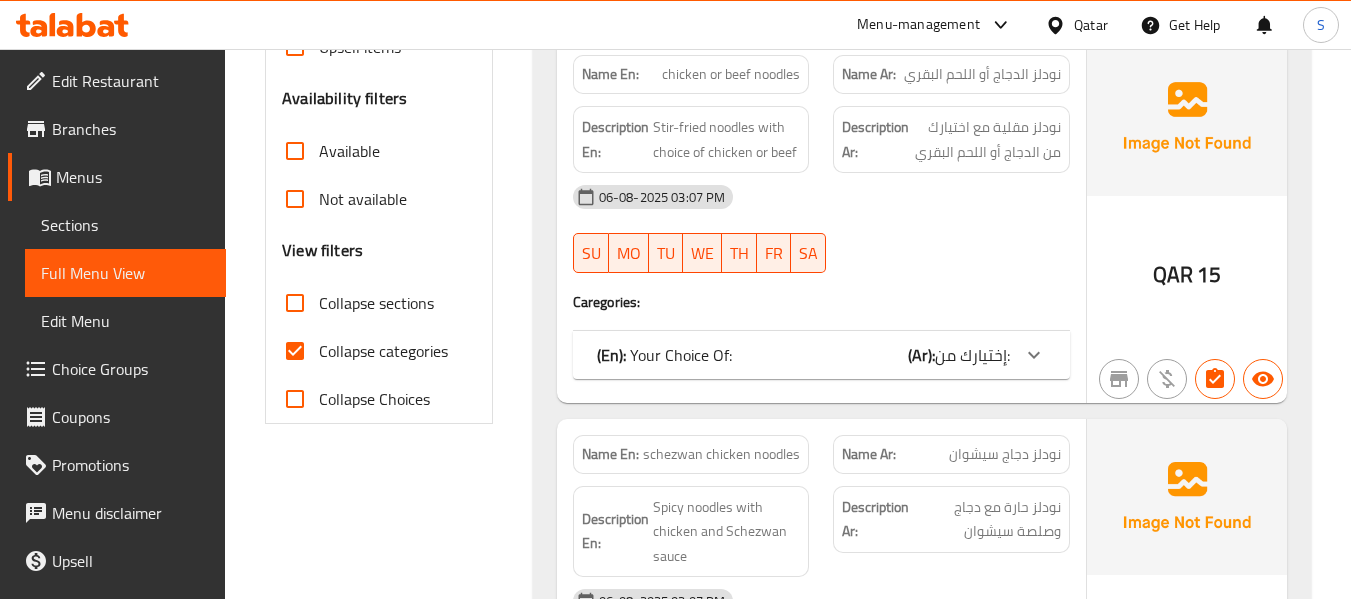 click on "Collapse sections" at bounding box center [295, 303] 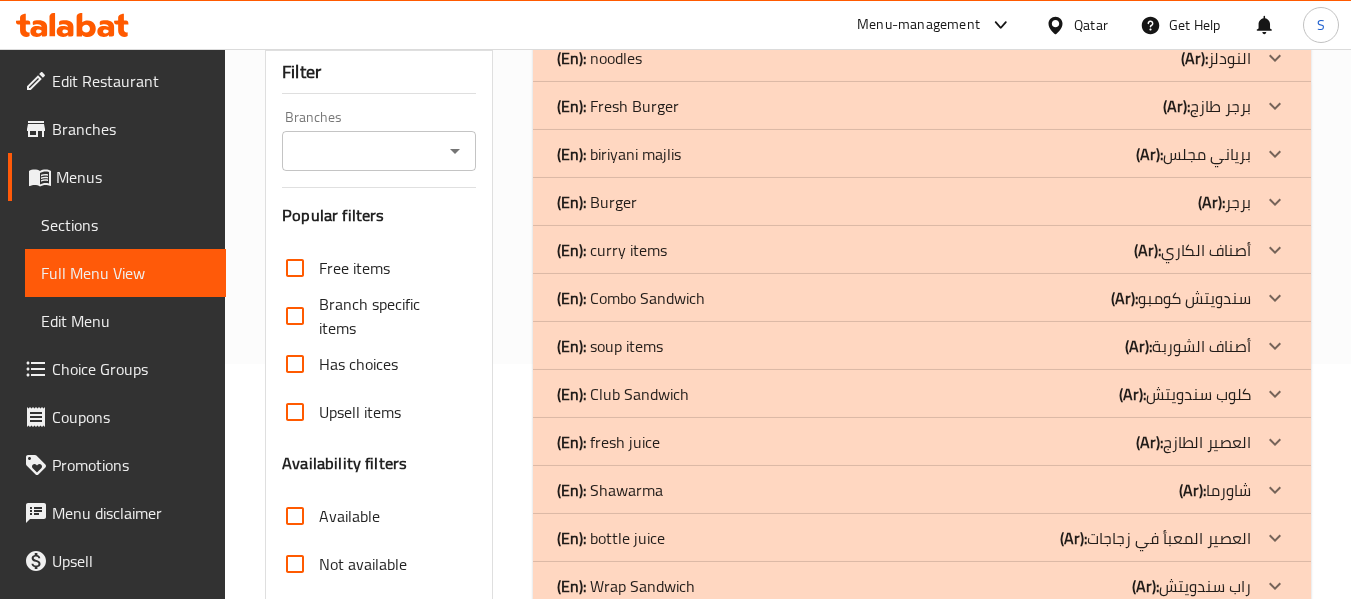 scroll, scrollTop: 200, scrollLeft: 0, axis: vertical 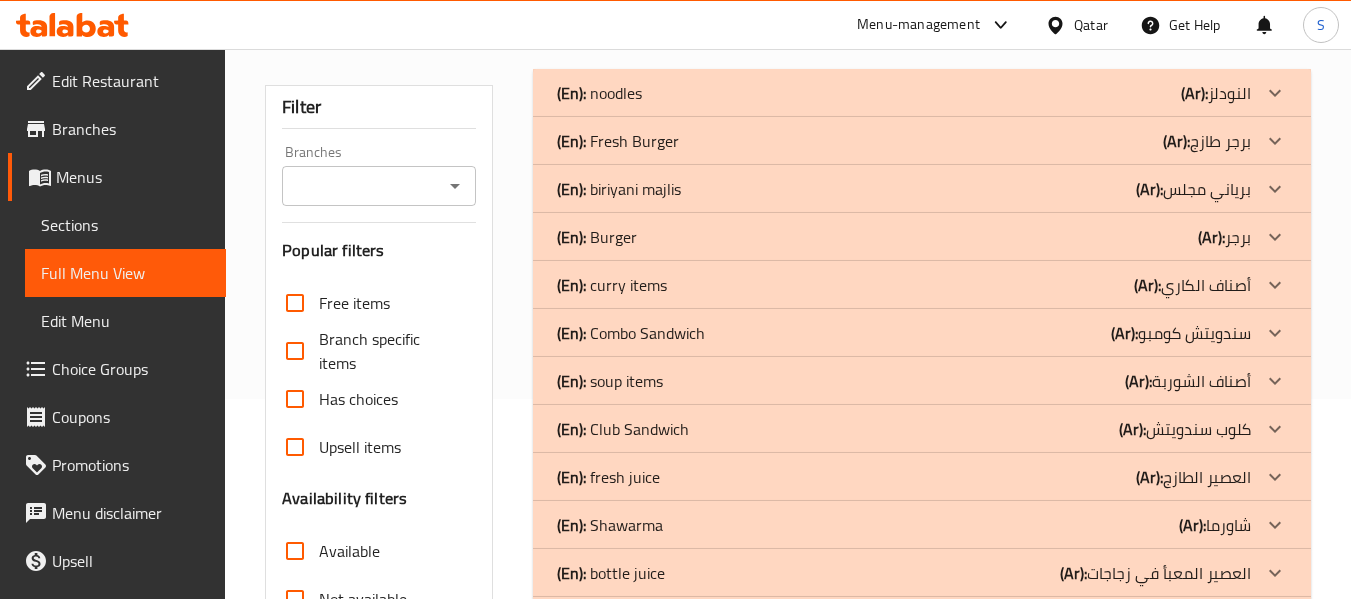 click on "(En):   curry items (Ar): أصناف الكاري" at bounding box center [904, 93] 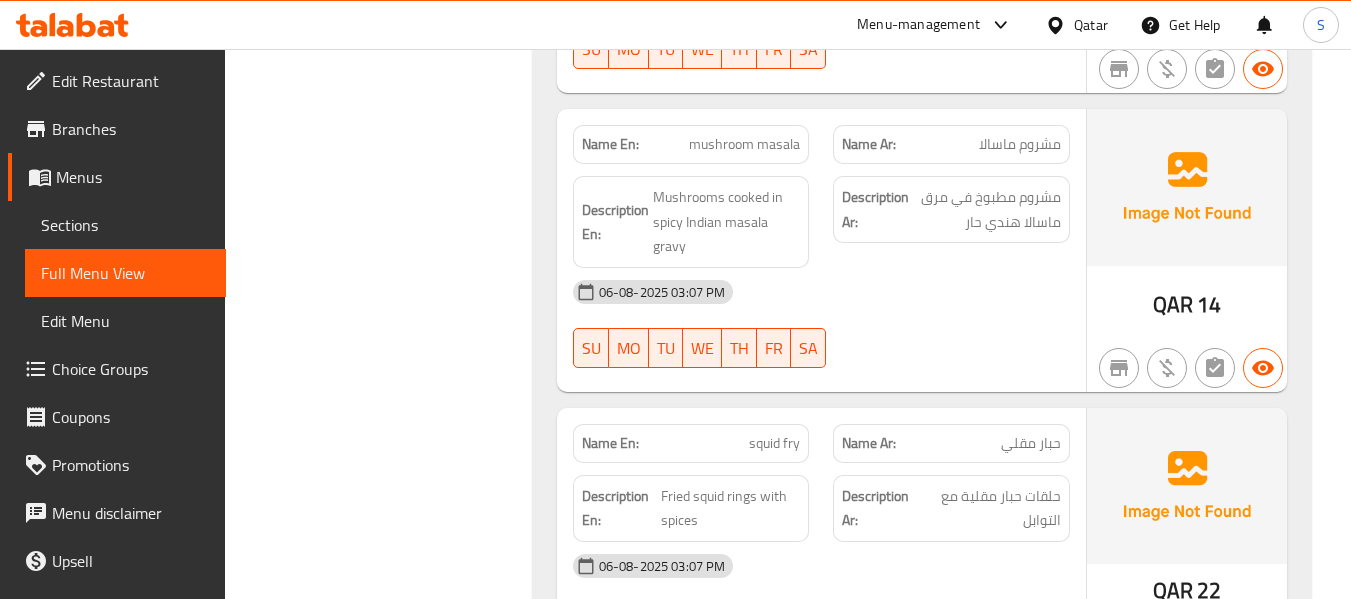 scroll, scrollTop: 4400, scrollLeft: 0, axis: vertical 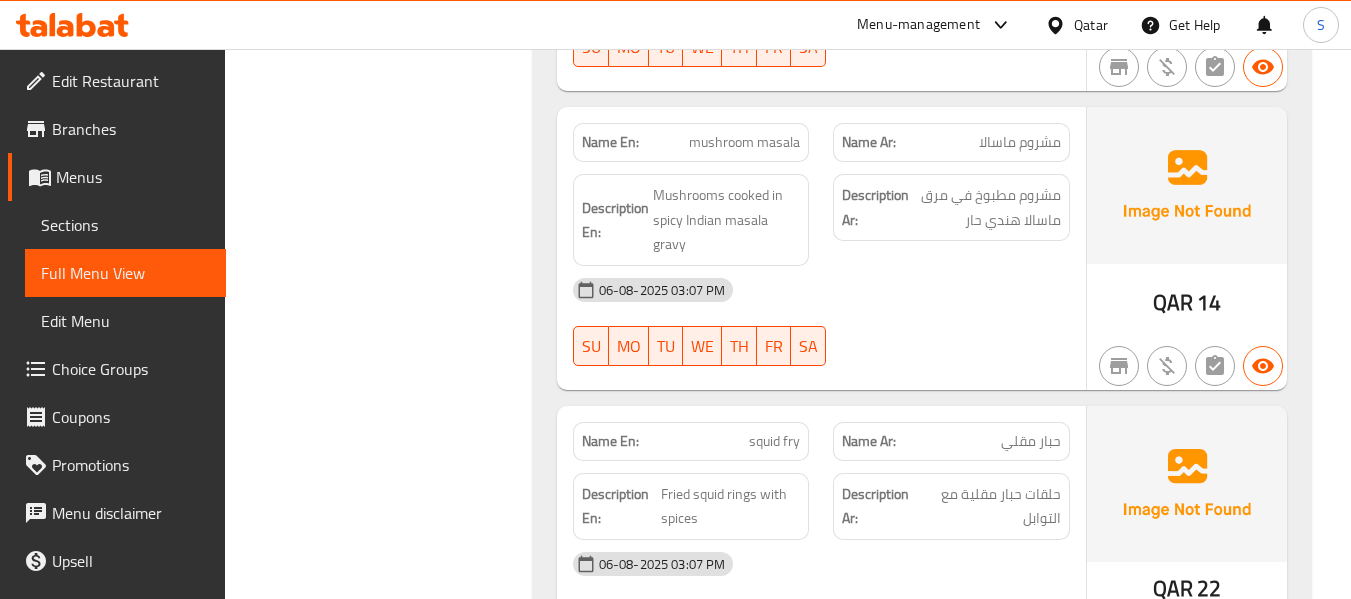 click on "mushroom masala" at bounding box center (744, 142) 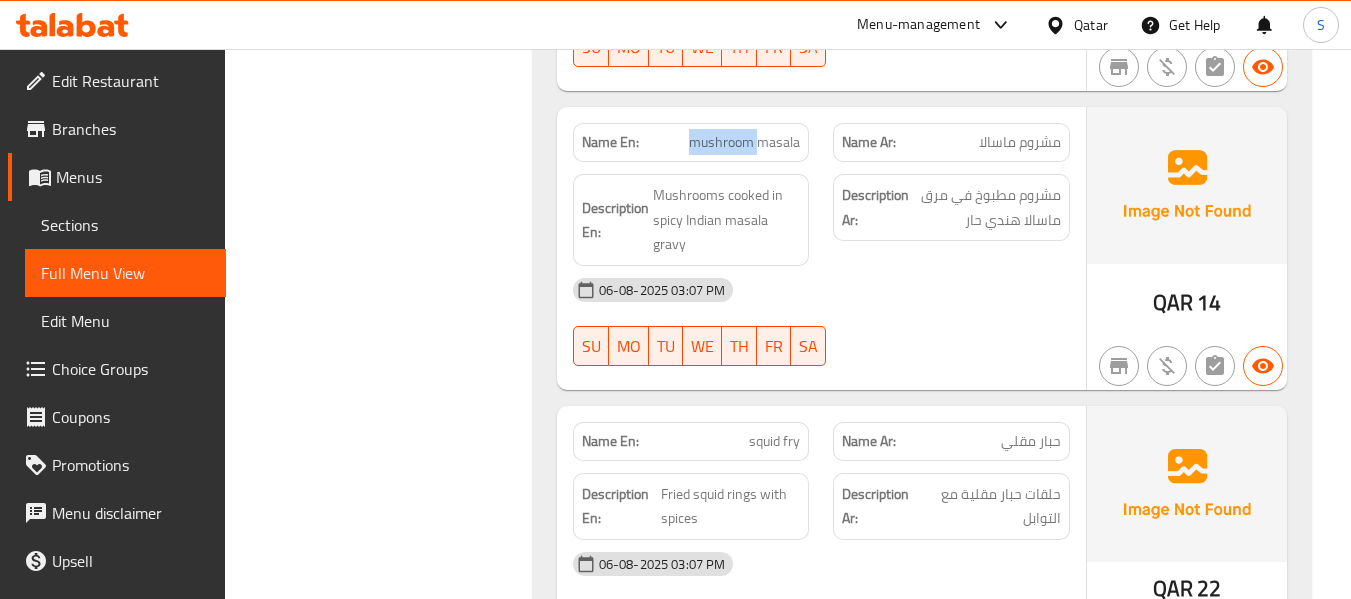 click on "mushroom masala" at bounding box center (744, 142) 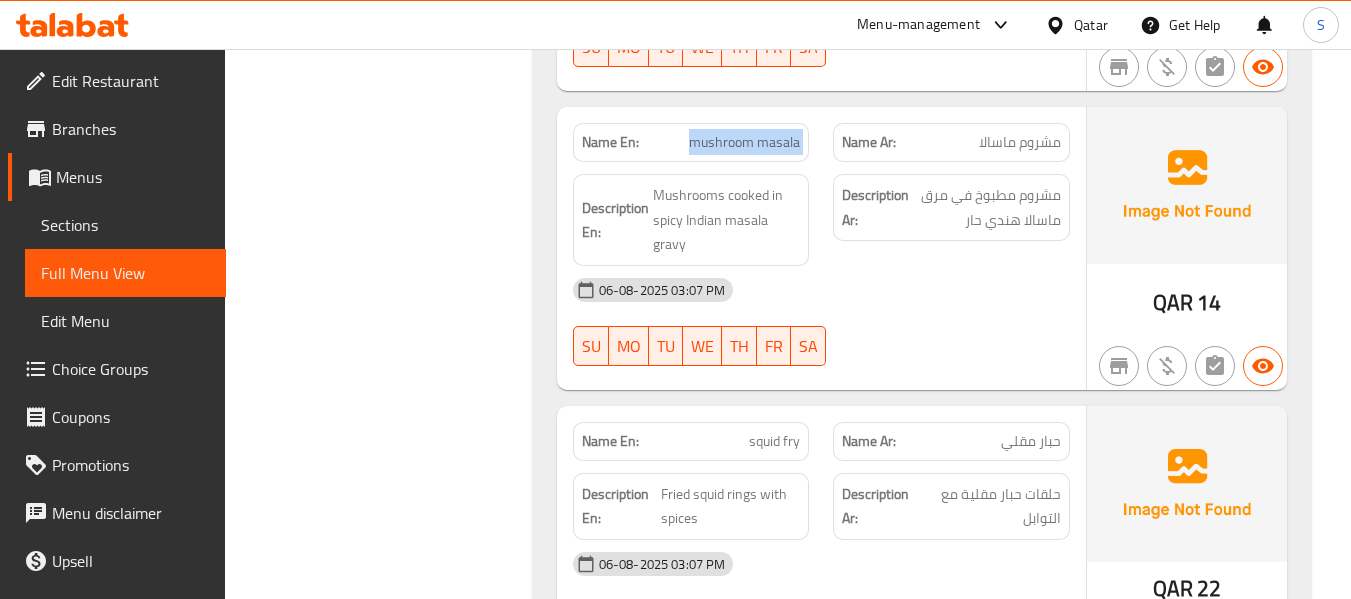 click on "mushroom masala" at bounding box center [744, 142] 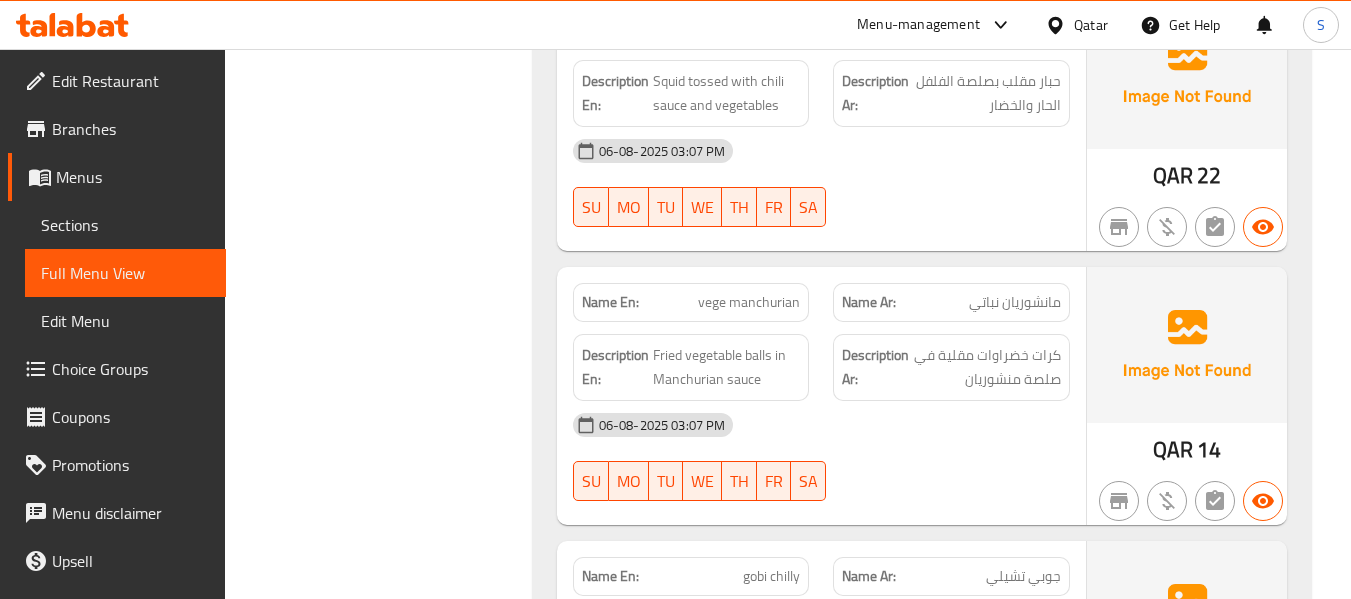 scroll, scrollTop: 5200, scrollLeft: 0, axis: vertical 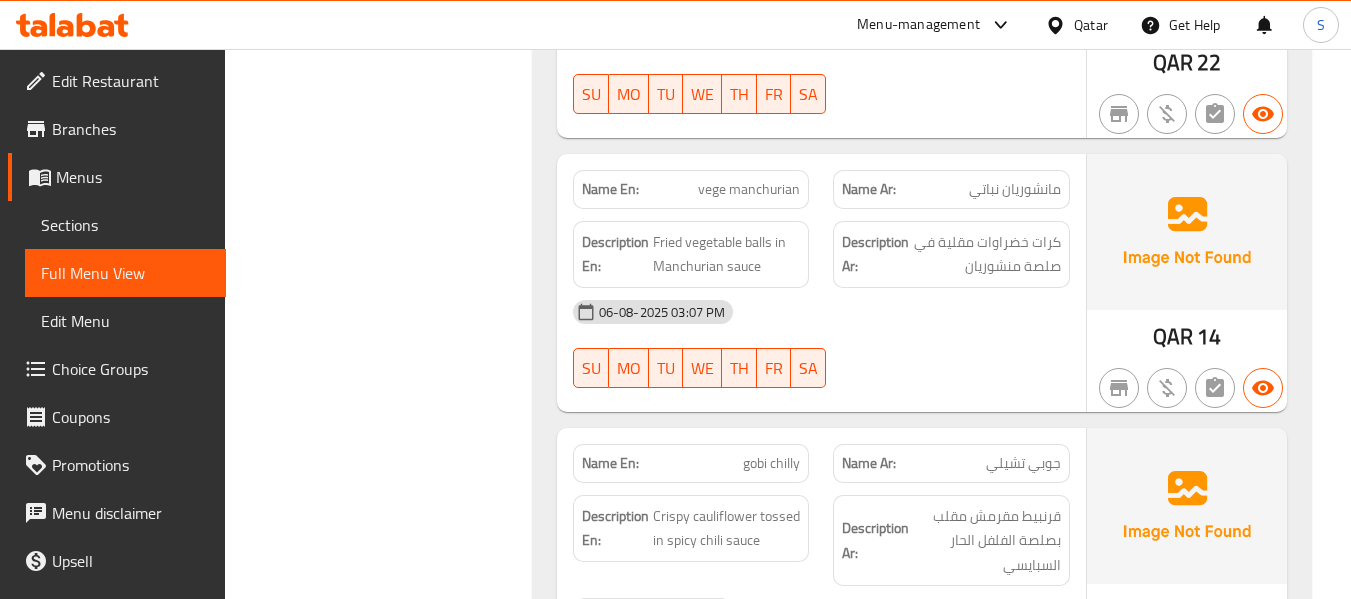 click on "vege manchurian" at bounding box center [749, 189] 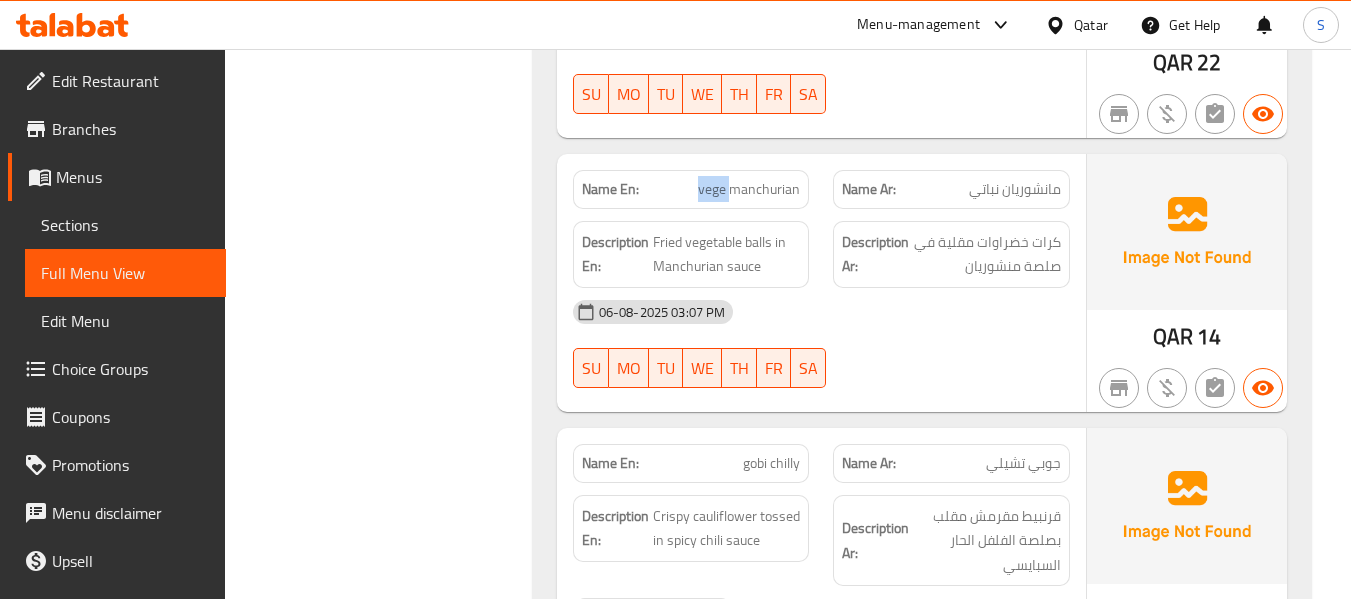 click on "vege manchurian" at bounding box center [749, 189] 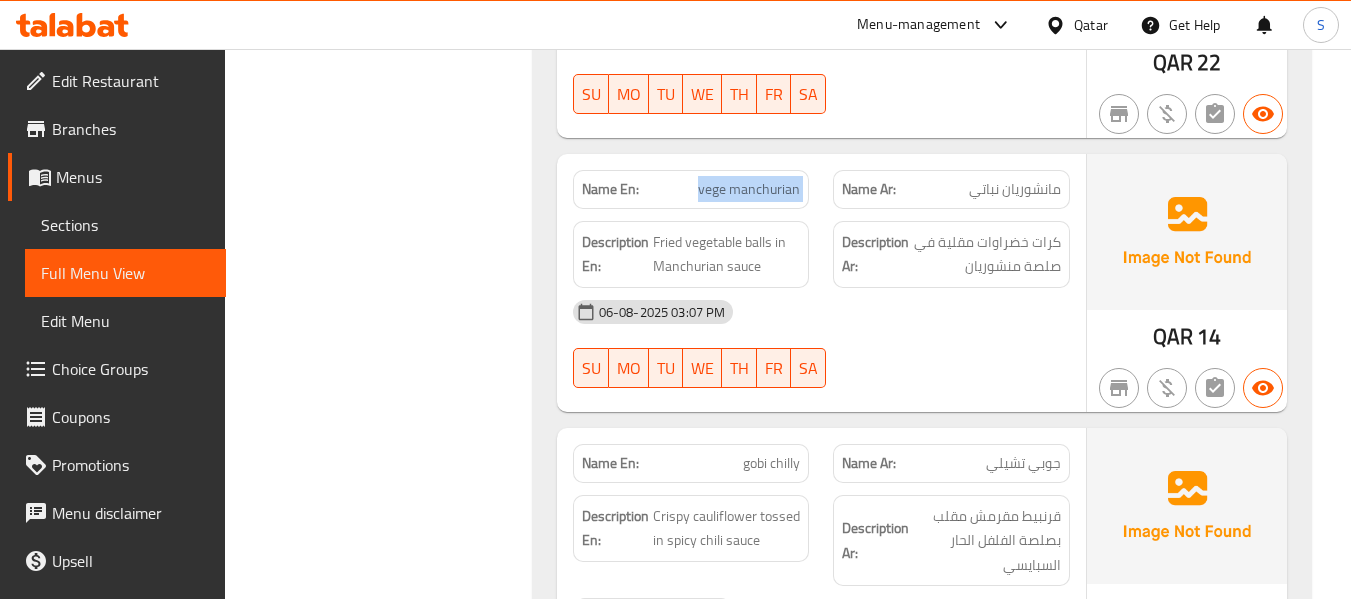 click on "vege manchurian" at bounding box center [749, 189] 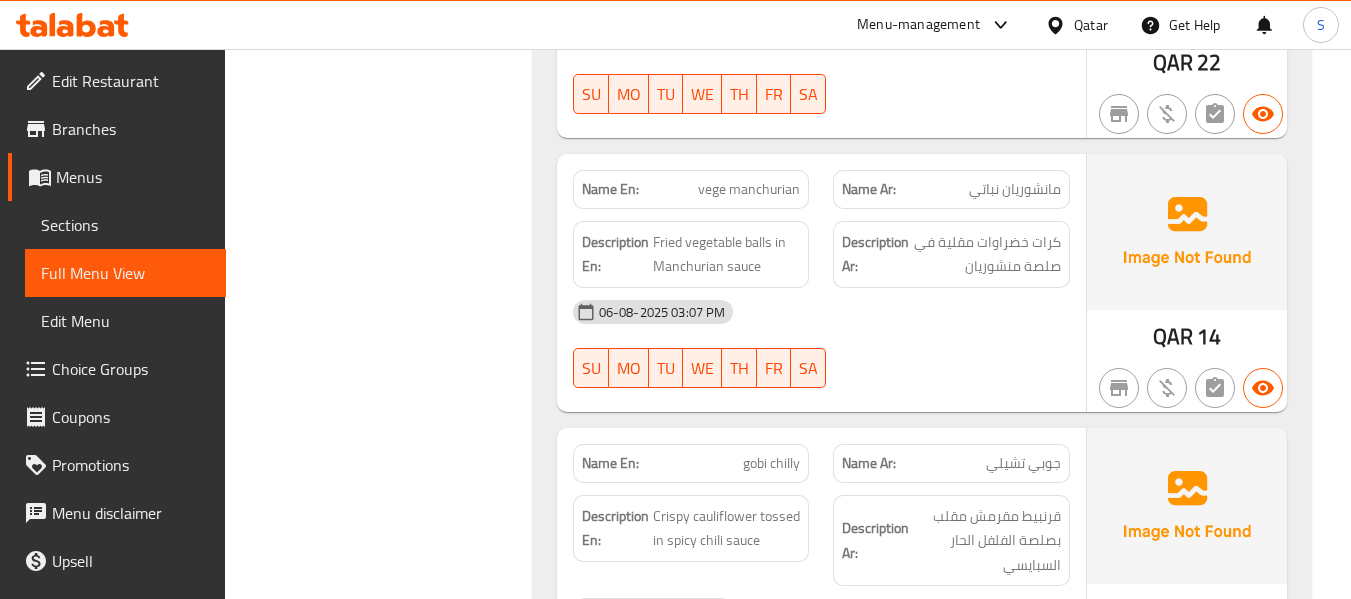 click on "vege manchurian" at bounding box center [749, 189] 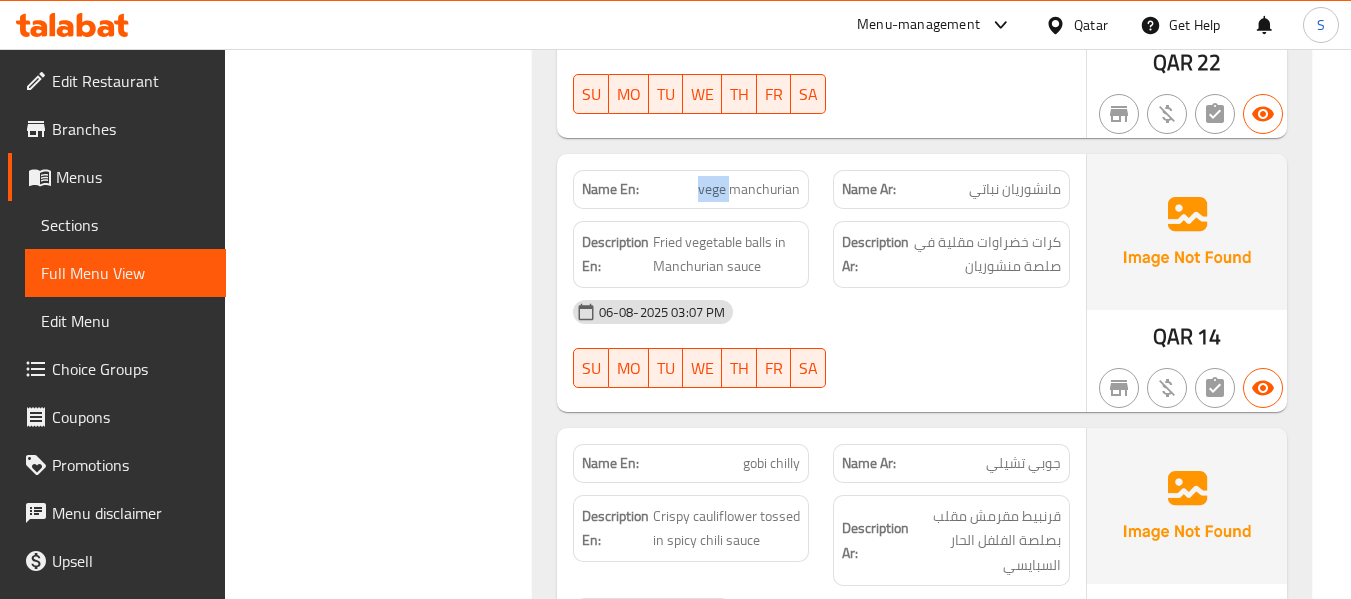 click on "vege manchurian" at bounding box center [749, 189] 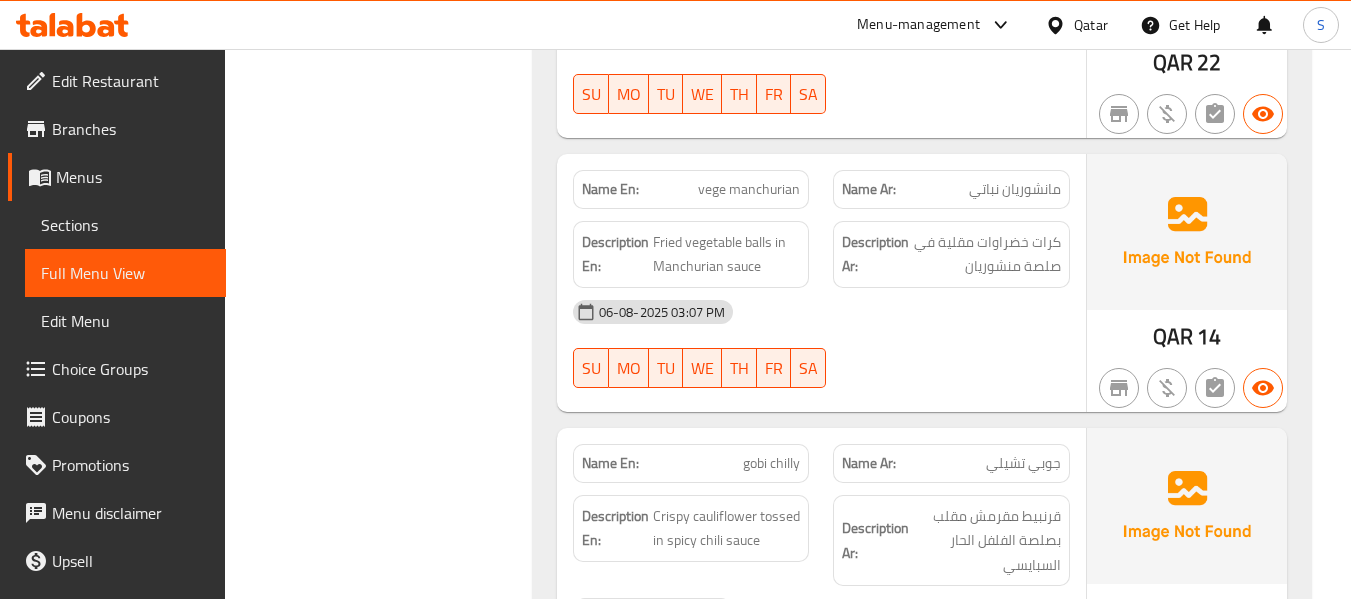 click on "vege manchurian" at bounding box center [749, 189] 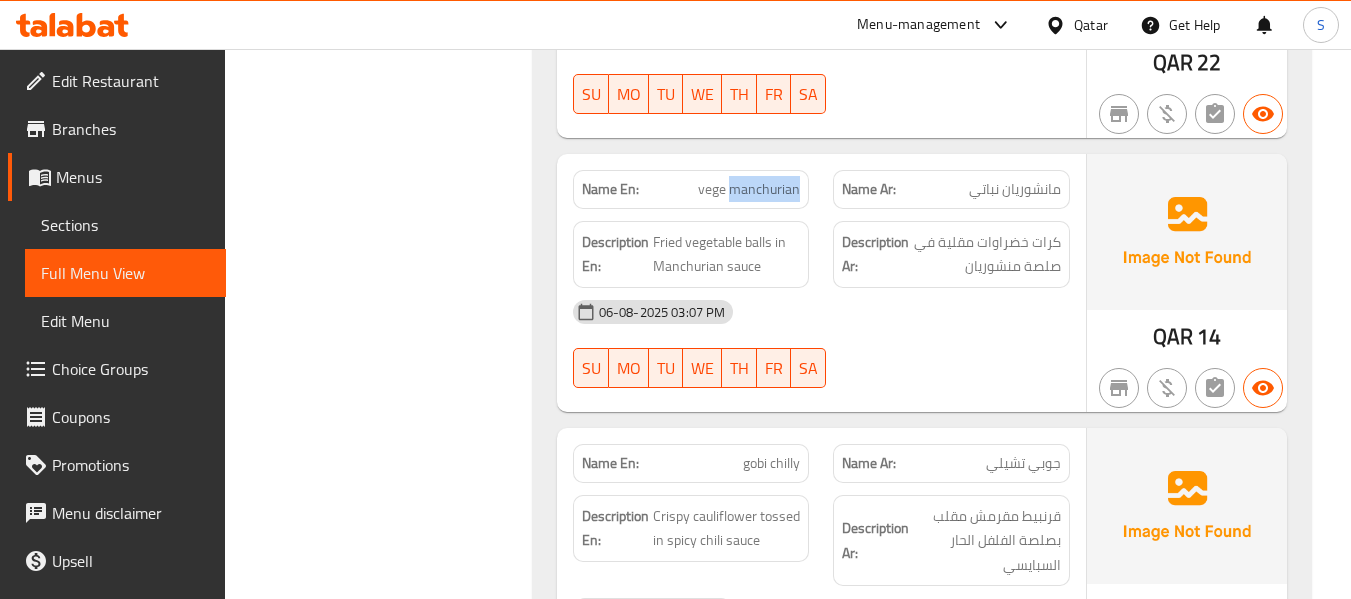 click on "vege manchurian" at bounding box center [749, 189] 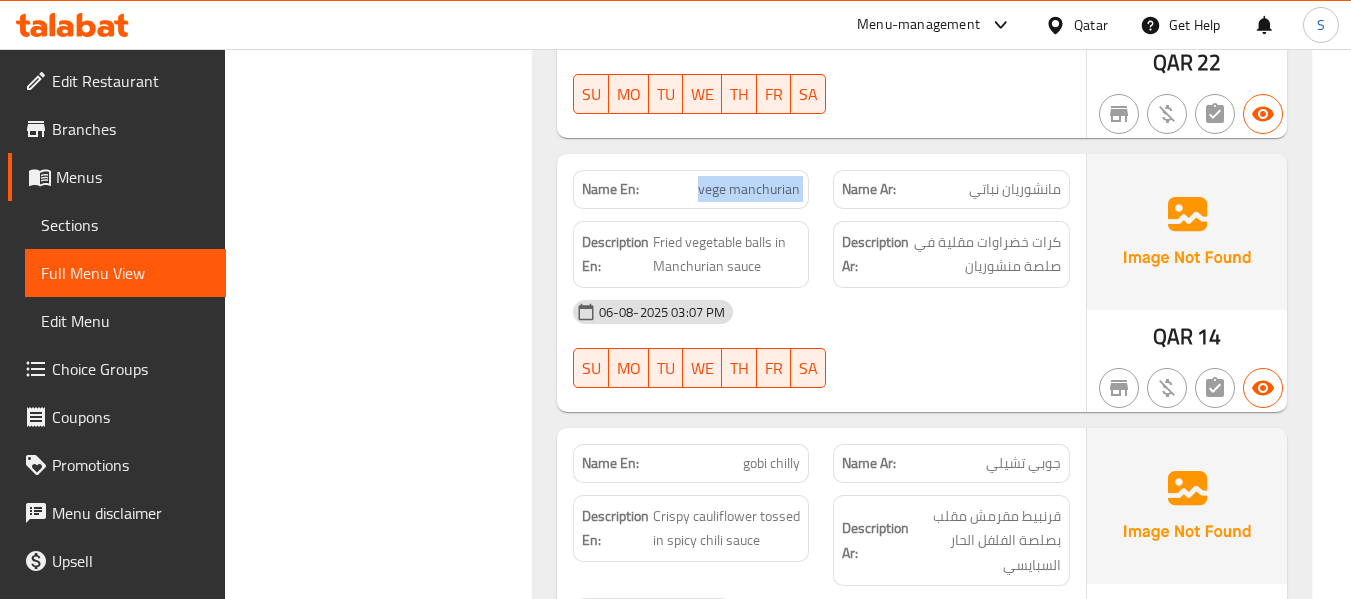 click on "vege manchurian" at bounding box center [749, 189] 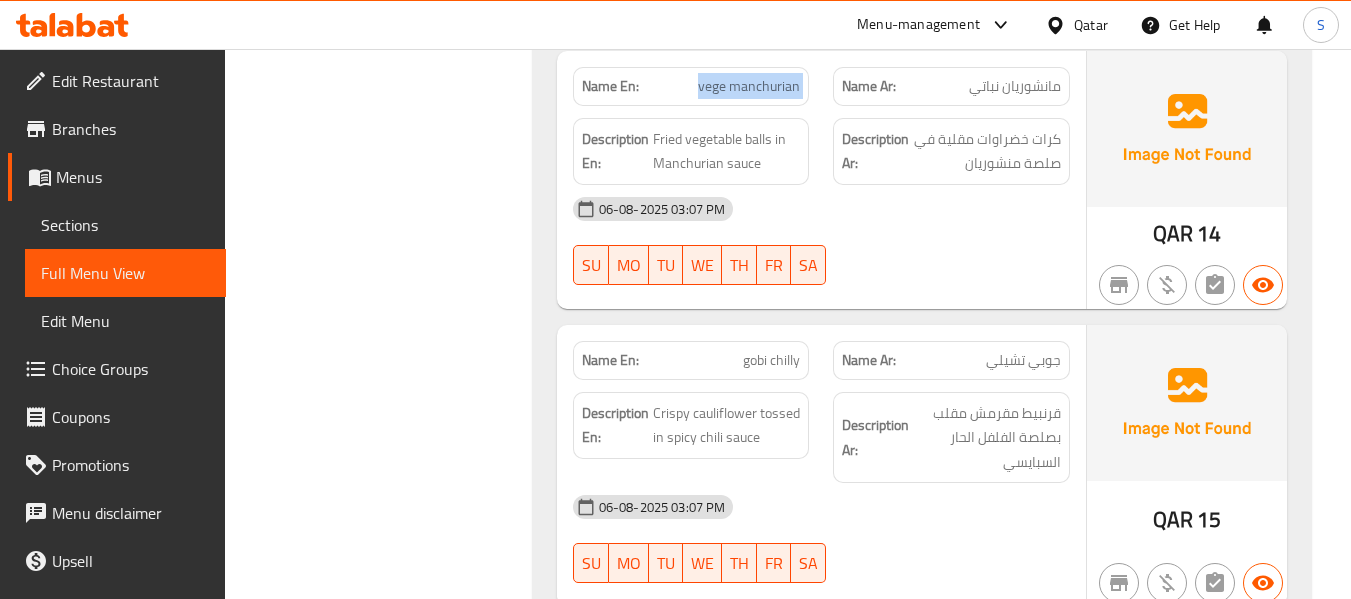 scroll, scrollTop: 5500, scrollLeft: 0, axis: vertical 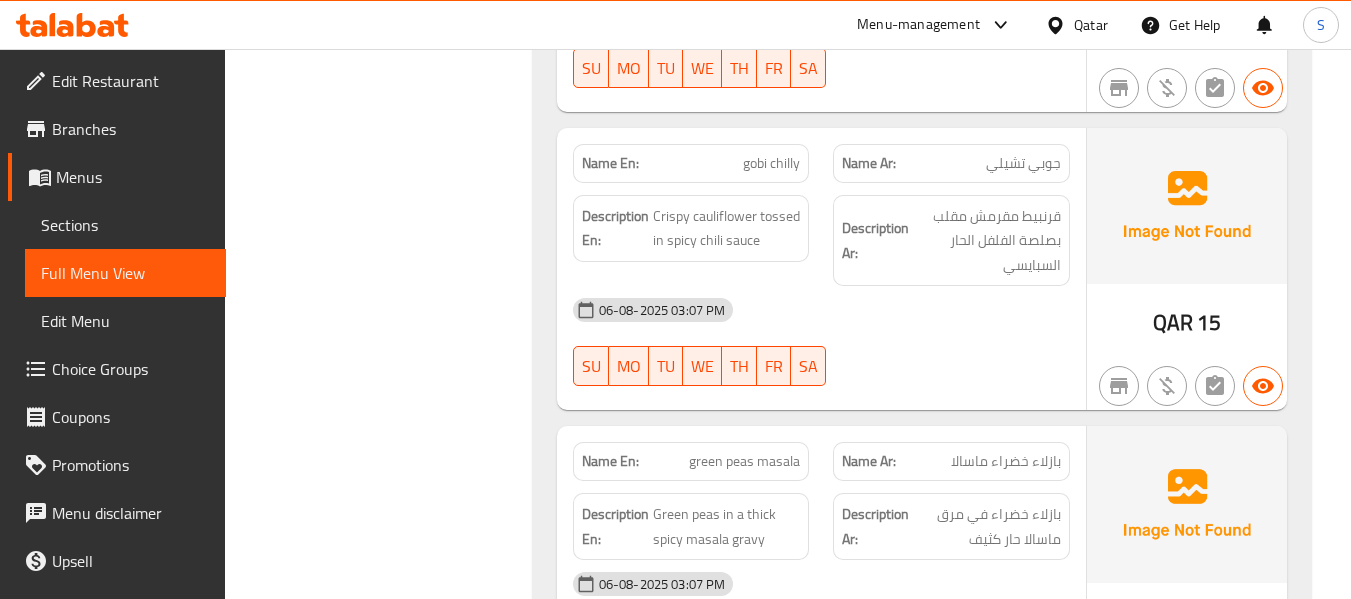 click on "gobi chilly" at bounding box center [771, 163] 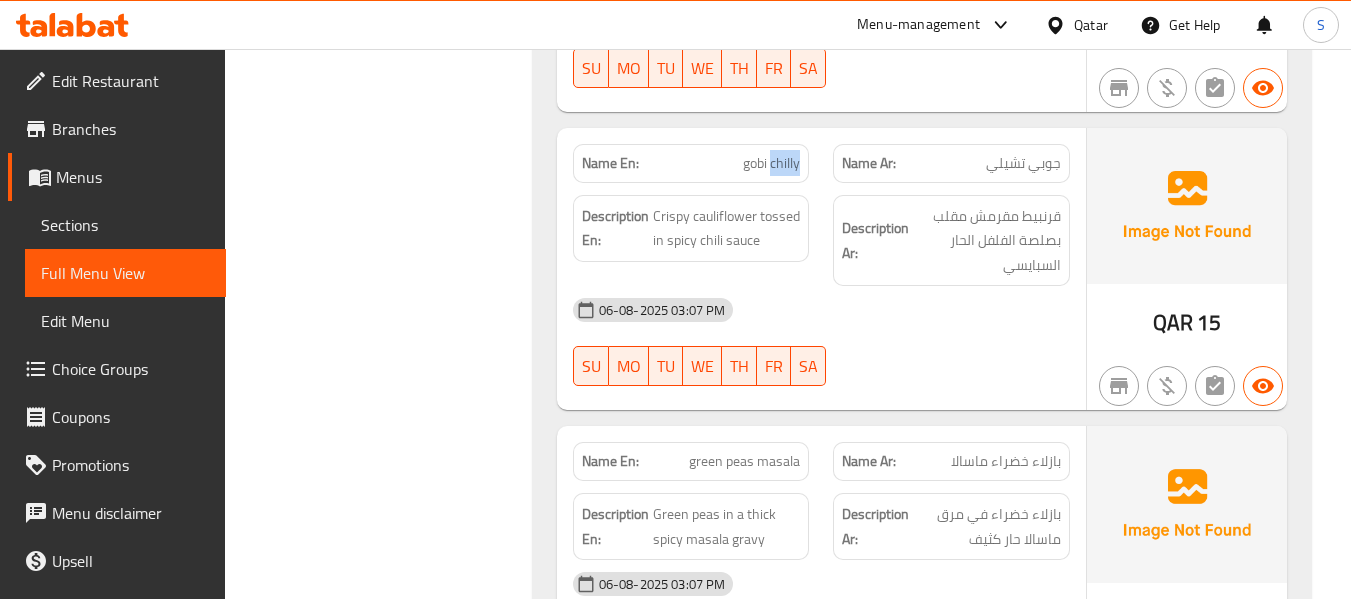 click on "gobi chilly" at bounding box center (771, 163) 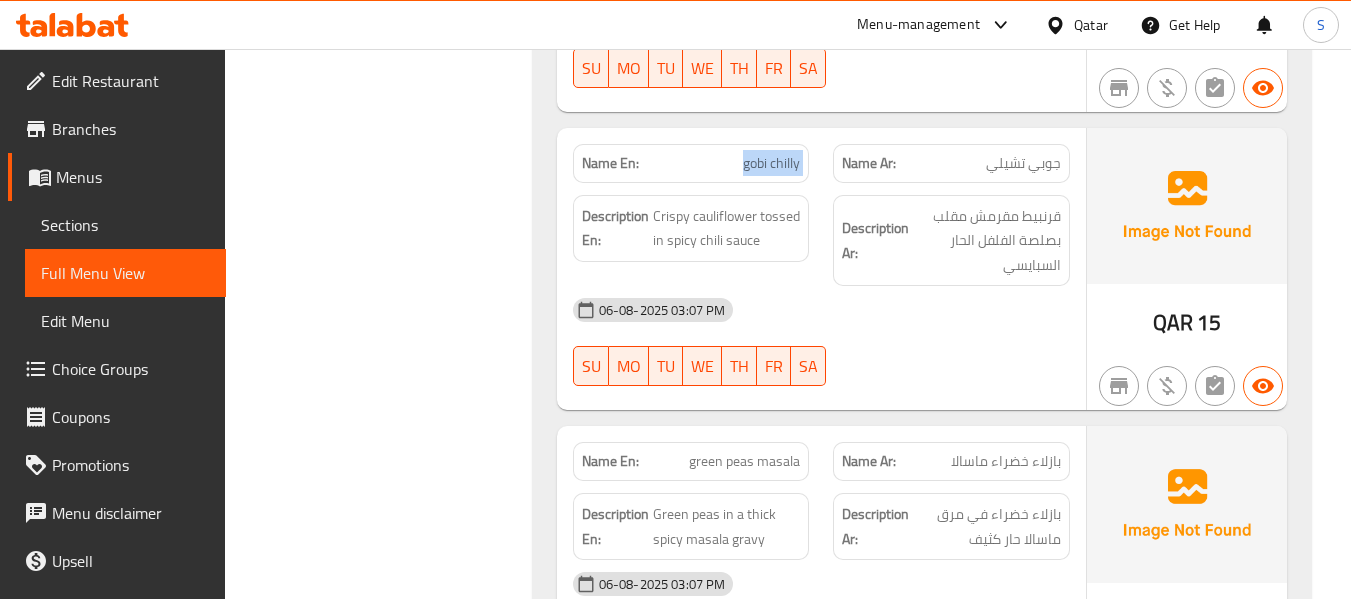 click on "gobi chilly" at bounding box center (771, 163) 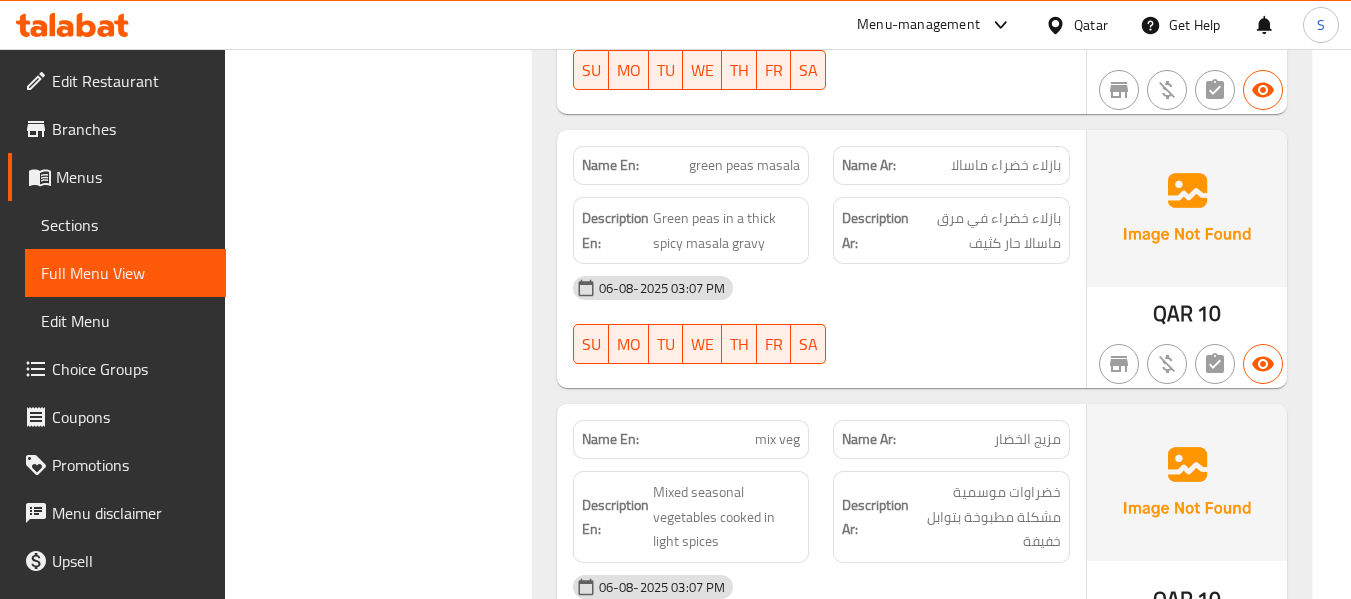 scroll, scrollTop: 5800, scrollLeft: 0, axis: vertical 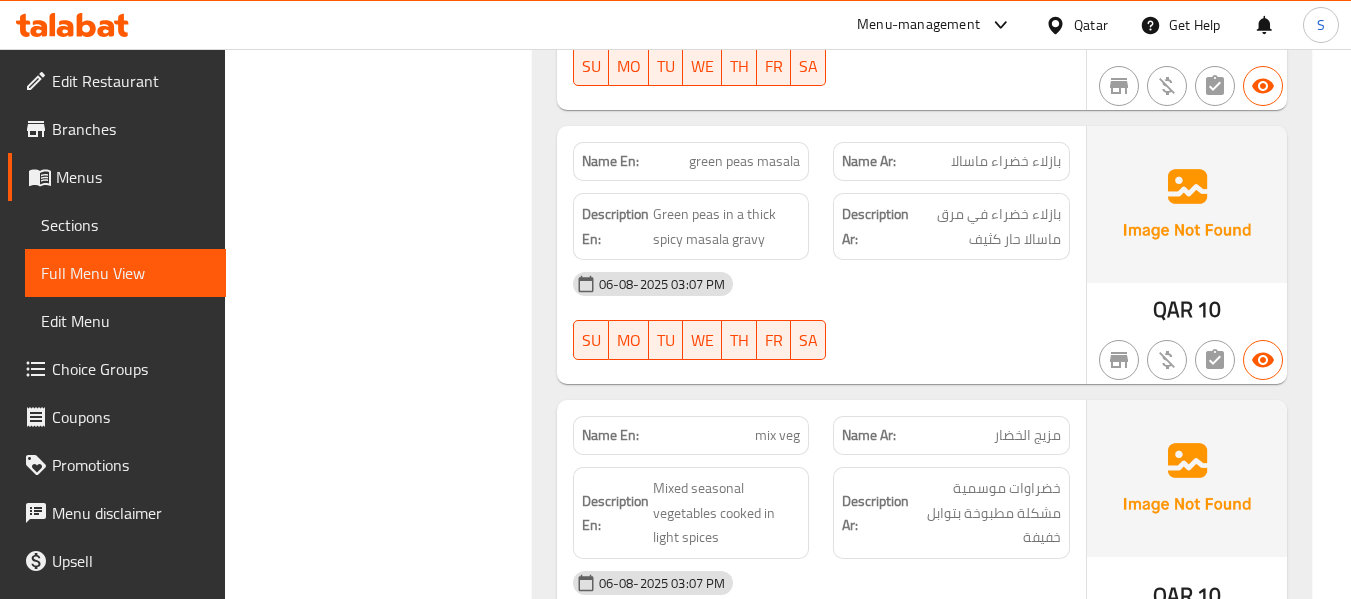 click on "green peas masala" at bounding box center (744, 161) 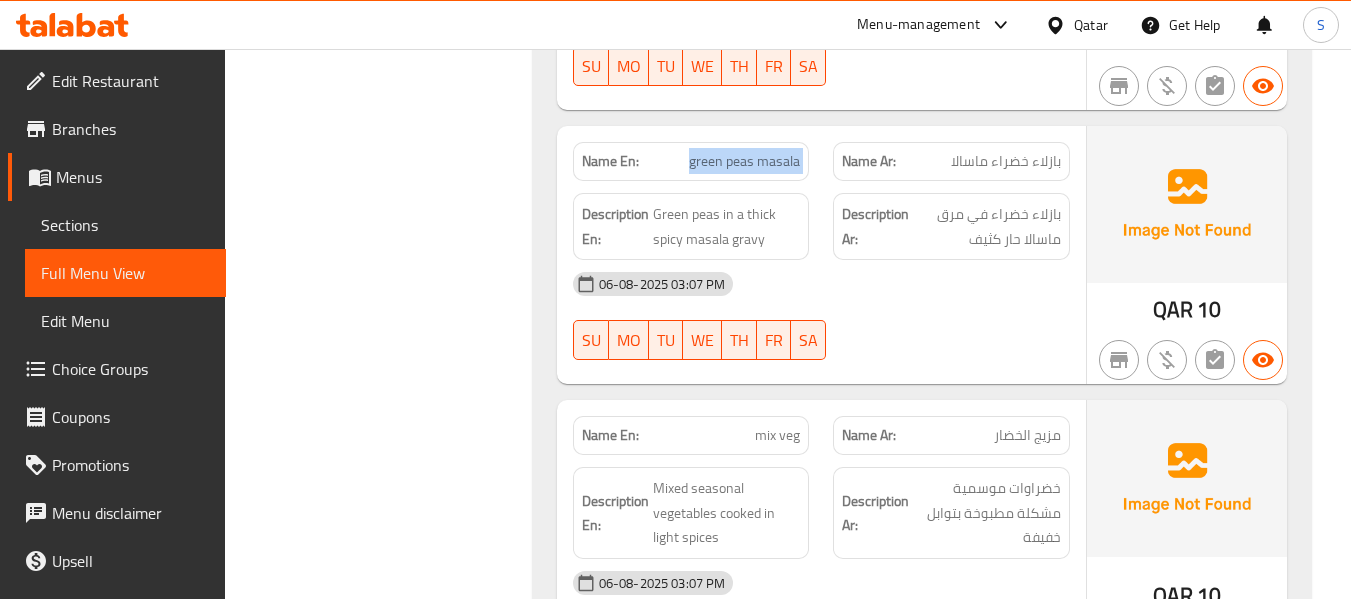 click on "green peas masala" at bounding box center (744, 161) 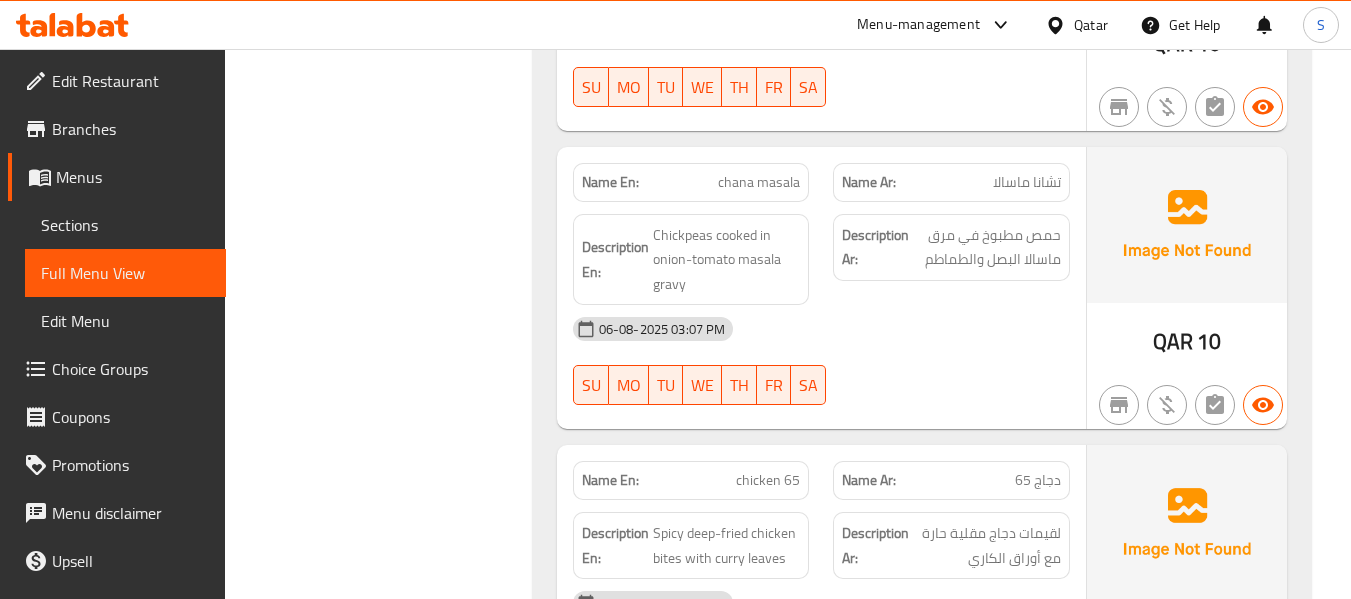 scroll, scrollTop: 6400, scrollLeft: 0, axis: vertical 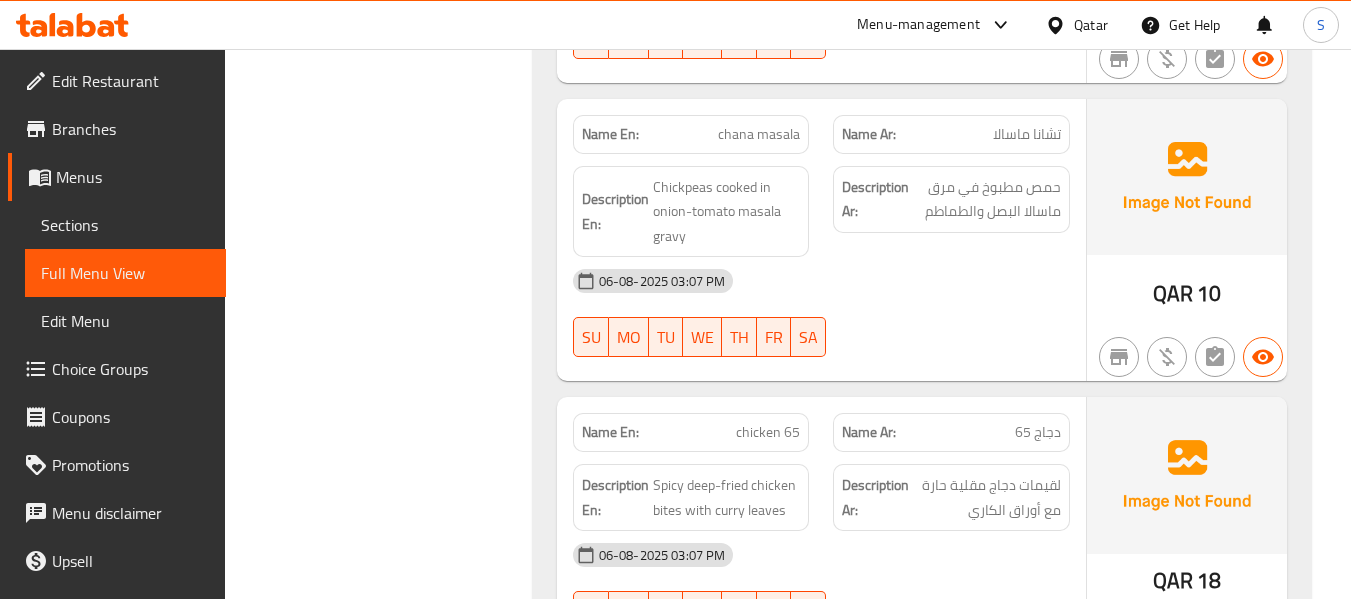 click on "chana masala" at bounding box center (759, 134) 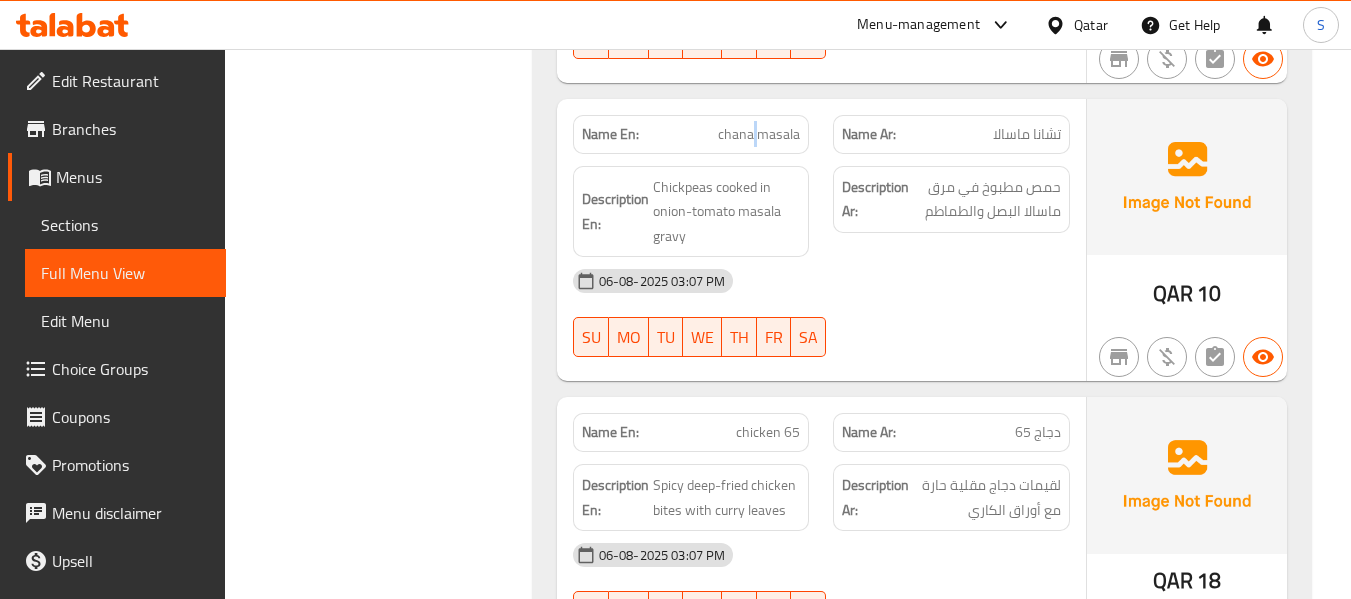 click on "chana masala" at bounding box center [759, 134] 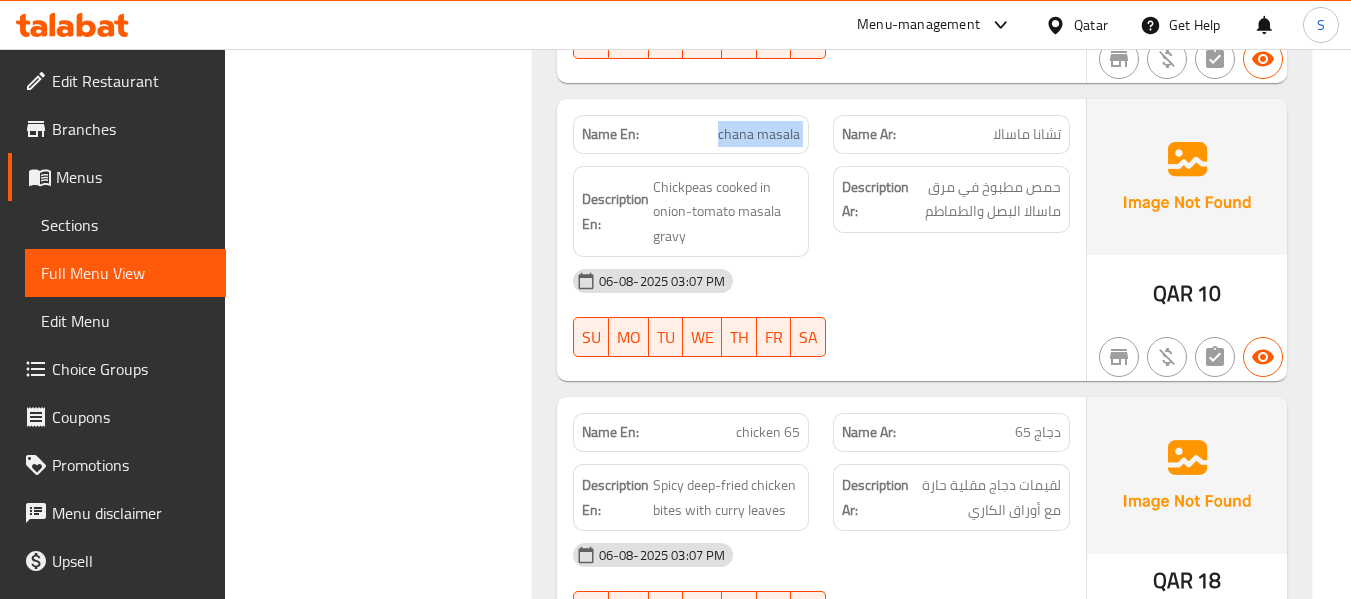 click on "chana masala" at bounding box center (759, 134) 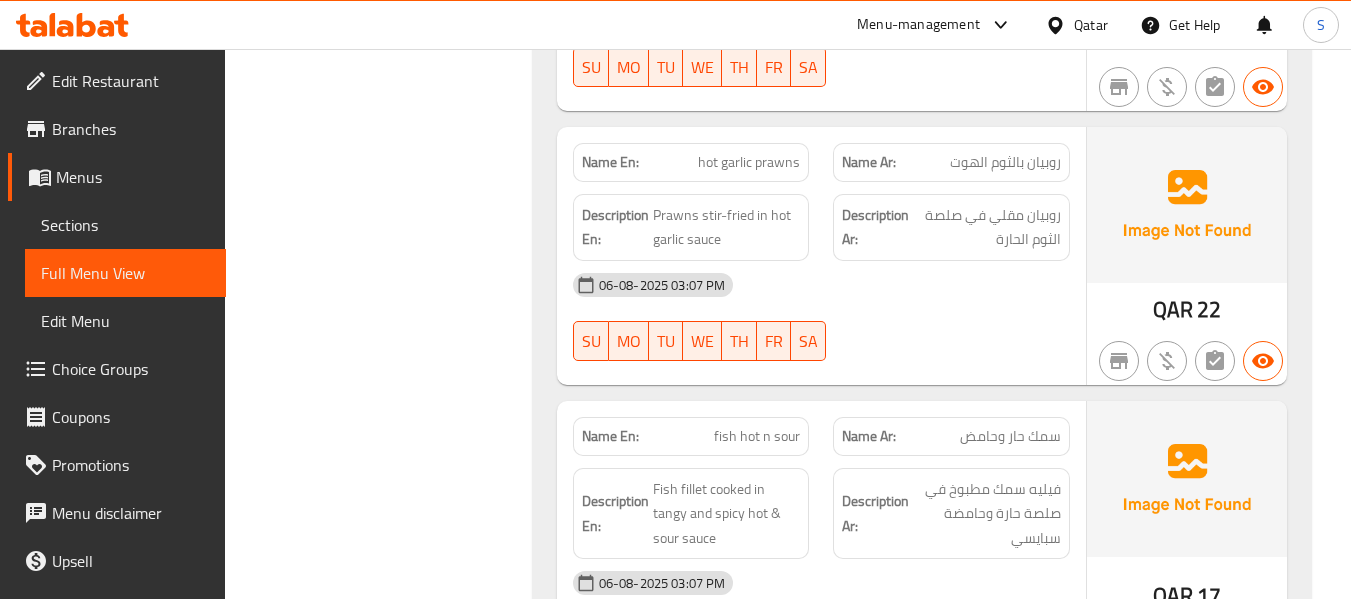 scroll, scrollTop: 7900, scrollLeft: 0, axis: vertical 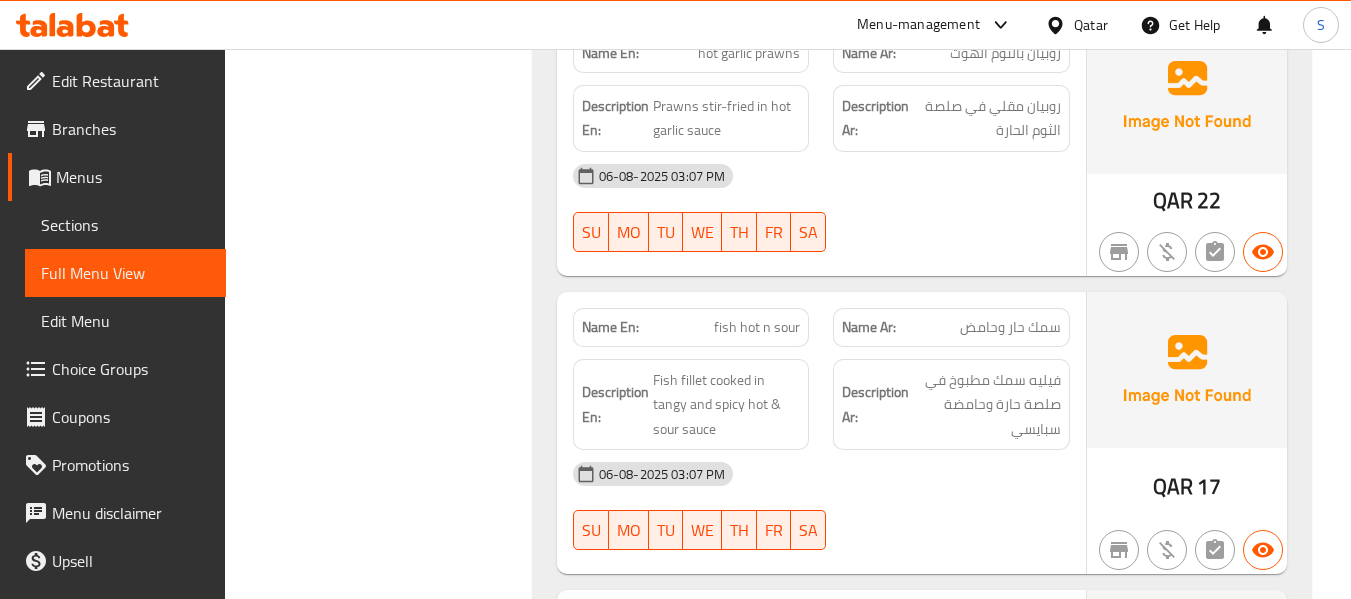 click on "06-08-2025 03:07 PM" at bounding box center (821, 176) 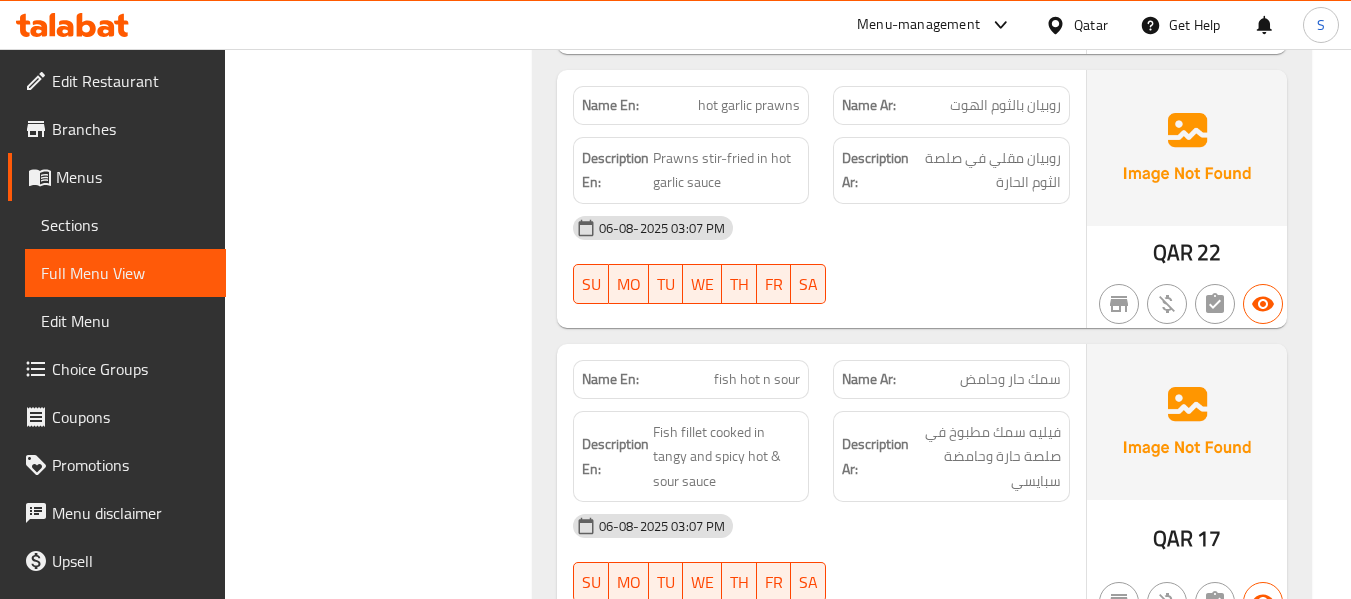 scroll, scrollTop: 7800, scrollLeft: 0, axis: vertical 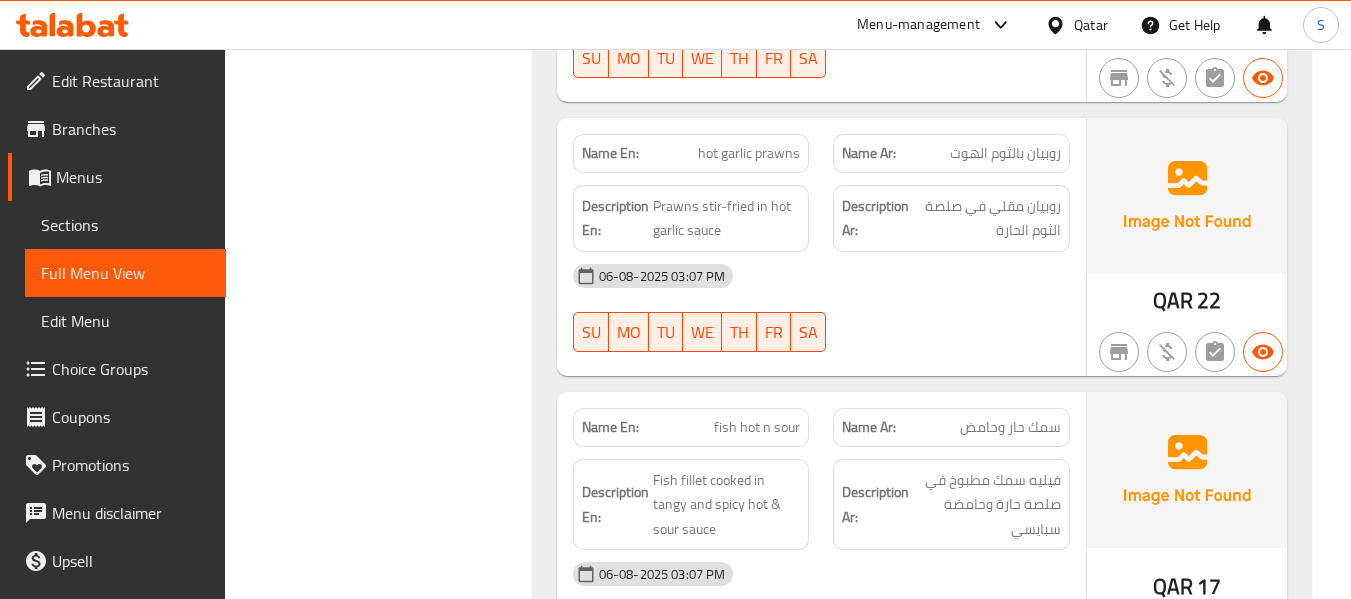 click on "hot garlic prawns" at bounding box center [749, 153] 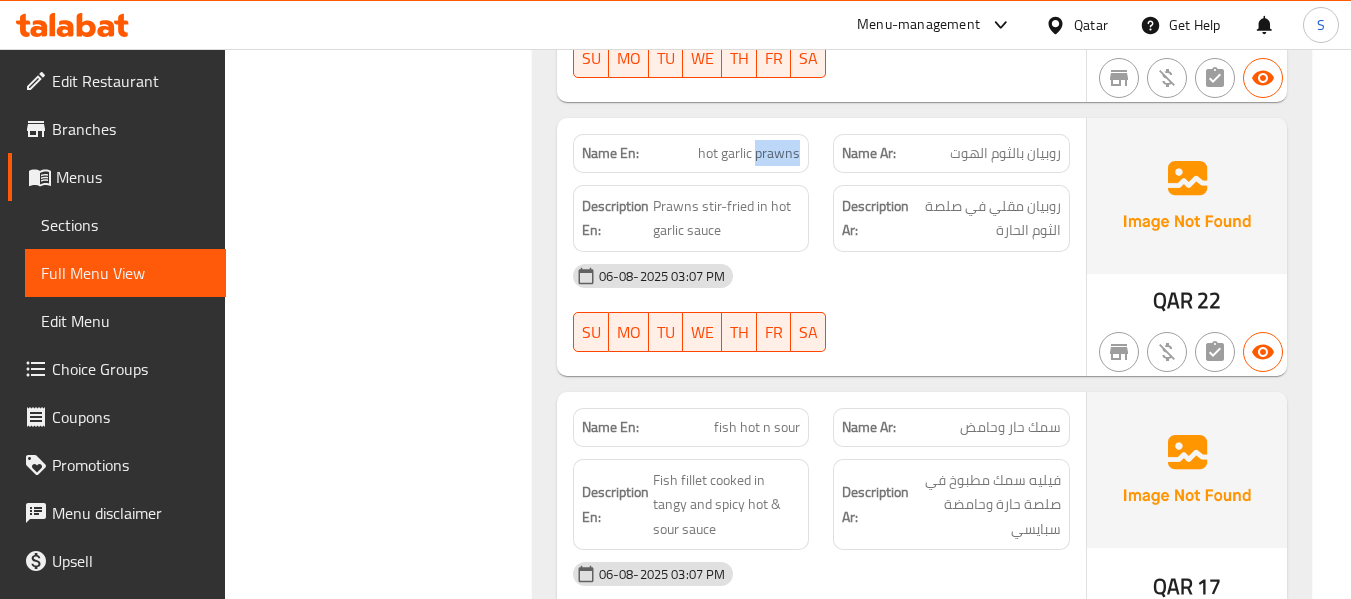 click on "hot garlic prawns" at bounding box center [749, 153] 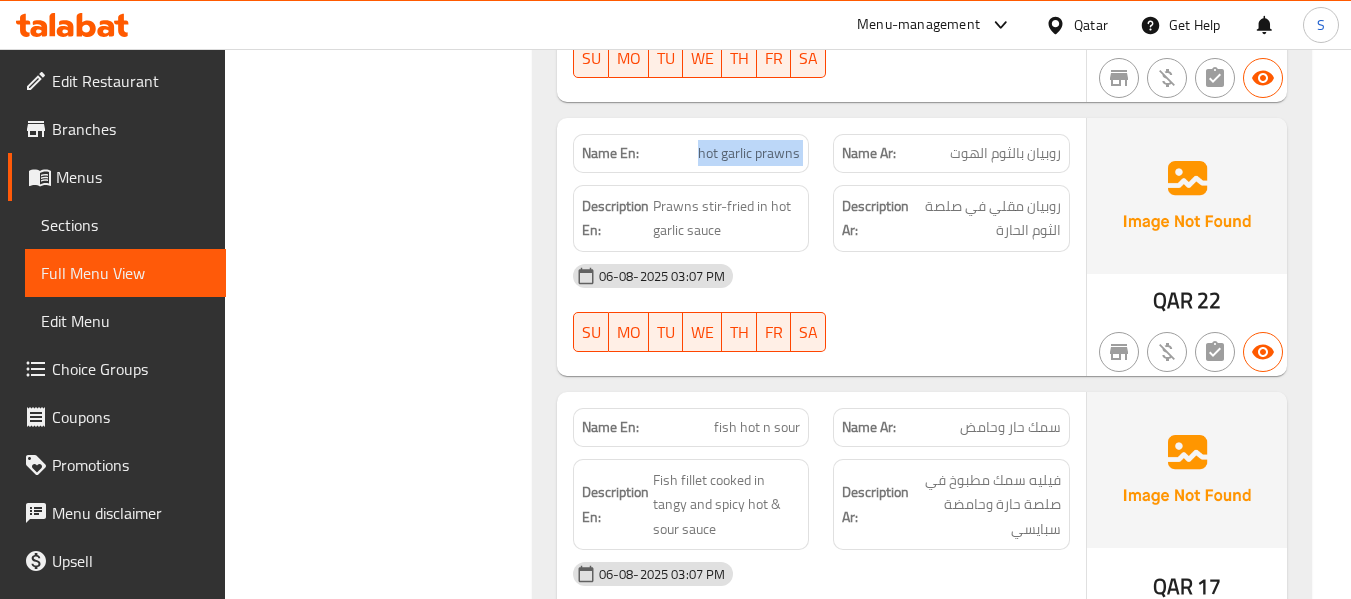 click on "hot garlic prawns" at bounding box center (749, 153) 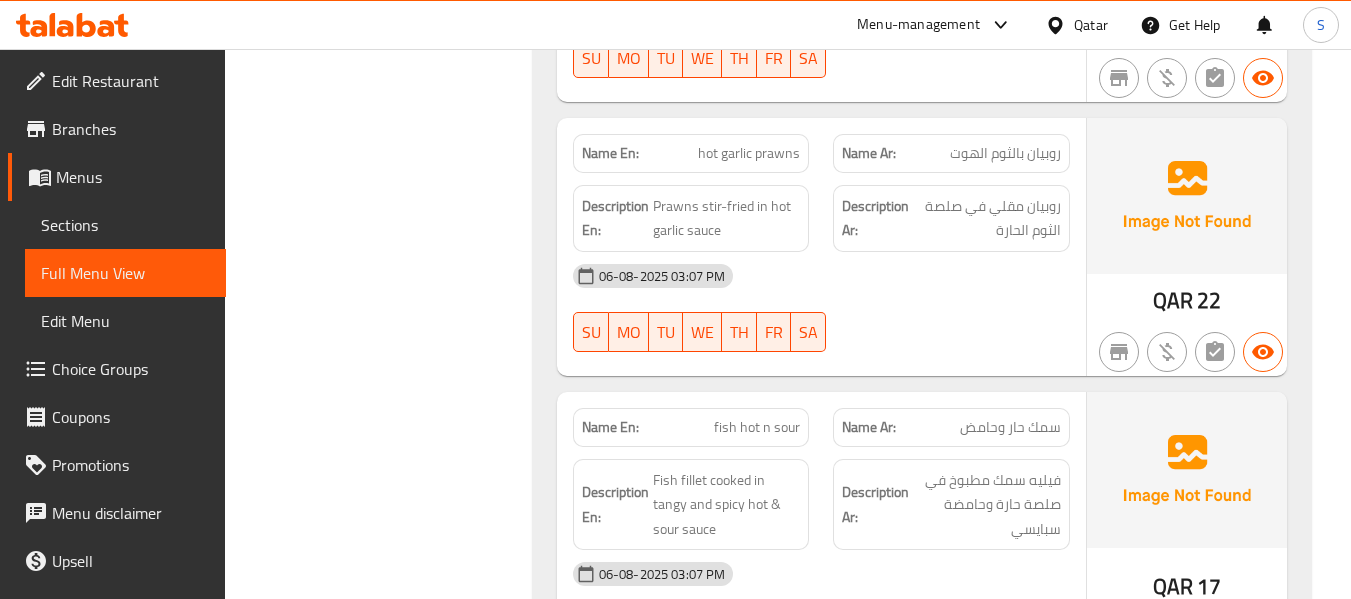 click on "06-08-2025 03:07 PM SU MO TU WE TH FR SA" at bounding box center (821, 308) 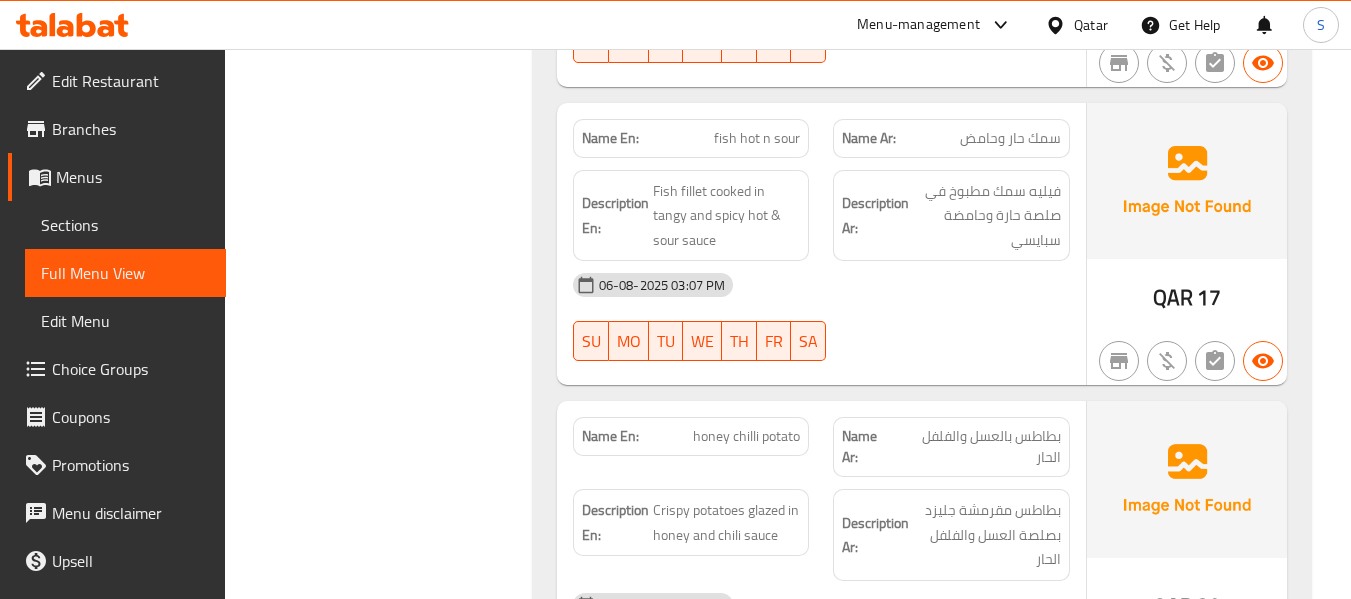 scroll, scrollTop: 8100, scrollLeft: 0, axis: vertical 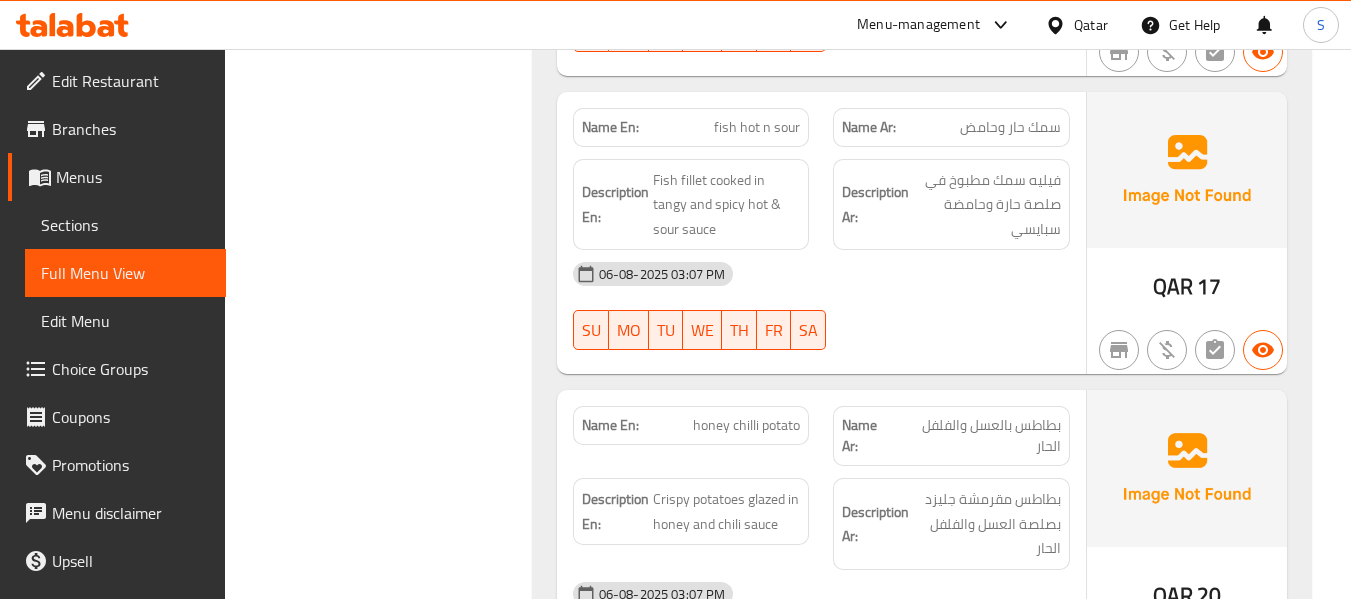 click on "fish hot n sour" at bounding box center [757, 127] 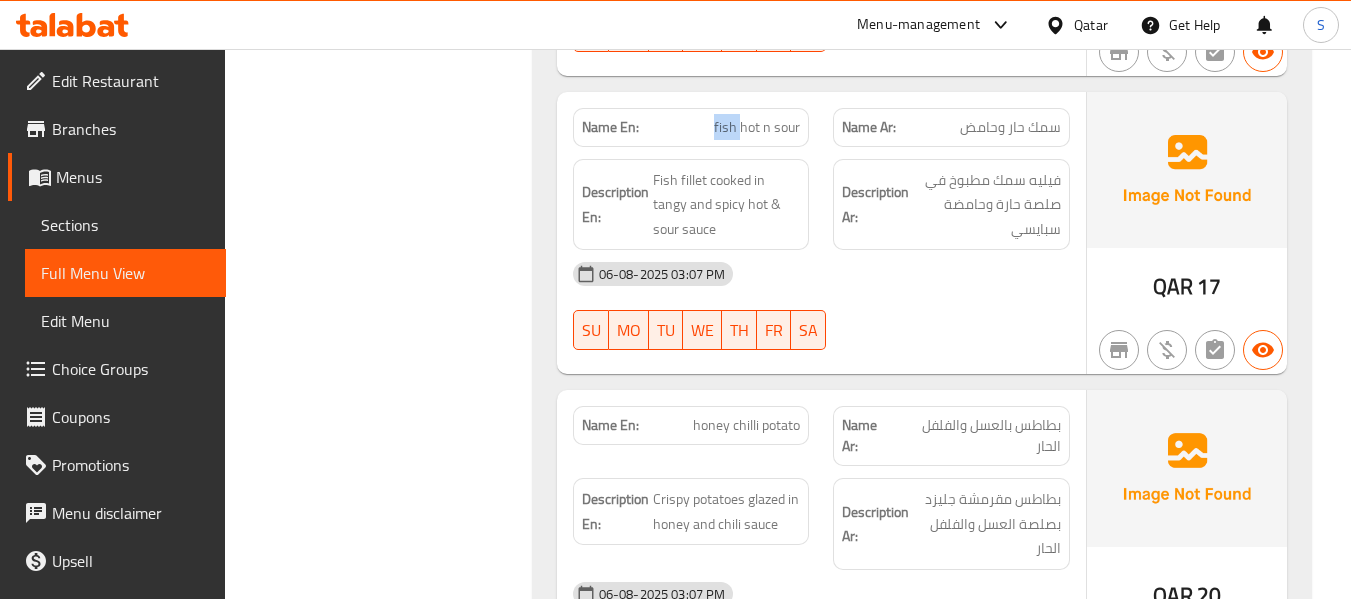 click on "fish hot n sour" at bounding box center [757, 127] 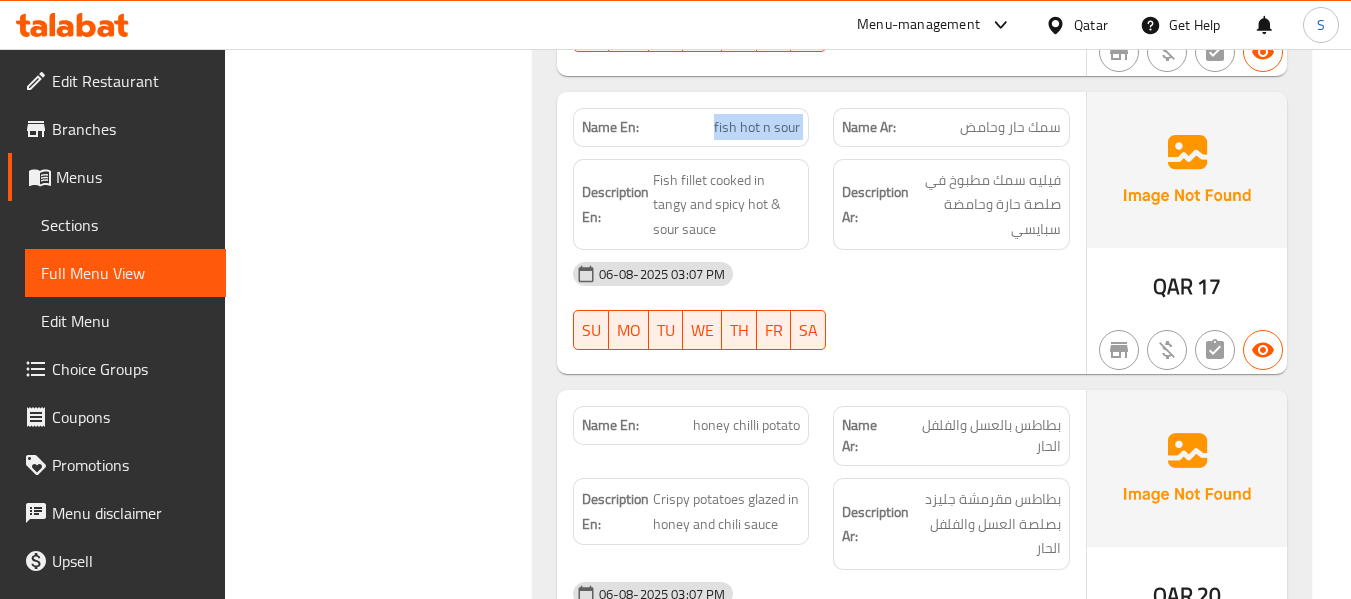 click on "fish hot n sour" at bounding box center (757, 127) 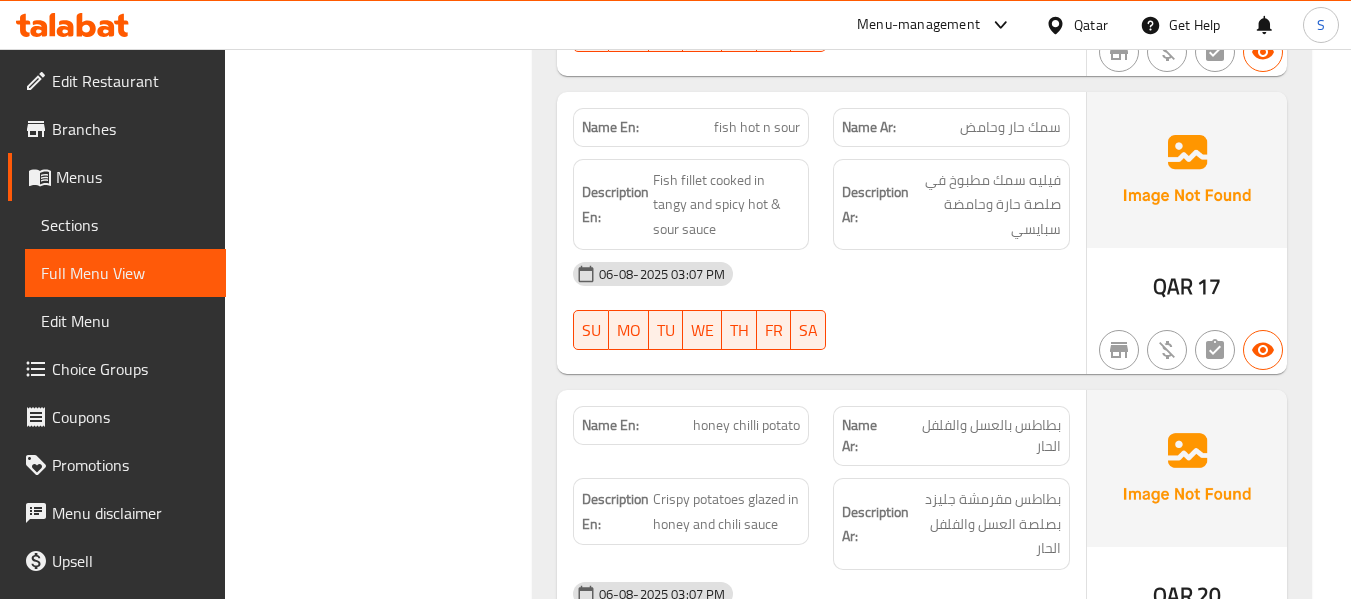 click on "سمك حار وحامض" at bounding box center (1010, 127) 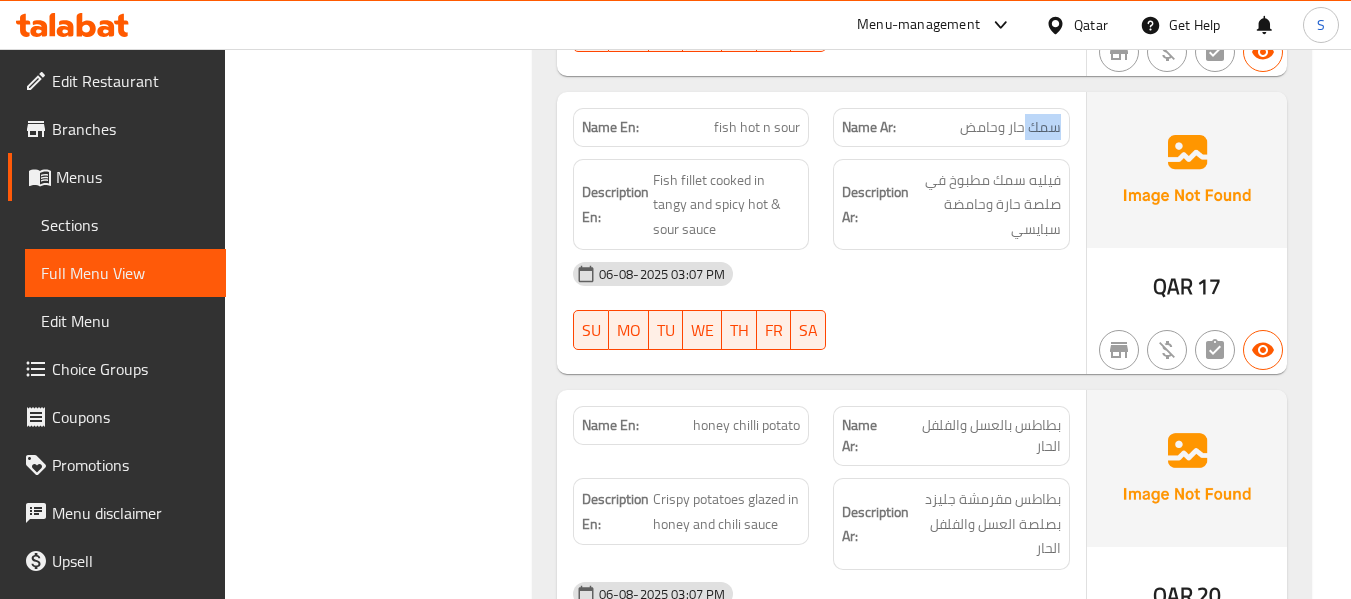 click on "سمك حار وحامض" at bounding box center [1010, 127] 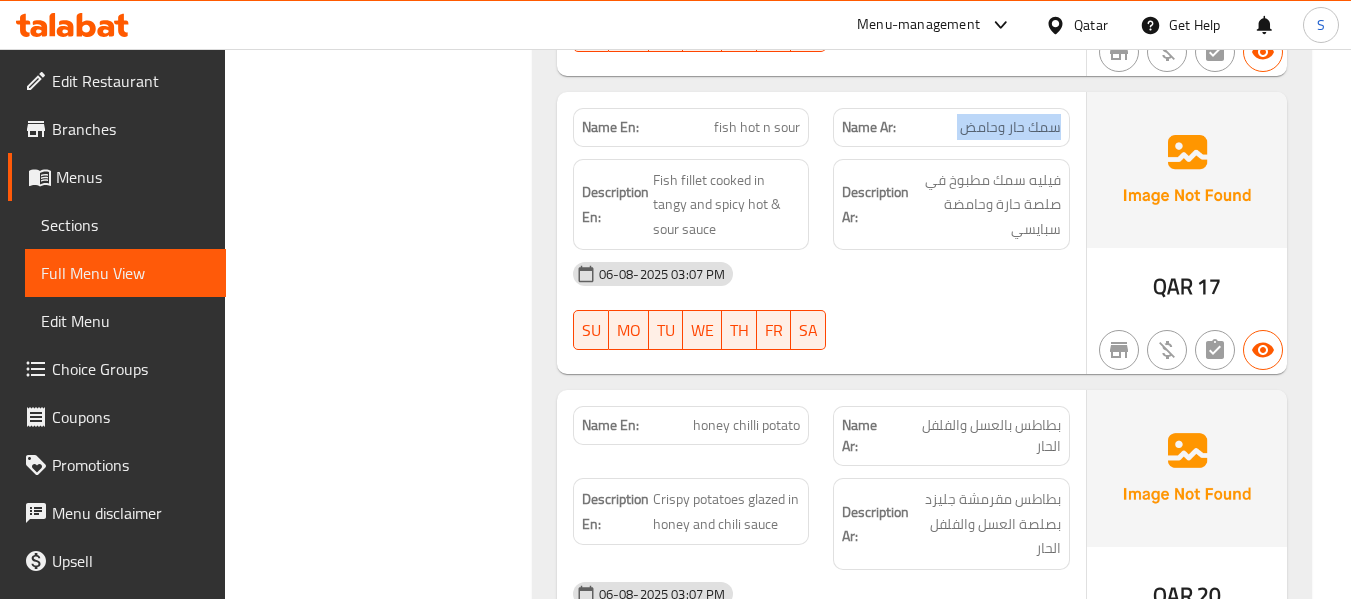click on "سمك حار وحامض" at bounding box center (1010, 127) 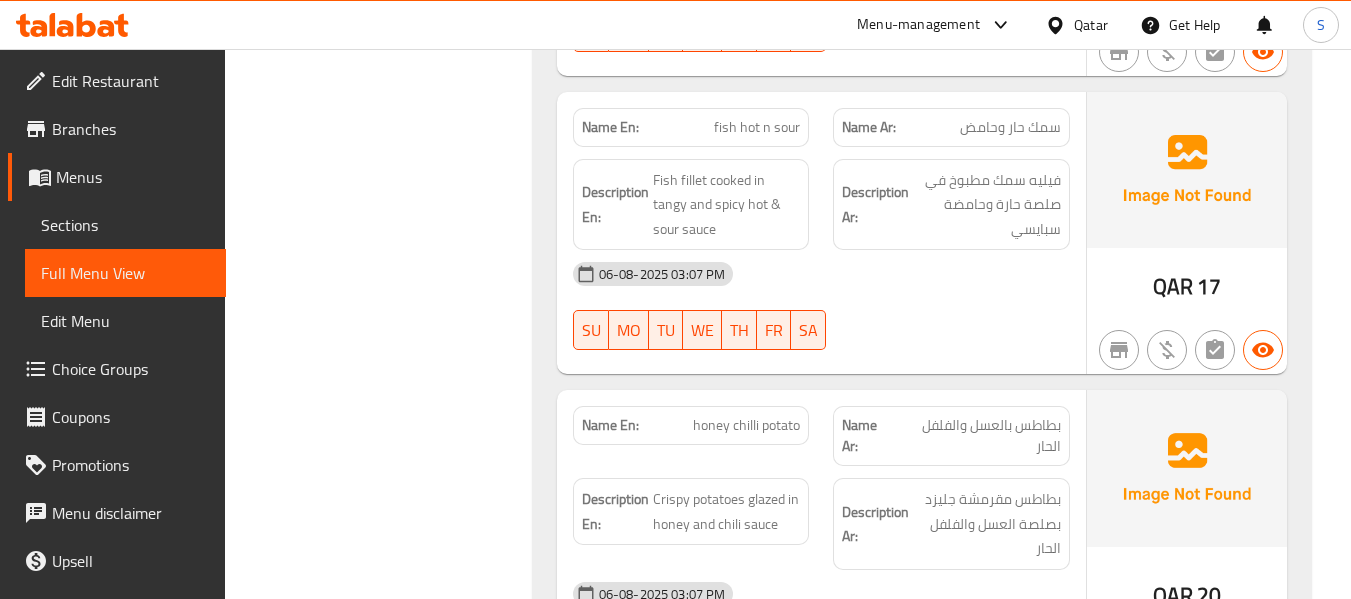 click on "فيليه سمك مطبوخ في صلصة حارة وحامضة سبايسي" at bounding box center [987, 205] 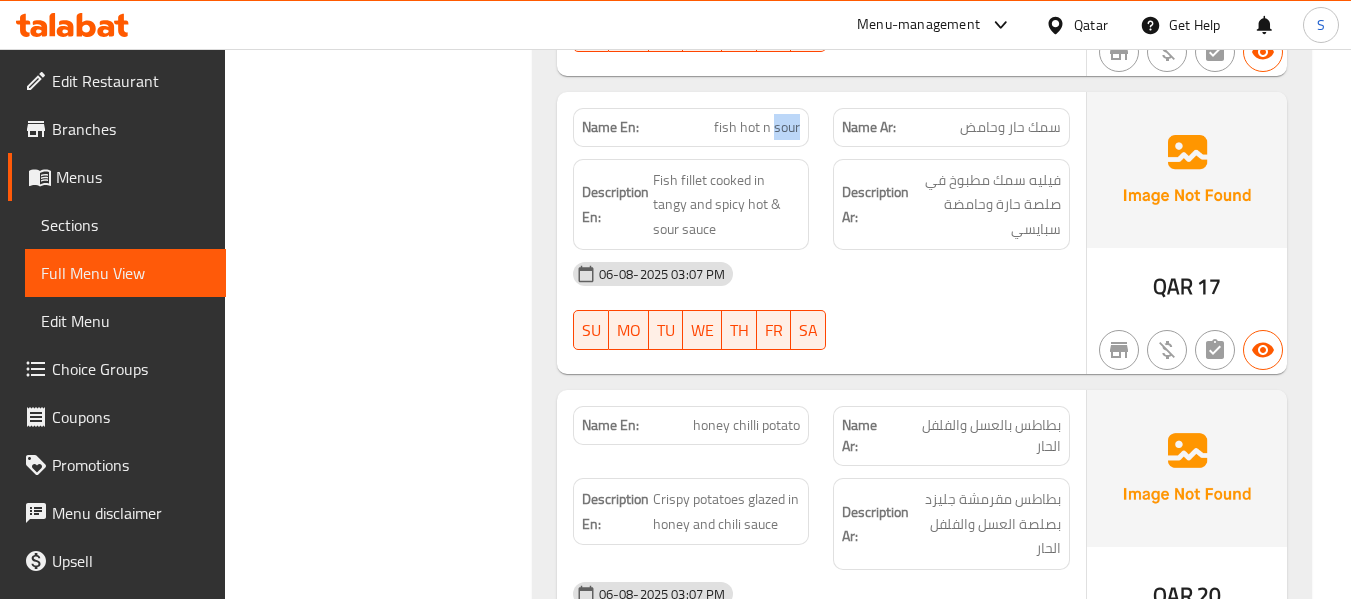 click on "fish hot n sour" at bounding box center [757, 127] 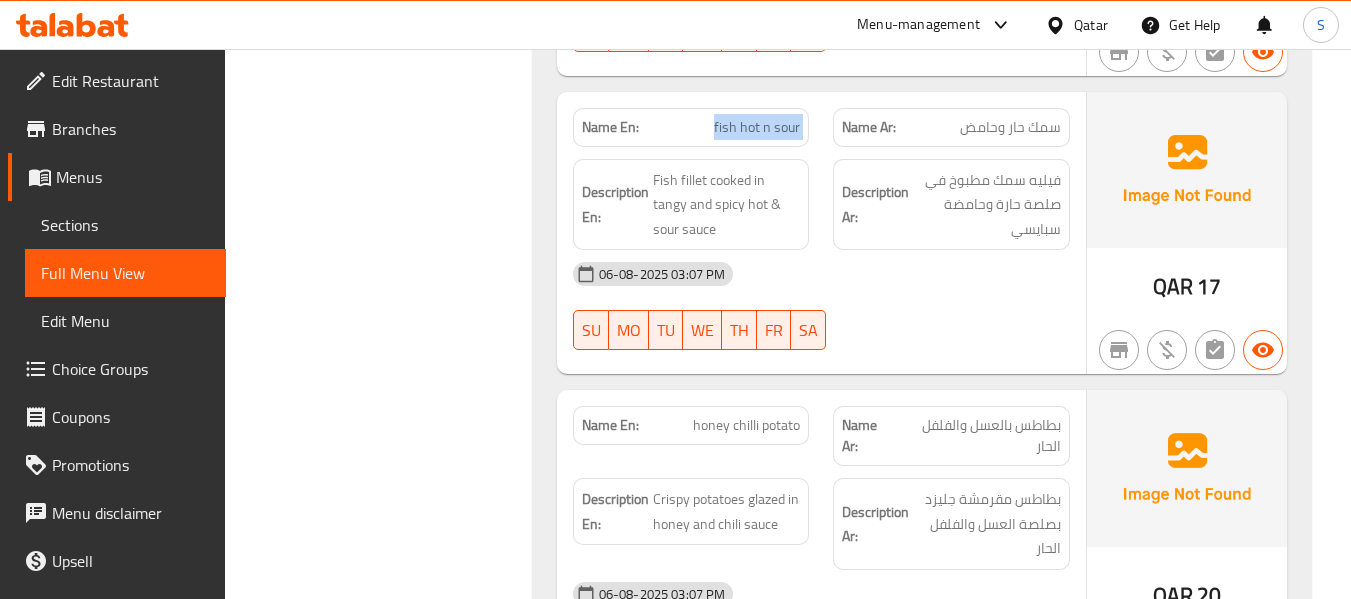click on "fish hot n sour" at bounding box center [757, 127] 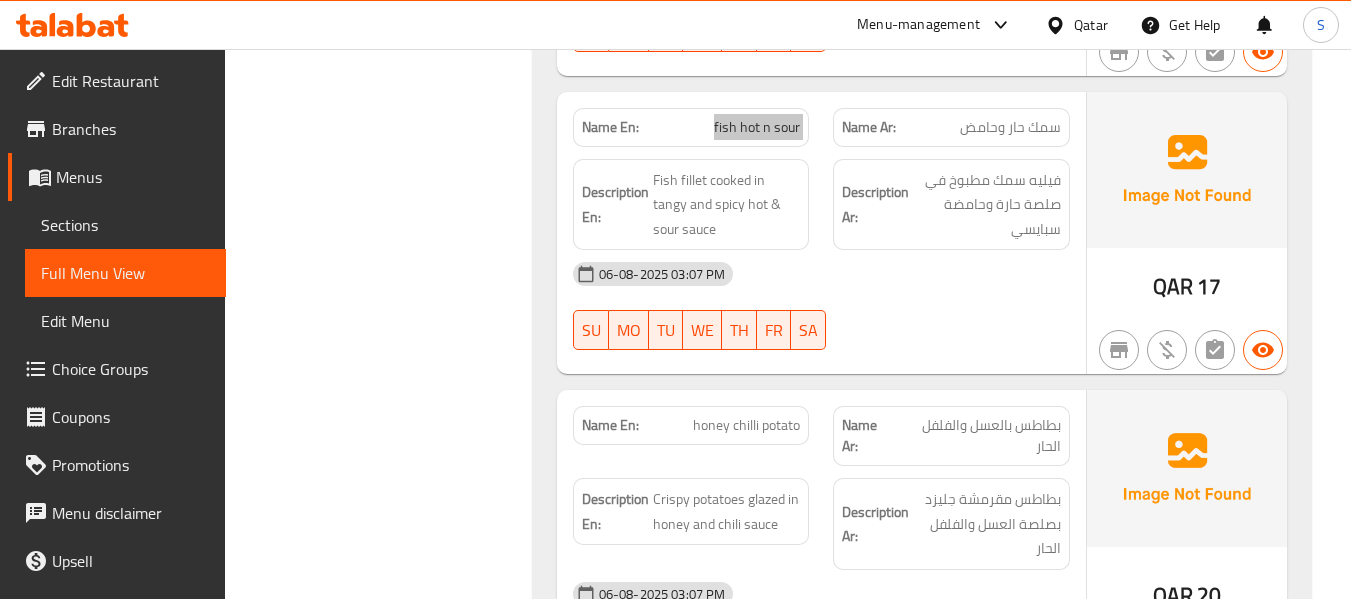 scroll, scrollTop: 8400, scrollLeft: 0, axis: vertical 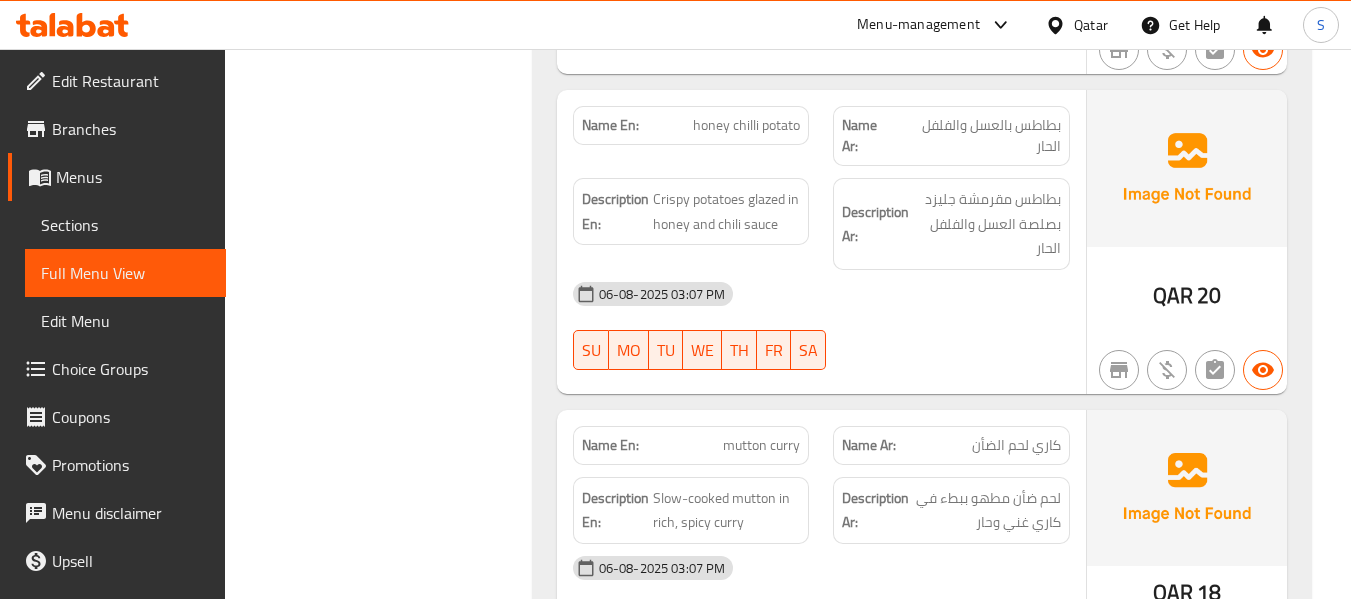 click on "honey chilli potato" at bounding box center (746, 125) 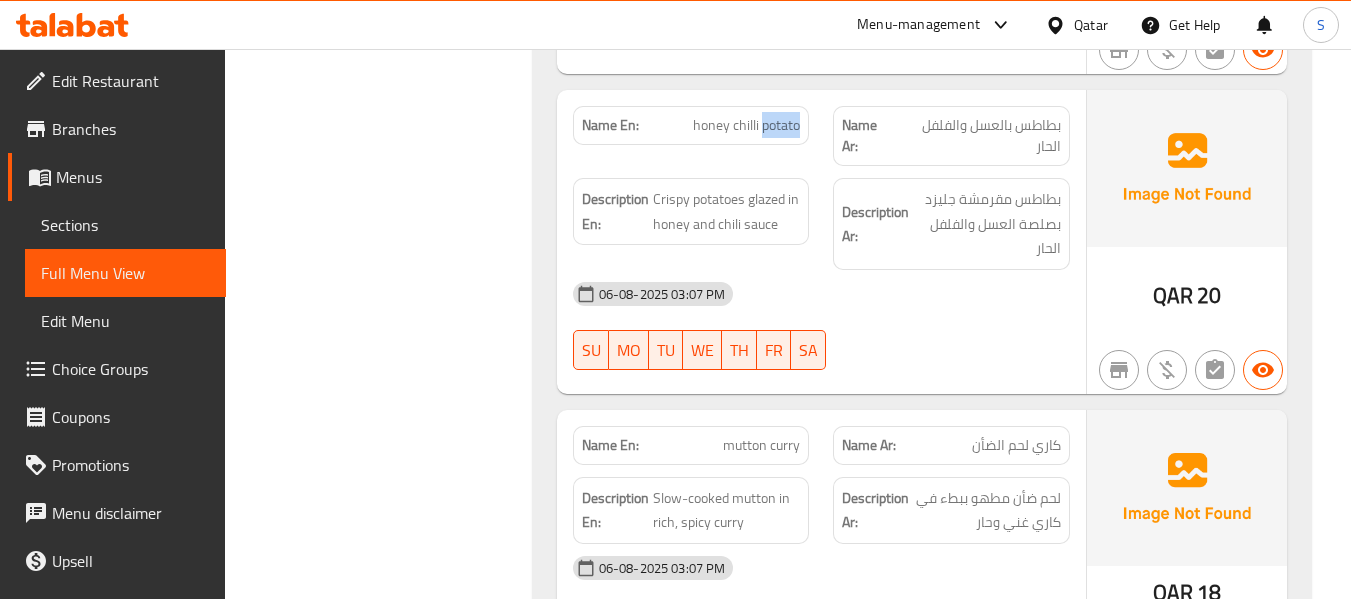 click on "honey chilli potato" at bounding box center (746, 125) 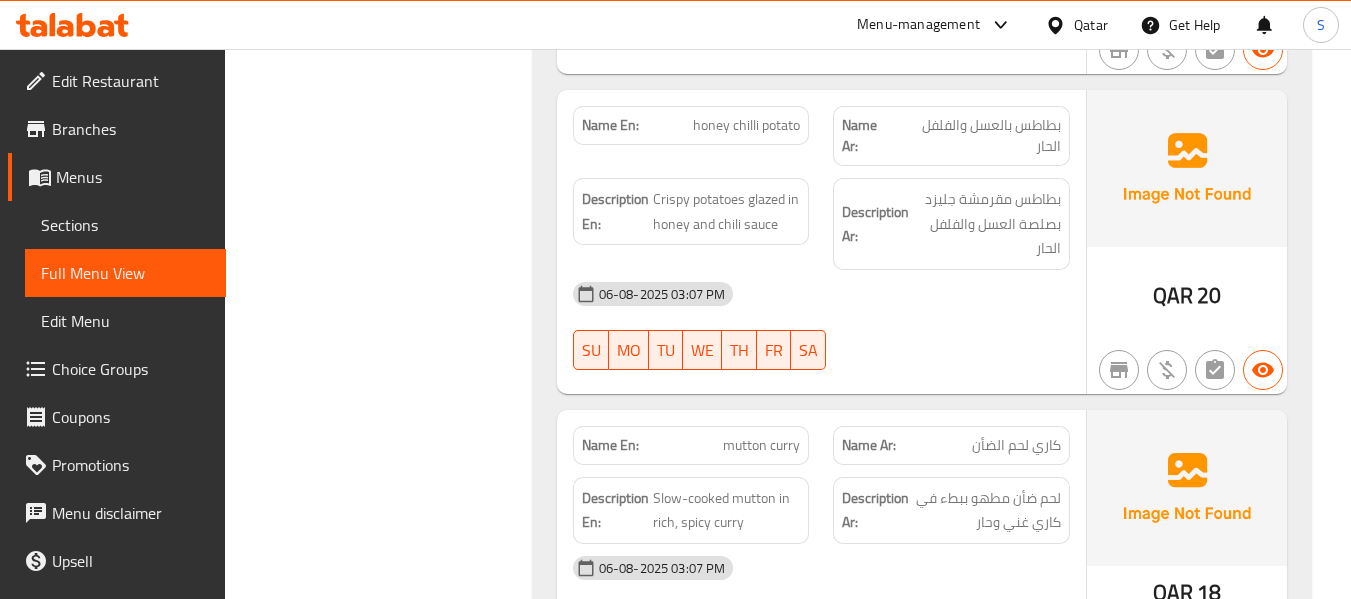 click on "honey chilli potato" at bounding box center [746, 125] 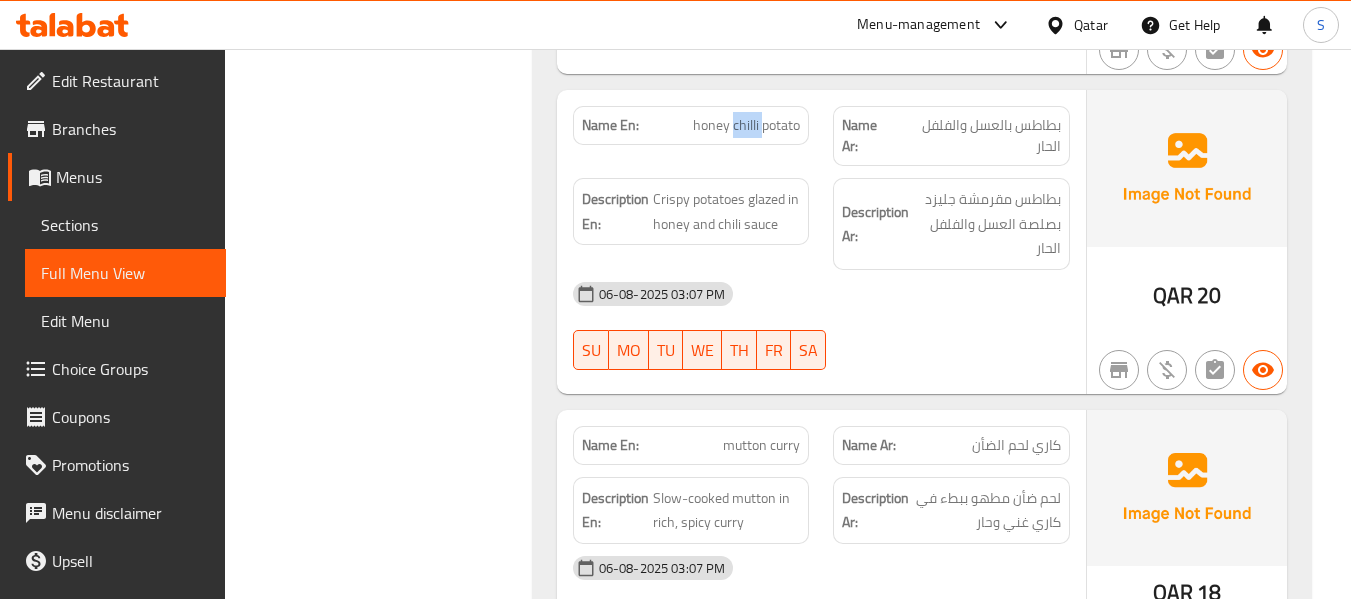 click on "honey chilli potato" at bounding box center [746, 125] 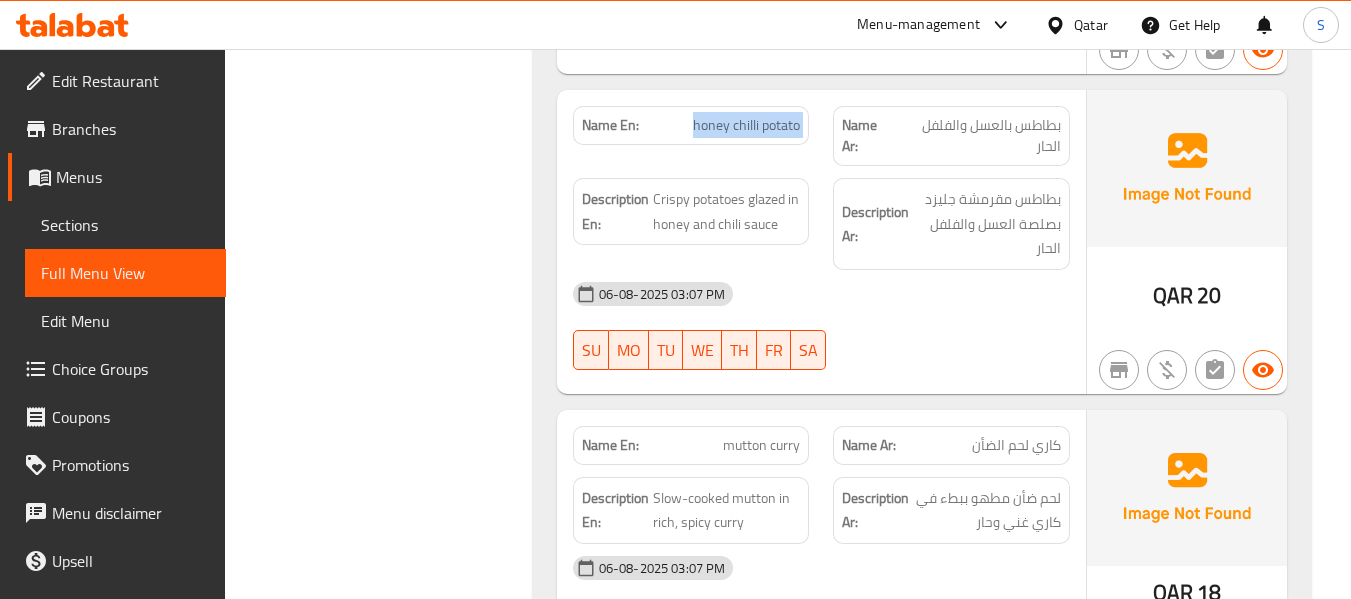 click on "honey chilli potato" at bounding box center (746, 125) 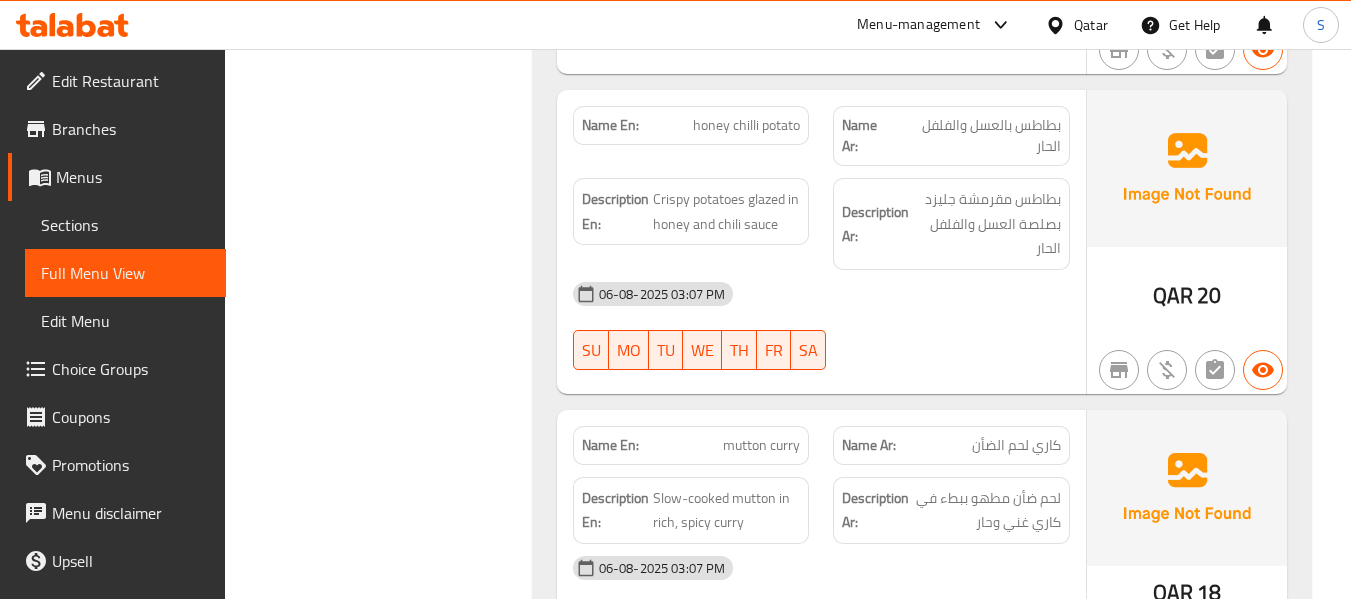 click on "06-08-2025 03:07 PM" at bounding box center [821, 294] 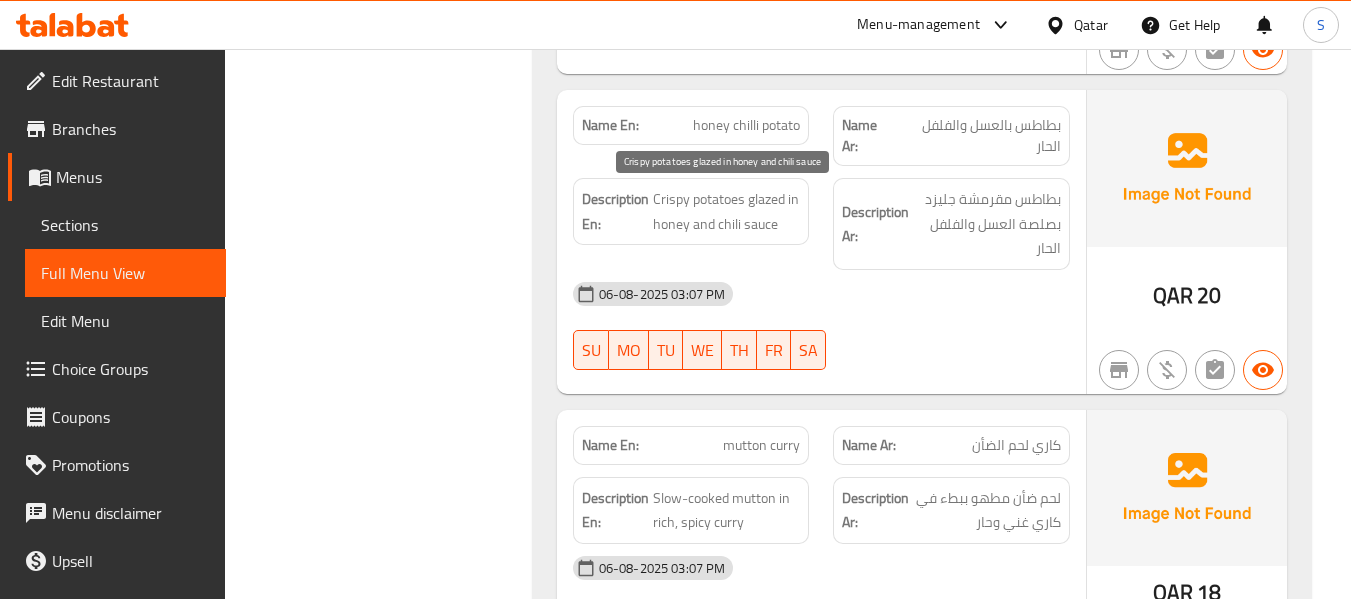 click on "Crispy potatoes glazed in honey and chili sauce" at bounding box center [727, 211] 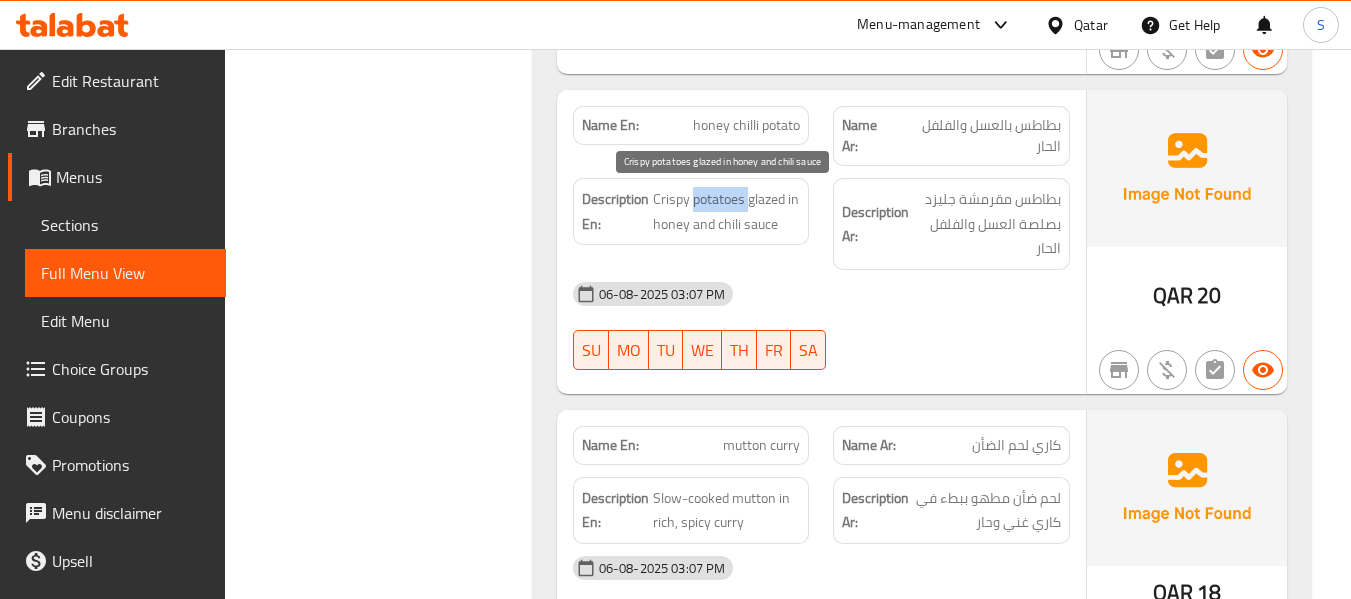 click on "Crispy potatoes glazed in honey and chili sauce" at bounding box center (727, 211) 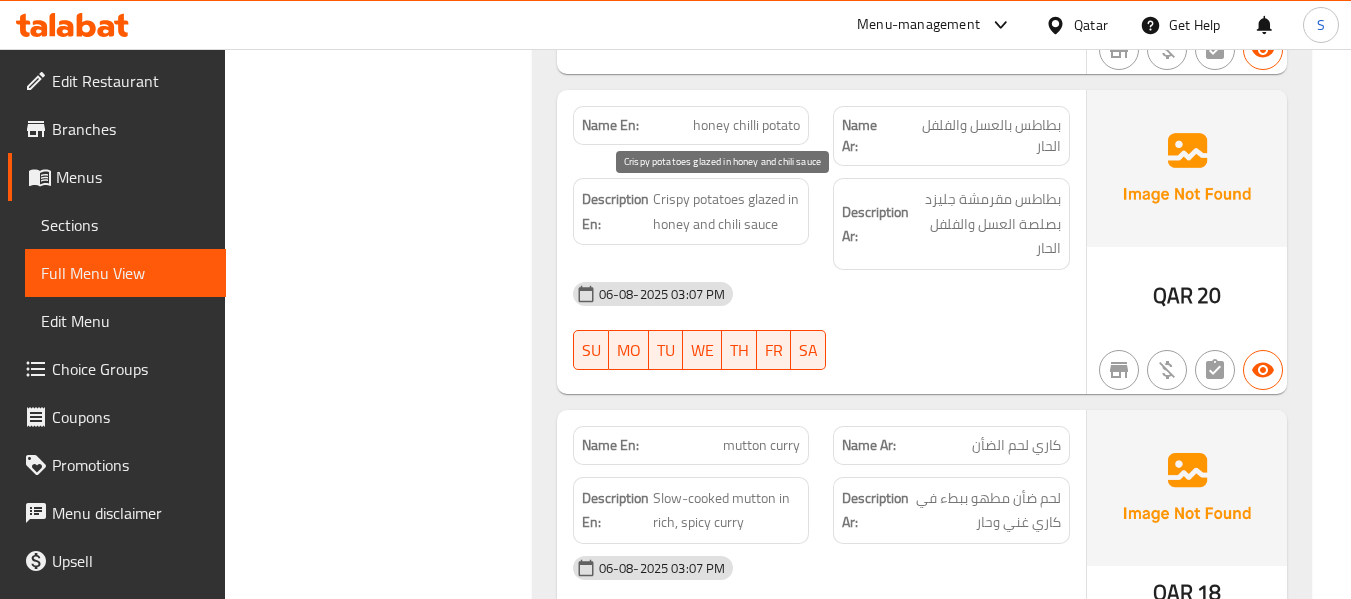 click on "Crispy potatoes glazed in honey and chili sauce" at bounding box center [727, 211] 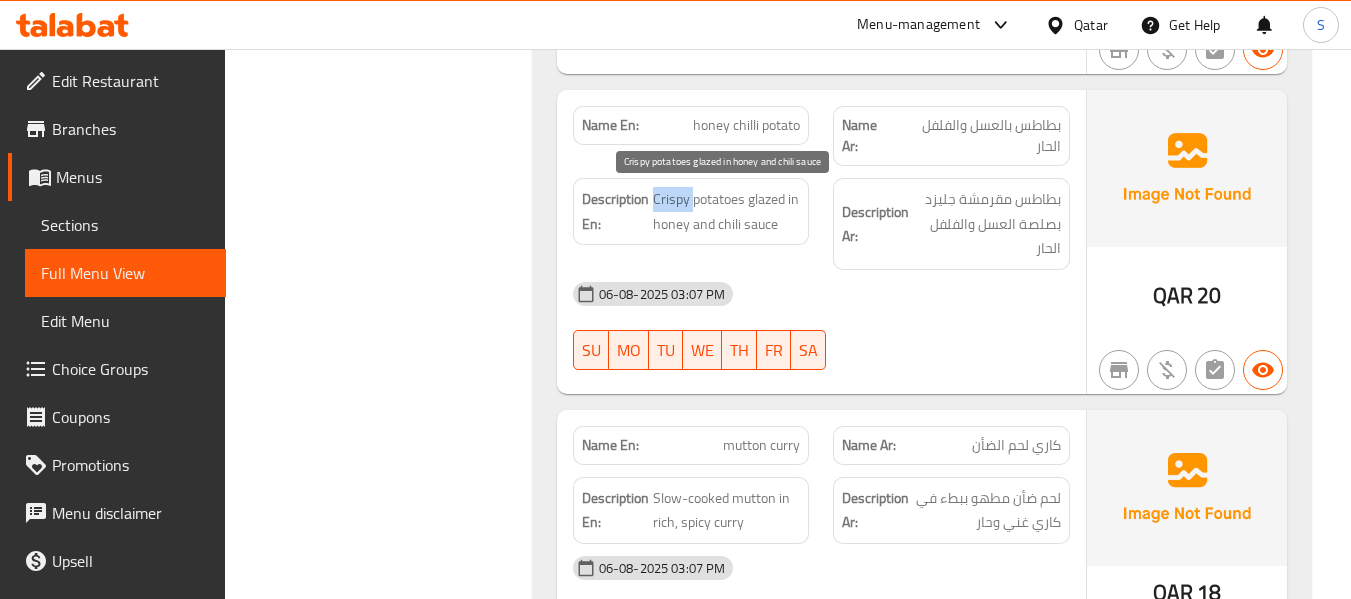click on "Crispy potatoes glazed in honey and chili sauce" at bounding box center [727, 211] 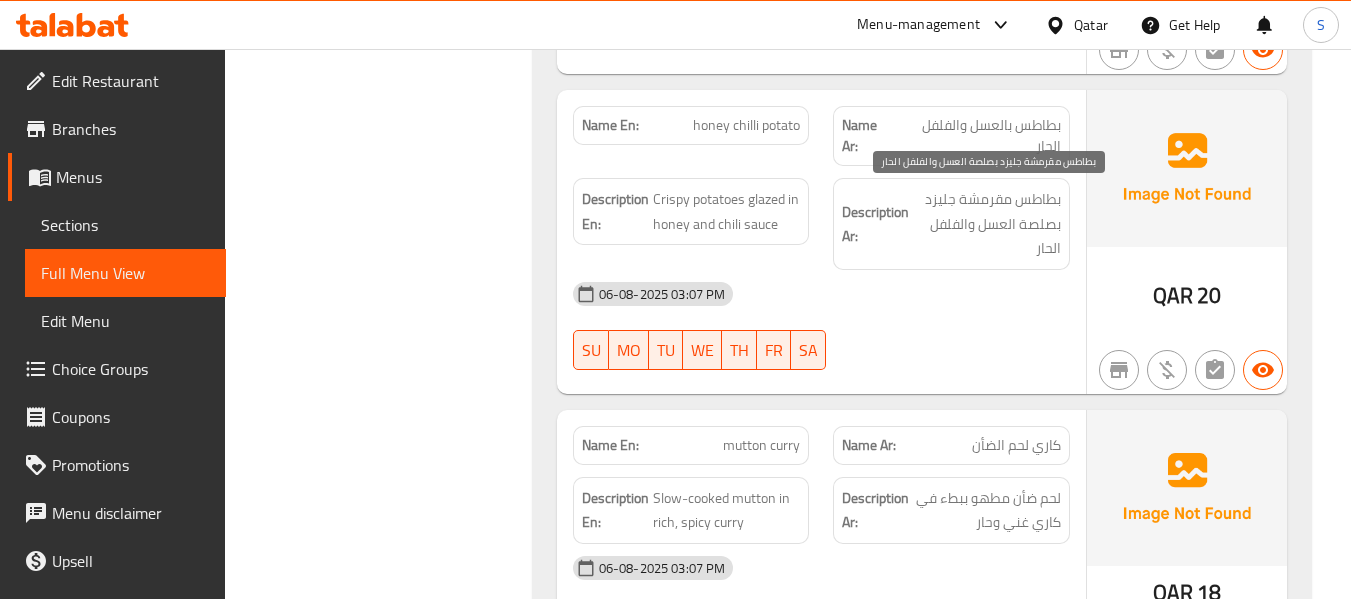 click on "بطاطس مقرمشة جليزد بصلصة العسل والفلفل الحار" at bounding box center (987, 224) 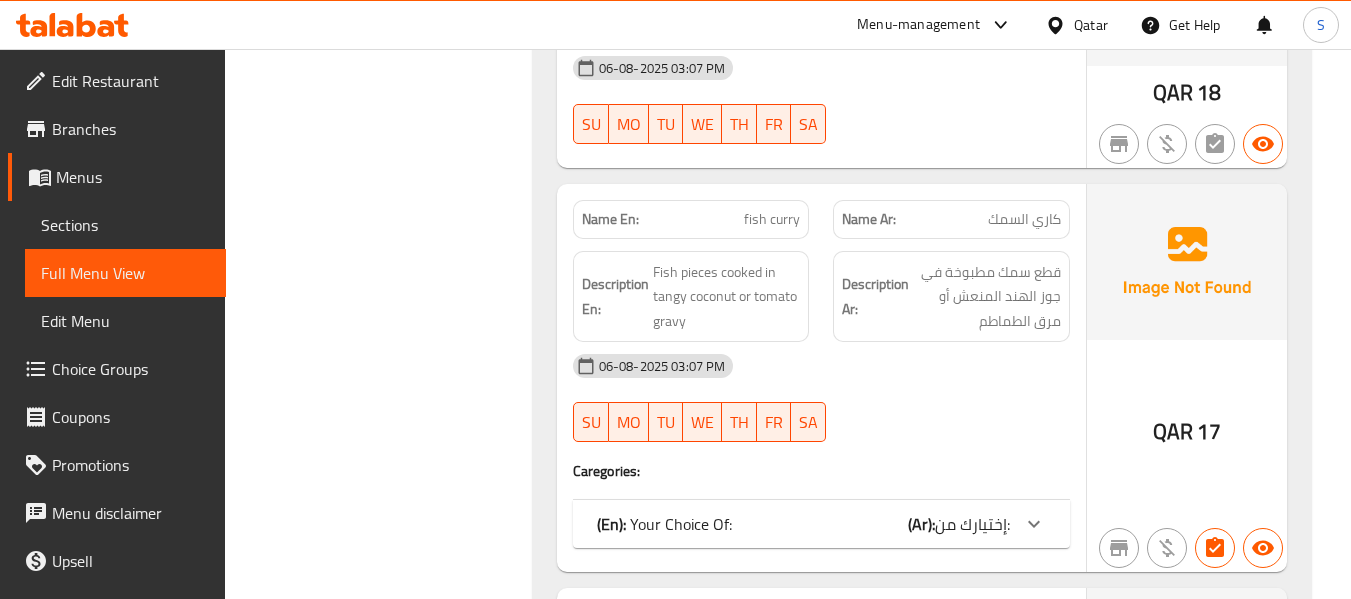 scroll, scrollTop: 9000, scrollLeft: 0, axis: vertical 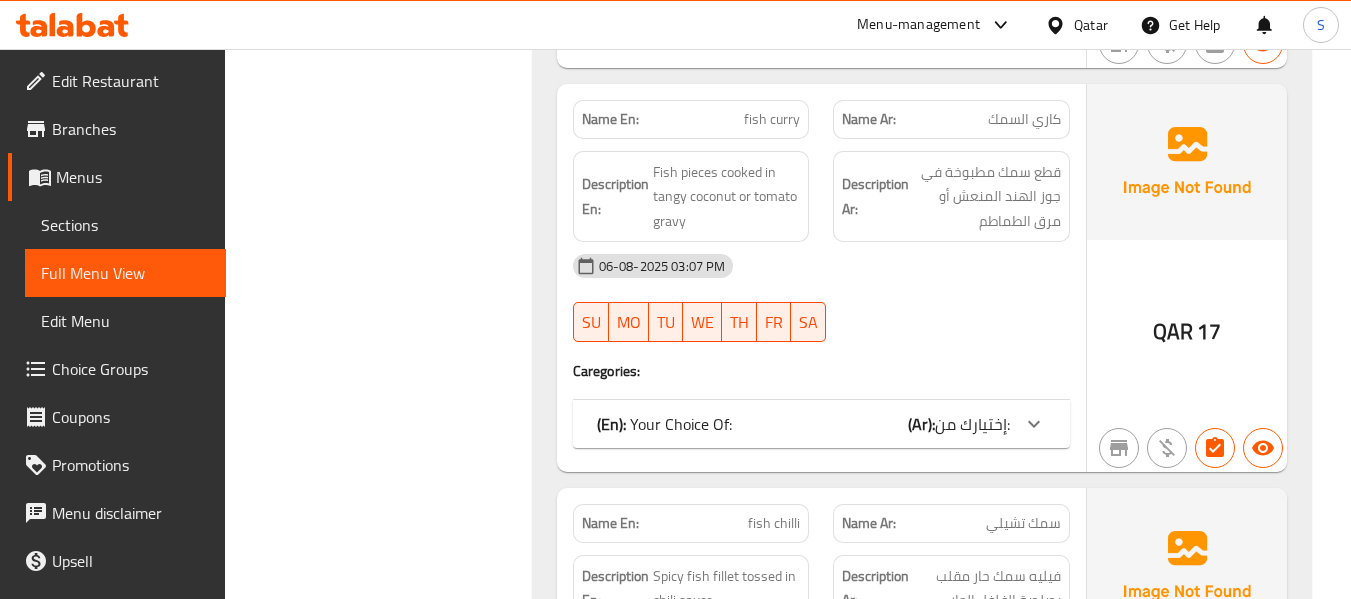 click on "(Ar):" at bounding box center (921, 424) 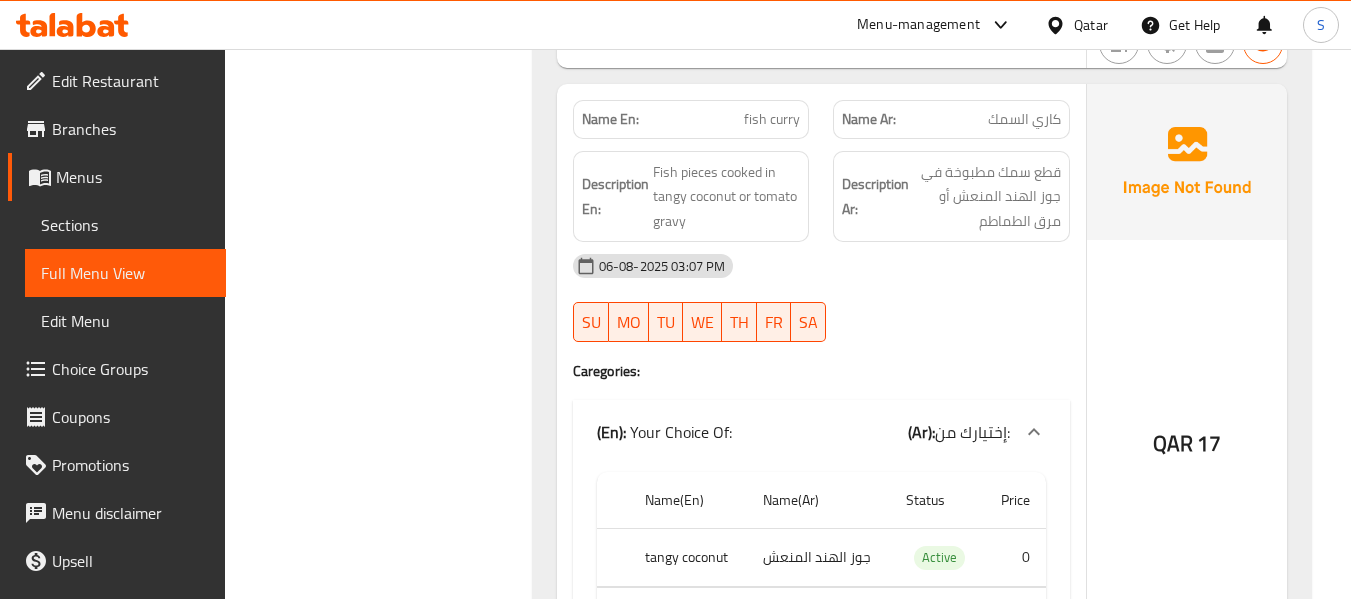 click on "(En):   noodles (Ar): النودلز Name En: noodles mix Name Ar: مزيج نودلز Description En: Mixed noodles with chicken, beef, and vegetables Description Ar: نودلز مشكلة مع دجاج ولحم بقري وخضار 06-08-2025 03:07 PM SU MO TU WE TH FR SA QAR 18 Name En: chicken or beef noodles Name Ar: نودلز الدجاج أو اللحم البقري Description En: Stir-fried noodles with choice of chicken or beef Description Ar: نودلز مقلية مع اختيارك من الدجاج أو اللحم البقري 06-08-2025 03:07 PM SU MO TU WE TH FR SA Caregories: (En):   Your Choice Of: (Ar): إختيارك من: Name(En) Name(Ar) Status Price beef لحم بقري Active 0 chicken دجاج Active 0 QAR 15 Name En: schezwan chicken noodles Name Ar: نودلز دجاج سيشوان Description En: Spicy noodles with chicken and Schezwan sauce Description Ar: نودلز حارة مع دجاج وصلصة سيشوان 06-08-2025 03:07 PM SU MO TU WE TH FR SA QAR 18 Name En: Name Ar:" at bounding box center [922, -2795] 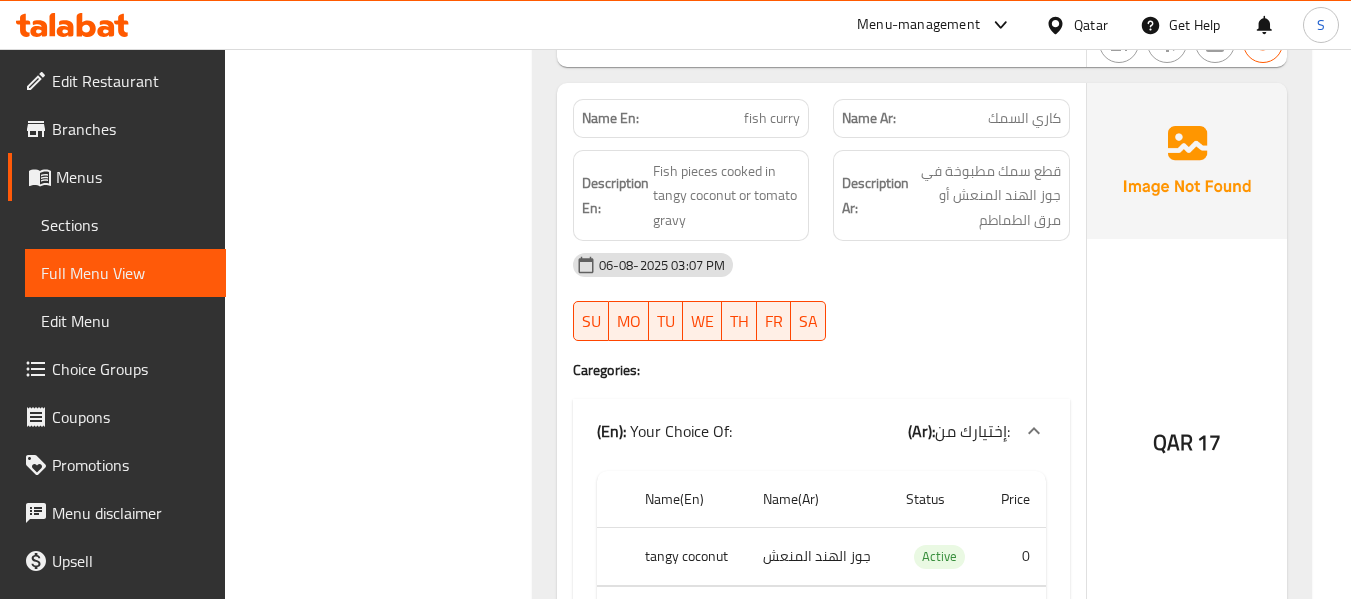 scroll, scrollTop: 9000, scrollLeft: 0, axis: vertical 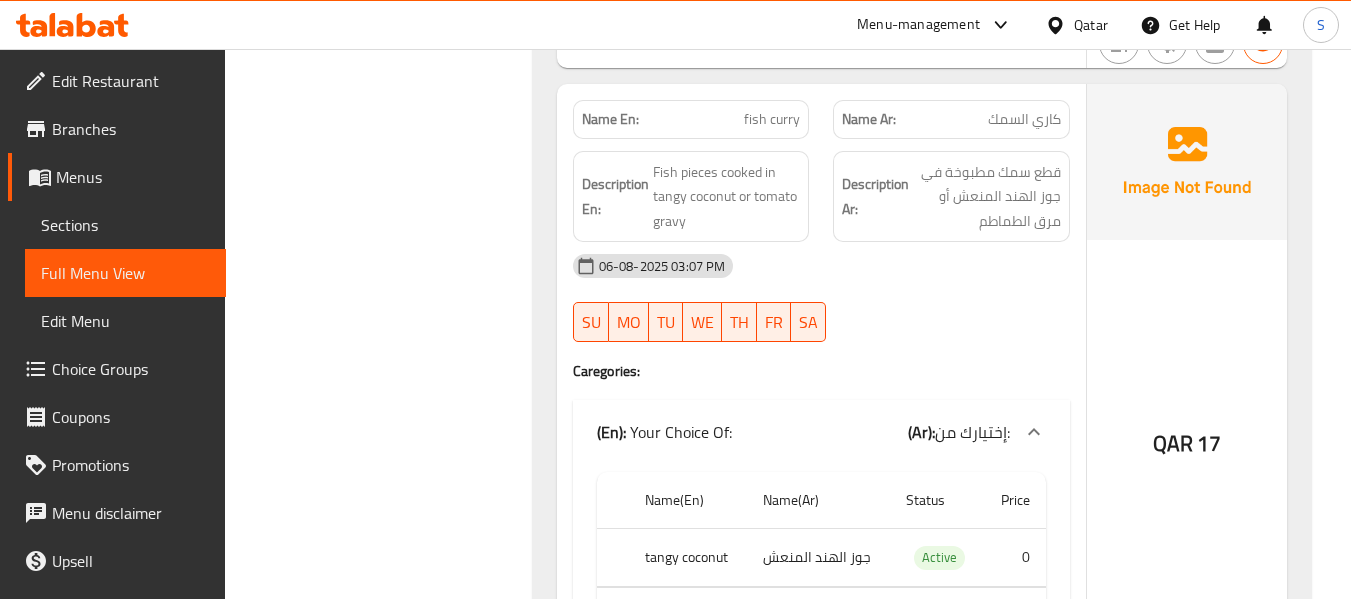 click on "fish curry" at bounding box center [772, 119] 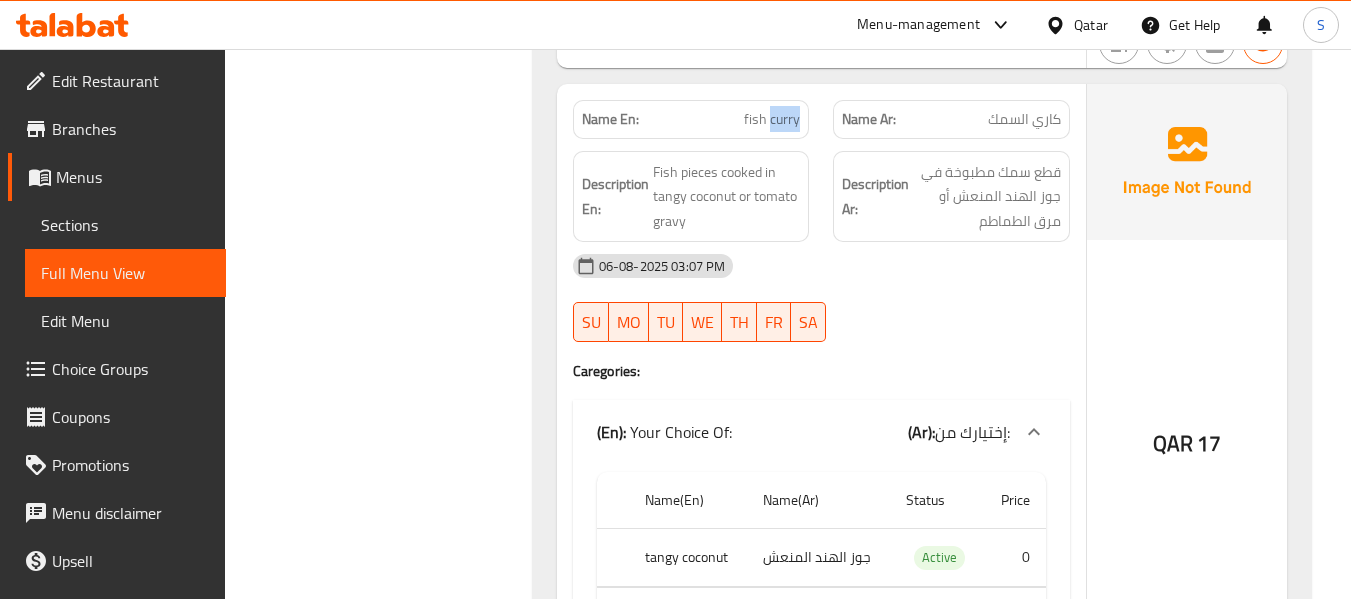 click on "fish curry" at bounding box center (772, 119) 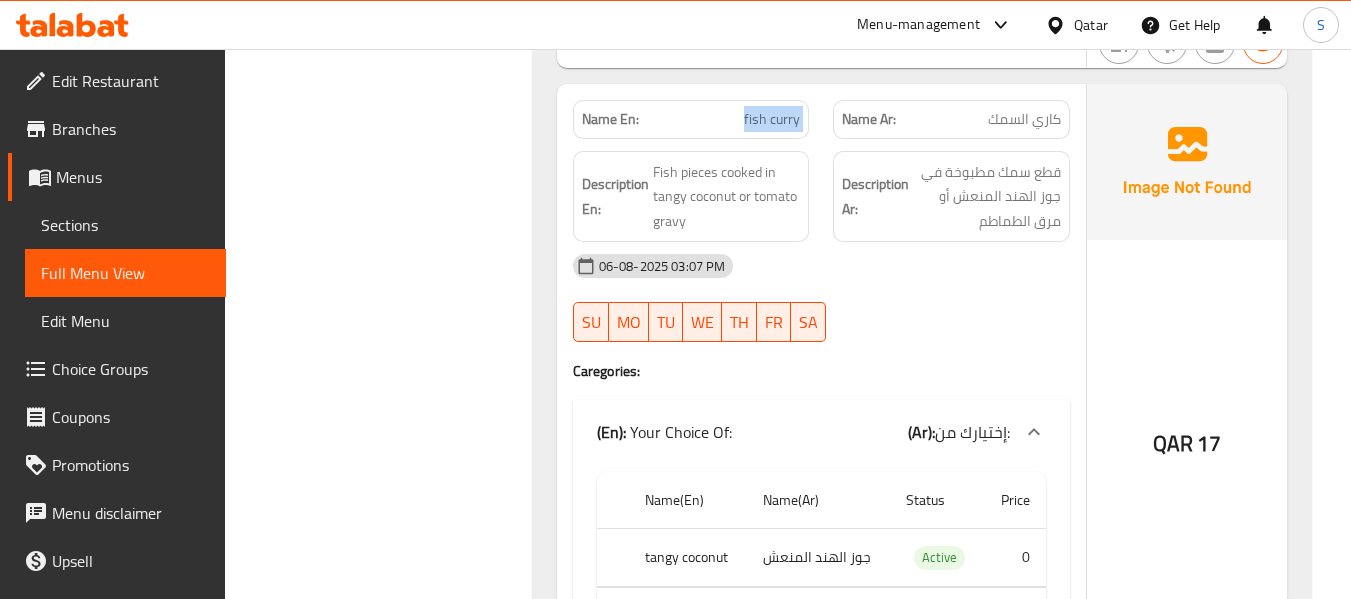 click on "fish curry" at bounding box center (772, 119) 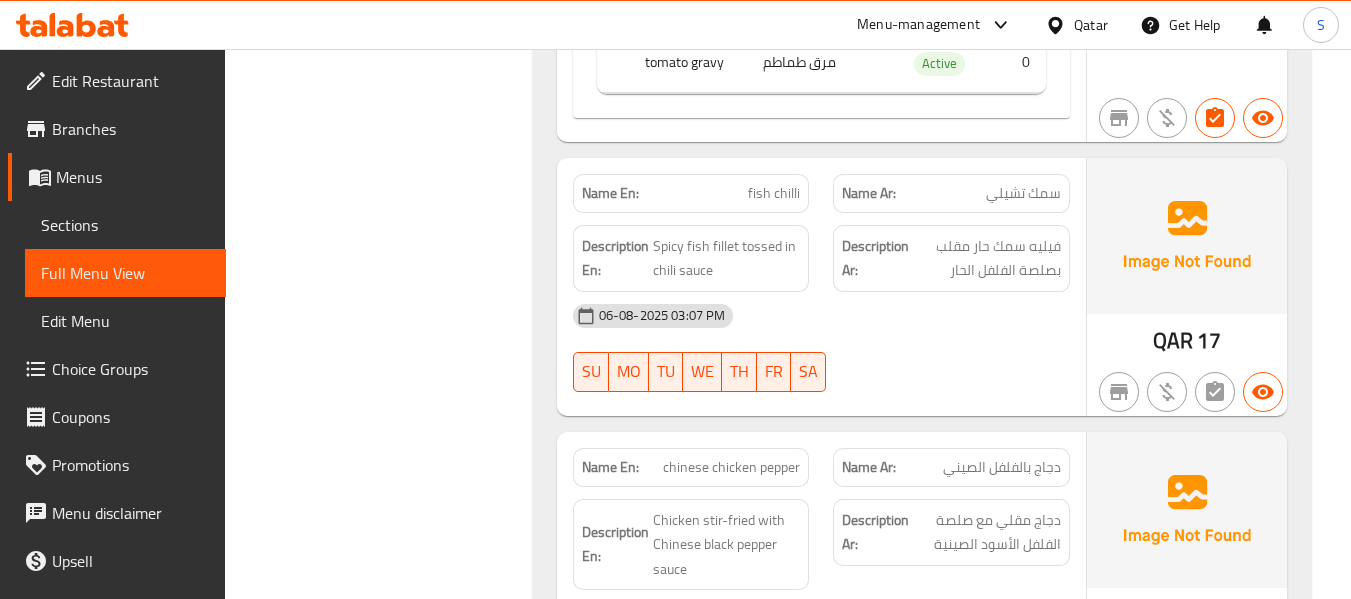 scroll, scrollTop: 9600, scrollLeft: 0, axis: vertical 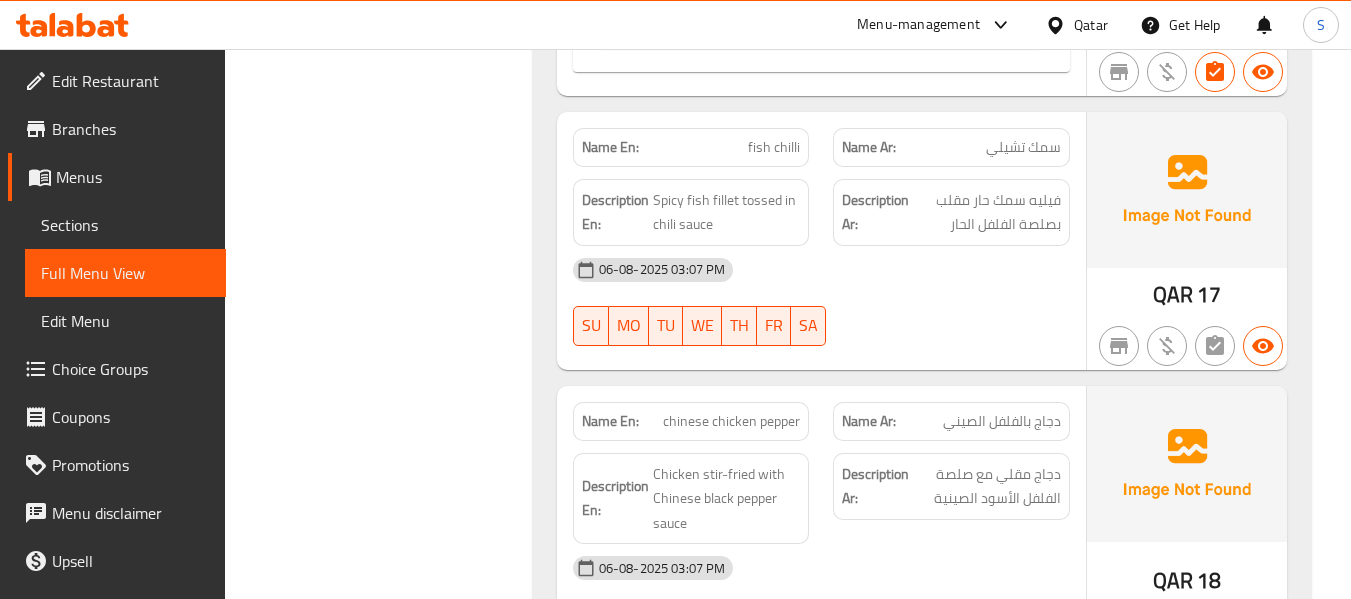 click on "Description Ar: فيليه سمك حار مقلب بصلصة الفلفل الحار" at bounding box center (951, 212) 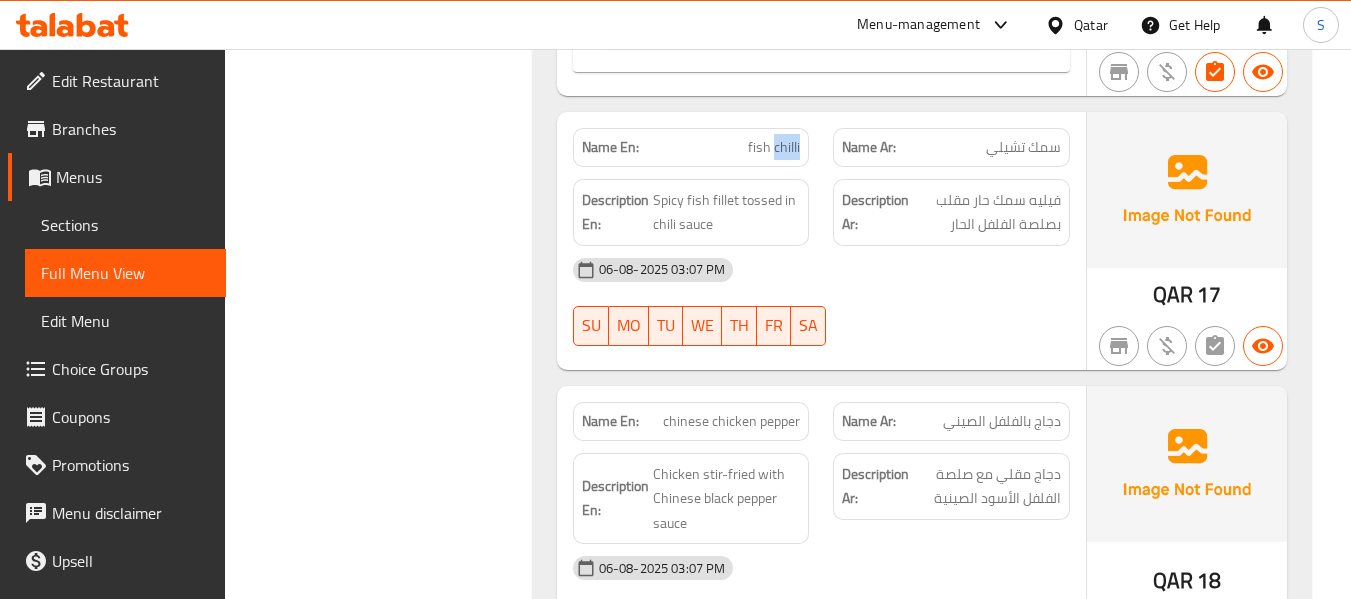 click on "fish chilli" at bounding box center (774, 147) 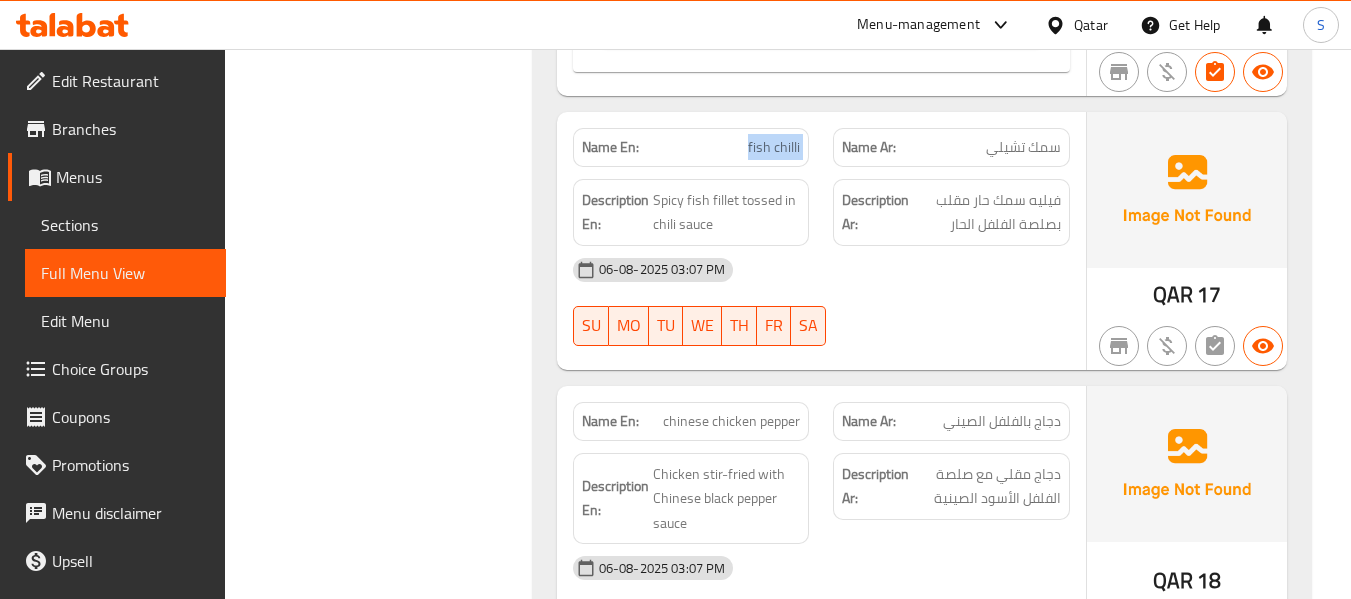 click on "fish chilli" at bounding box center [774, 147] 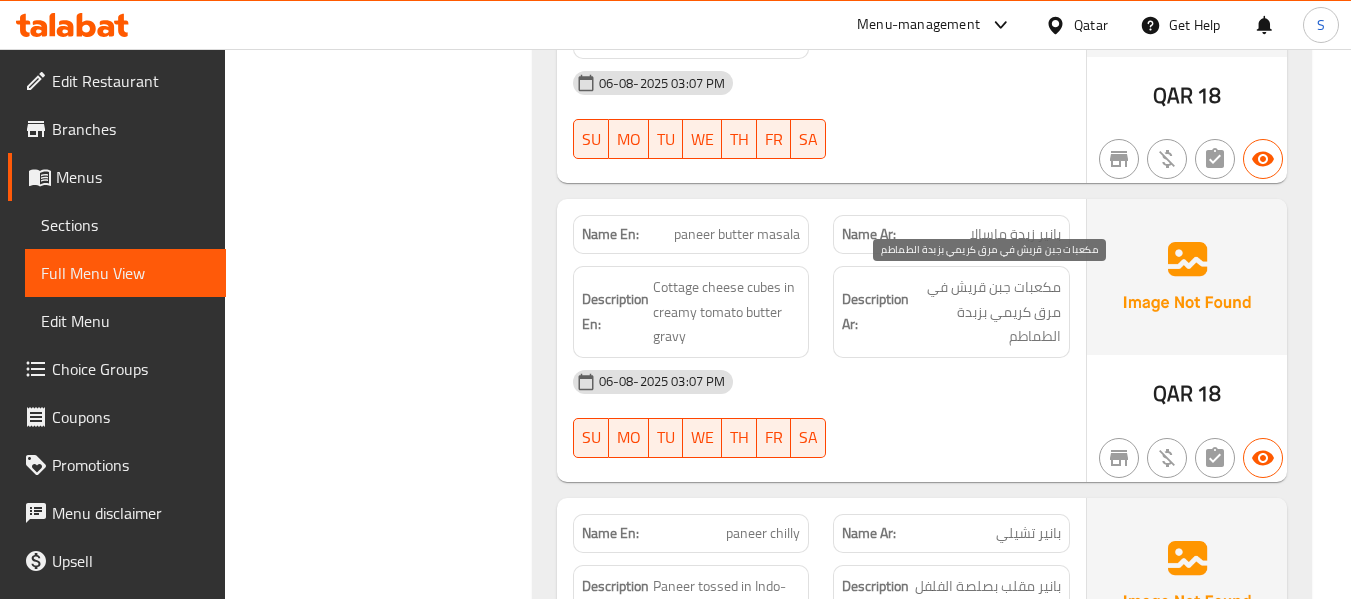 scroll, scrollTop: 10200, scrollLeft: 0, axis: vertical 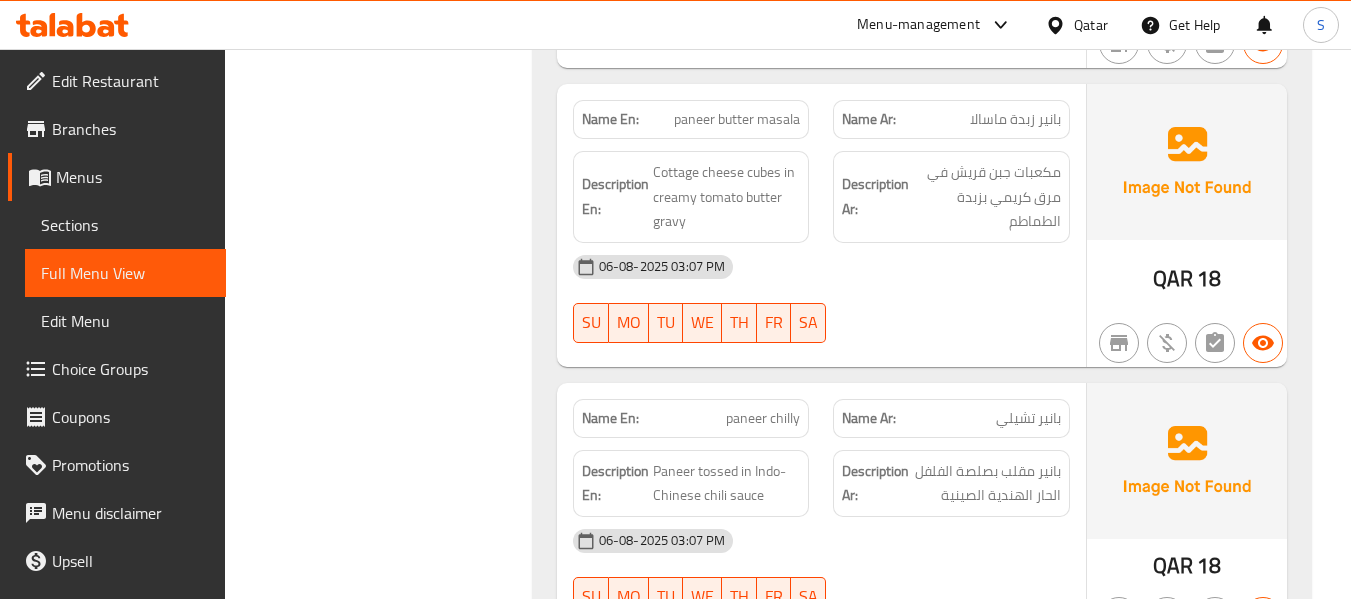 click on "06-08-2025 03:07 PM SU MO TU WE TH FR SA" at bounding box center (821, 299) 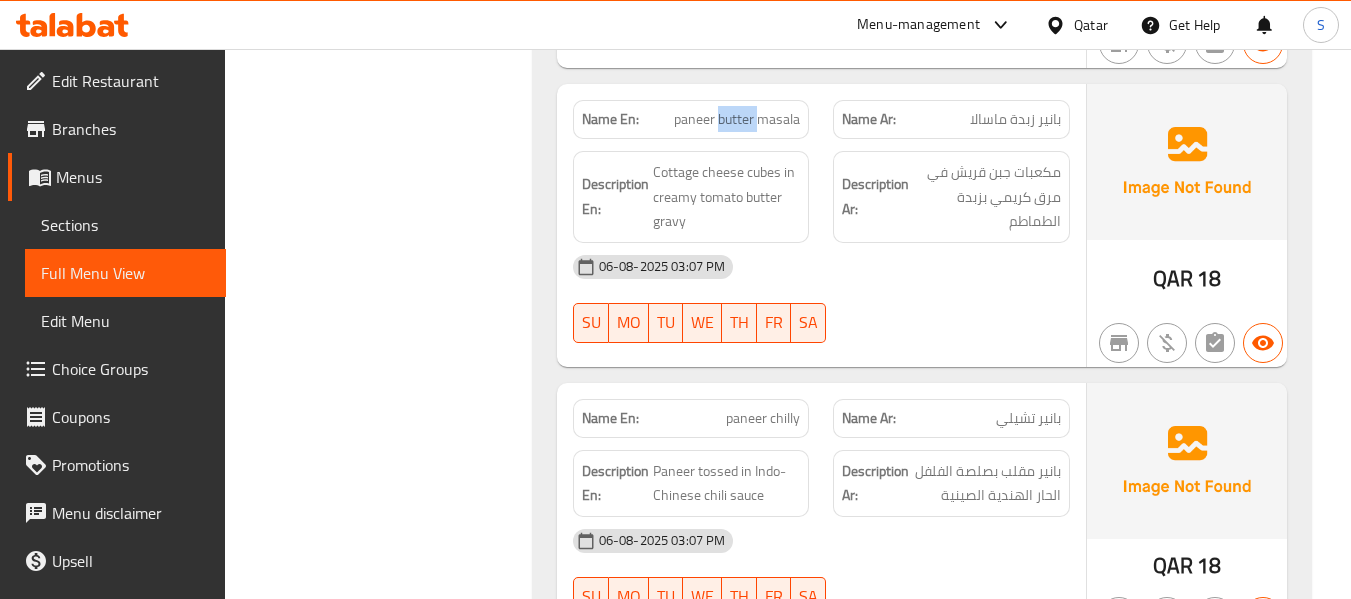 click on "paneer butter masala" at bounding box center (737, 119) 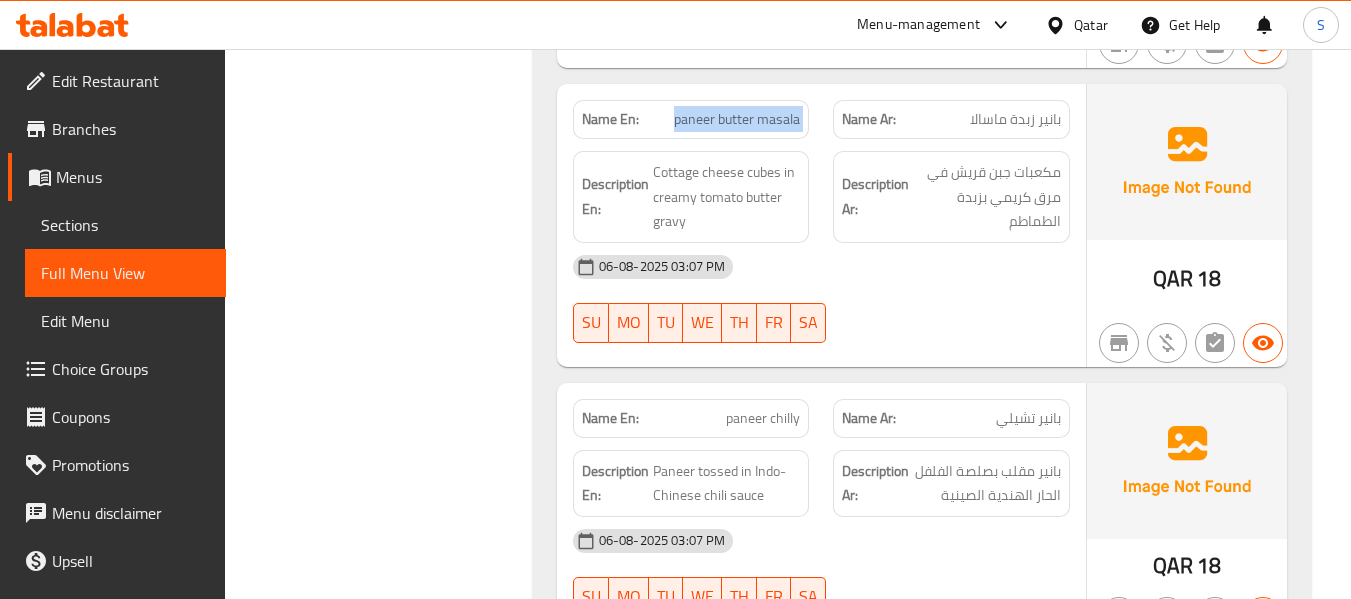 click on "paneer butter masala" at bounding box center [737, 119] 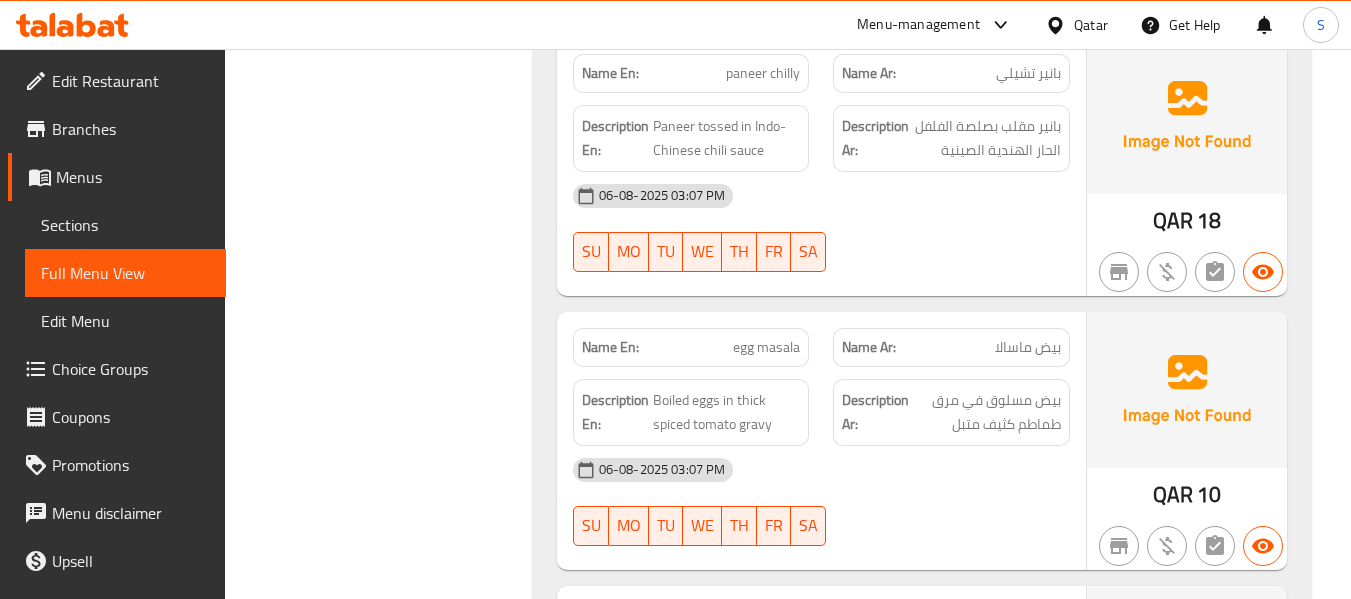 scroll, scrollTop: 10500, scrollLeft: 0, axis: vertical 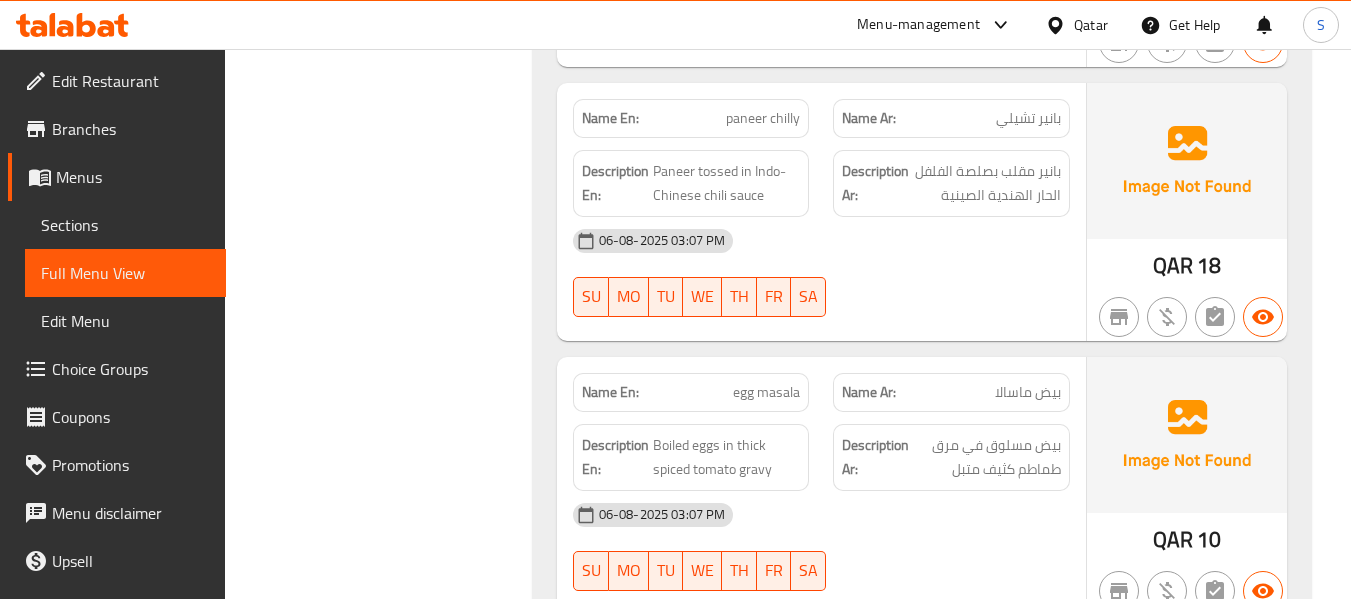 click on "paneer chilly" at bounding box center [763, 118] 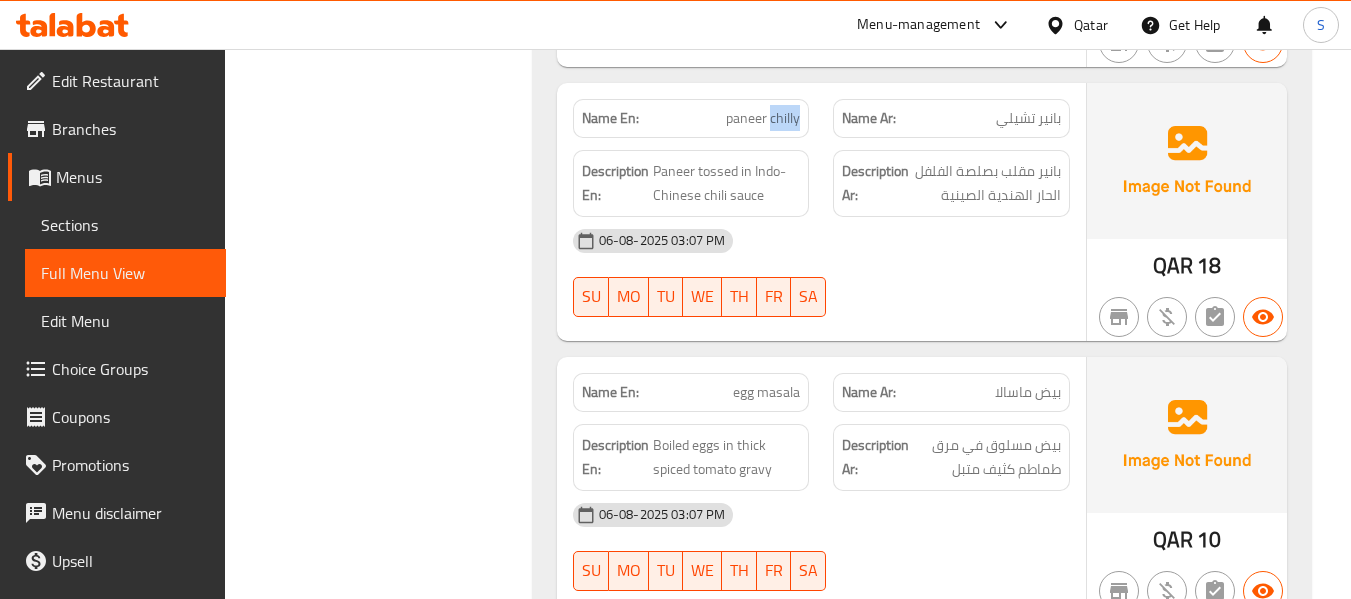 click on "paneer chilly" at bounding box center [763, 118] 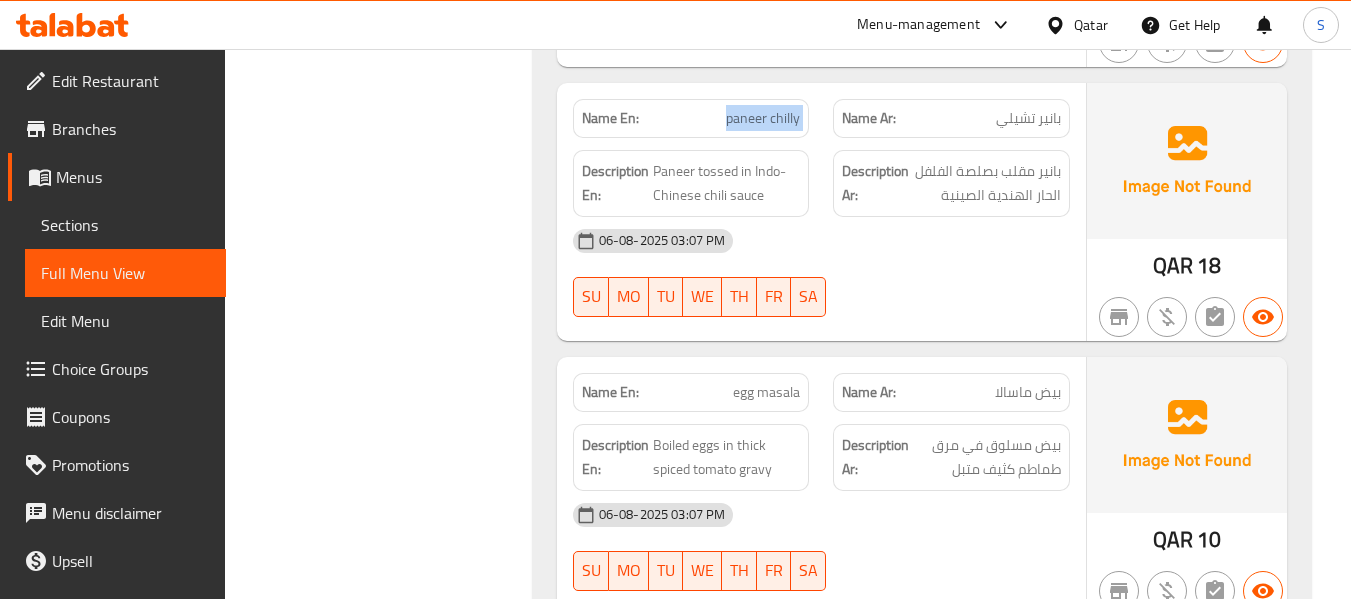click on "paneer chilly" at bounding box center [763, 118] 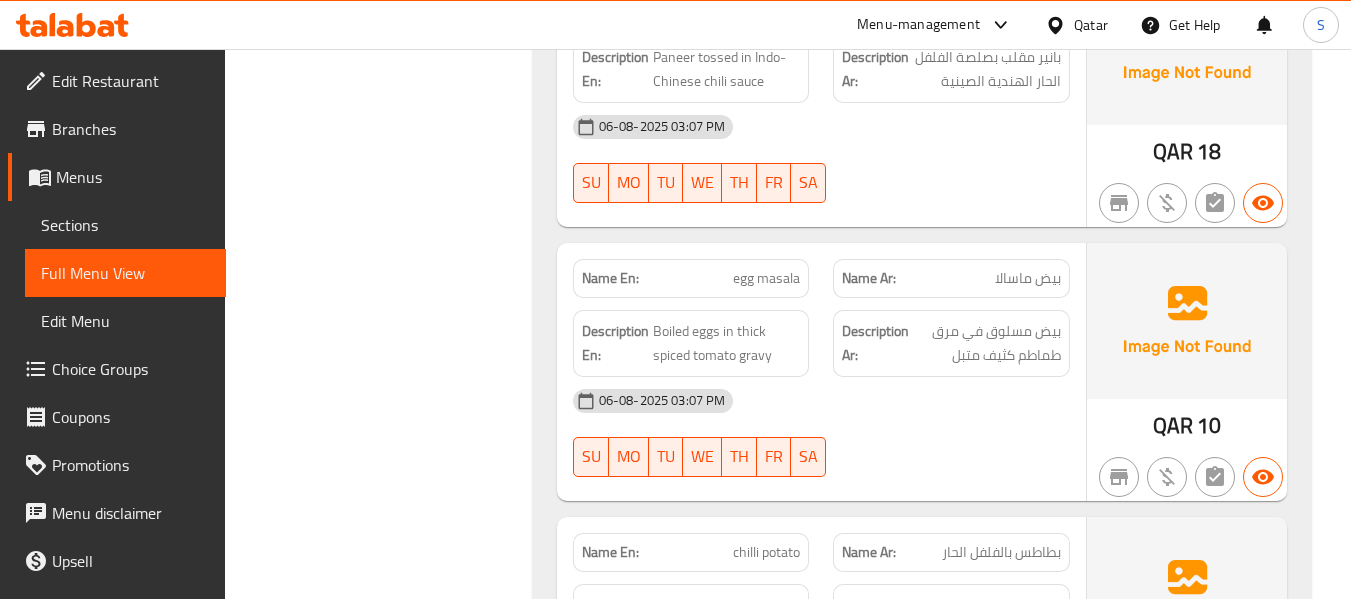 scroll, scrollTop: 10600, scrollLeft: 0, axis: vertical 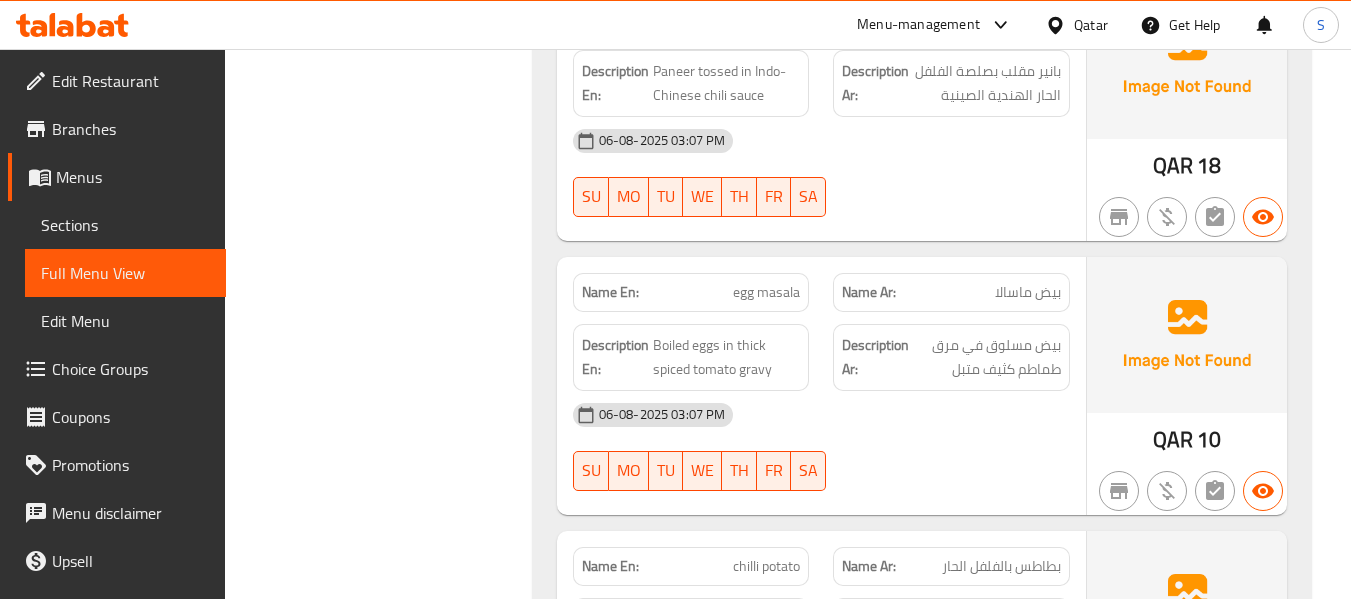 click on "06-08-2025 03:07 PM" at bounding box center [821, 415] 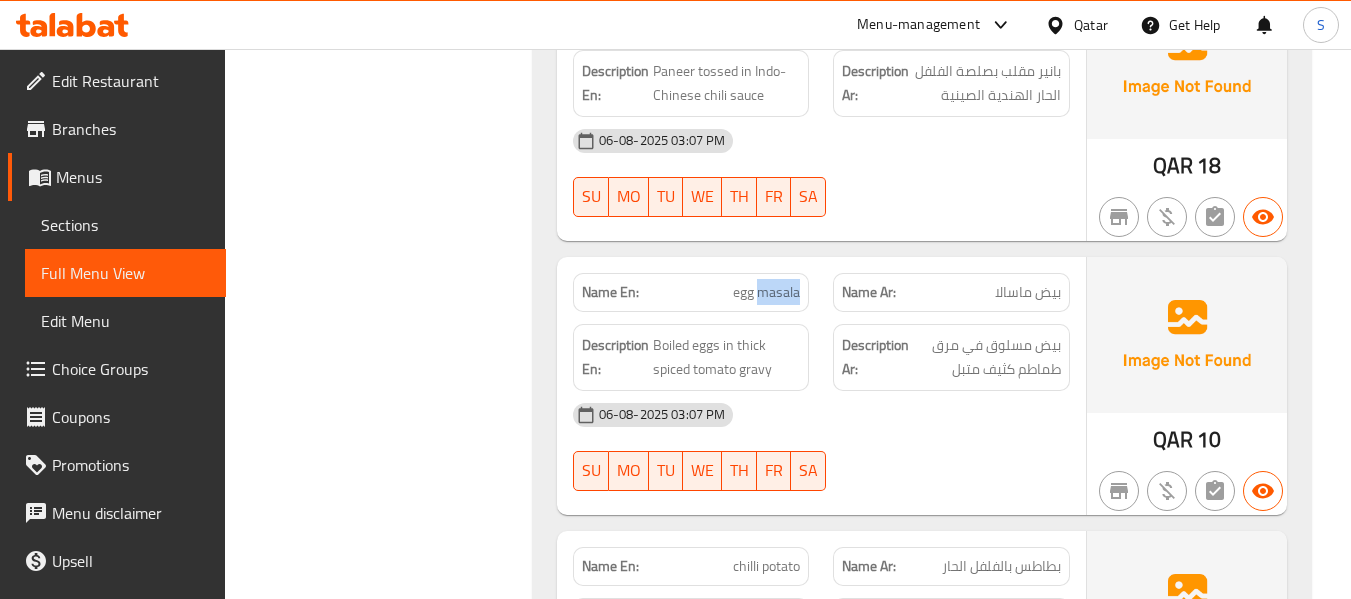 click on "egg masala" at bounding box center [766, 292] 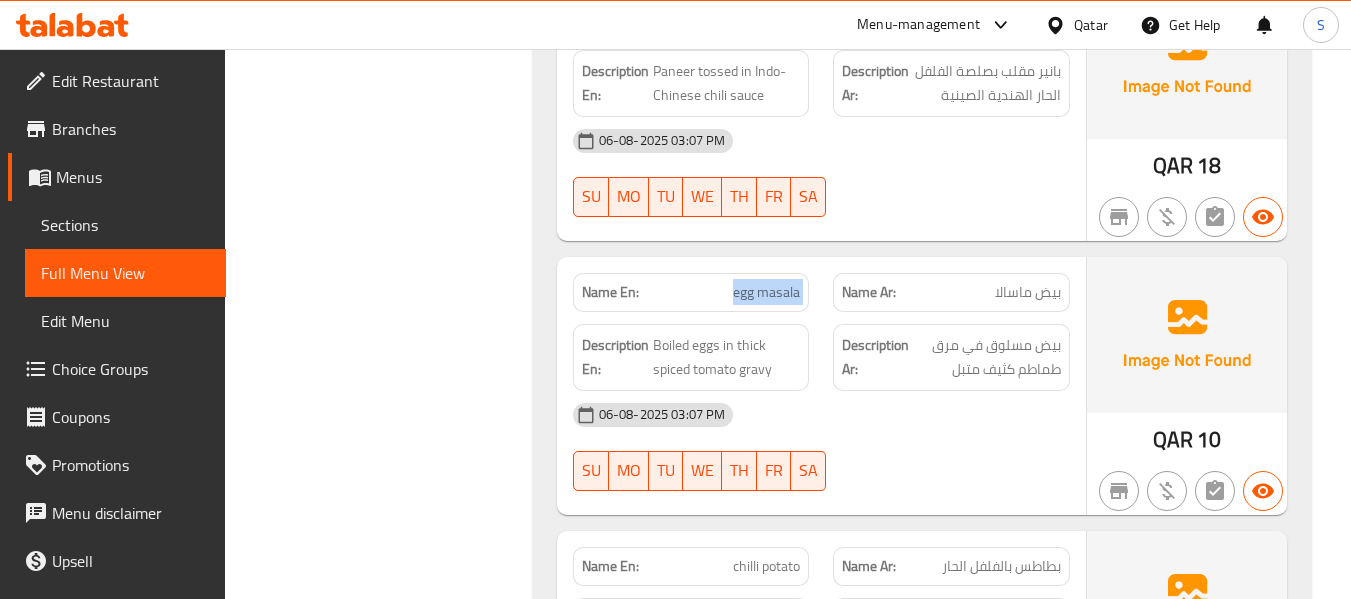click on "egg masala" at bounding box center (766, 292) 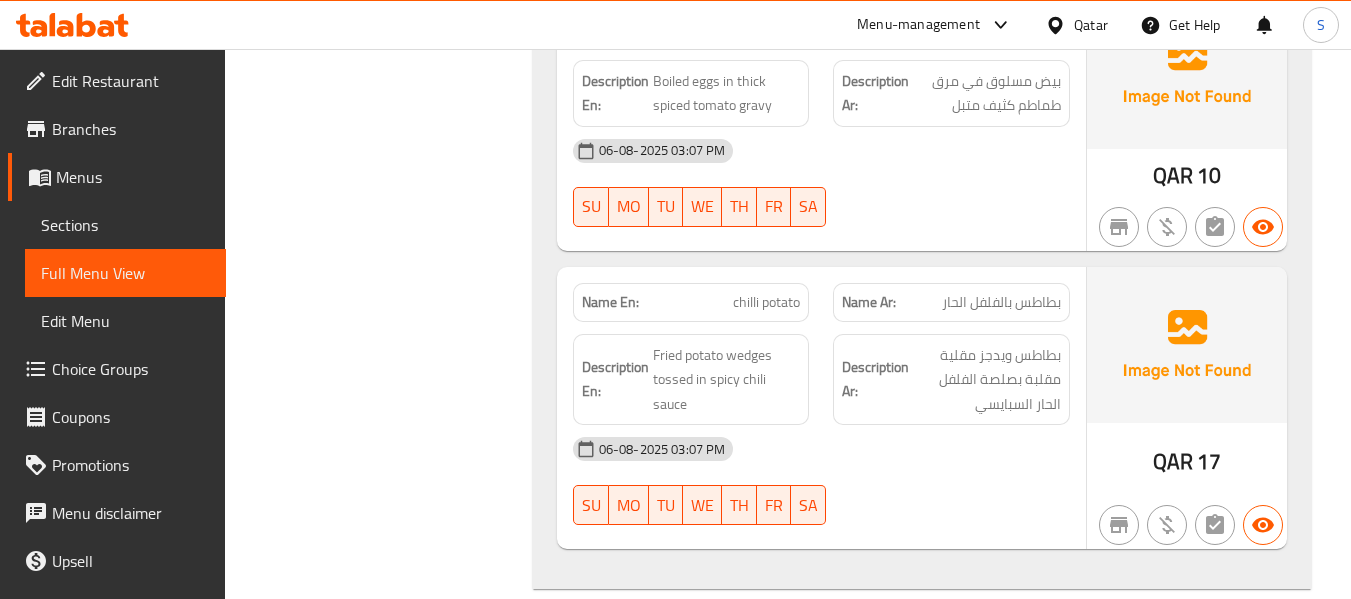 scroll, scrollTop: 10900, scrollLeft: 0, axis: vertical 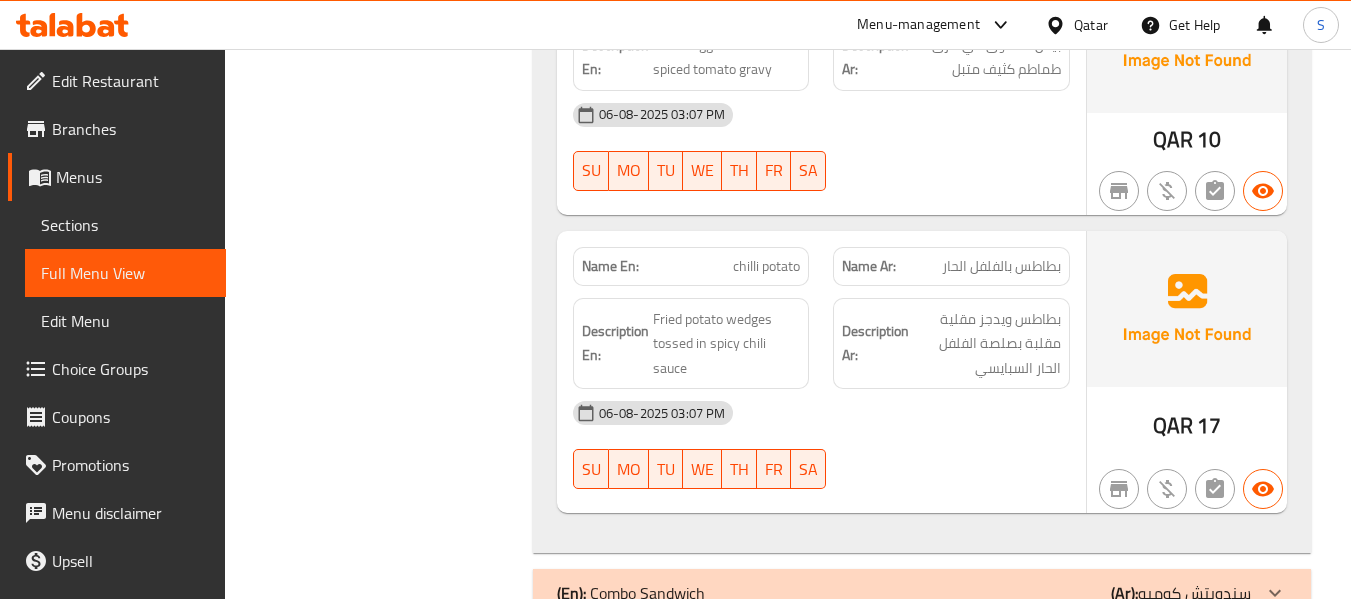 click on "06-08-2025 03:07 PM SU MO TU WE TH FR SA" at bounding box center (821, 445) 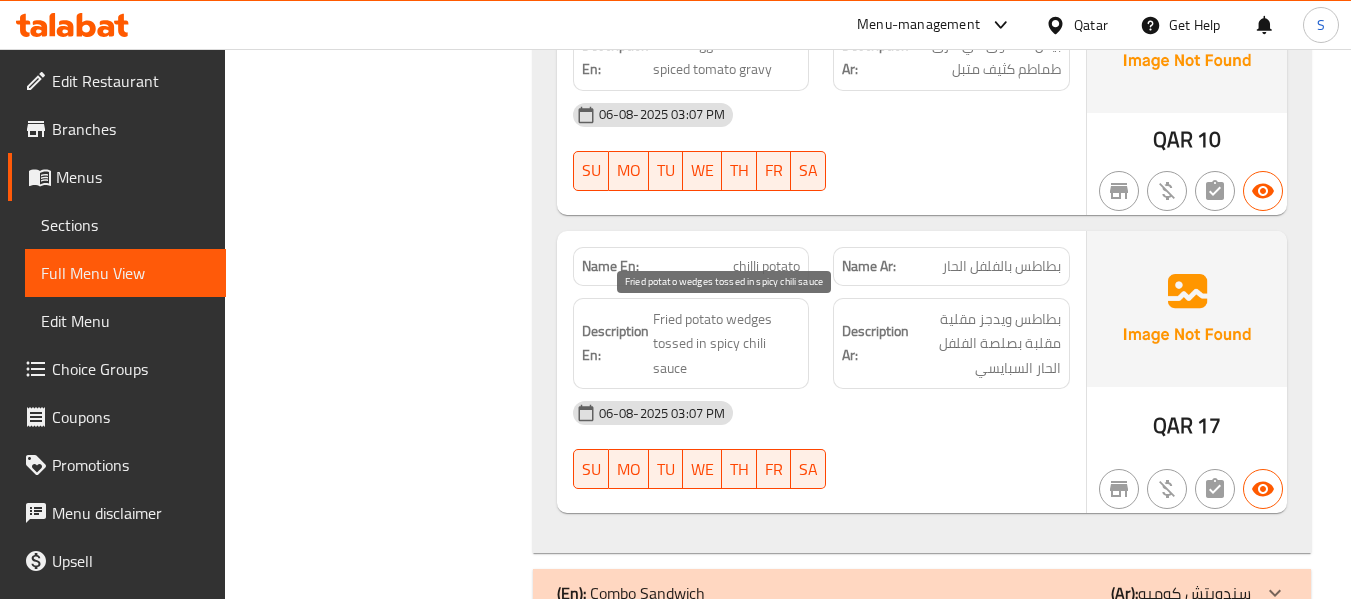 click on "Fried potato wedges tossed in spicy chili sauce" at bounding box center [727, 344] 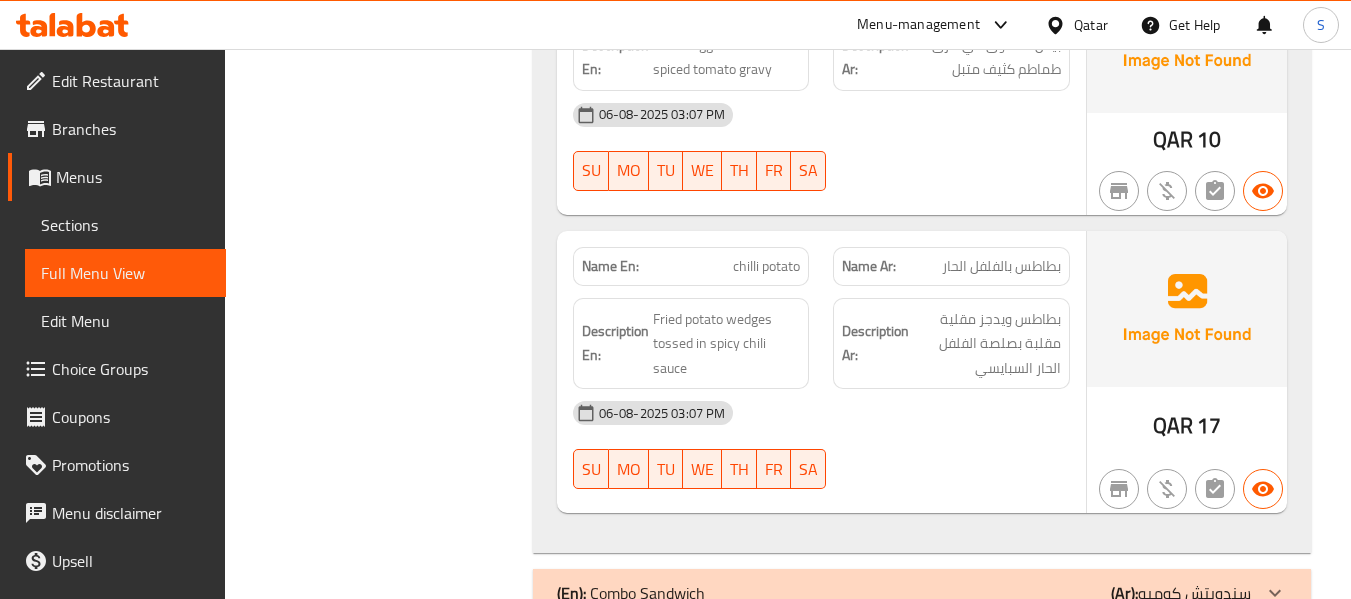 click on "chilli potato" at bounding box center [766, 266] 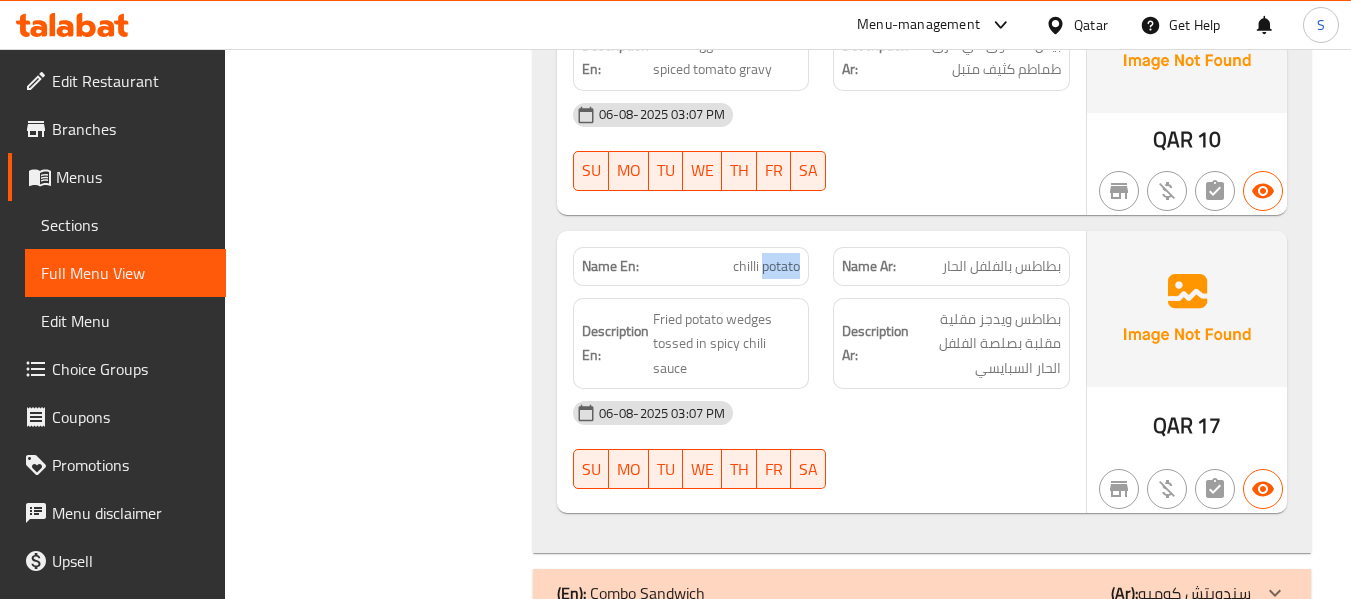 click on "chilli potato" at bounding box center (766, 266) 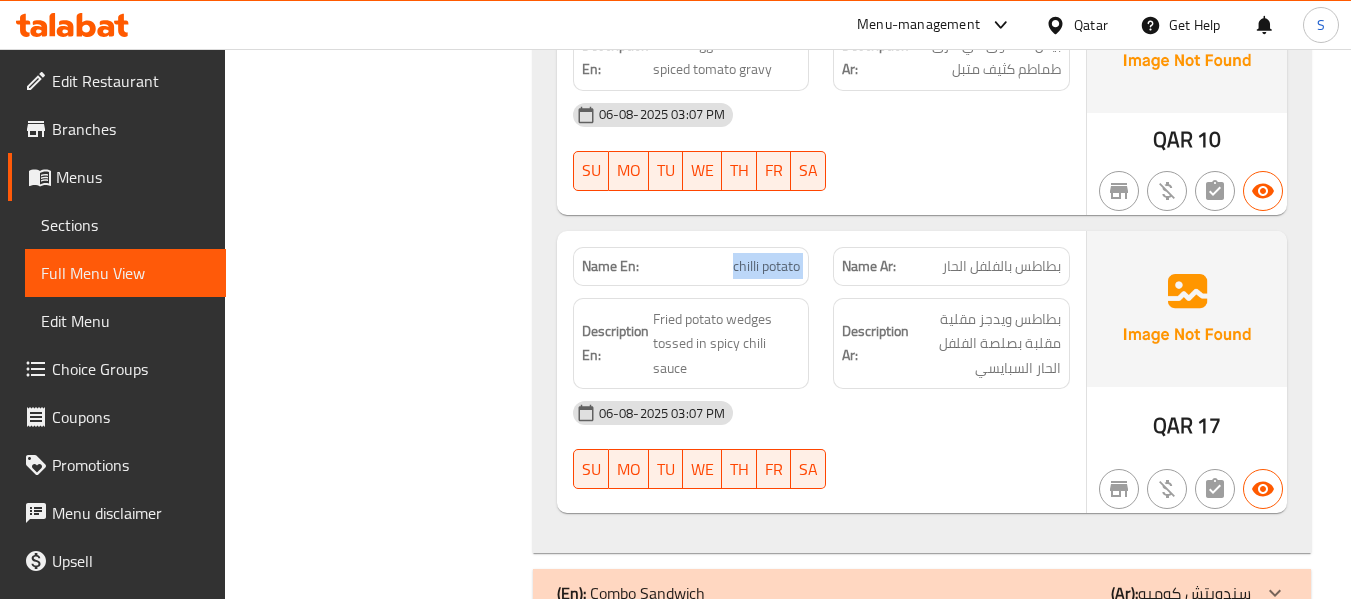 click on "chilli potato" at bounding box center (766, 266) 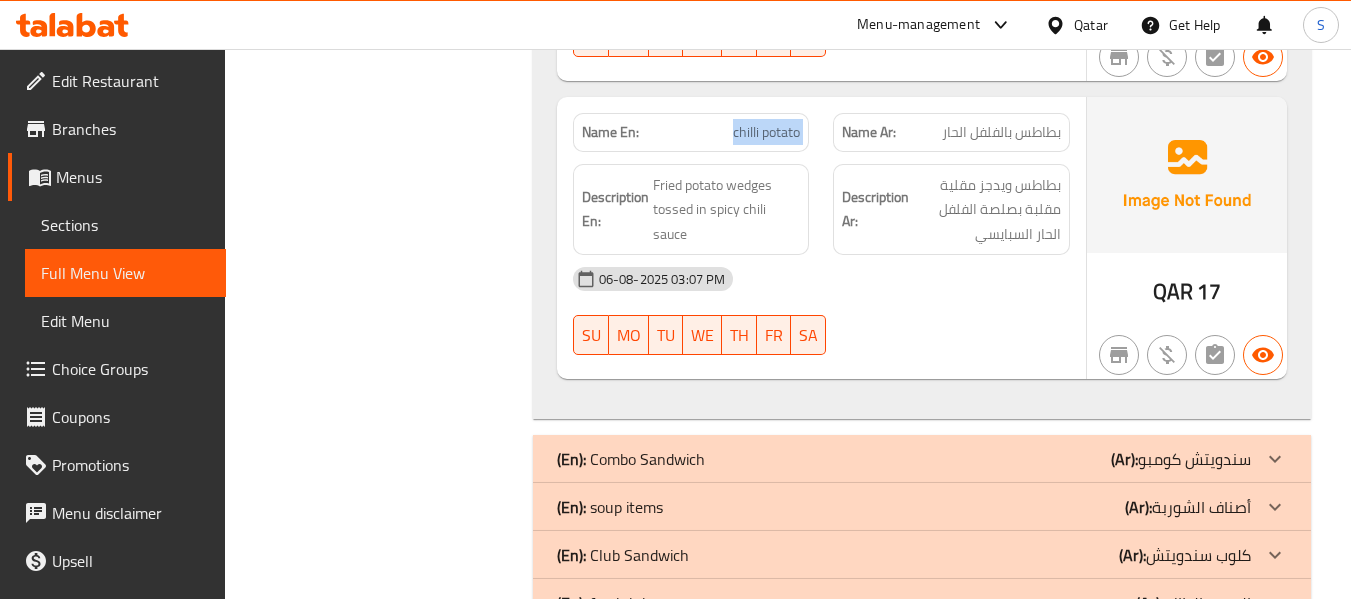 scroll, scrollTop: 11200, scrollLeft: 0, axis: vertical 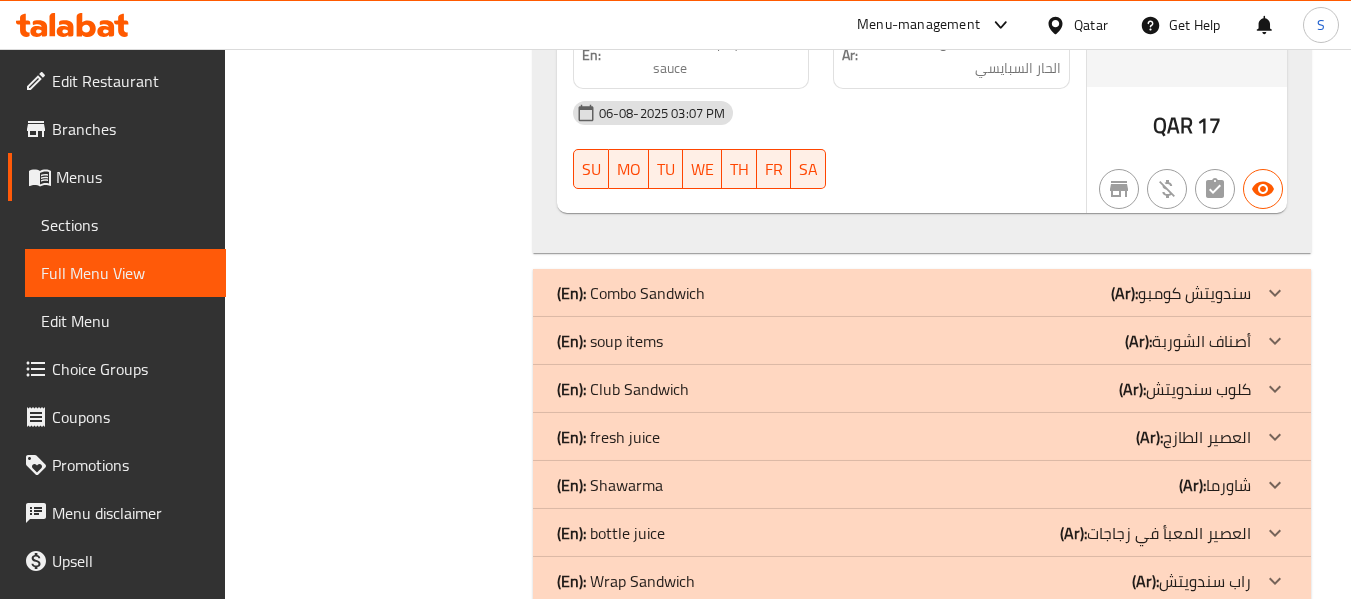 click on "(En):   soup items (Ar): أصناف الشوربة" at bounding box center (904, -10907) 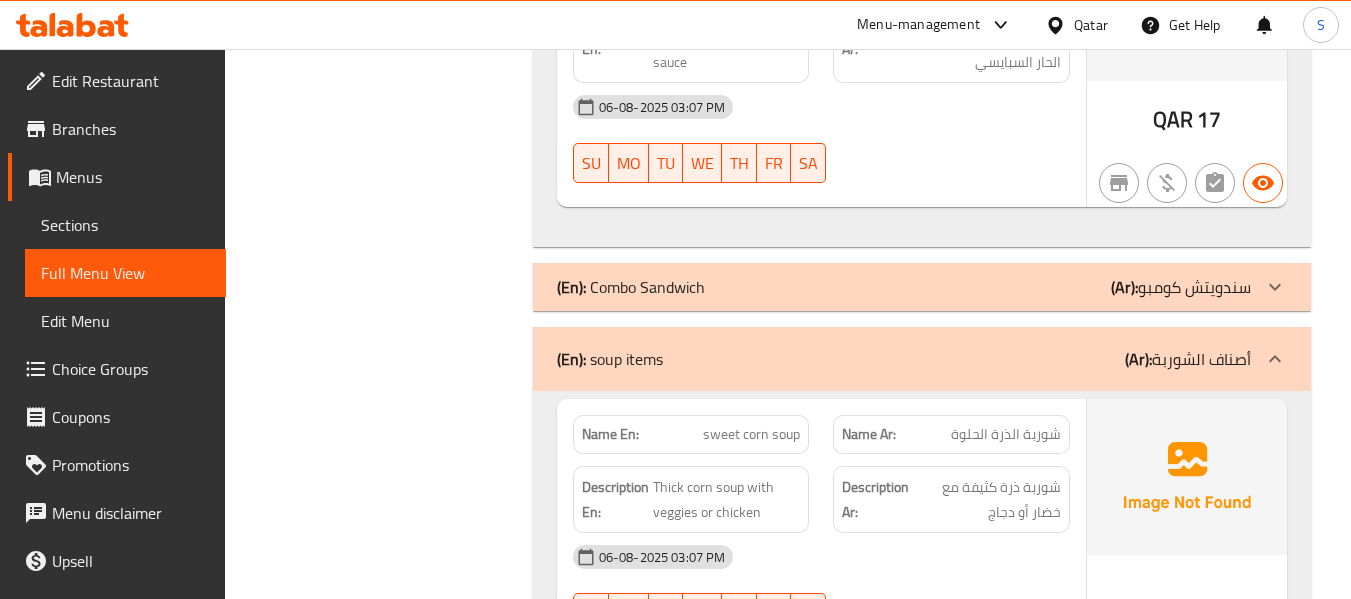 scroll, scrollTop: 11500, scrollLeft: 0, axis: vertical 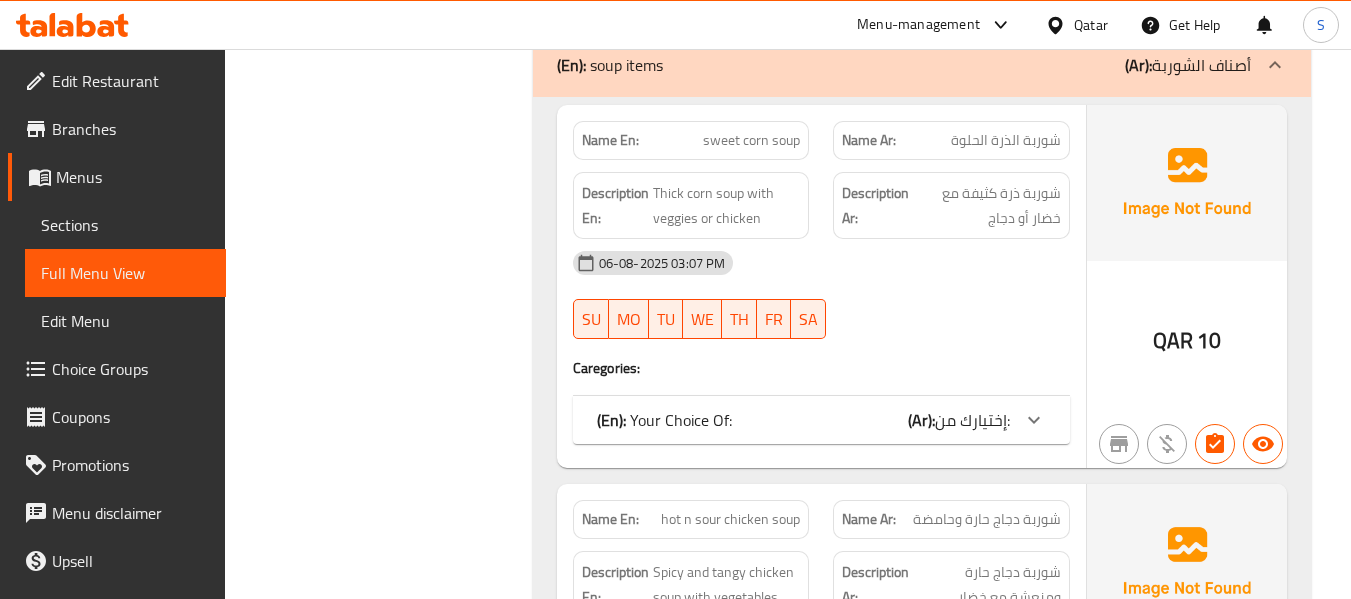 click on "(En):   Your Choice Of:" at bounding box center [664, -2068] 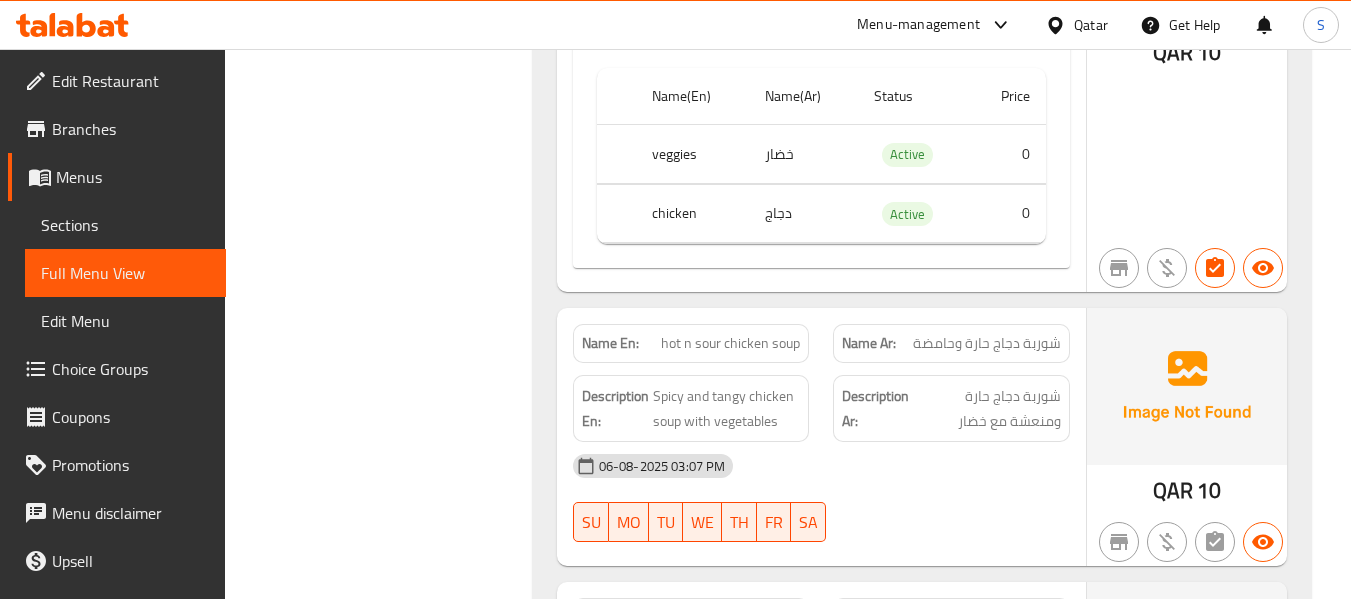 scroll, scrollTop: 12000, scrollLeft: 0, axis: vertical 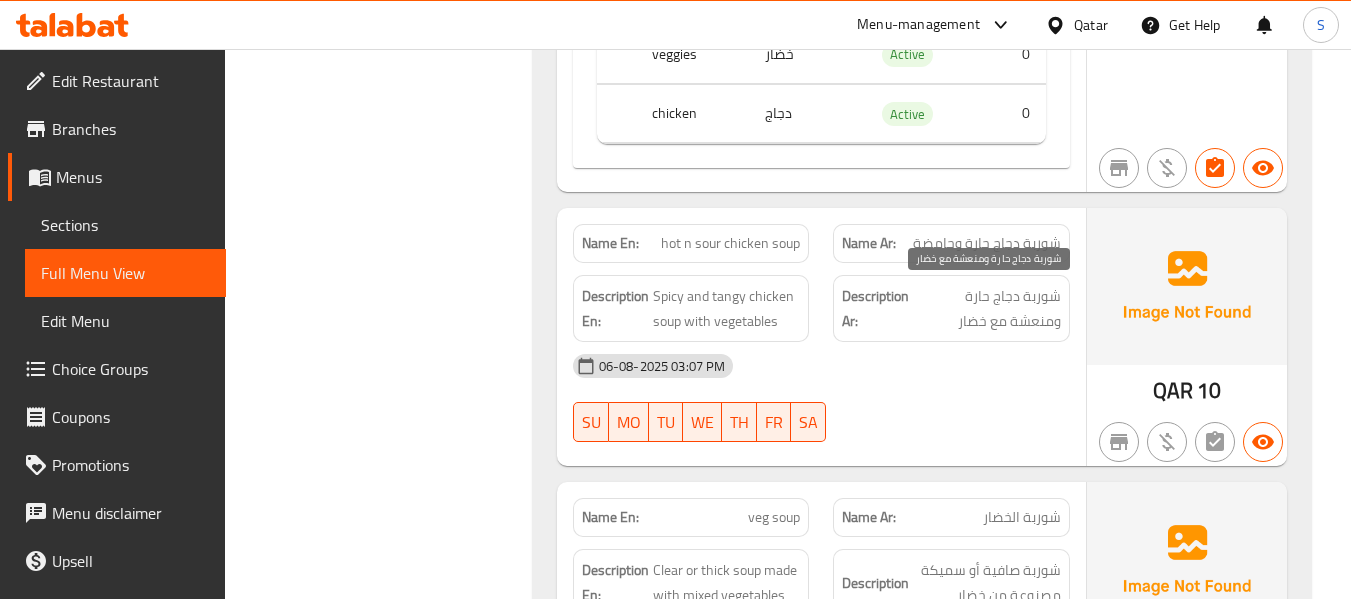 click on "شوربة دجاج حارة ومنعشة مع خضار" at bounding box center (987, 308) 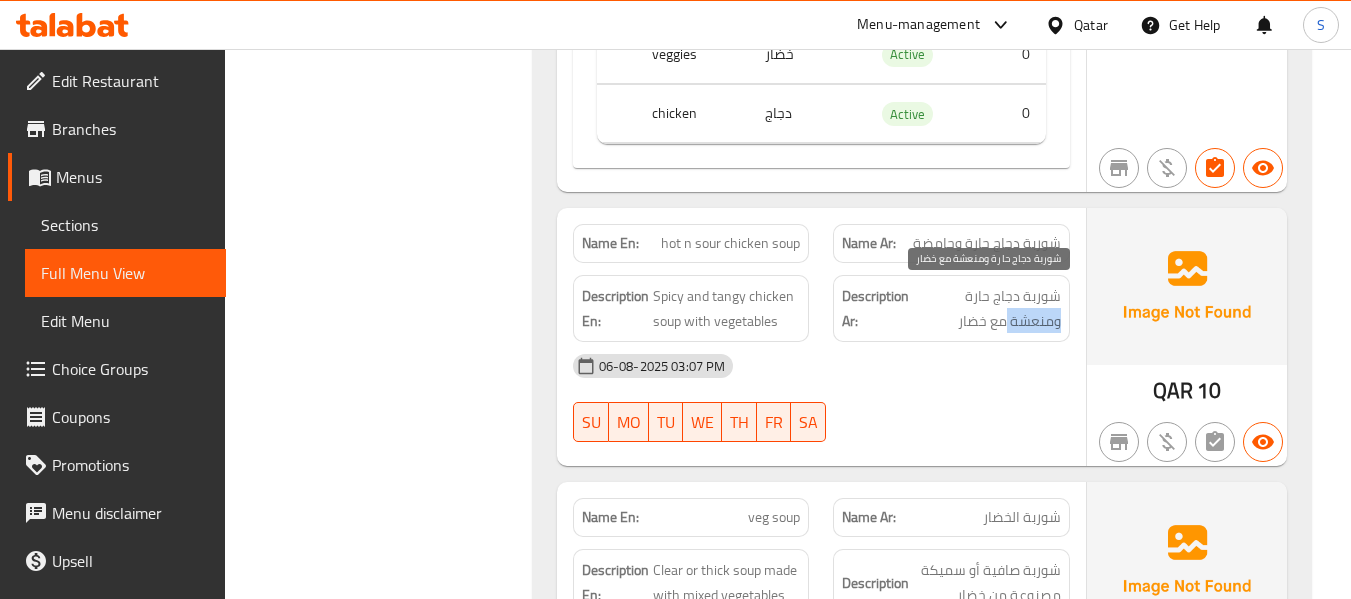 click on "شوربة دجاج حارة ومنعشة مع خضار" at bounding box center (987, 308) 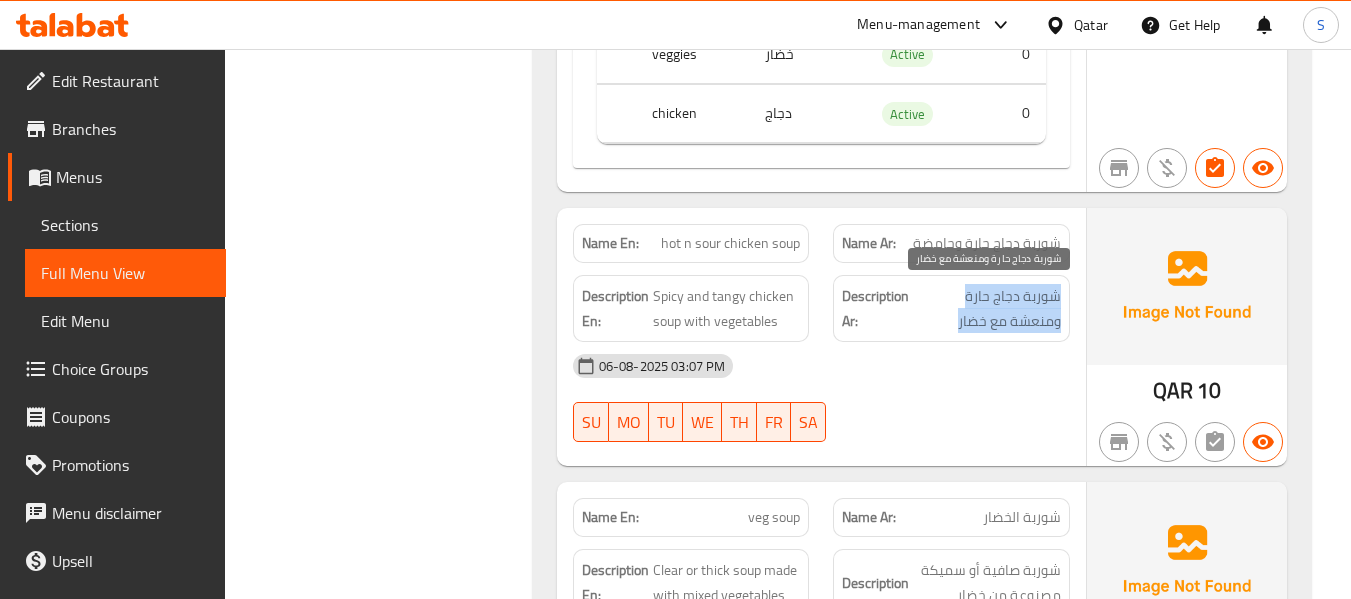 click on "شوربة دجاج حارة ومنعشة مع خضار" at bounding box center [987, 308] 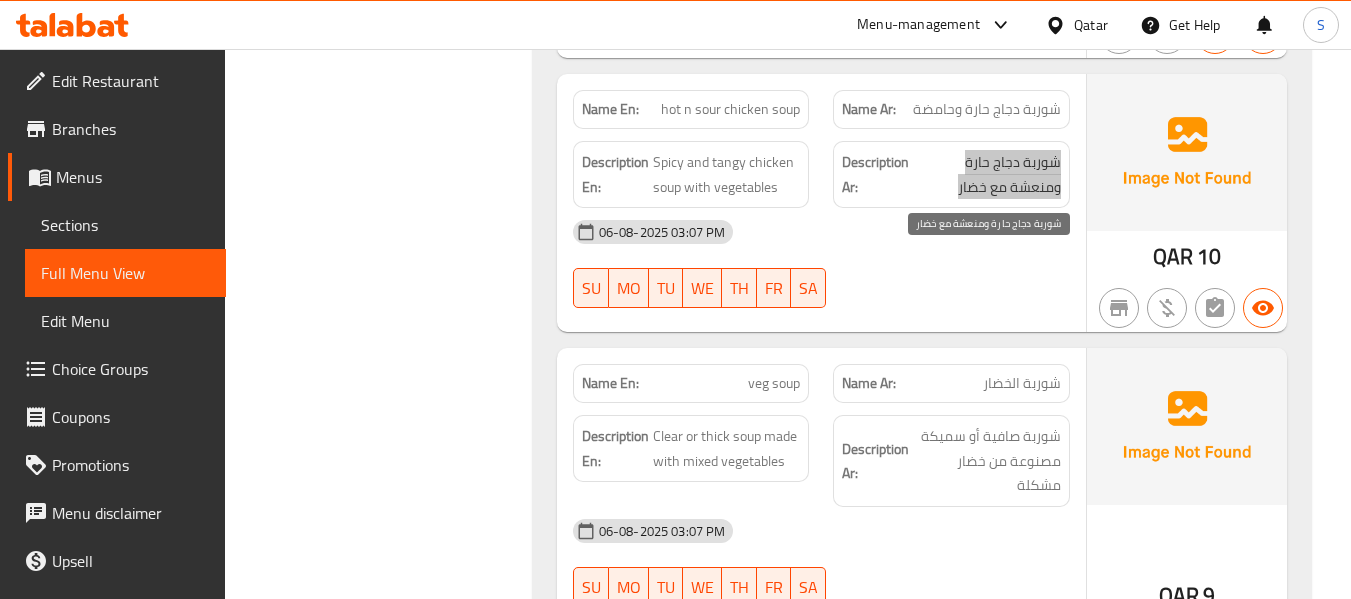 scroll, scrollTop: 12300, scrollLeft: 0, axis: vertical 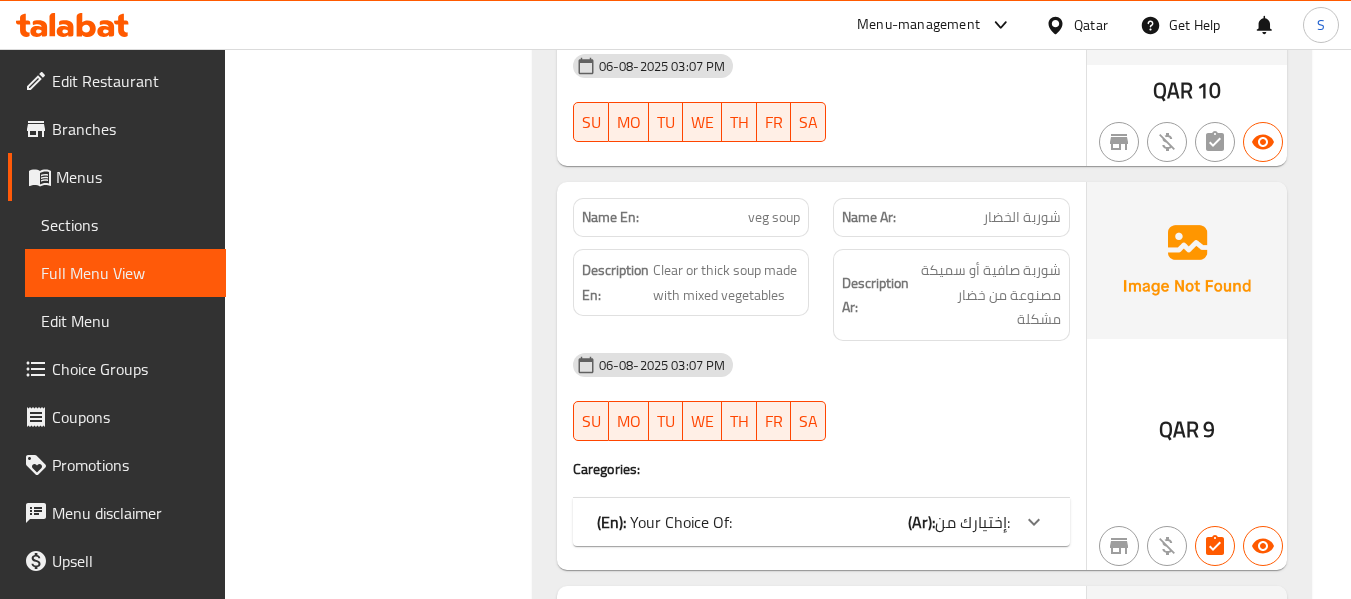 drag, startPoint x: 1016, startPoint y: 219, endPoint x: 1016, endPoint y: 236, distance: 17 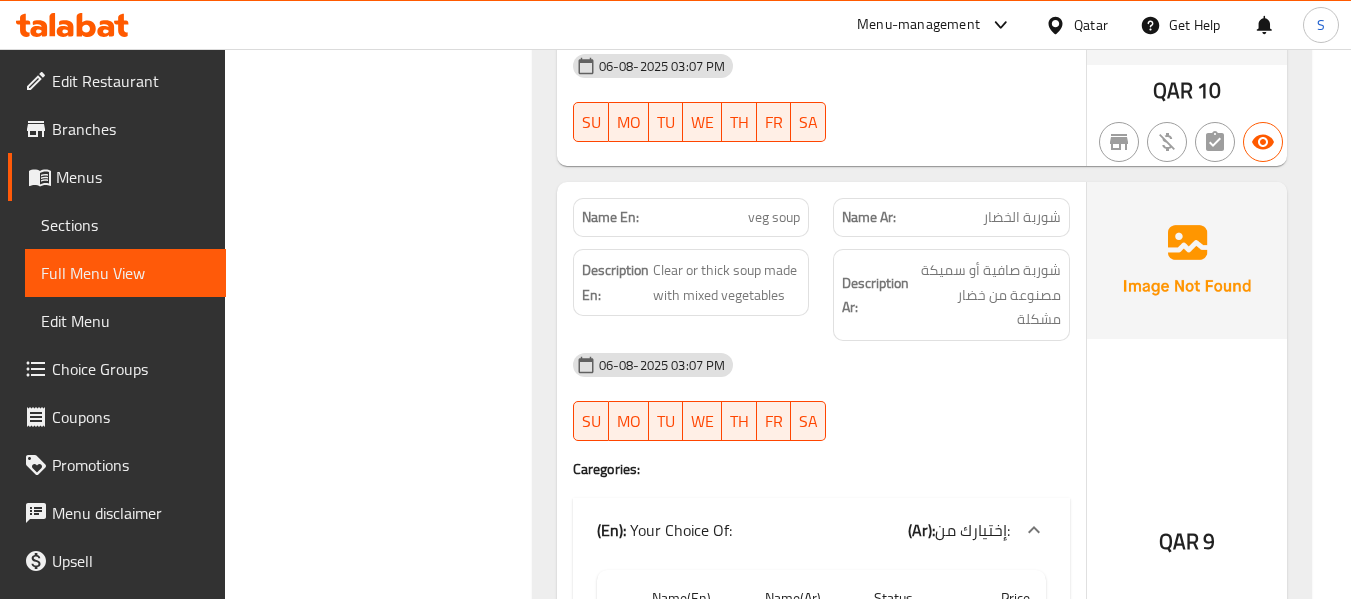 click on "Description En: Clear or thick soup made with mixed vegetables" at bounding box center (691, -11066) 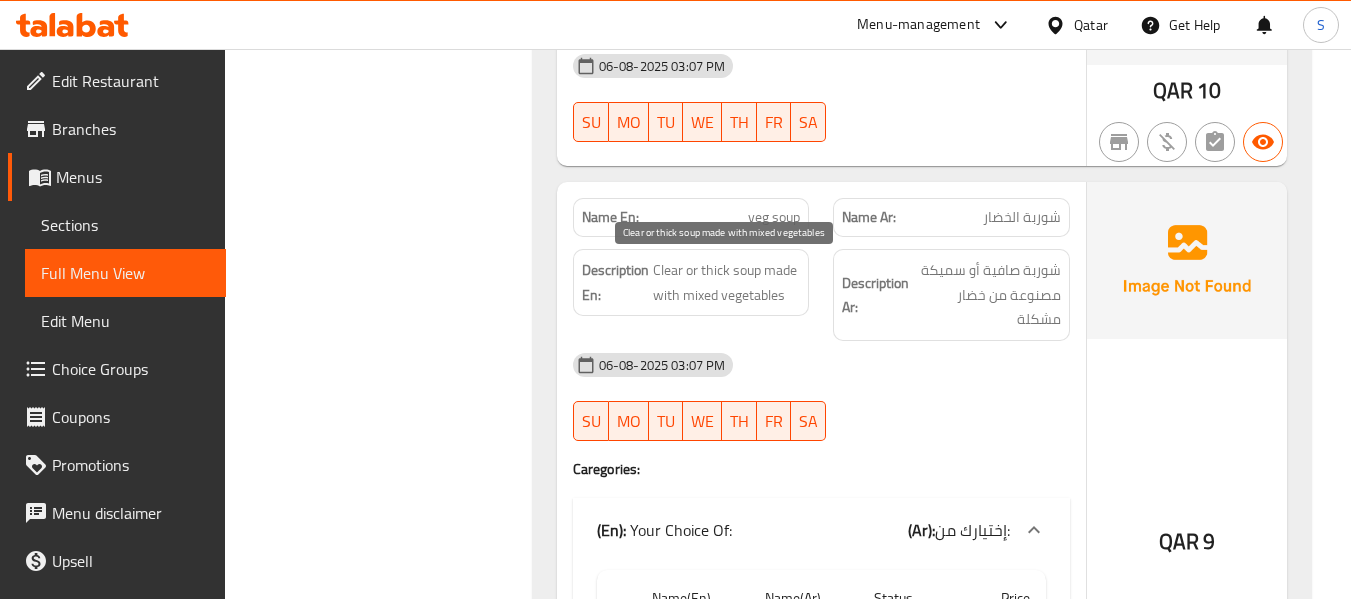 click on "Clear or thick soup made with mixed vegetables" at bounding box center (727, 282) 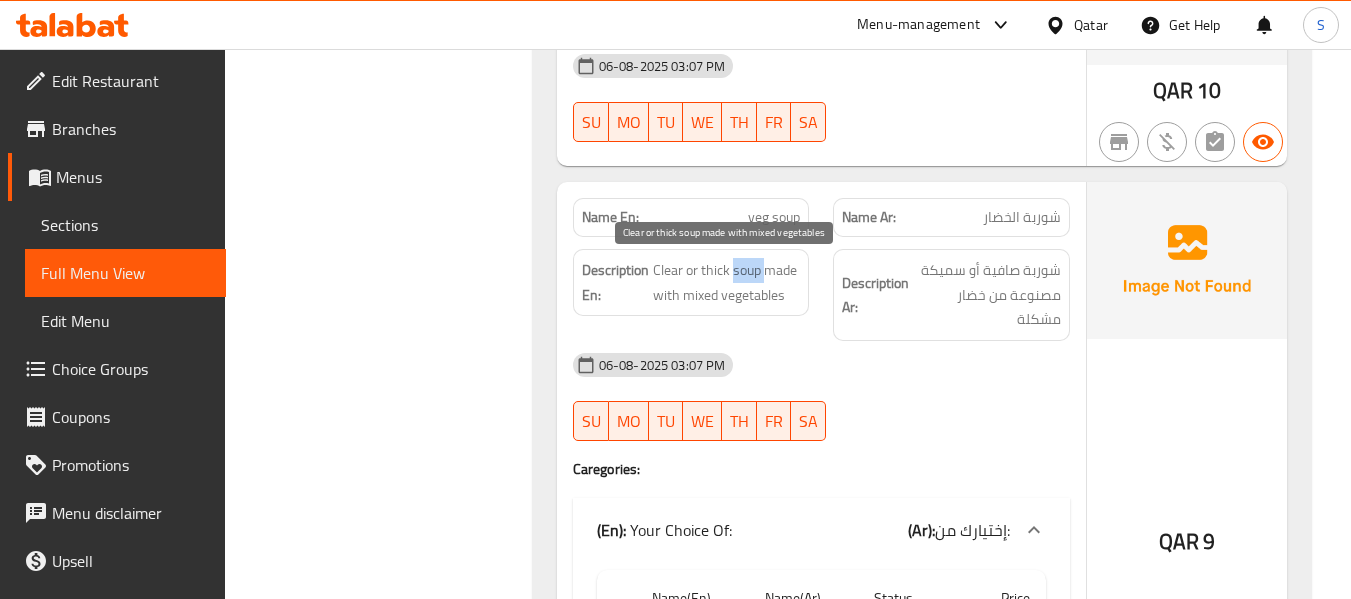click on "Clear or thick soup made with mixed vegetables" at bounding box center (727, 282) 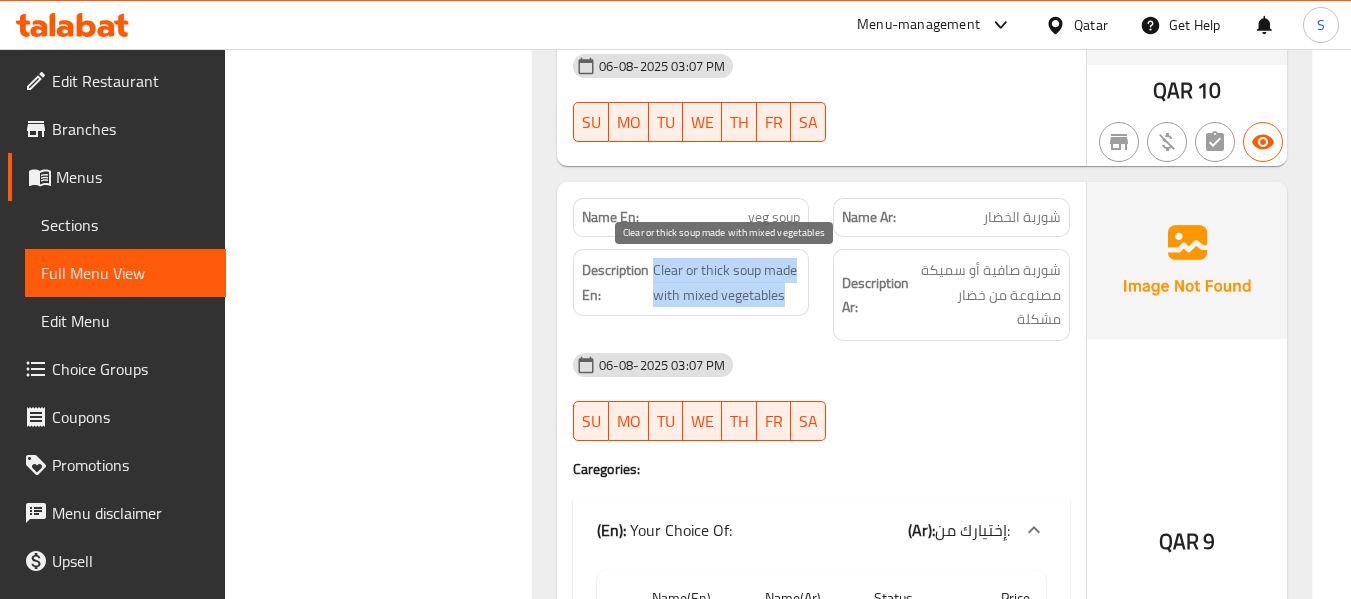 click on "Clear or thick soup made with mixed vegetables" at bounding box center (727, 282) 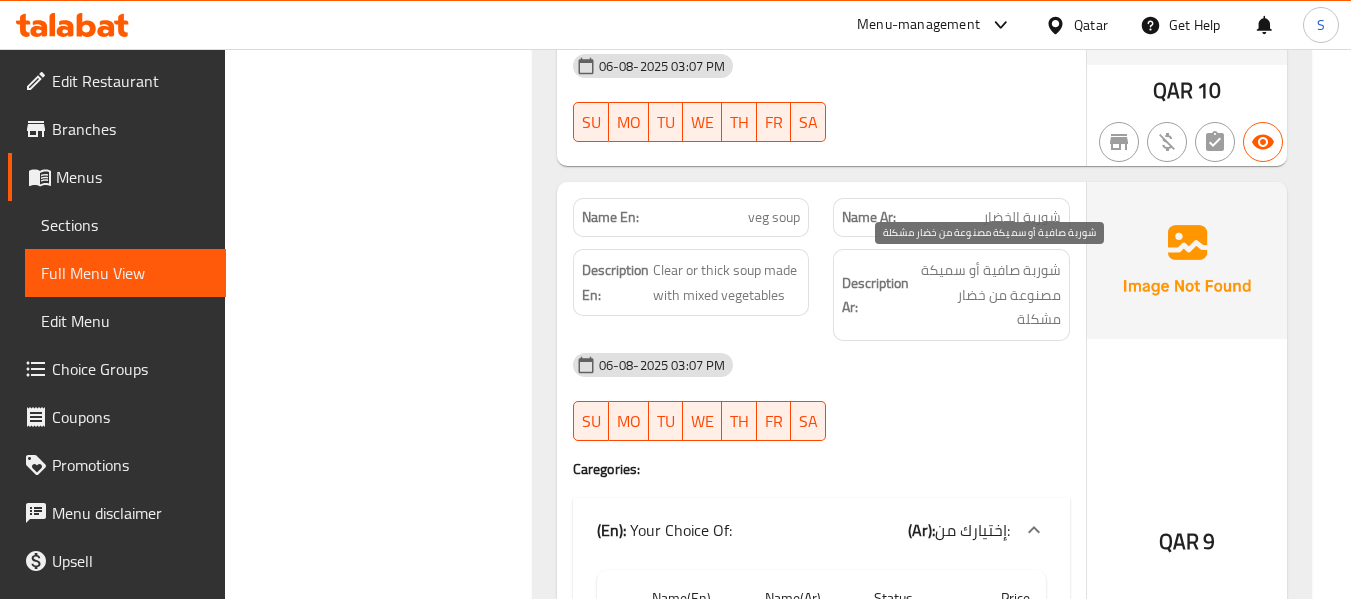 click on "شوربة صافية أو سميكة مصنوعة من خضار مشكلة" at bounding box center [987, 295] 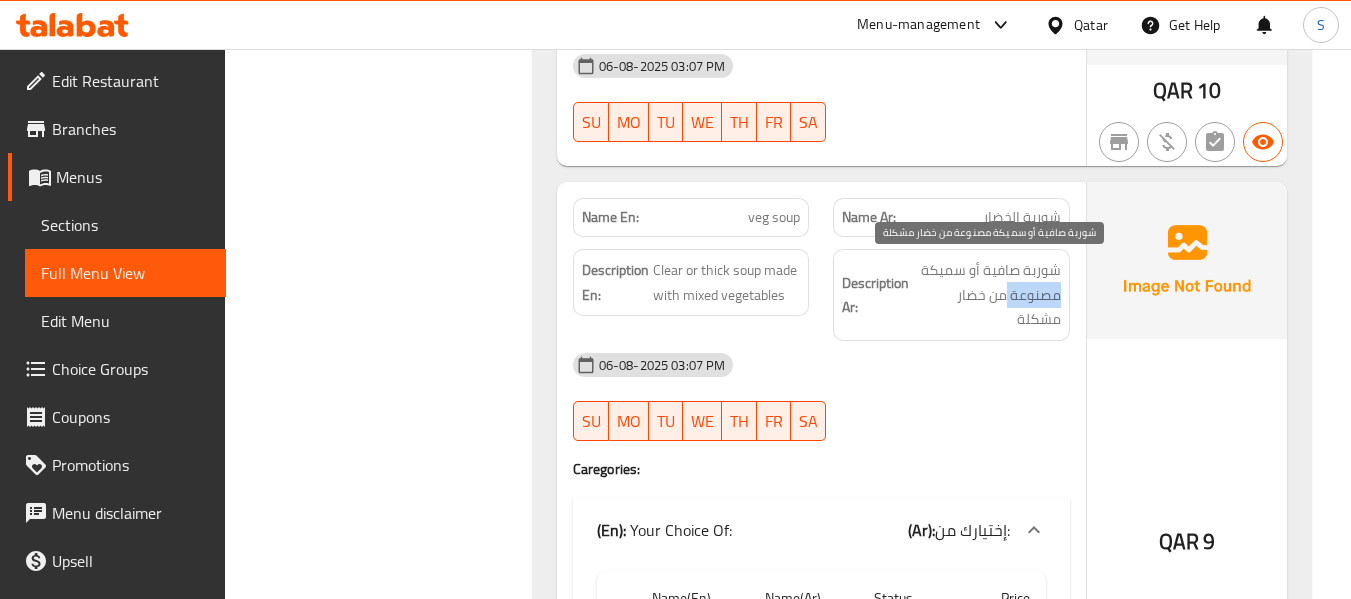 click on "شوربة صافية أو سميكة مصنوعة من خضار مشكلة" at bounding box center (987, 295) 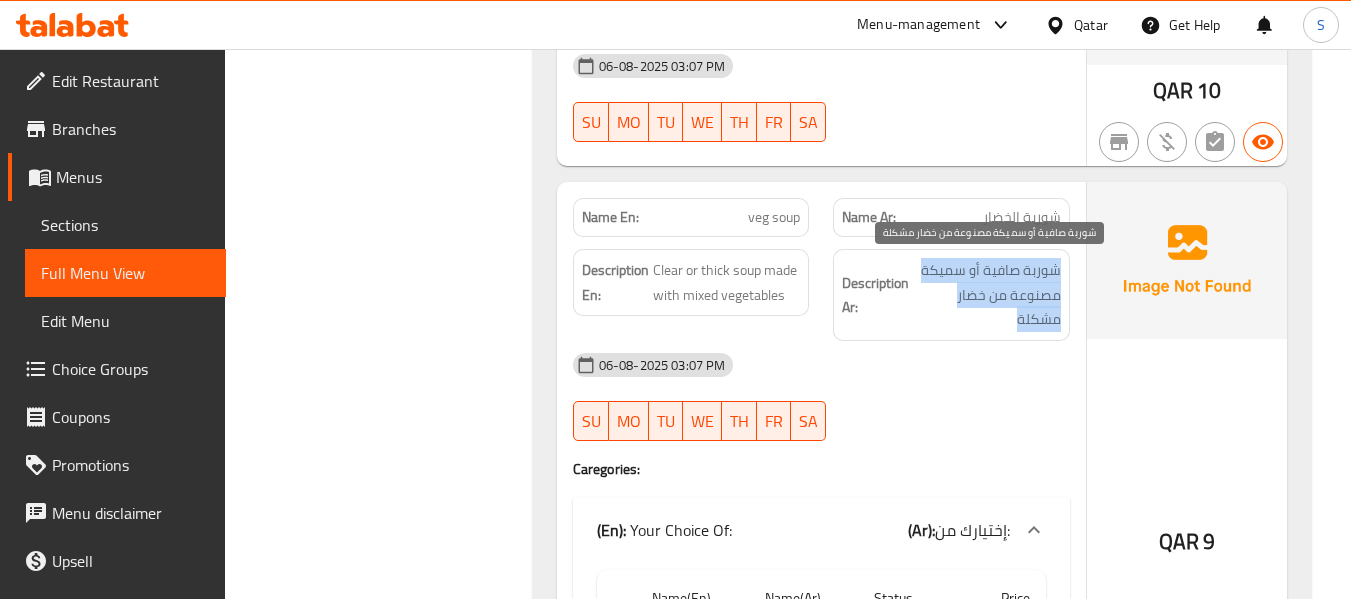 click on "شوربة صافية أو سميكة مصنوعة من خضار مشكلة" at bounding box center [987, 295] 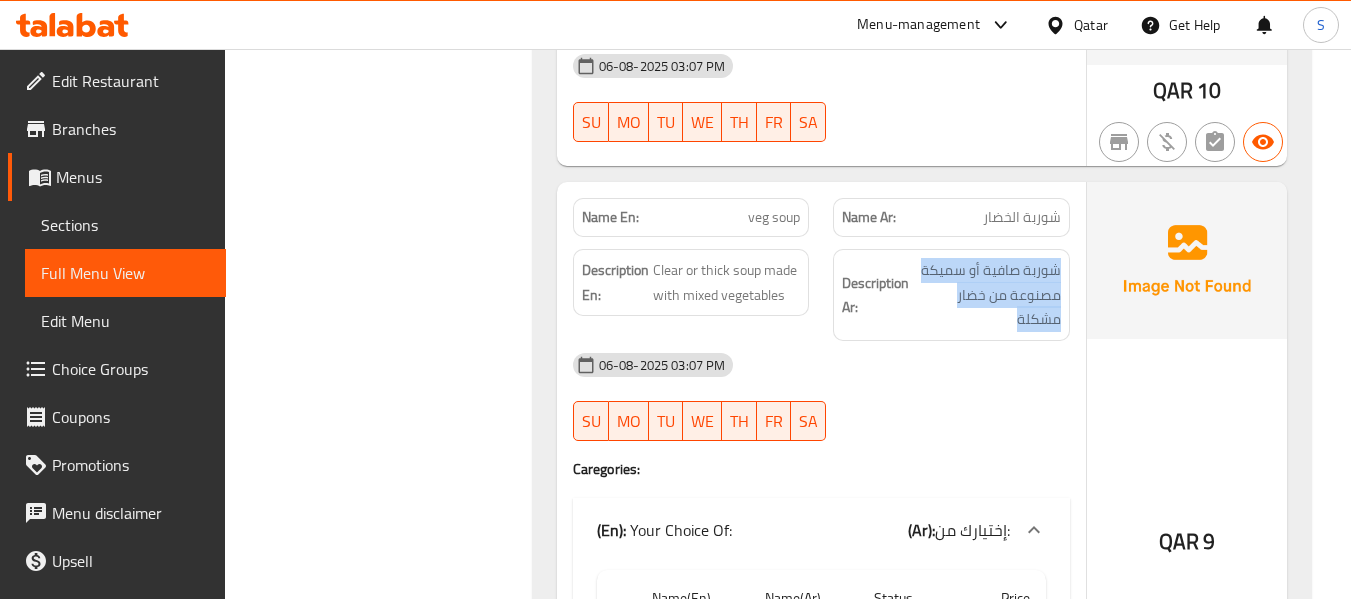 click on "Description Ar: شوربة صافية أو سميكة مصنوعة من خضار مشكلة" at bounding box center (951, -11066) 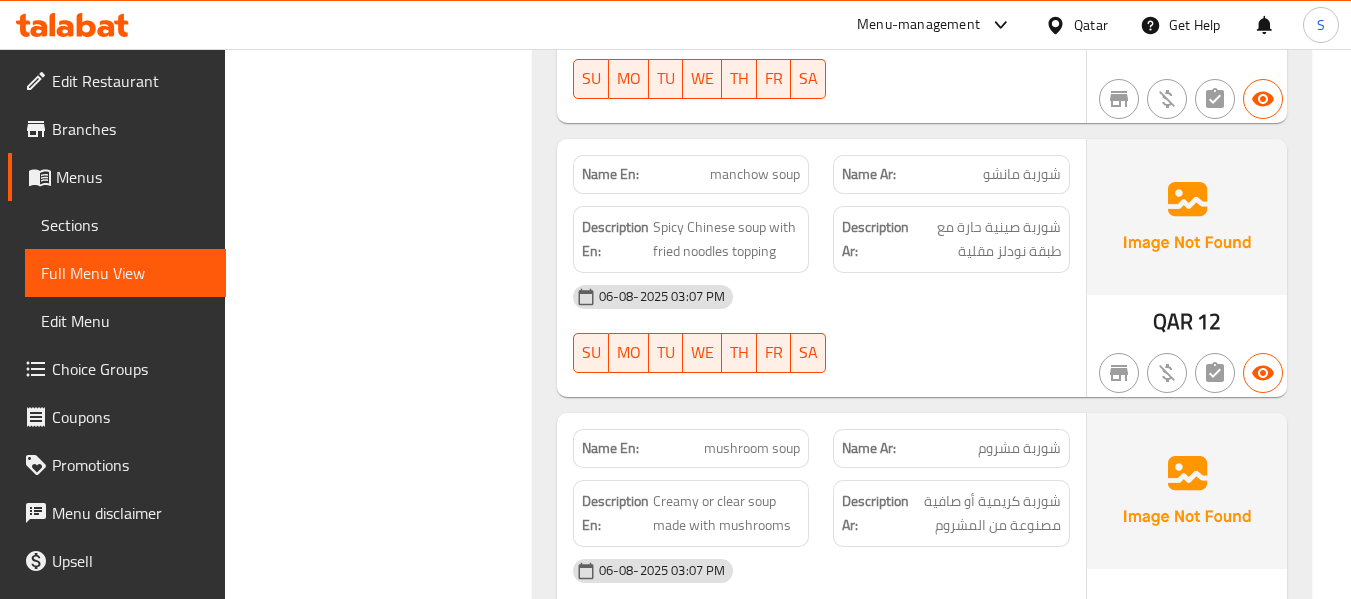 scroll, scrollTop: 13300, scrollLeft: 0, axis: vertical 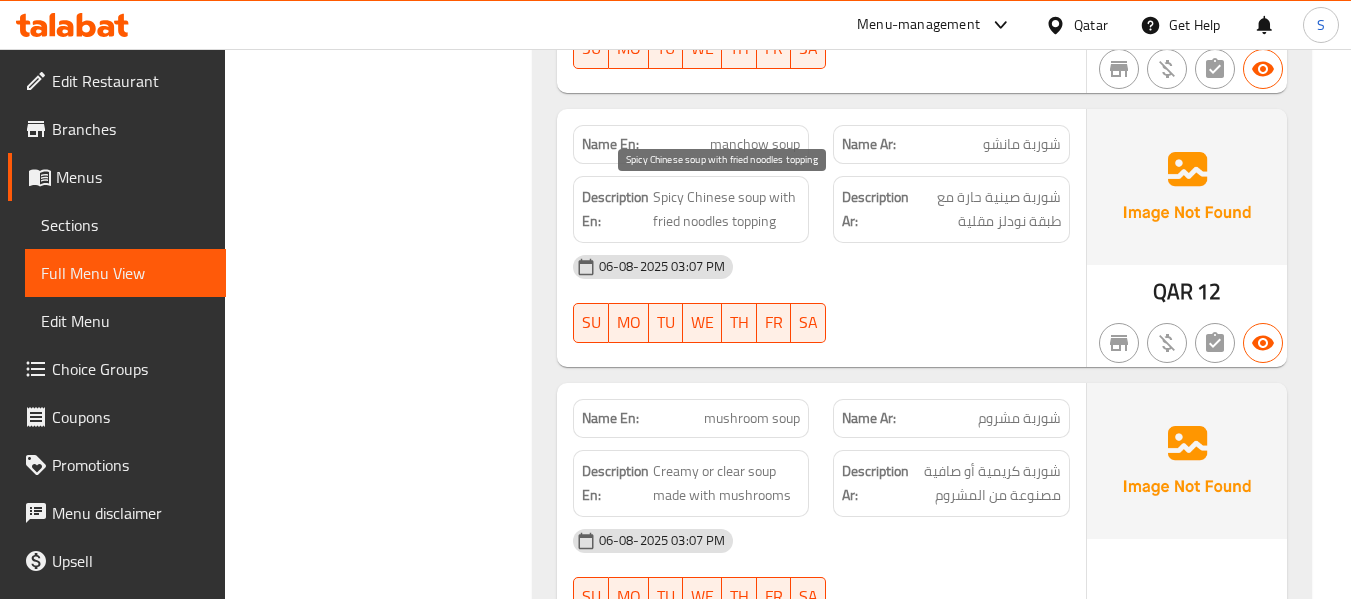click on "Spicy Chinese soup with fried noodles topping" at bounding box center [727, 209] 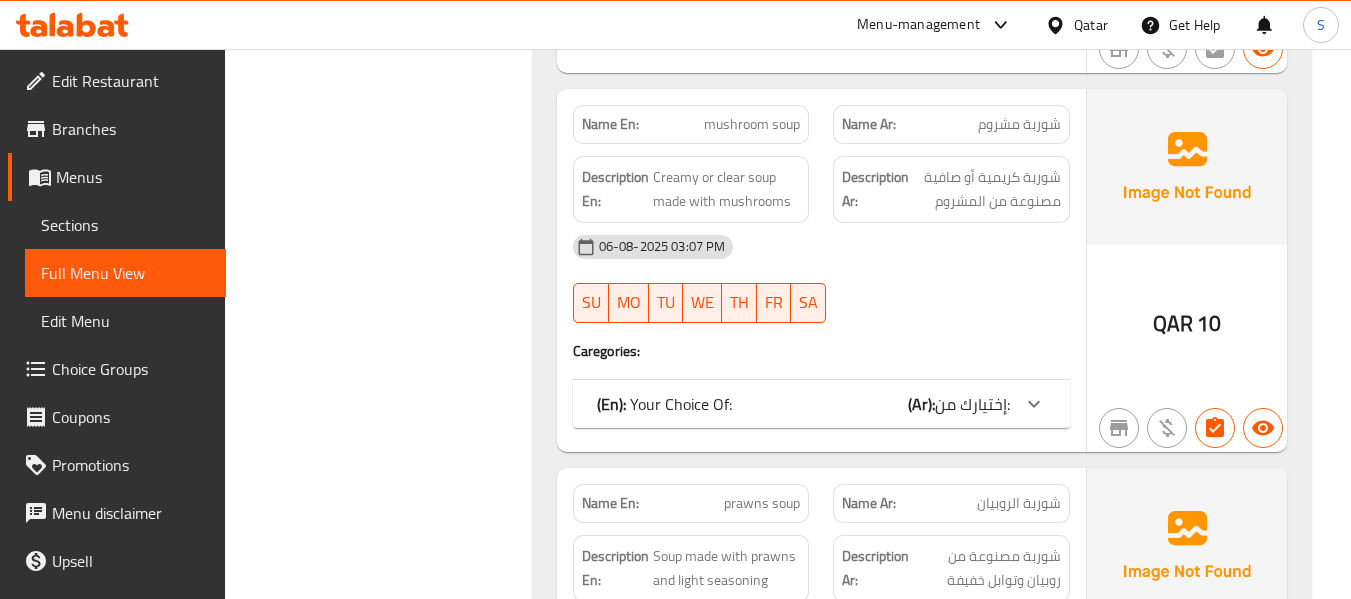scroll, scrollTop: 13600, scrollLeft: 0, axis: vertical 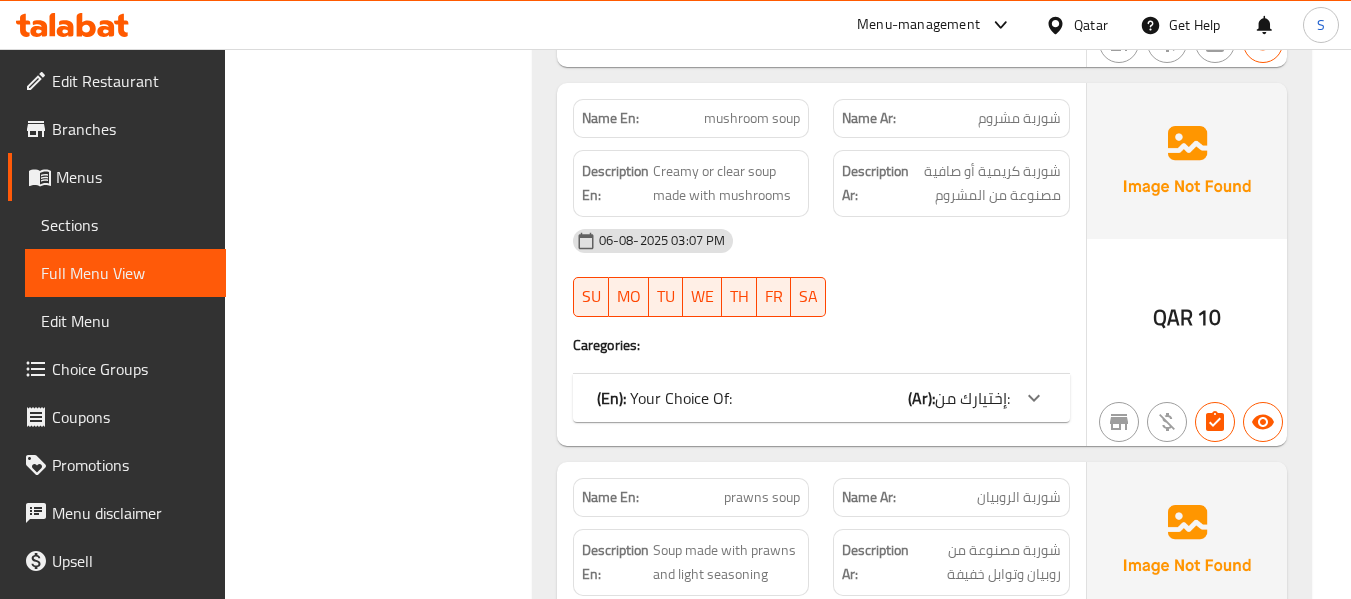 click on "(En):   Your Choice Of: (Ar): إختيارك من:" at bounding box center [821, -4168] 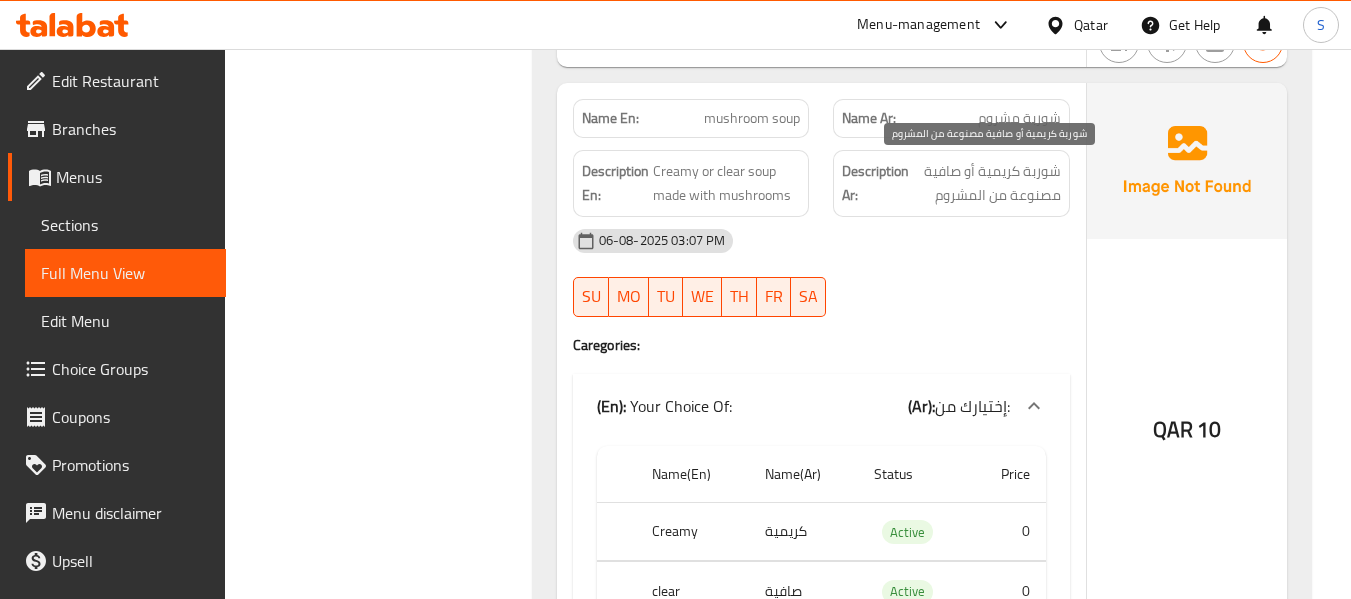 click on "شوربة كريمية أو صافية مصنوعة من المشروم" at bounding box center [987, 183] 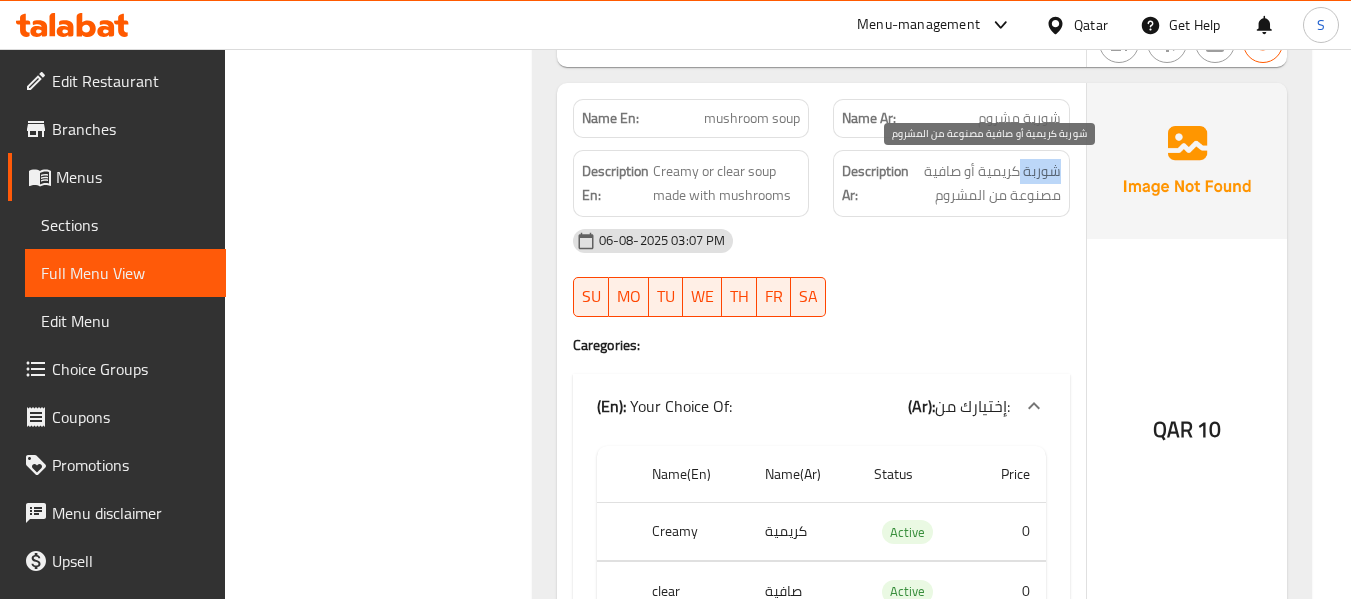 click on "شوربة كريمية أو صافية مصنوعة من المشروم" at bounding box center [987, 183] 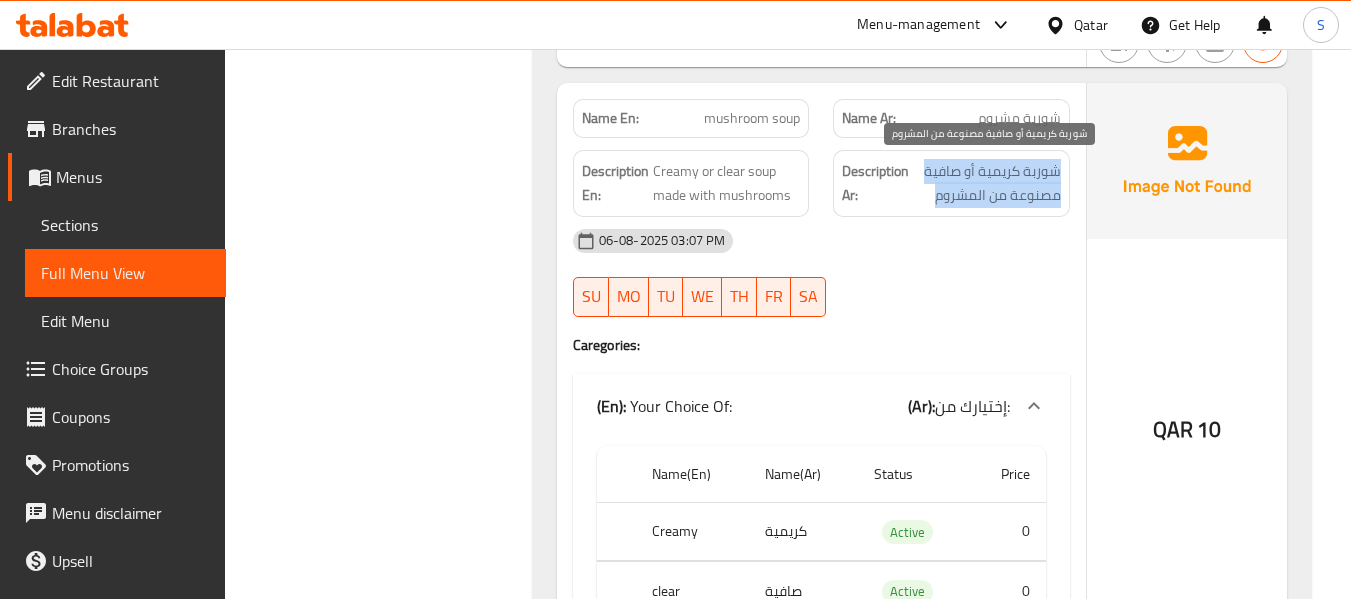 click on "شوربة كريمية أو صافية مصنوعة من المشروم" at bounding box center [987, 183] 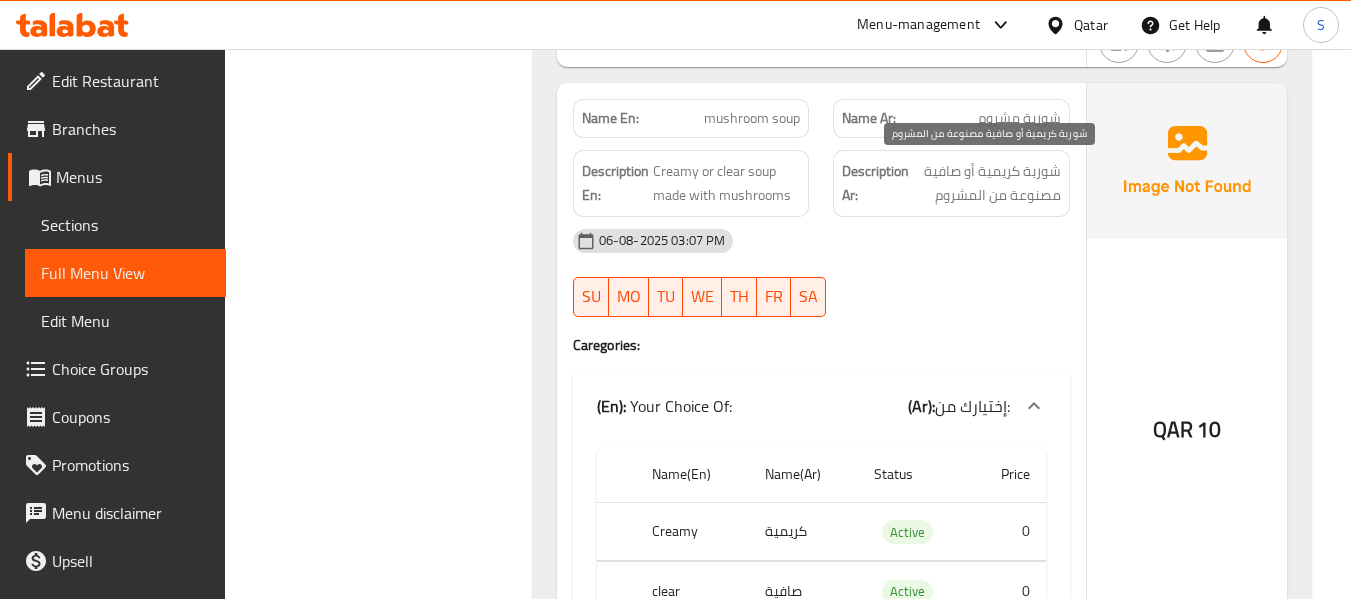 click on "شوربة كريمية أو صافية مصنوعة من المشروم" at bounding box center (987, 183) 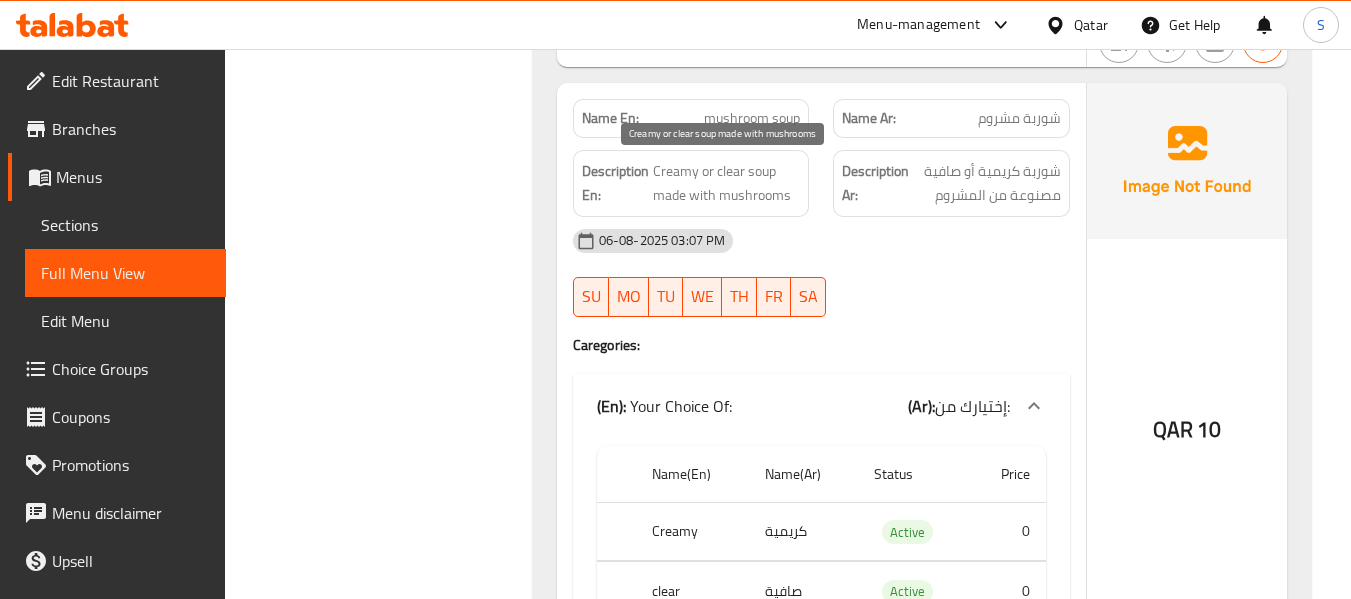 click on "Creamy or clear soup made with mushrooms" at bounding box center [727, 183] 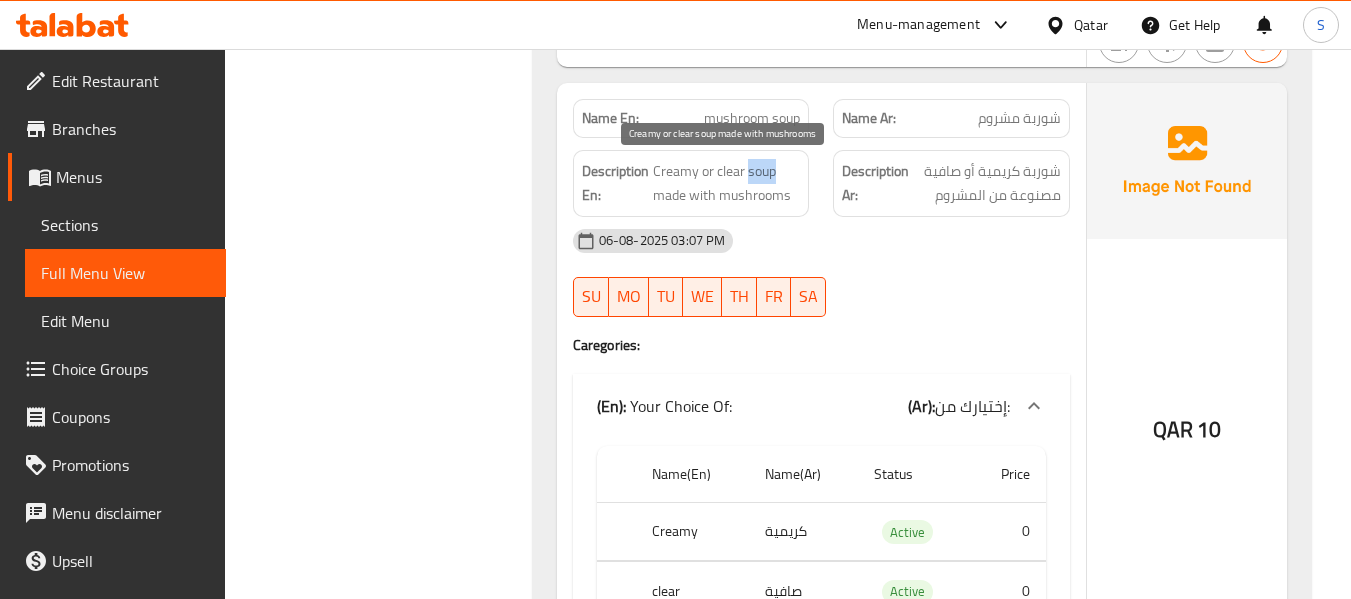 click on "Creamy or clear soup made with mushrooms" at bounding box center [727, 183] 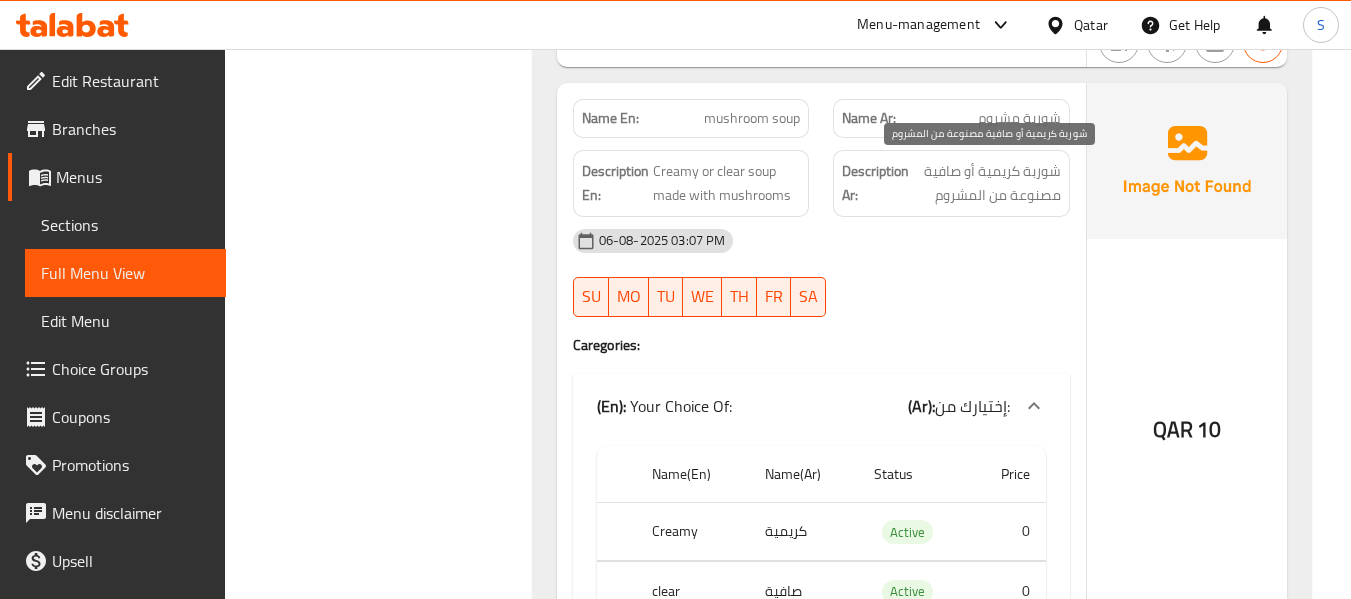 click on "شوربة كريمية أو صافية مصنوعة من المشروم" at bounding box center (987, 183) 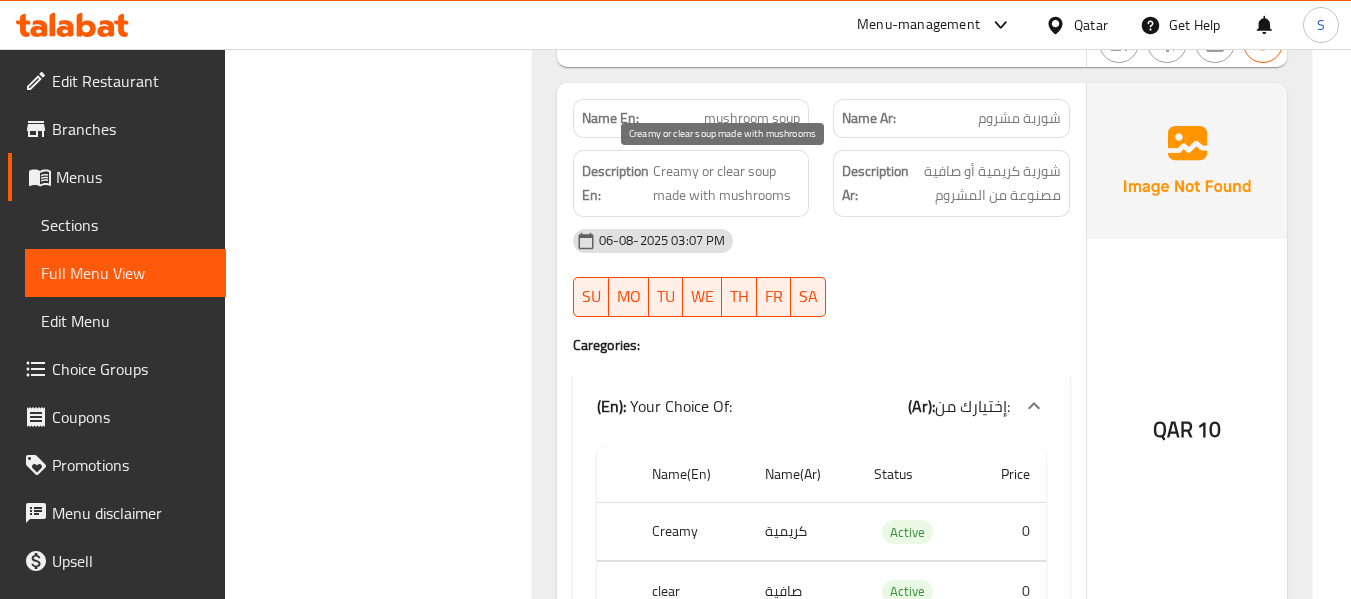 click on "Creamy or clear soup made with mushrooms" at bounding box center [727, 183] 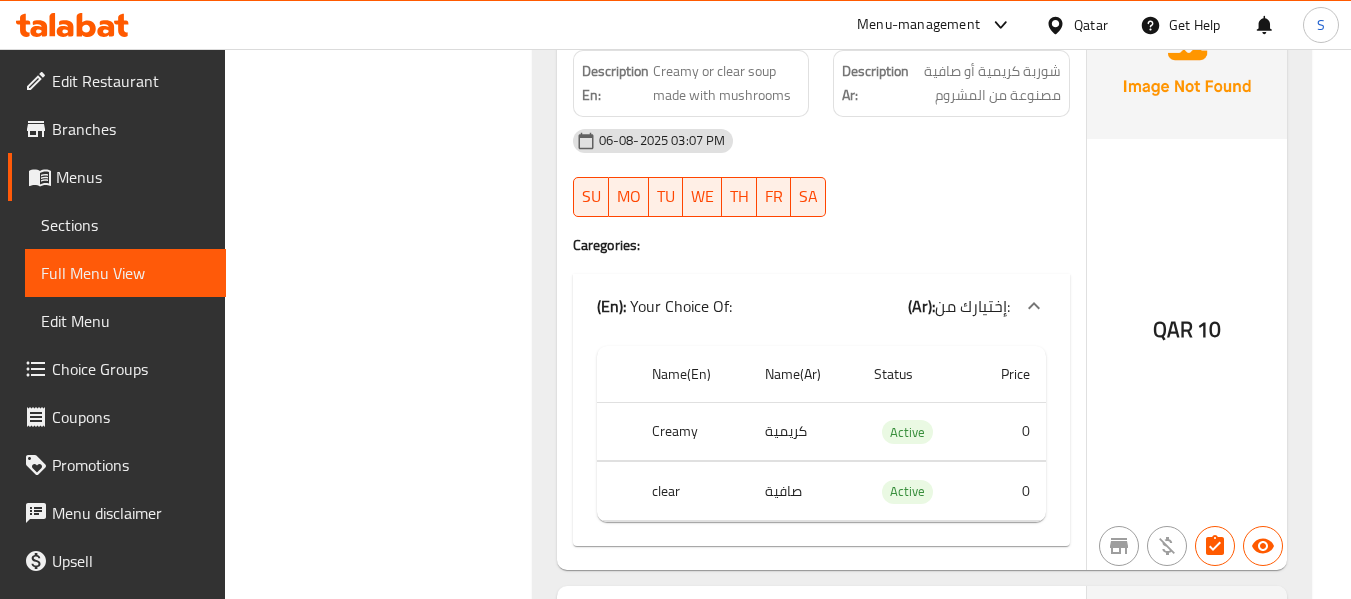scroll, scrollTop: 13600, scrollLeft: 0, axis: vertical 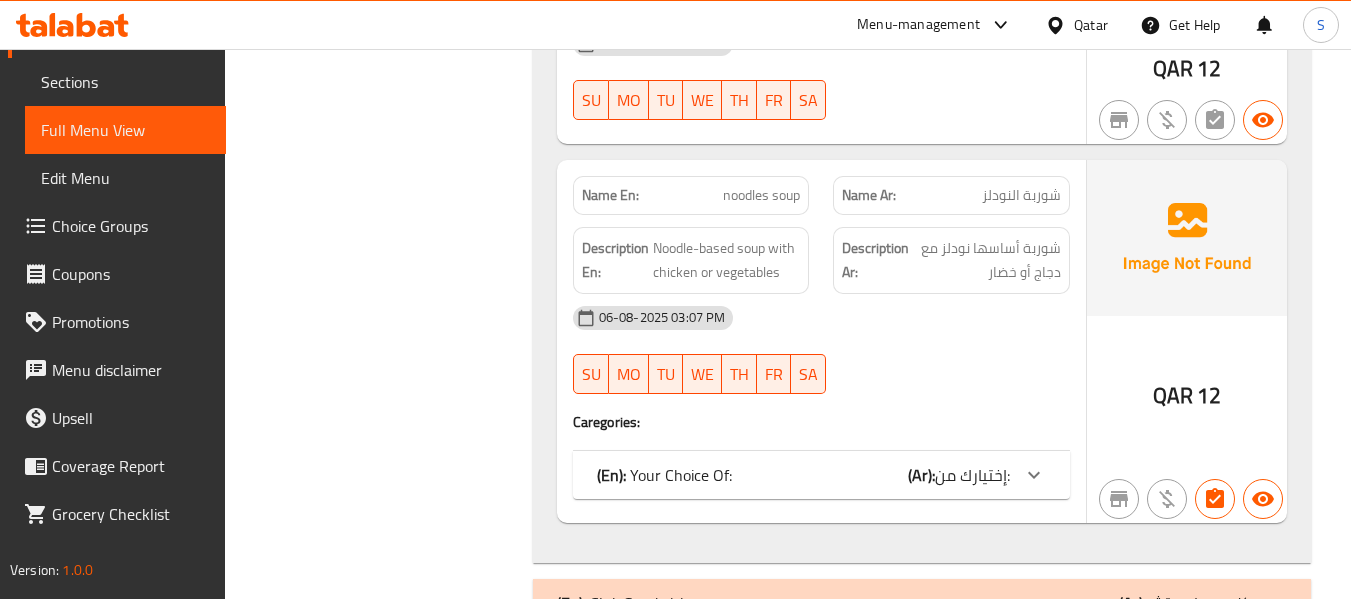 click on "(En):   Your Choice Of: (Ar): إختيارك من:" at bounding box center [803, -4968] 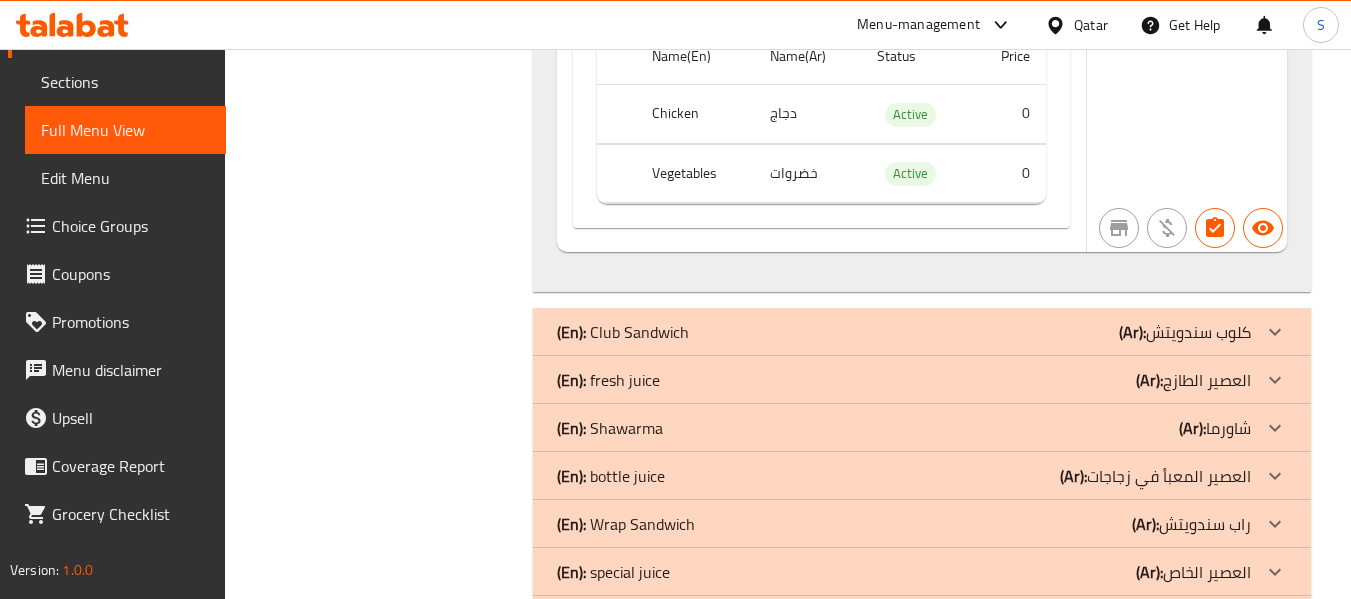 scroll, scrollTop: 15000, scrollLeft: 0, axis: vertical 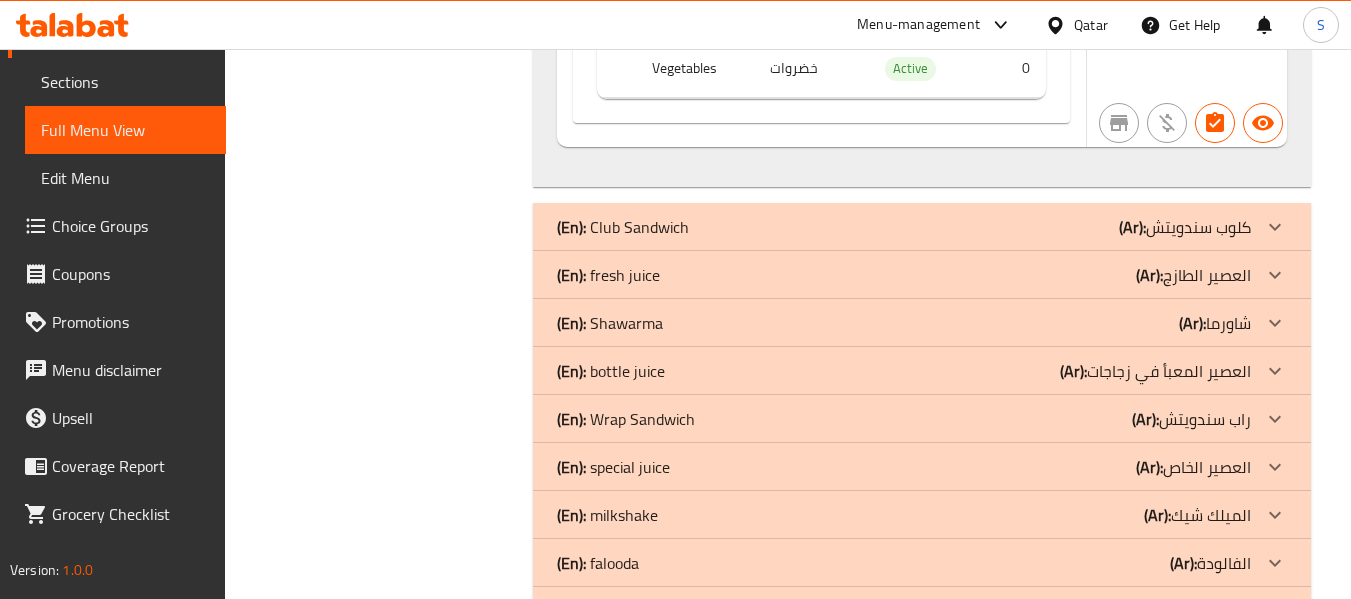 click on "(En):   fresh juice (Ar): العصير الطازج" at bounding box center (904, -14707) 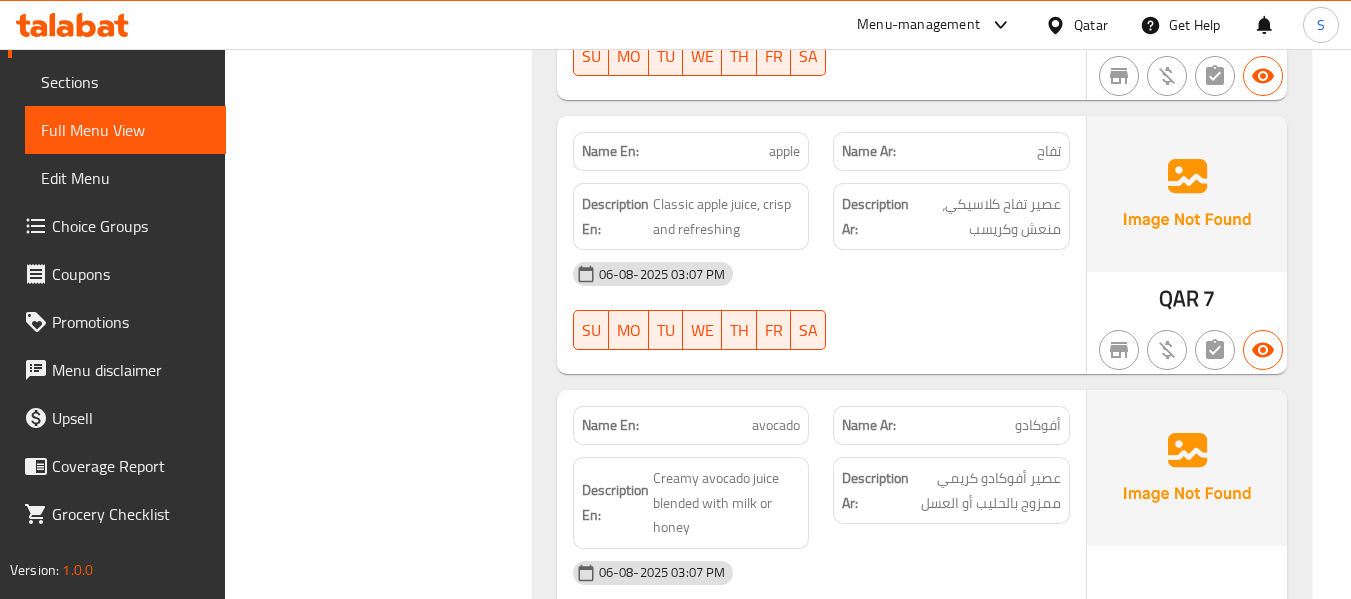 scroll, scrollTop: 17000, scrollLeft: 0, axis: vertical 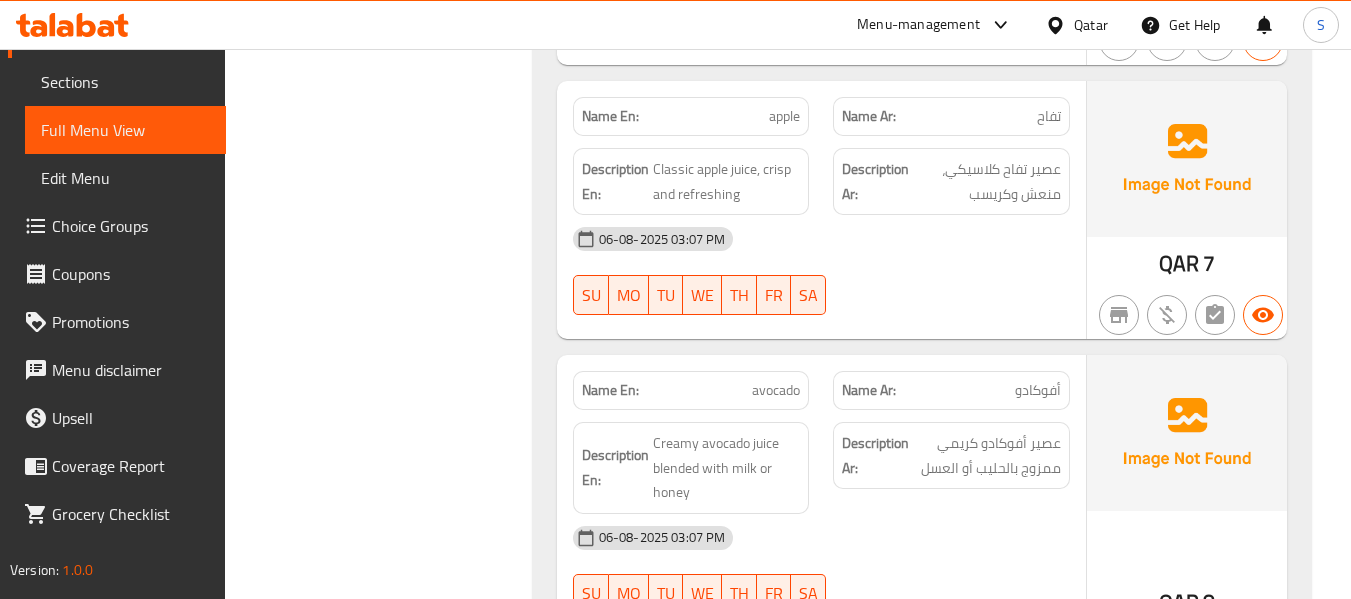 click on "06-08-2025 03:07 PM SU MO TU WE TH FR SA" at bounding box center [821, -14519] 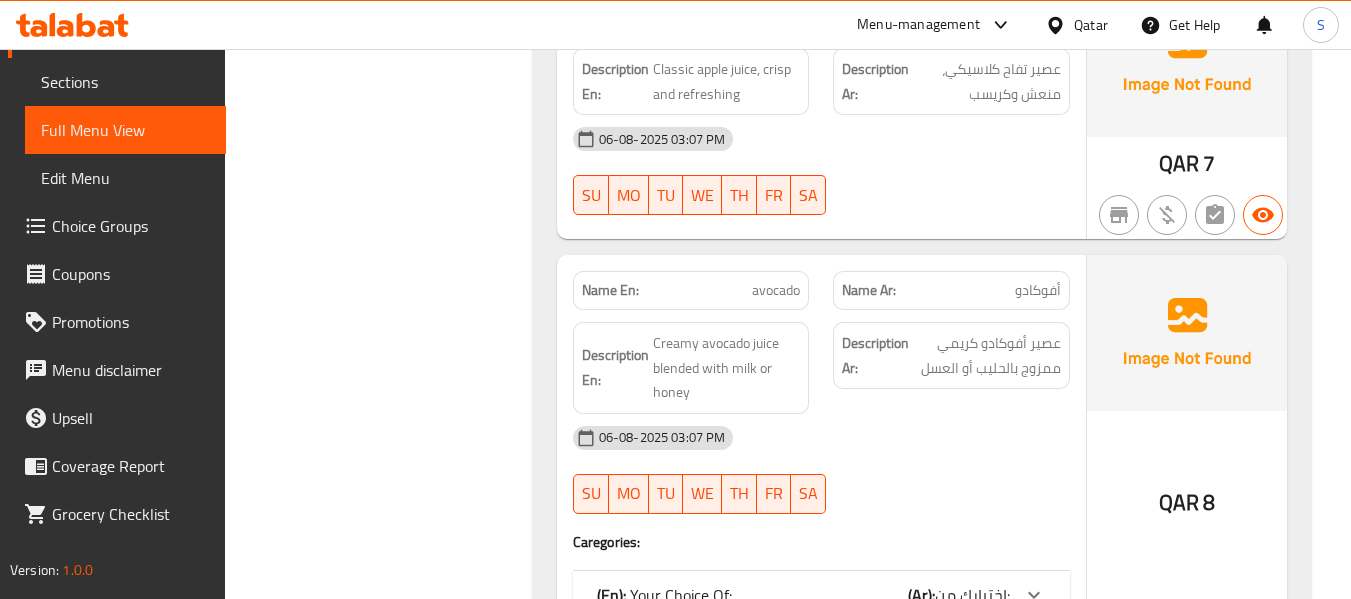 scroll, scrollTop: 17300, scrollLeft: 0, axis: vertical 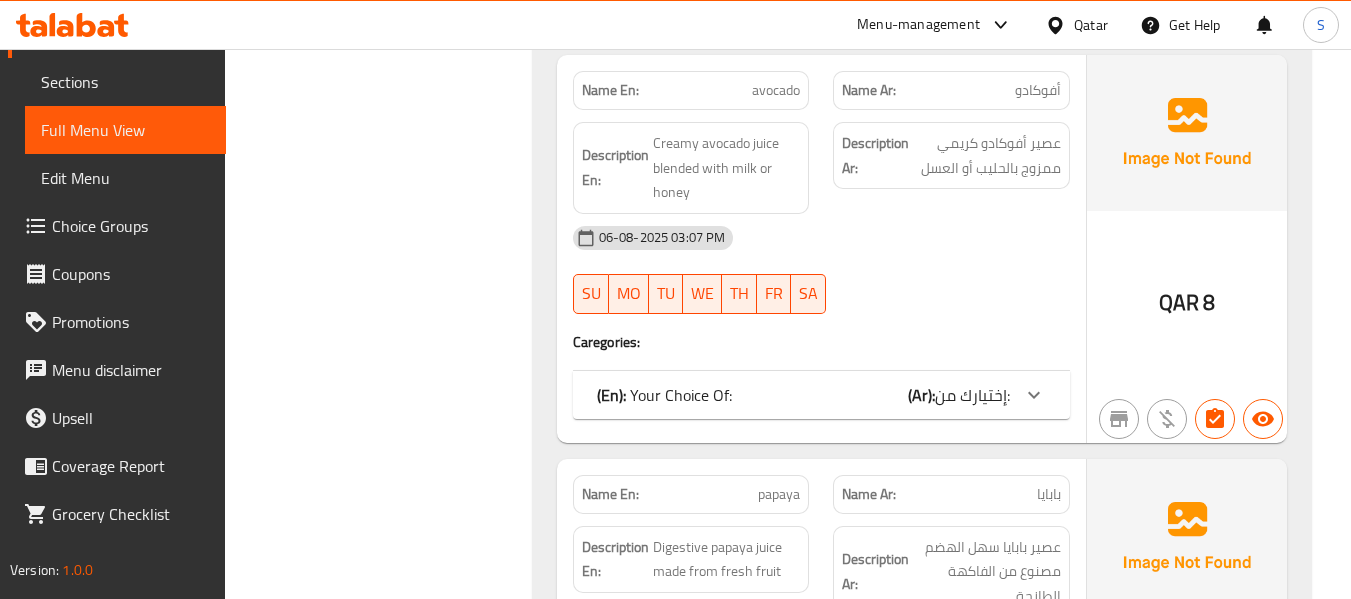 click at bounding box center [1034, -7868] 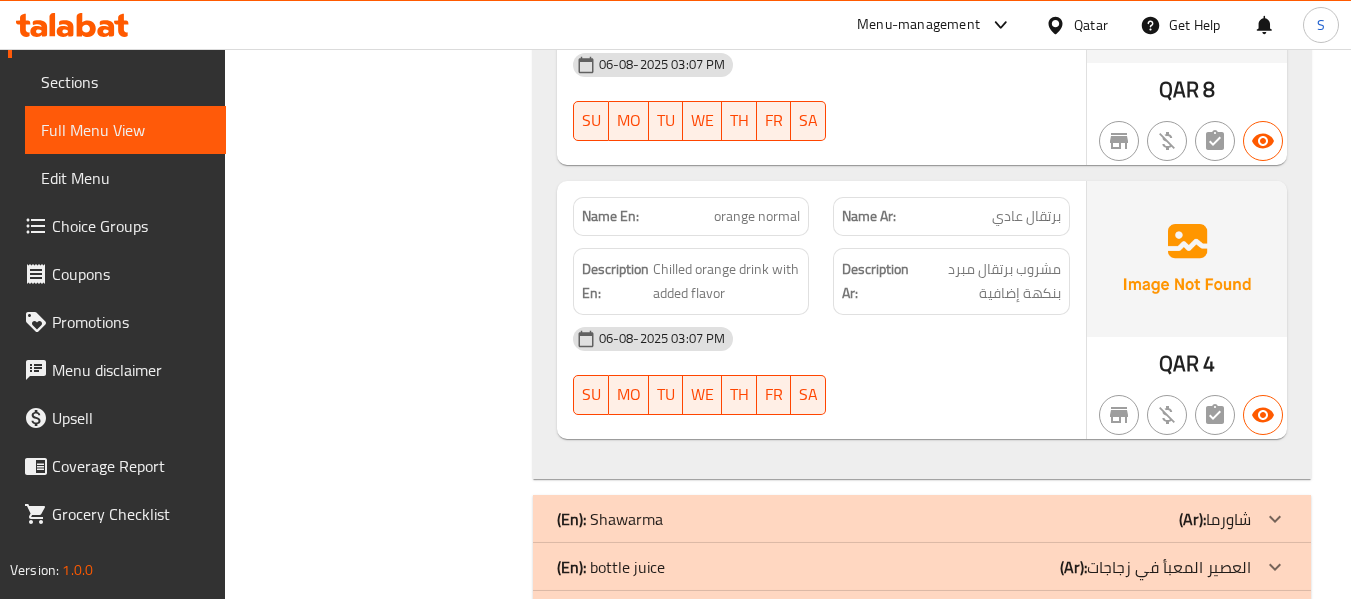 scroll, scrollTop: 20600, scrollLeft: 0, axis: vertical 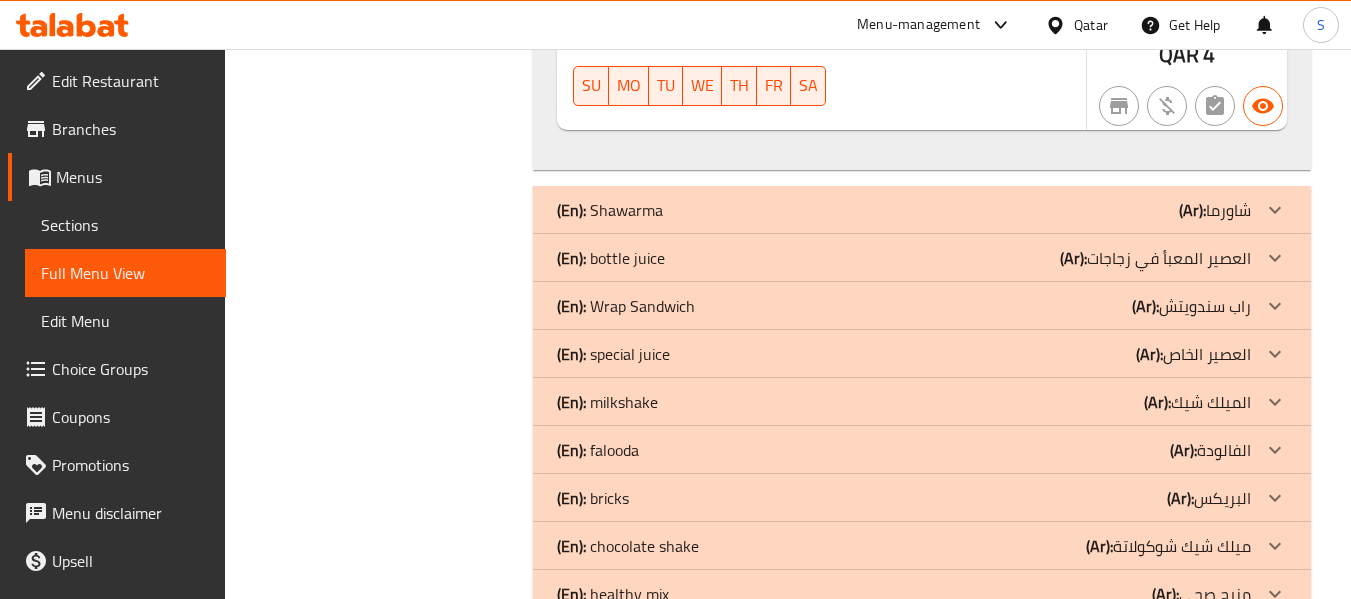 click on "(En):   bottle juice (Ar): العصير المعبأ في زجاجات" at bounding box center (904, -20607) 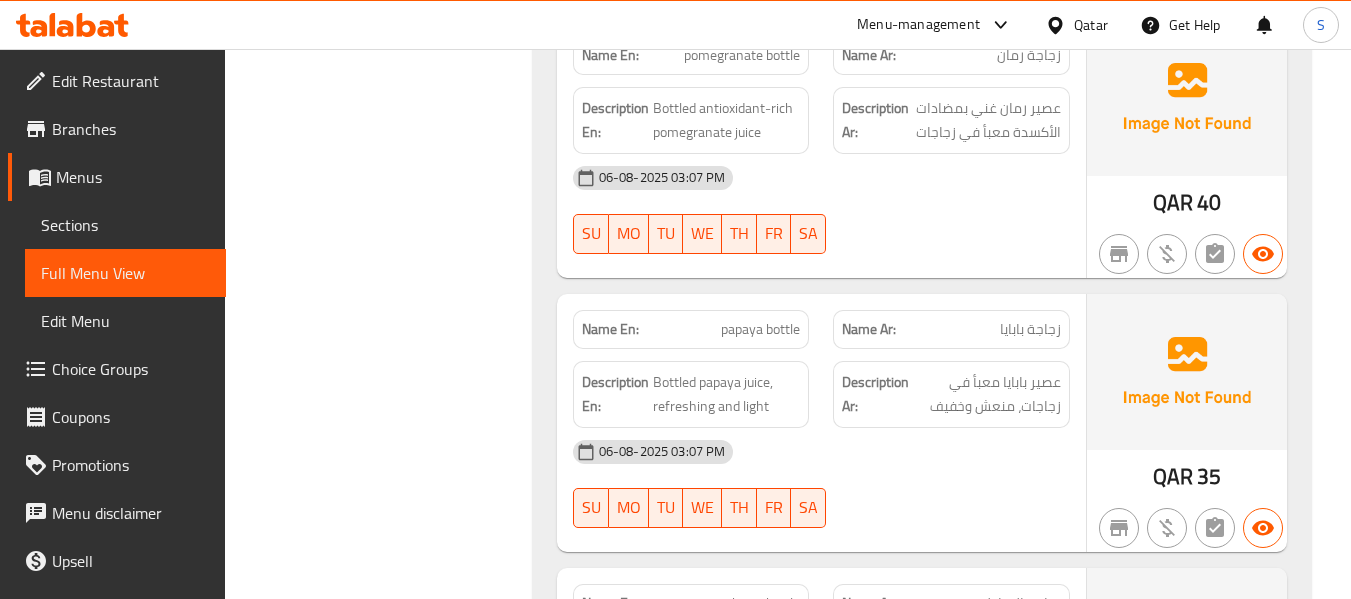 scroll, scrollTop: 22300, scrollLeft: 0, axis: vertical 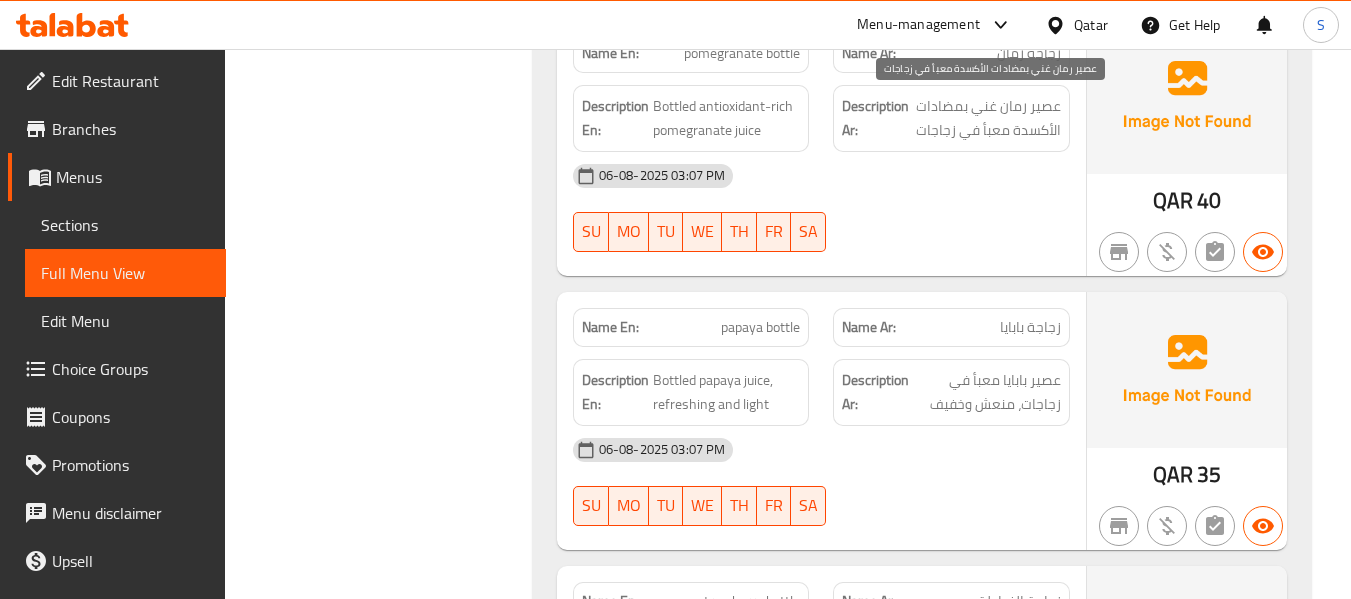 click on "عصير رمان غني بمضادات الأكسدة معبأ في زجاجات" at bounding box center (987, 118) 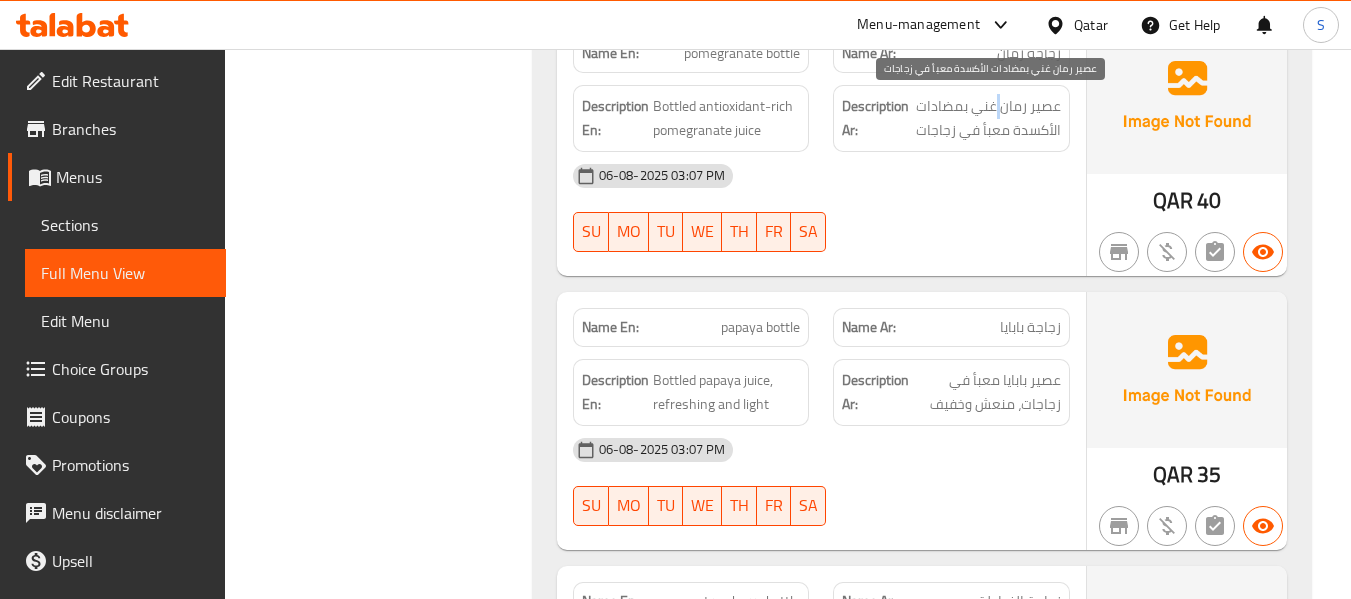 click on "عصير رمان غني بمضادات الأكسدة معبأ في زجاجات" at bounding box center [987, 118] 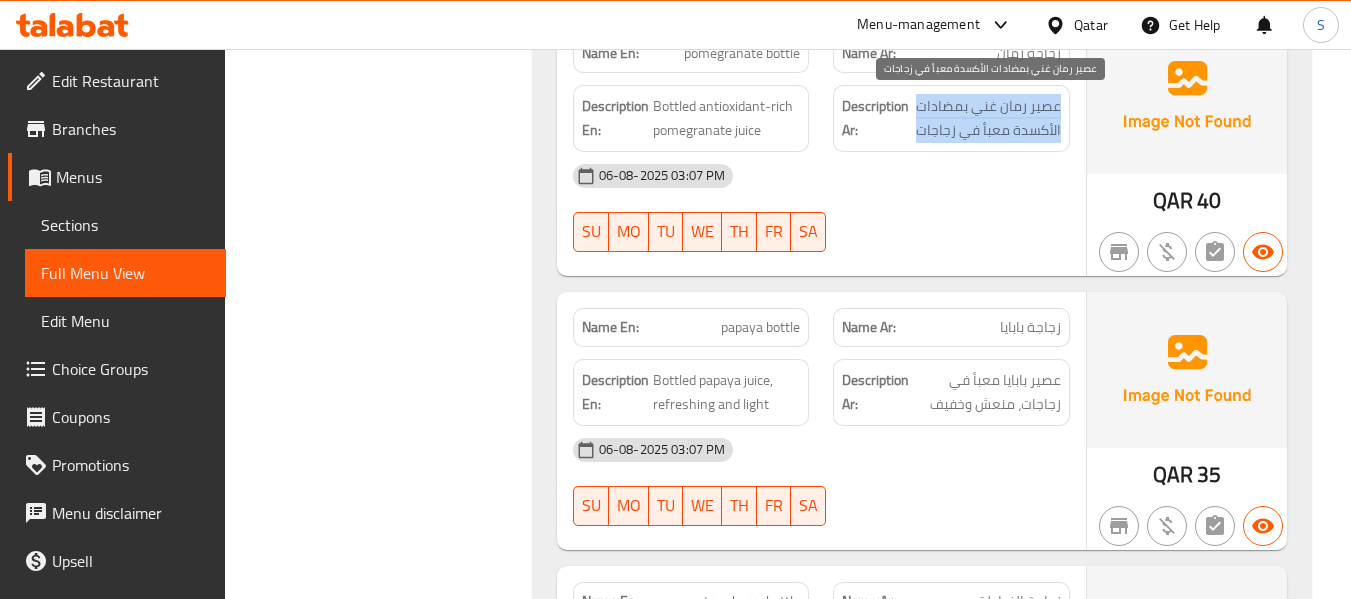 click on "عصير رمان غني بمضادات الأكسدة معبأ في زجاجات" at bounding box center [987, 118] 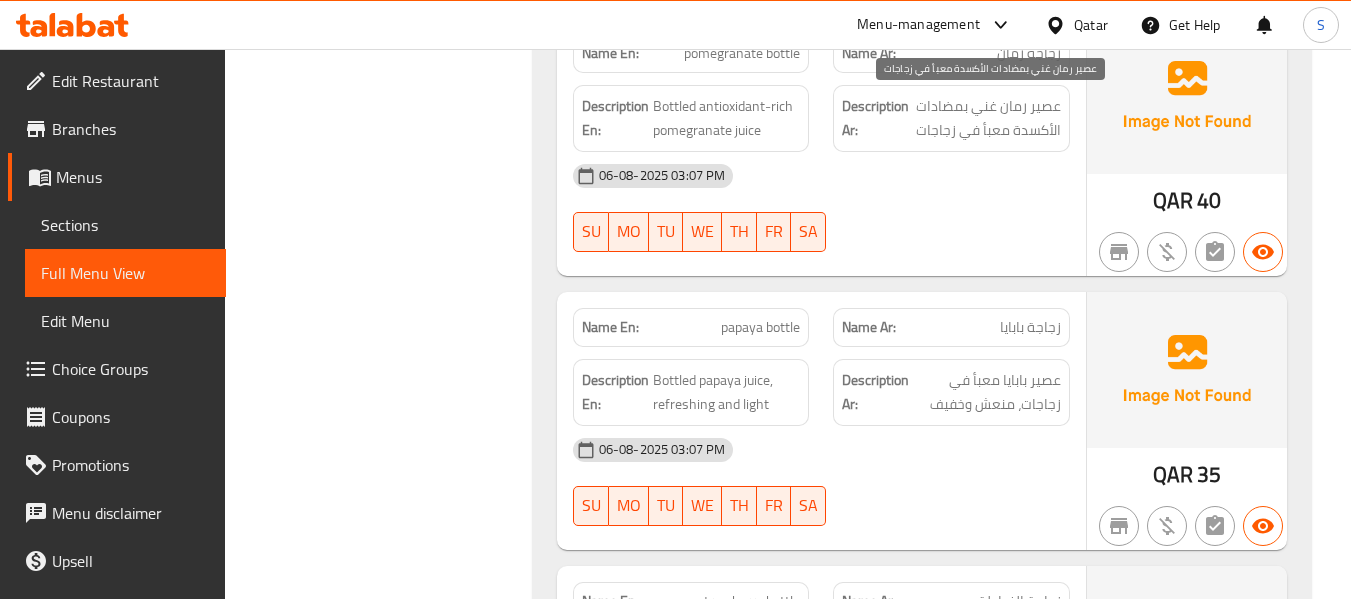 click on "Description Ar:" at bounding box center (875, -20469) 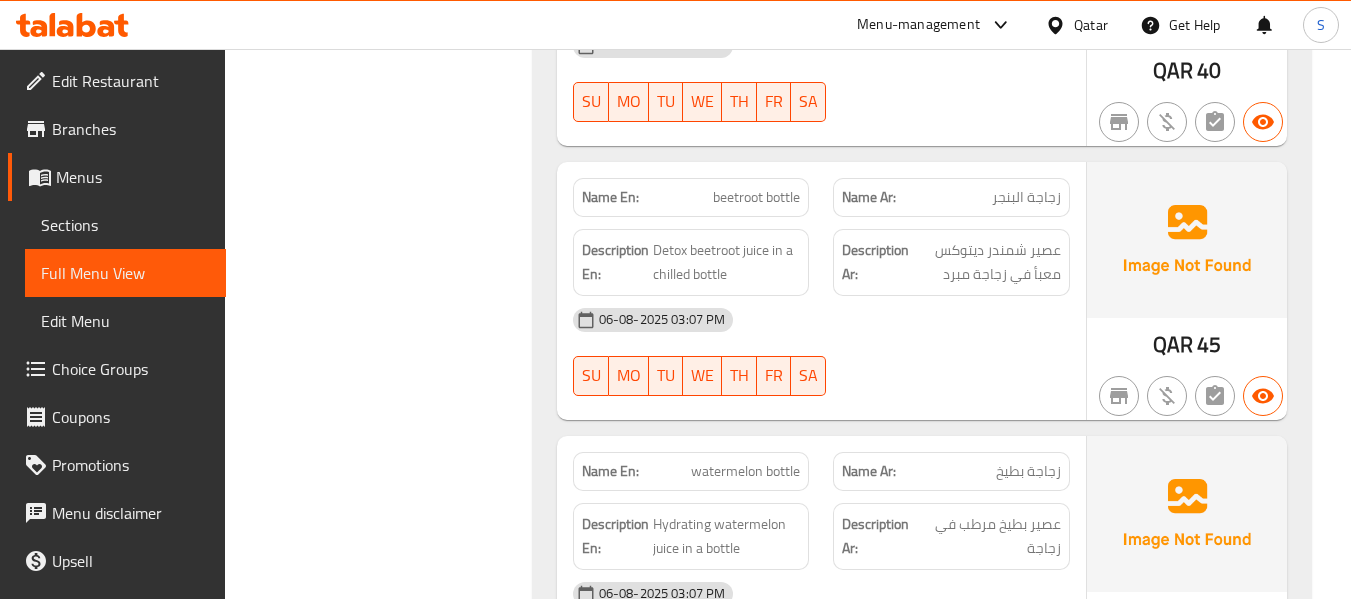 scroll, scrollTop: 23900, scrollLeft: 0, axis: vertical 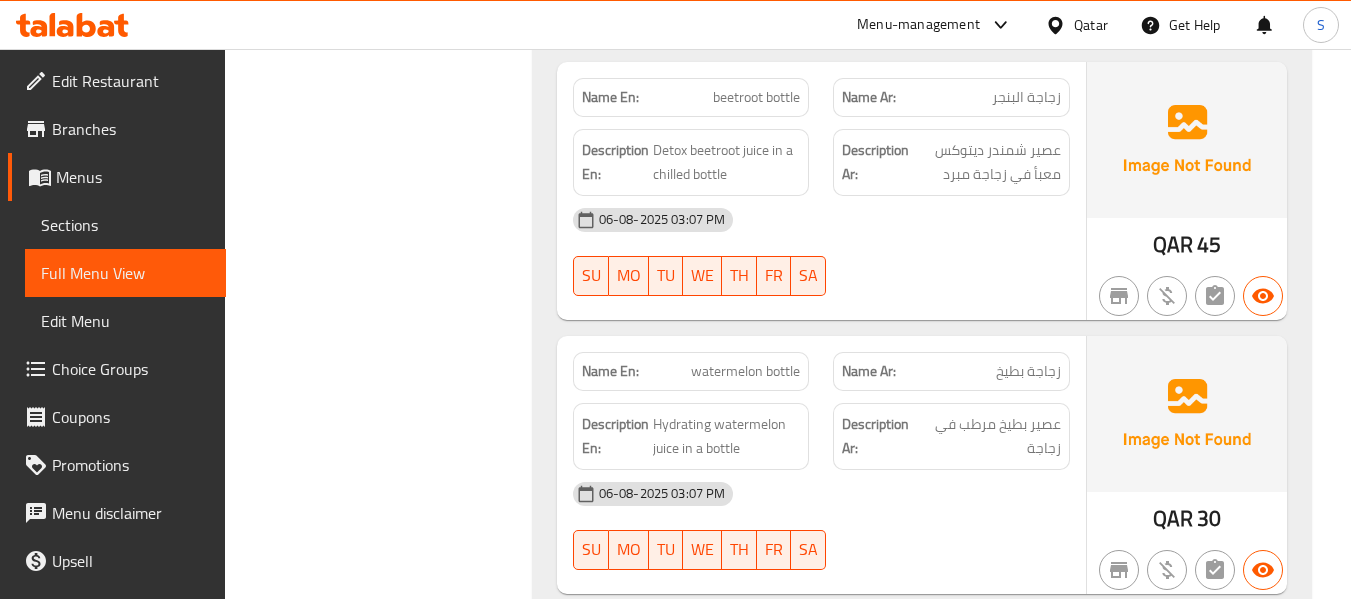 click on "Name Ar: زجاجة البنجر" at bounding box center (951, -20454) 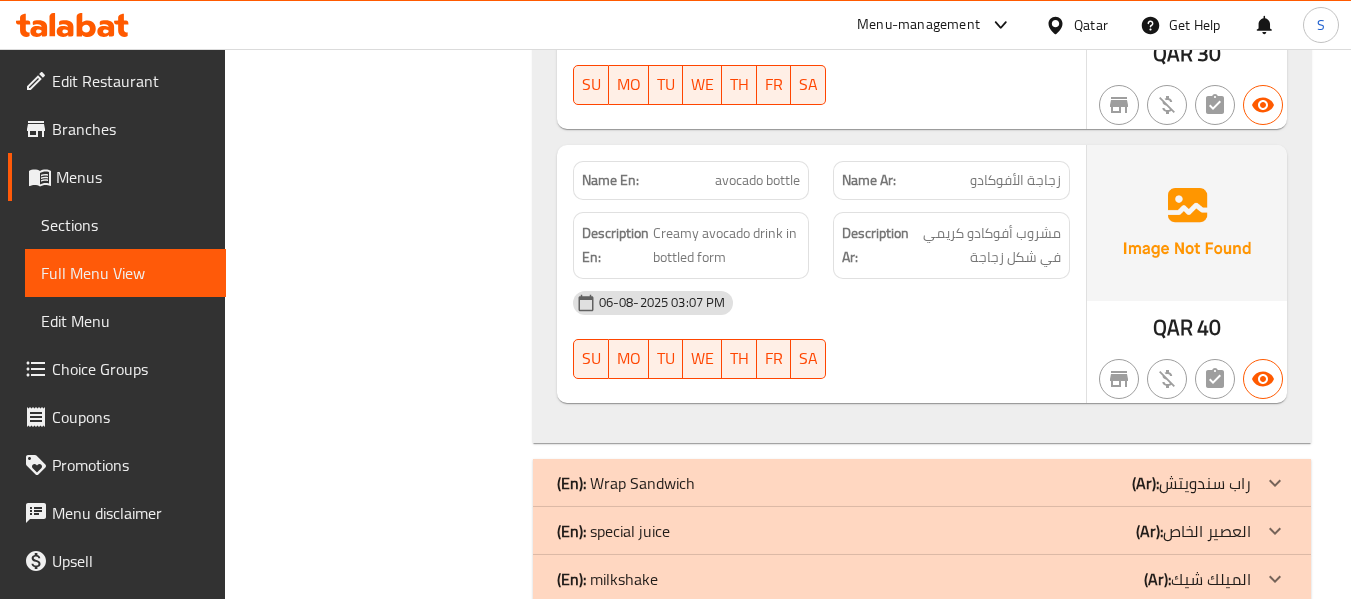 scroll, scrollTop: 24400, scrollLeft: 0, axis: vertical 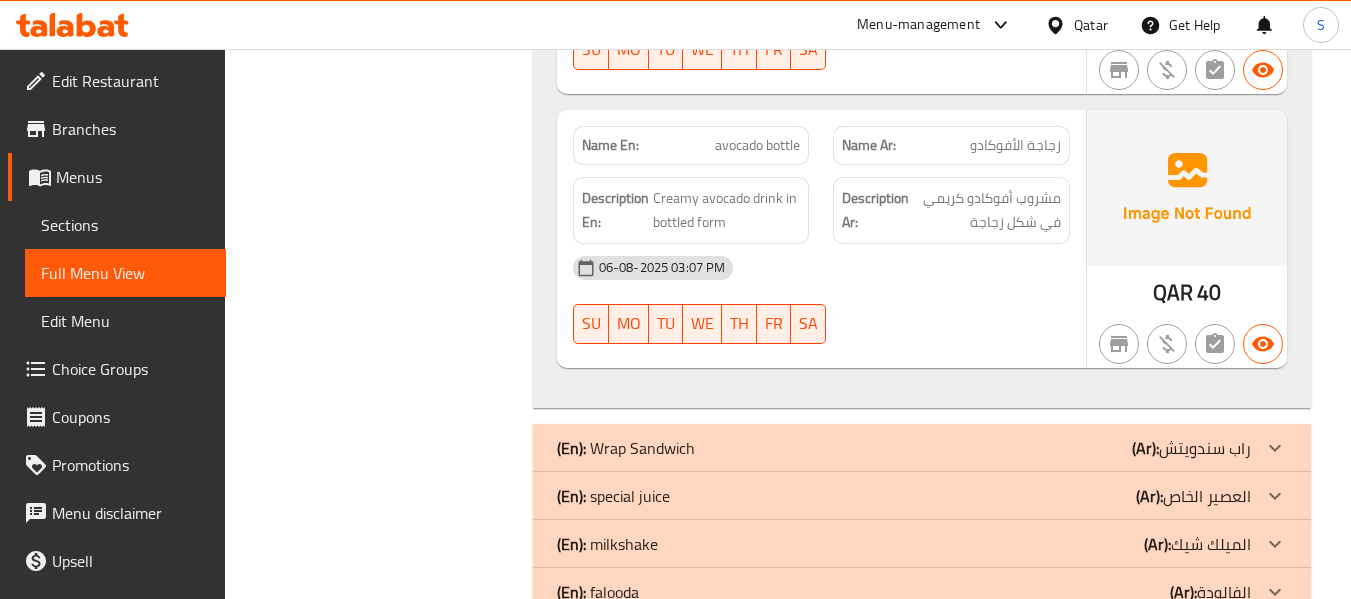click on "(En):   Wrap Sandwich (Ar): راب سندويتش" at bounding box center (922, -24107) 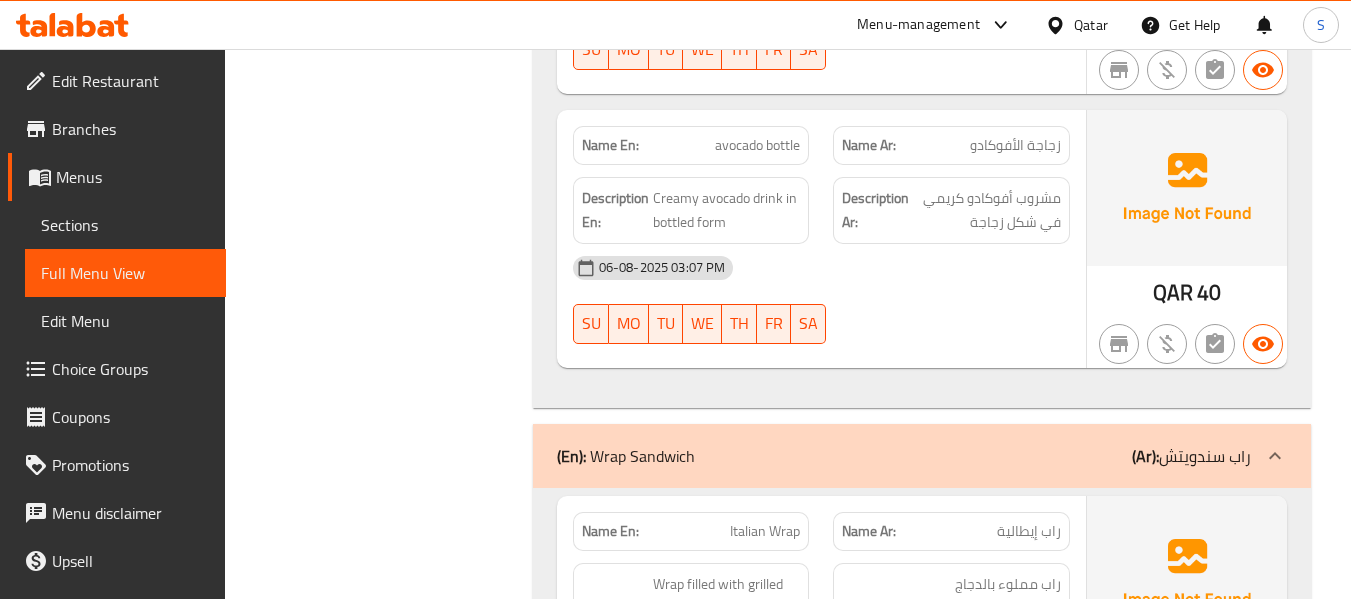 click on "(En):   Wrap Sandwich (Ar): راب سندويتش" at bounding box center (922, -23891) 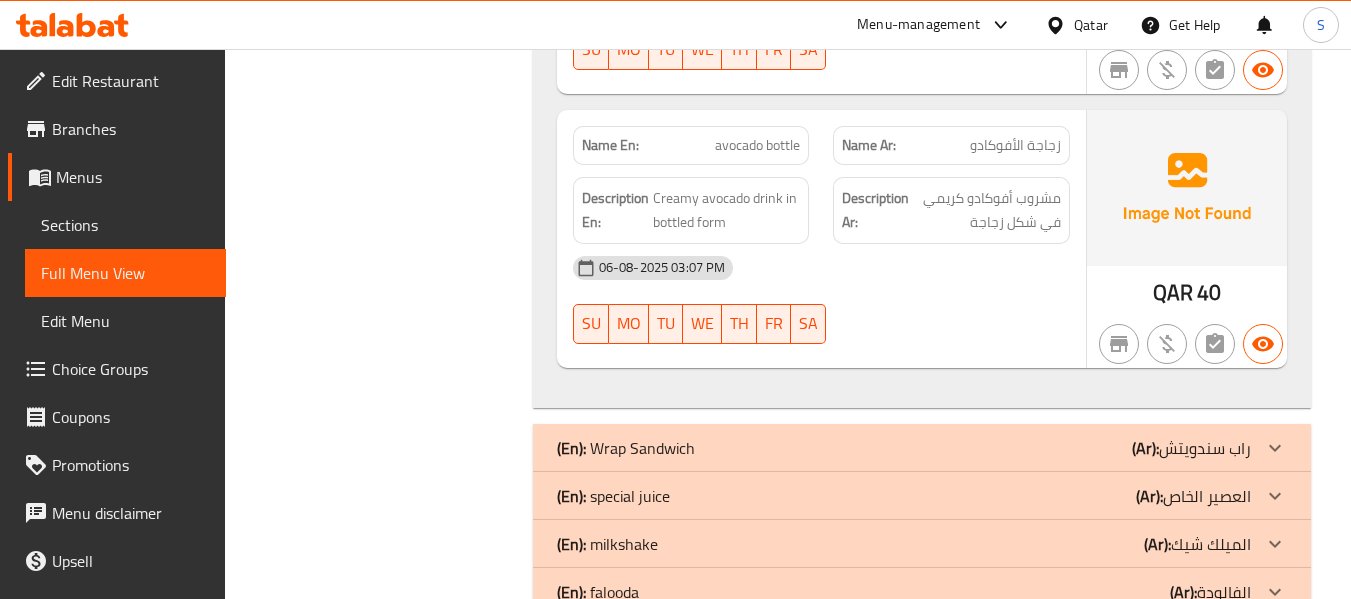 drag, startPoint x: 997, startPoint y: 492, endPoint x: 993, endPoint y: 477, distance: 15.524175 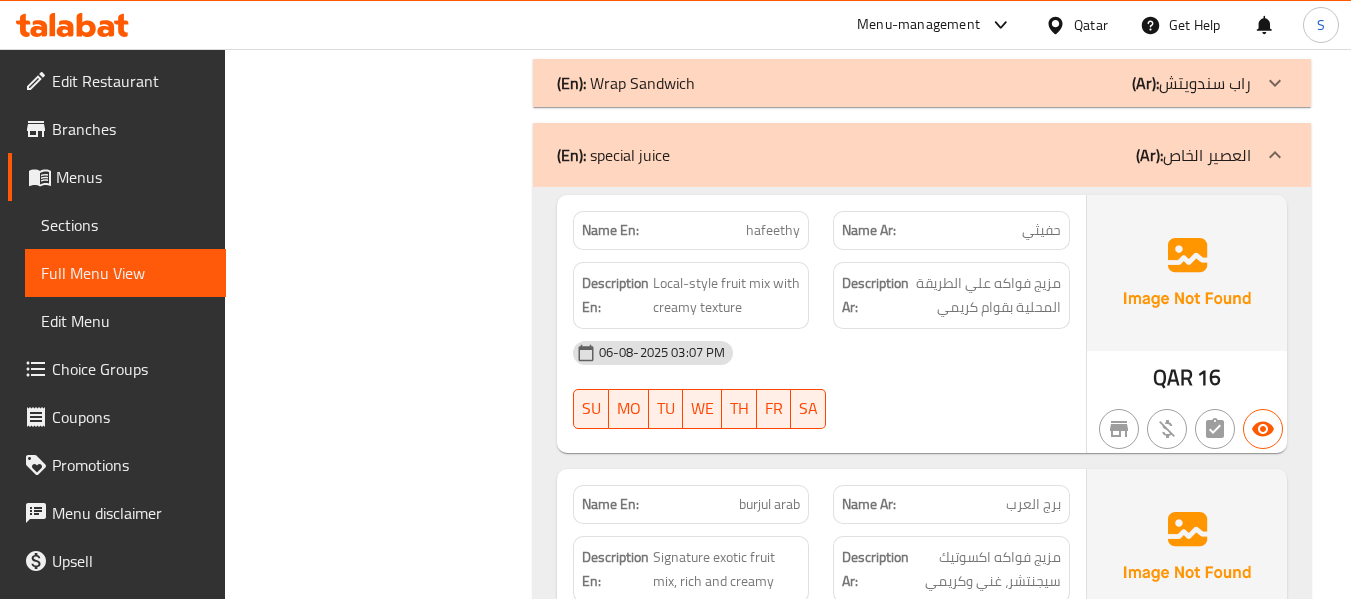 scroll, scrollTop: 24800, scrollLeft: 0, axis: vertical 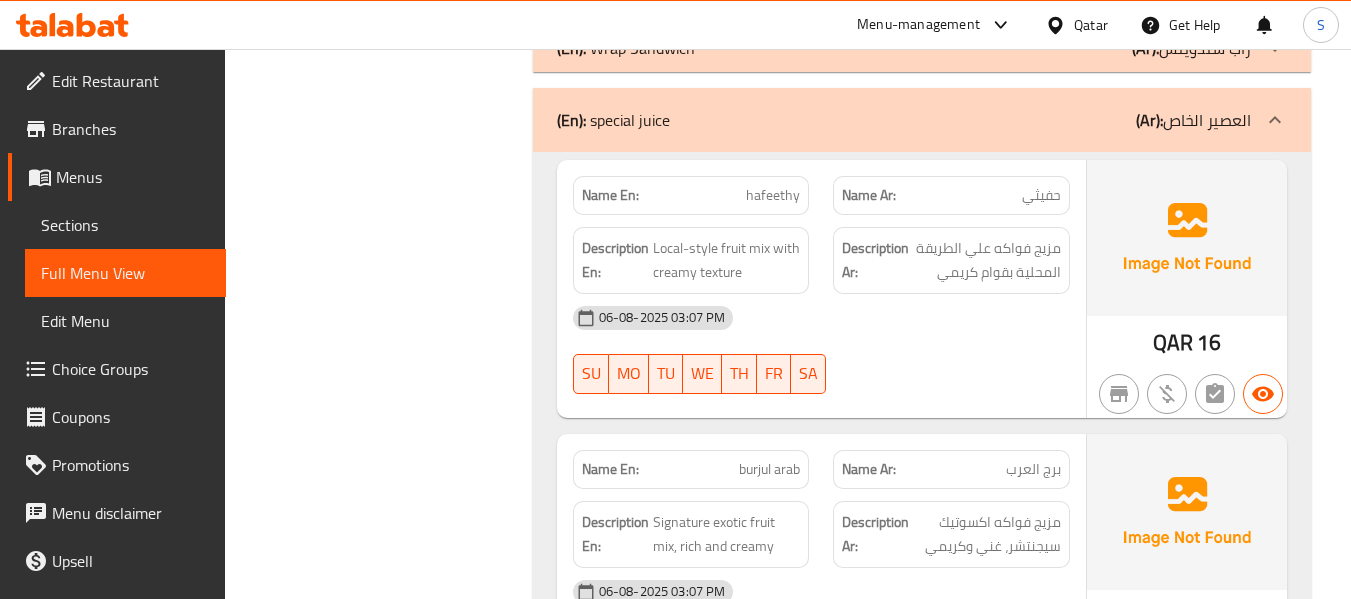 click on "hafeethy" at bounding box center (777, -24216) 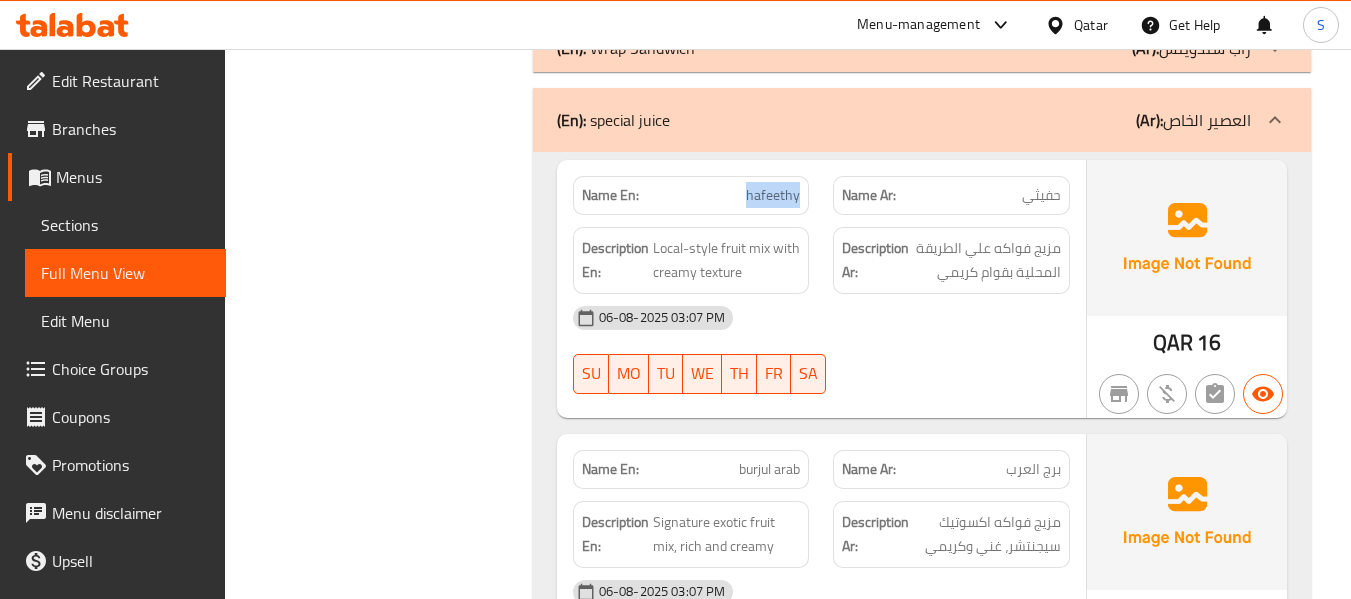 click on "hafeethy" at bounding box center [777, -24216] 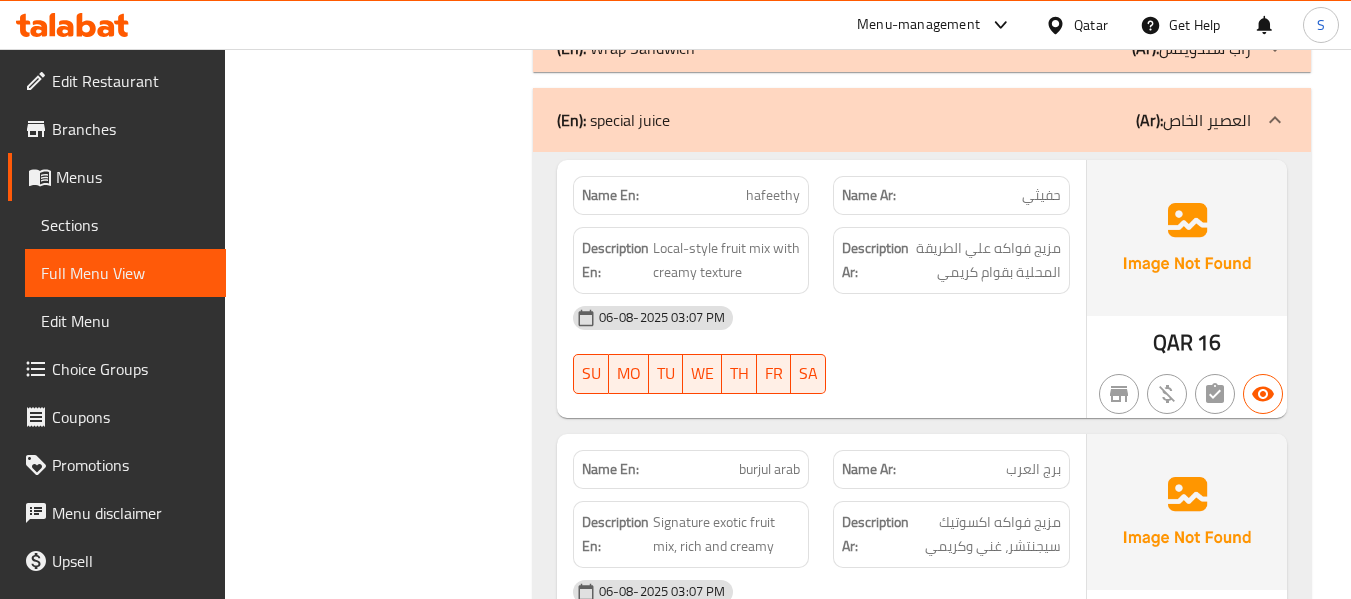 click on "06-08-2025 03:07 PM" at bounding box center (821, -24093) 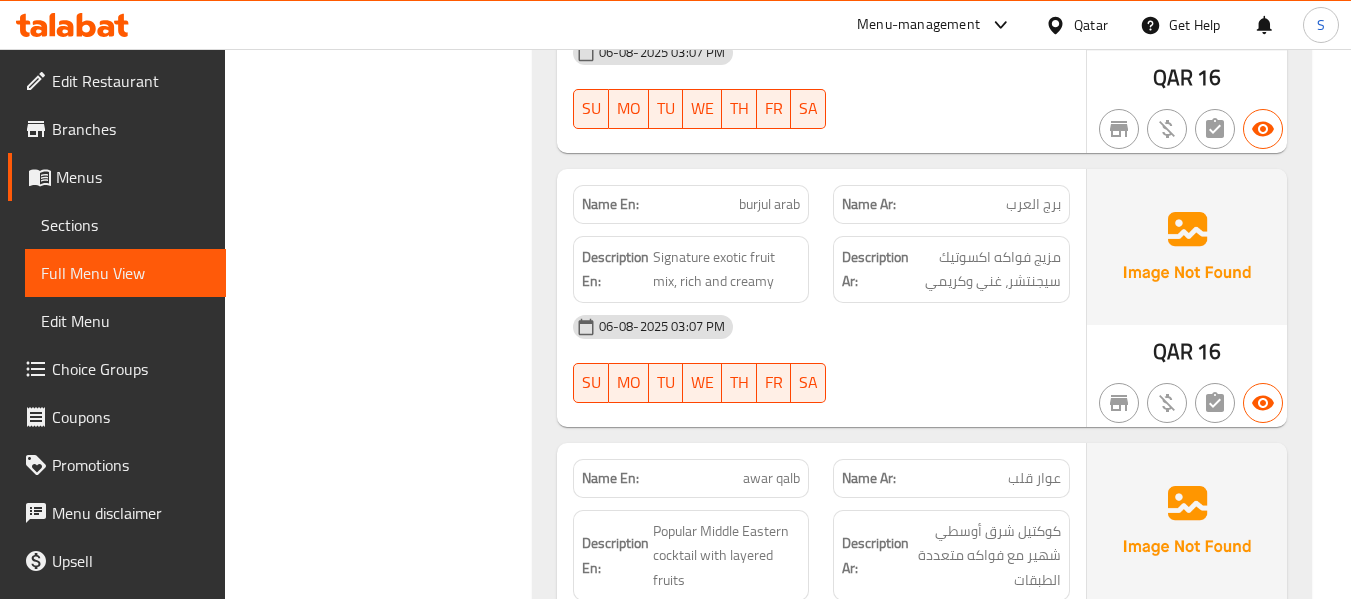 scroll, scrollTop: 25100, scrollLeft: 0, axis: vertical 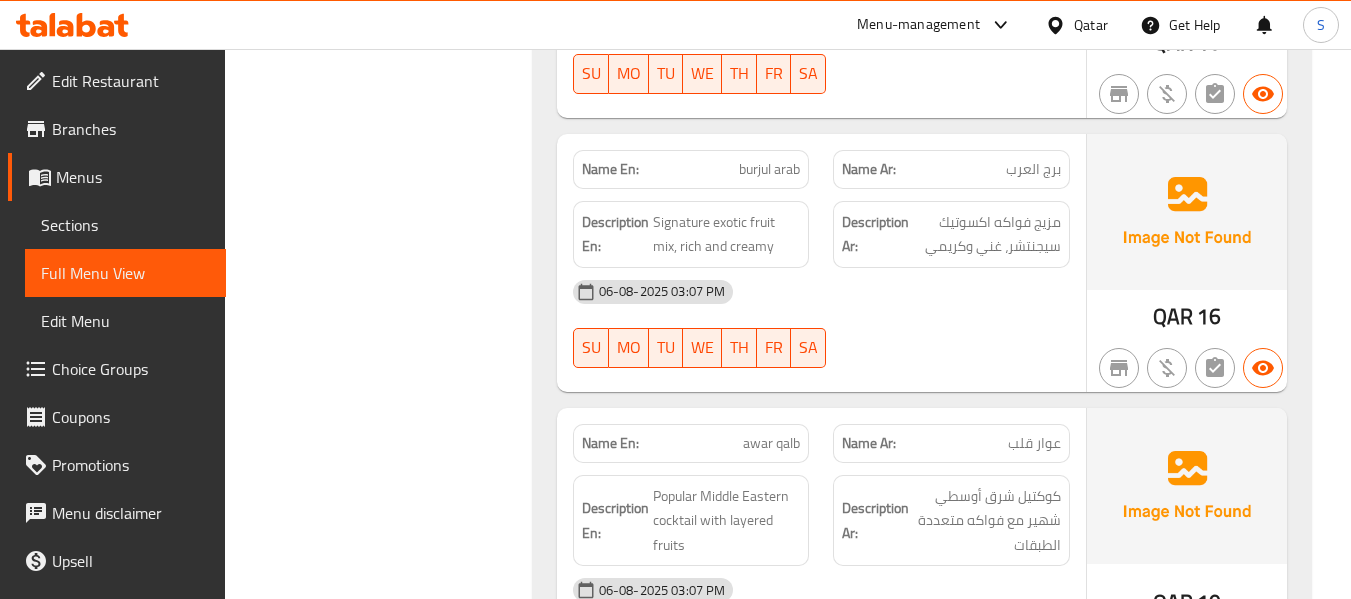 click on "burjul arab" at bounding box center [770, -24242] 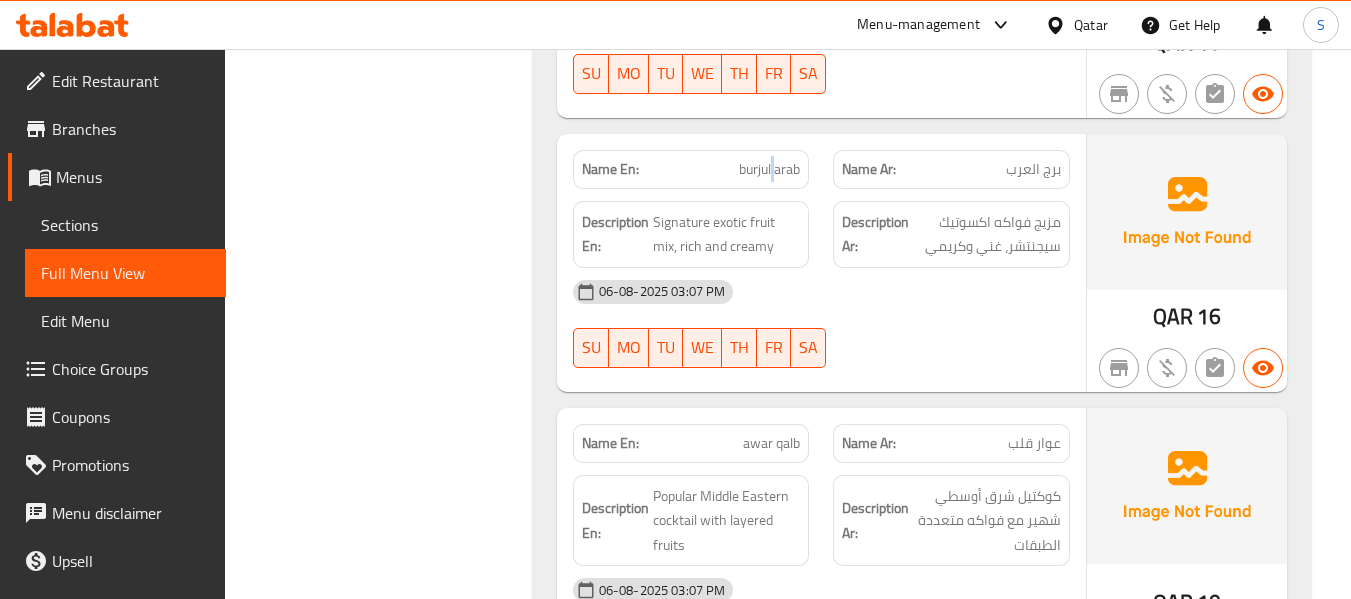 click on "burjul arab" at bounding box center [770, -24242] 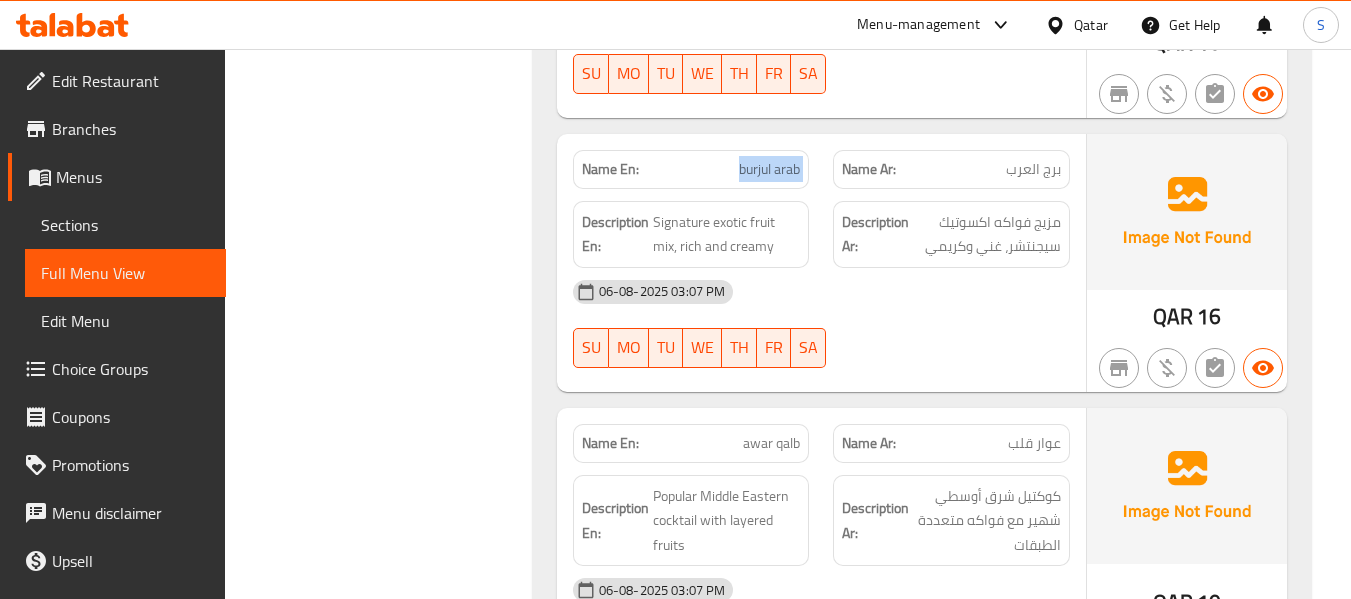 click on "burjul arab" at bounding box center (770, -24242) 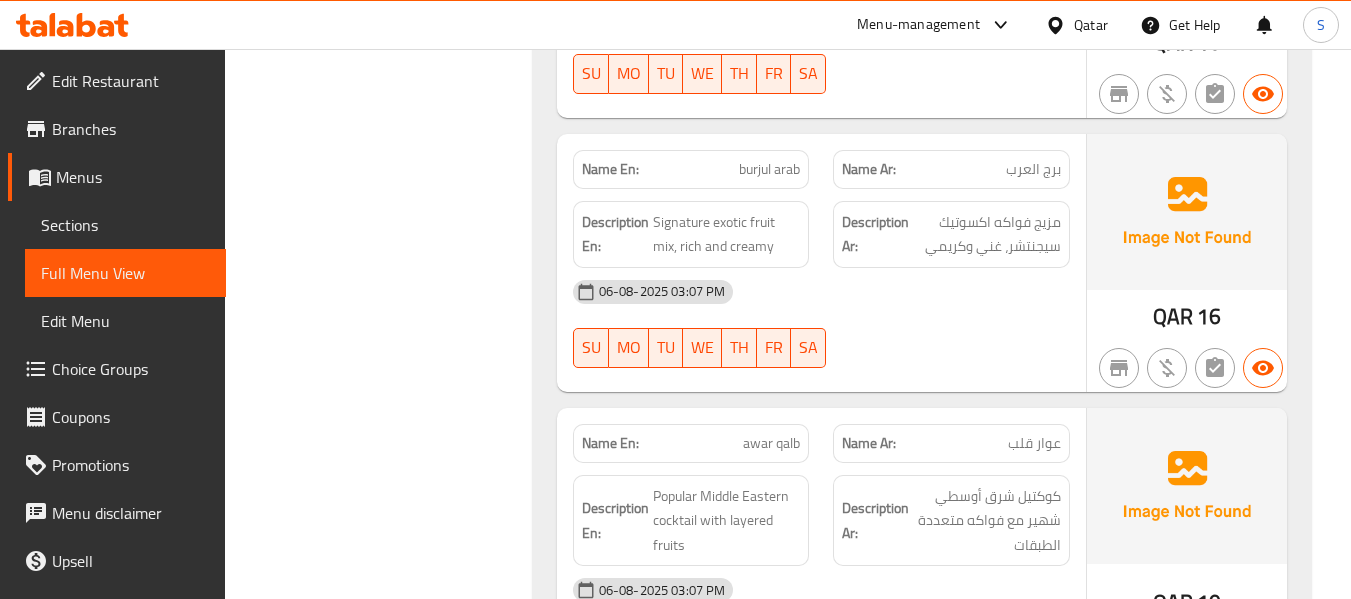 click on "06-08-2025 03:07 PM" at bounding box center [821, -24095] 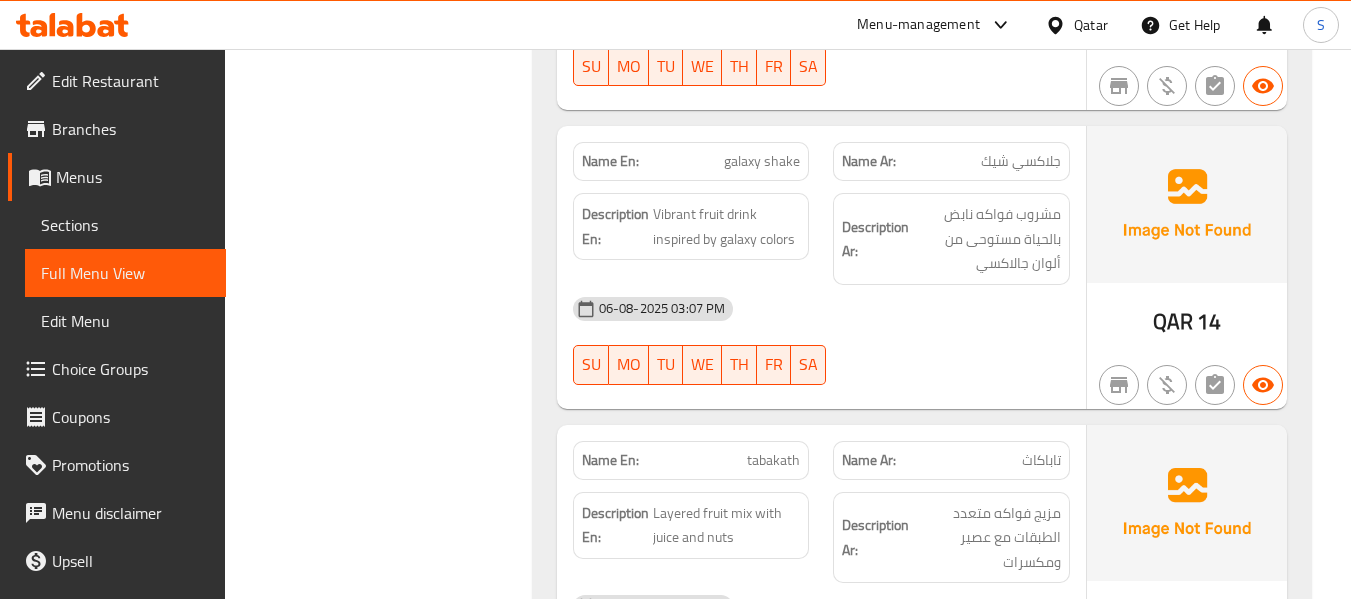 scroll, scrollTop: 25700, scrollLeft: 0, axis: vertical 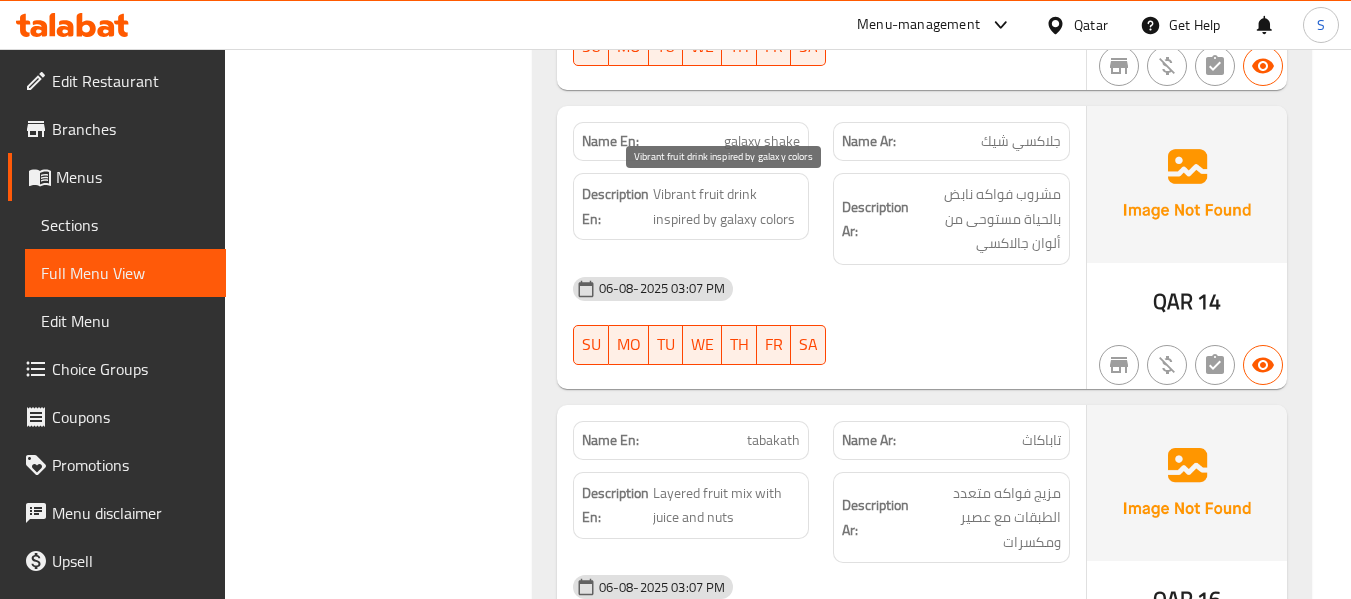 click on "Vibrant fruit drink inspired by galaxy colors" at bounding box center [727, 206] 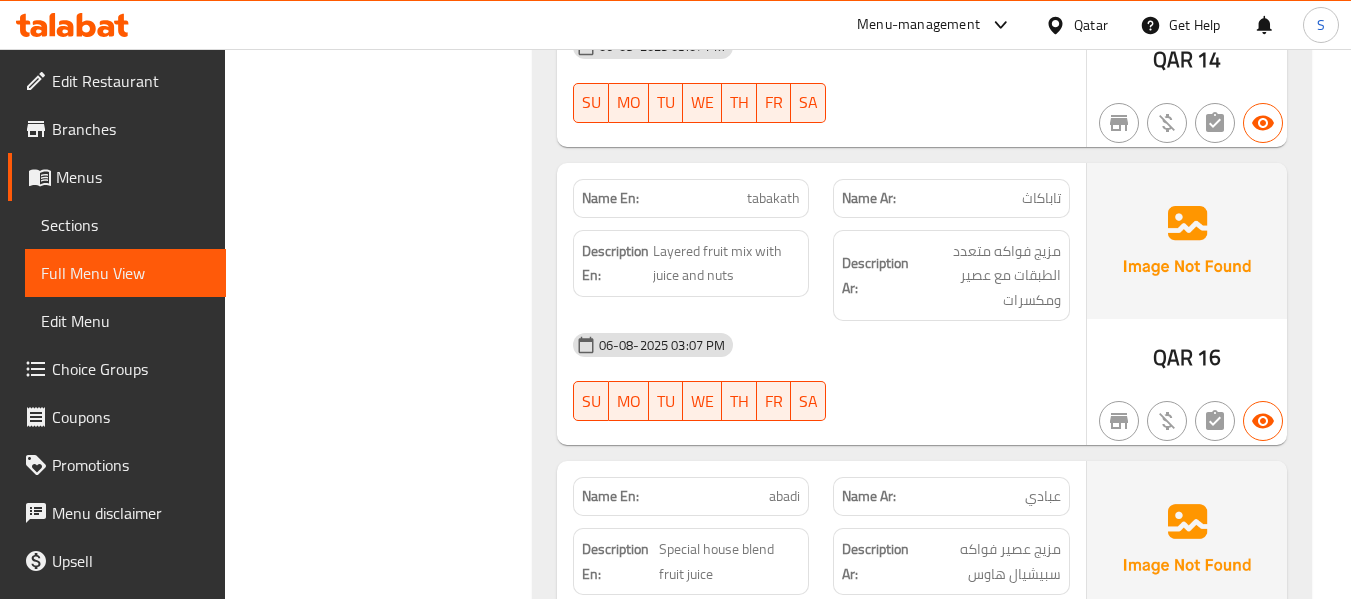 scroll, scrollTop: 26000, scrollLeft: 0, axis: vertical 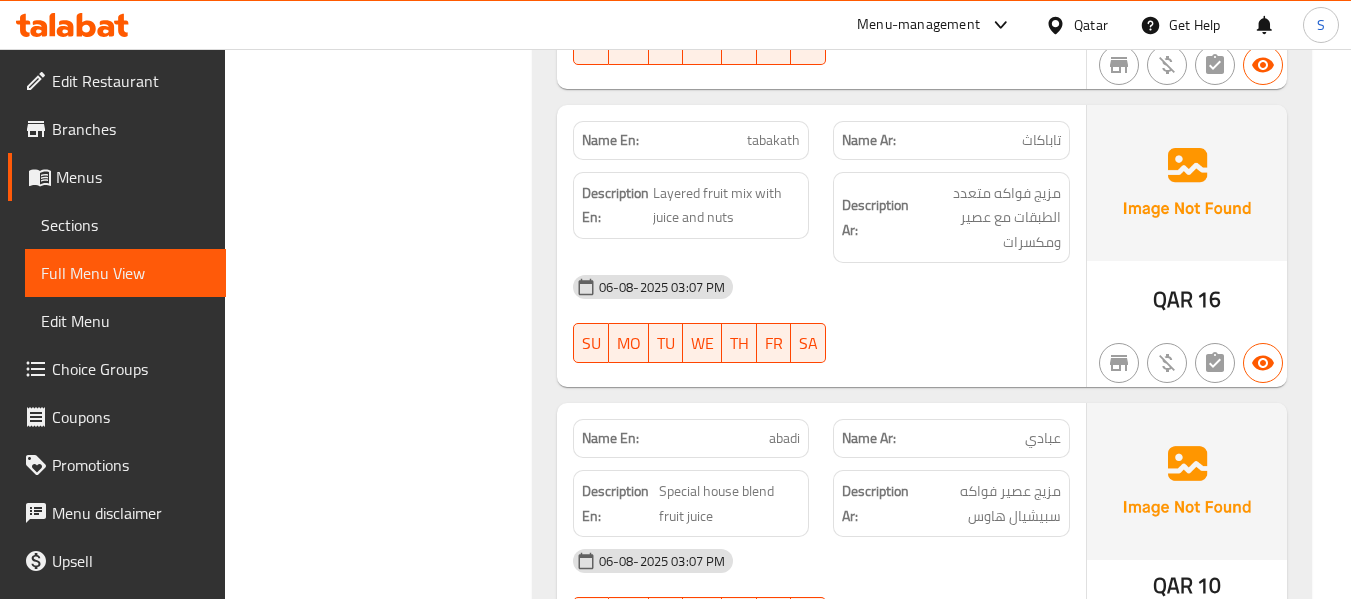 click on "tabakath" at bounding box center [751, -24247] 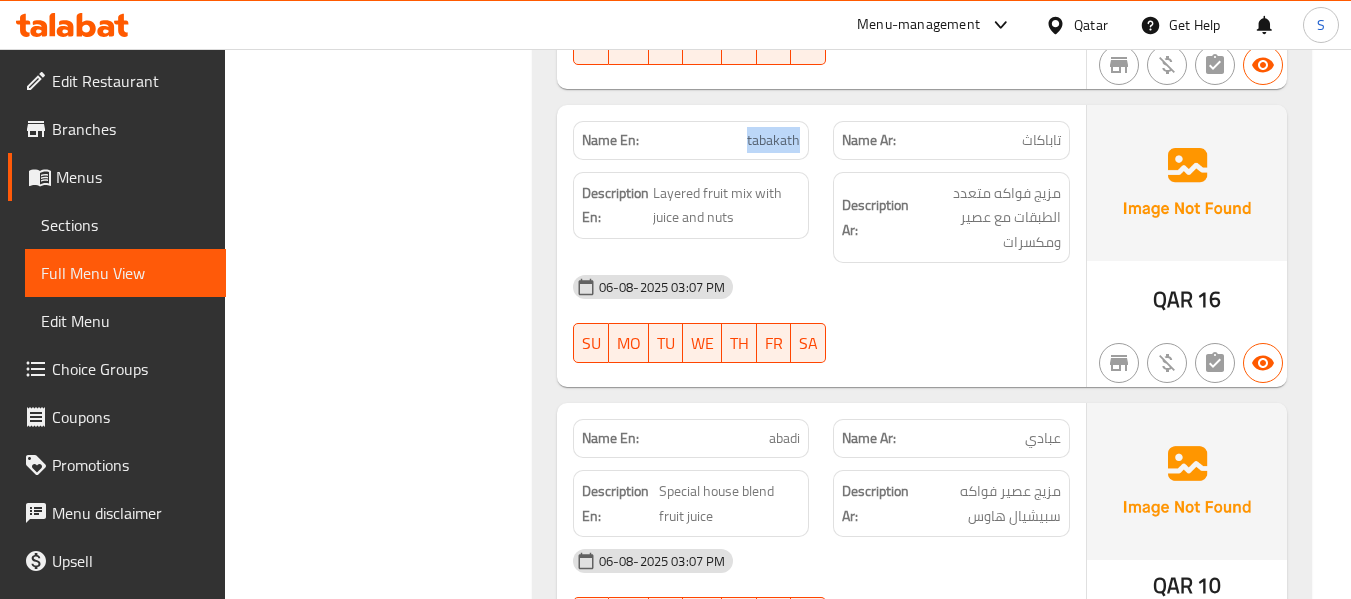 click on "tabakath" at bounding box center [751, -24247] 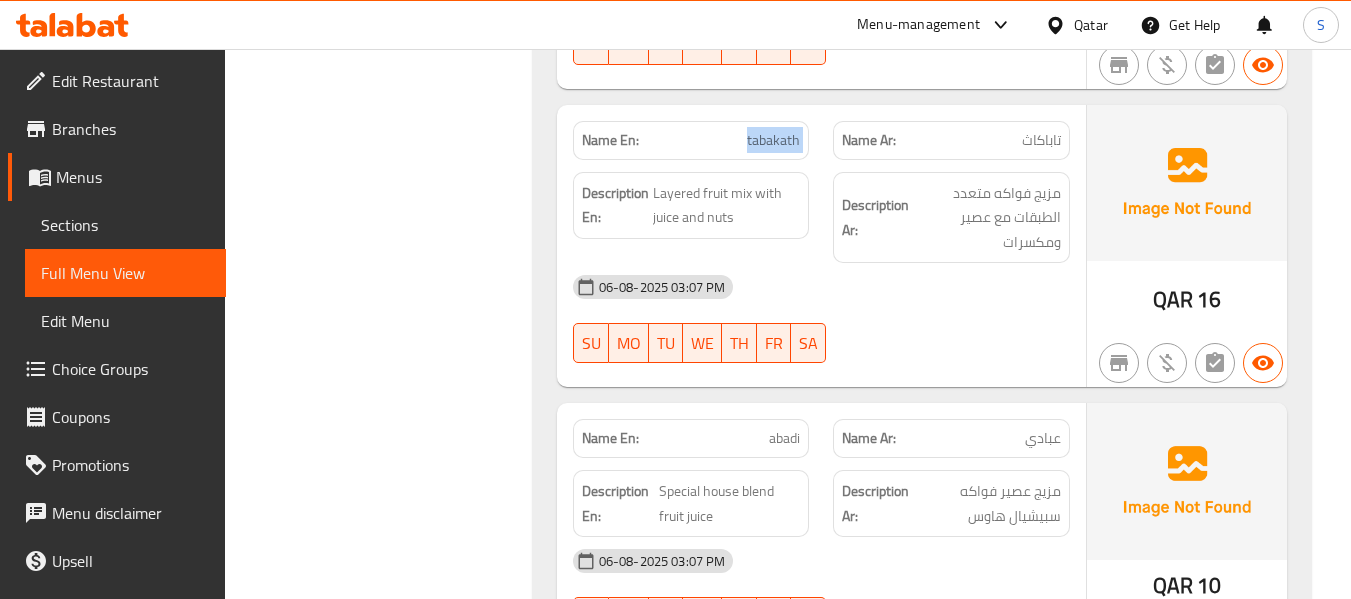 click on "tabakath" at bounding box center (751, -24247) 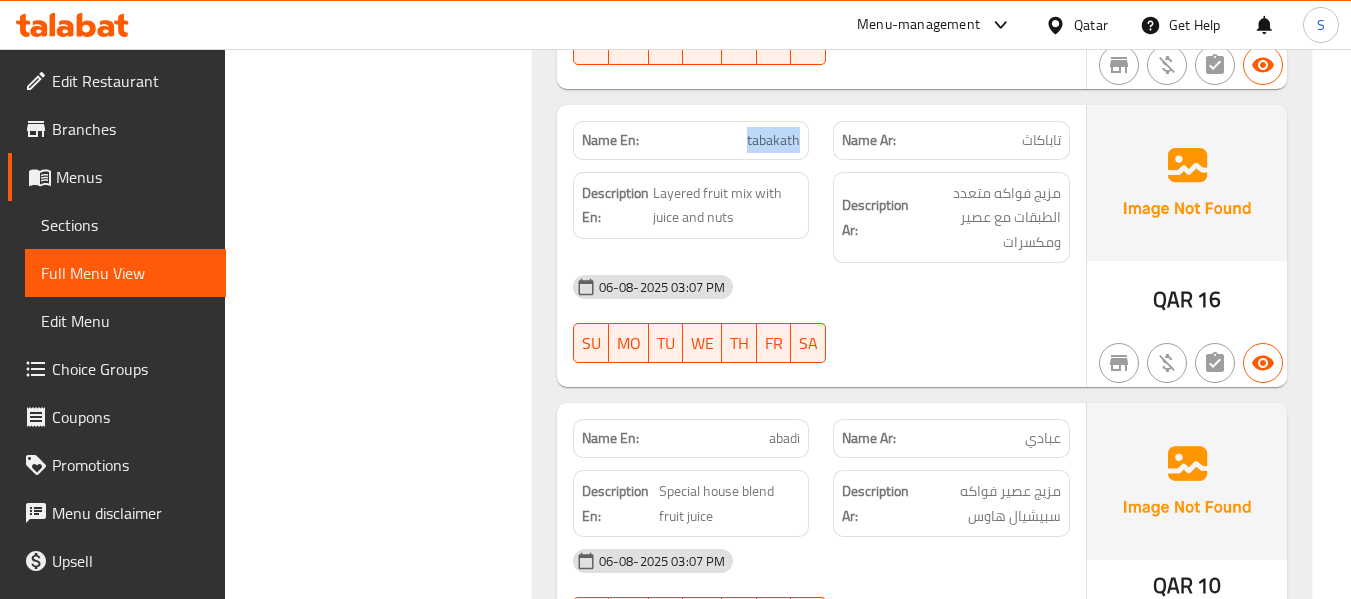 click on "Name En: tabakath" at bounding box center (691, -24247) 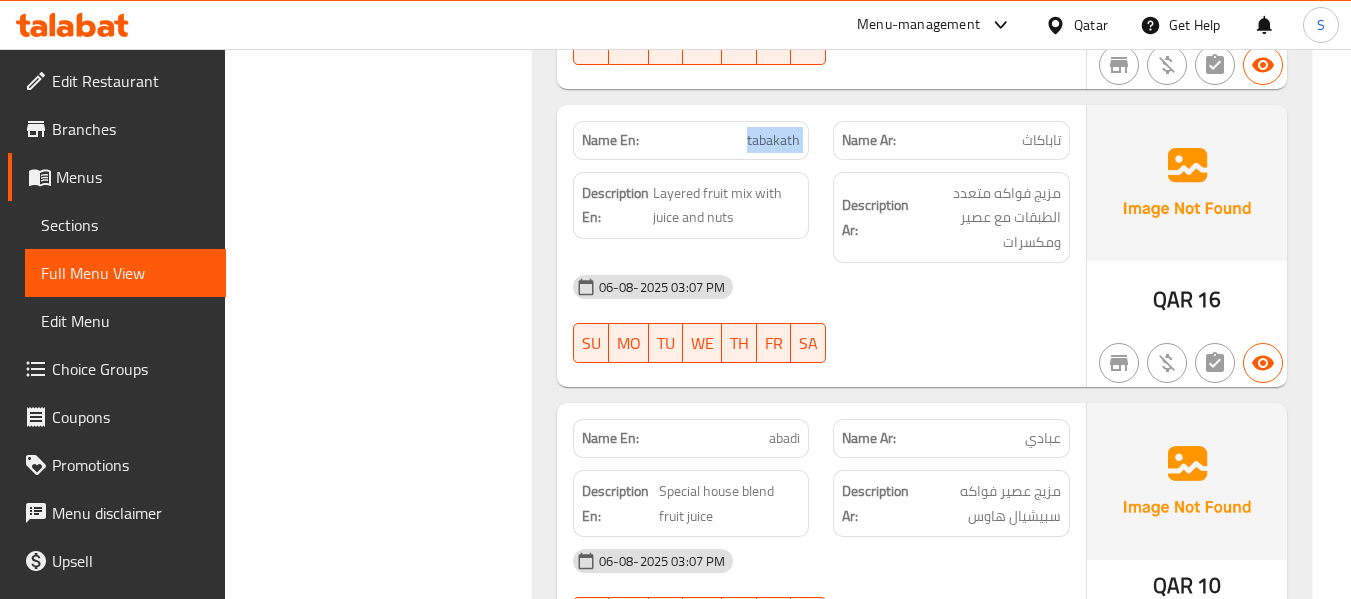 click on "Name En: tabakath" at bounding box center [691, -24247] 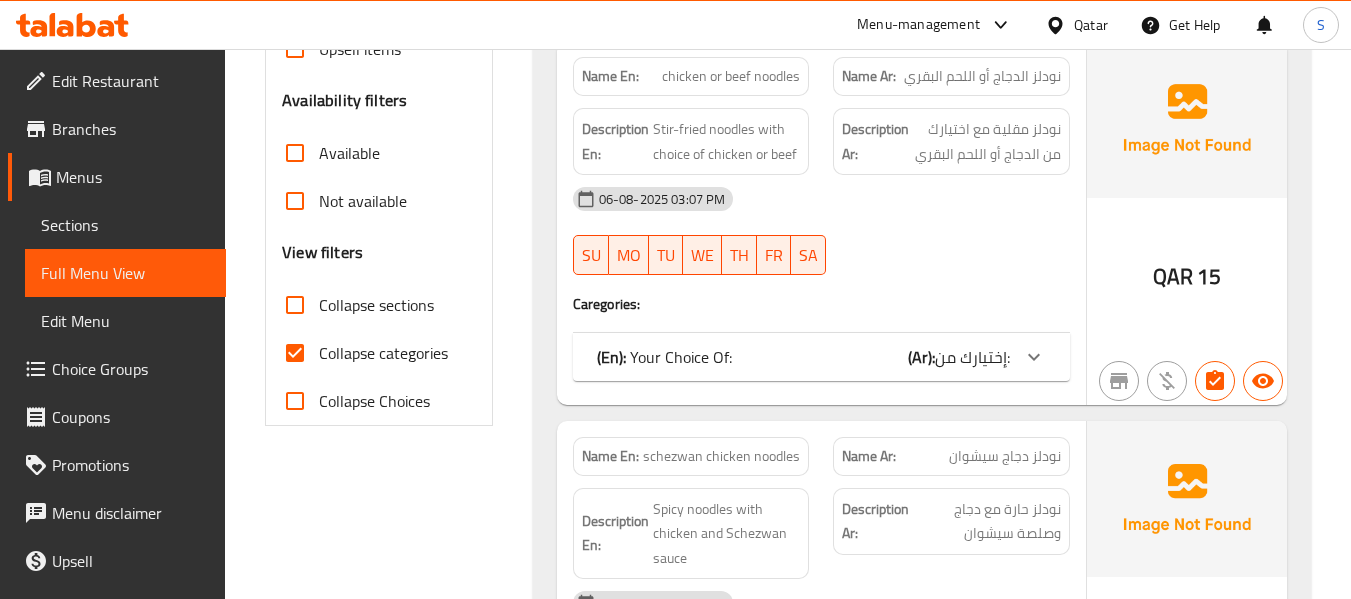 scroll, scrollTop: 600, scrollLeft: 0, axis: vertical 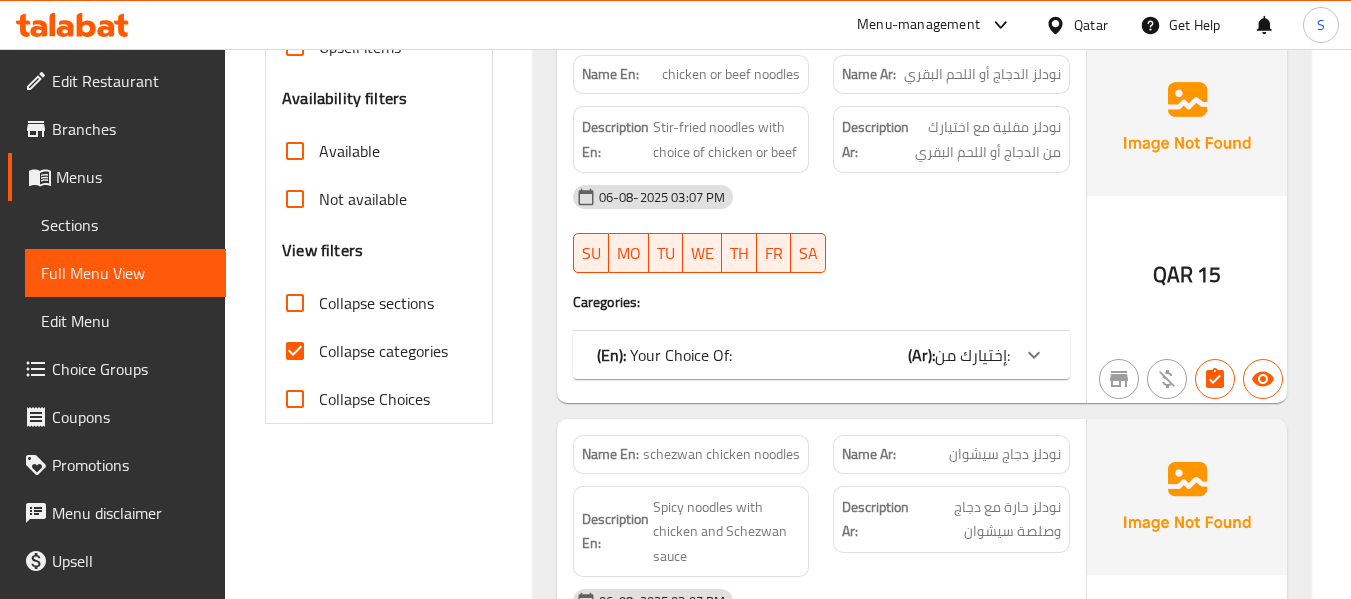 click on "Collapse sections" at bounding box center (295, 303) 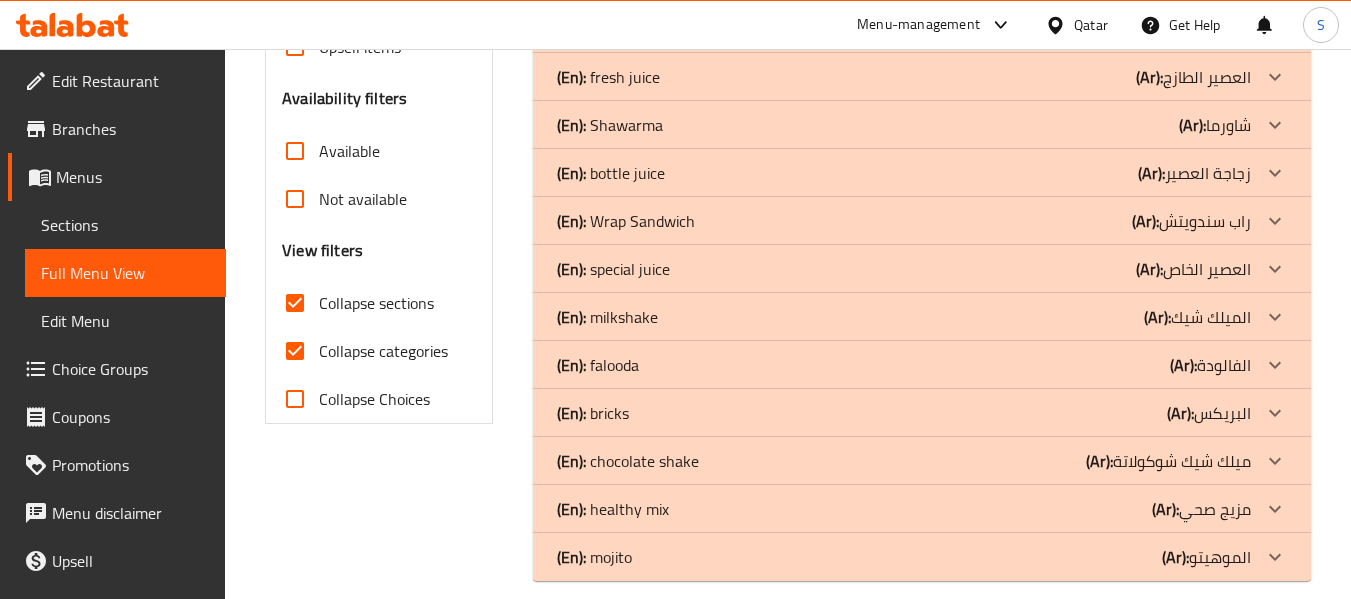 click on "Collapse categories" at bounding box center (295, 351) 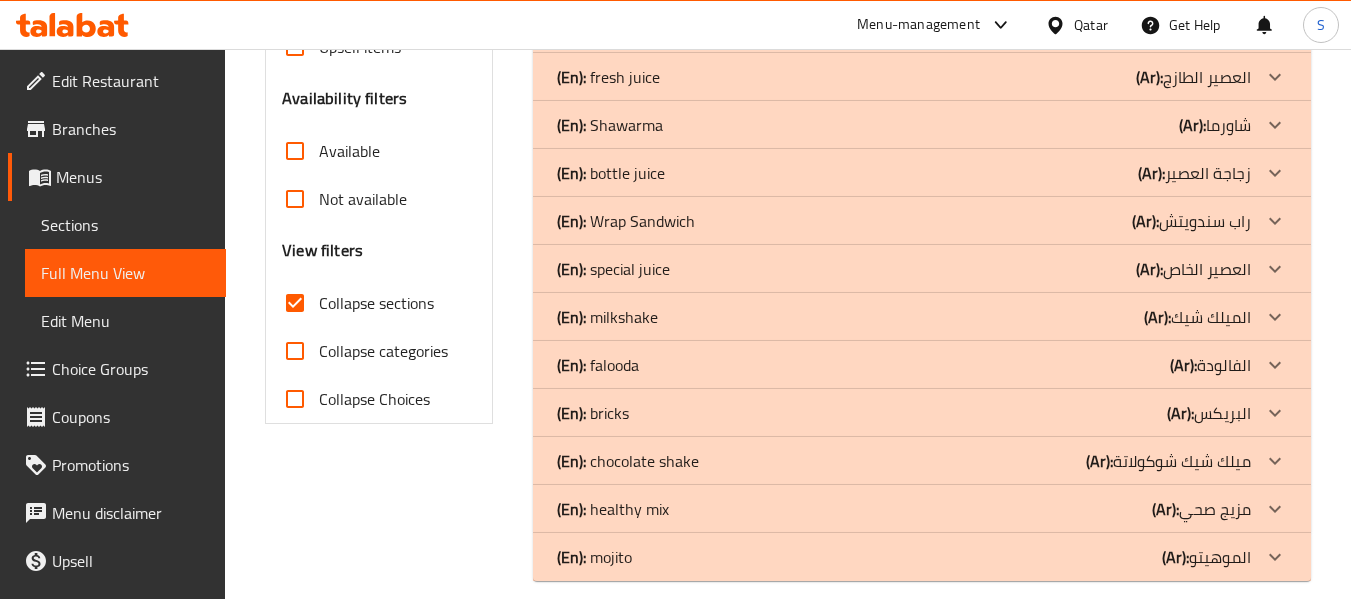 click on "(En):   special juice (Ar): العصير الخاص" at bounding box center [904, -307] 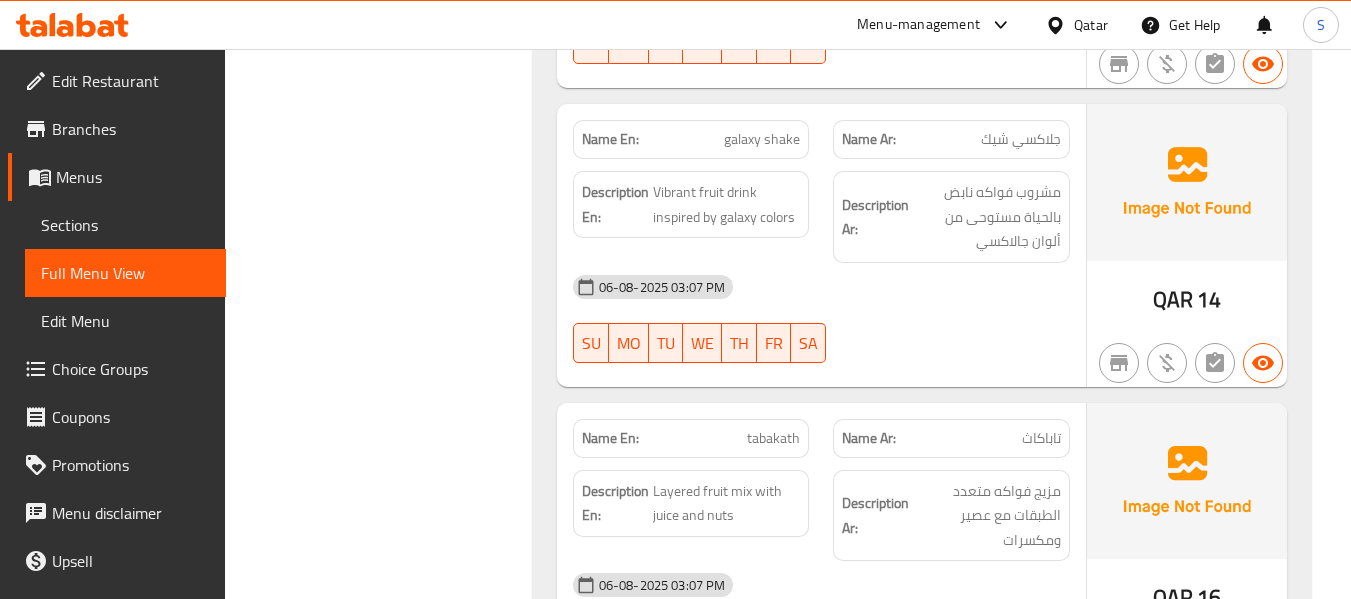 scroll, scrollTop: 1800, scrollLeft: 0, axis: vertical 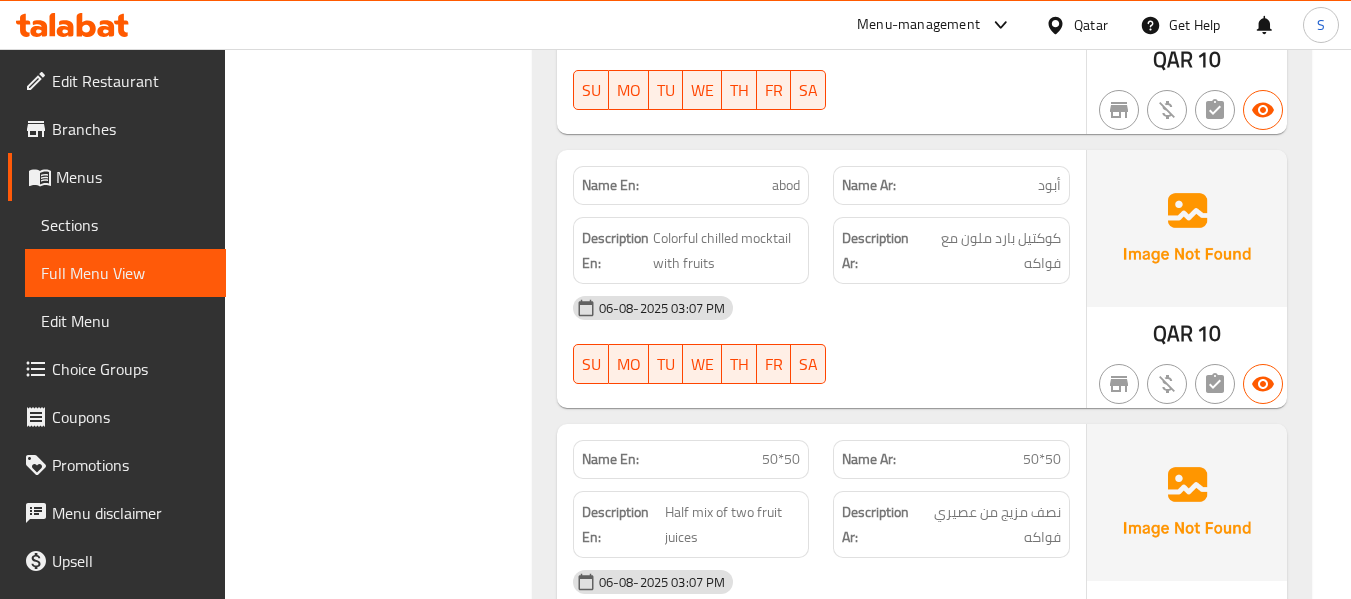 click on "Name En: [FIRST]" at bounding box center (691, 185) 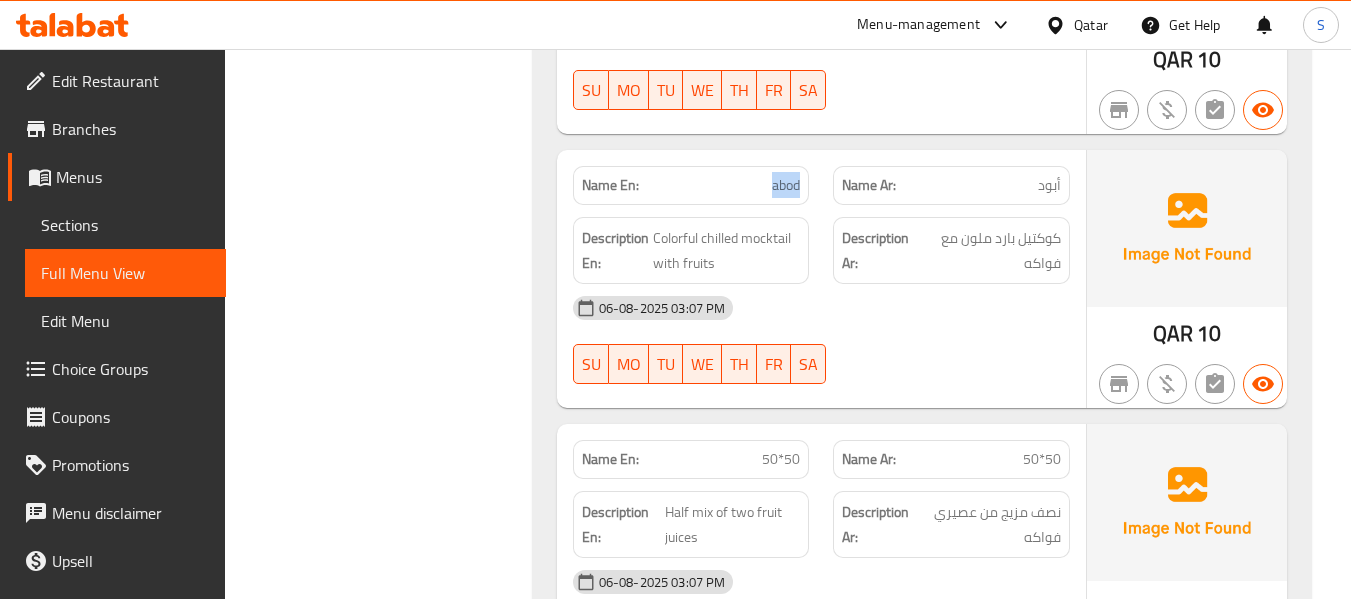 click on "abod" at bounding box center [786, 185] 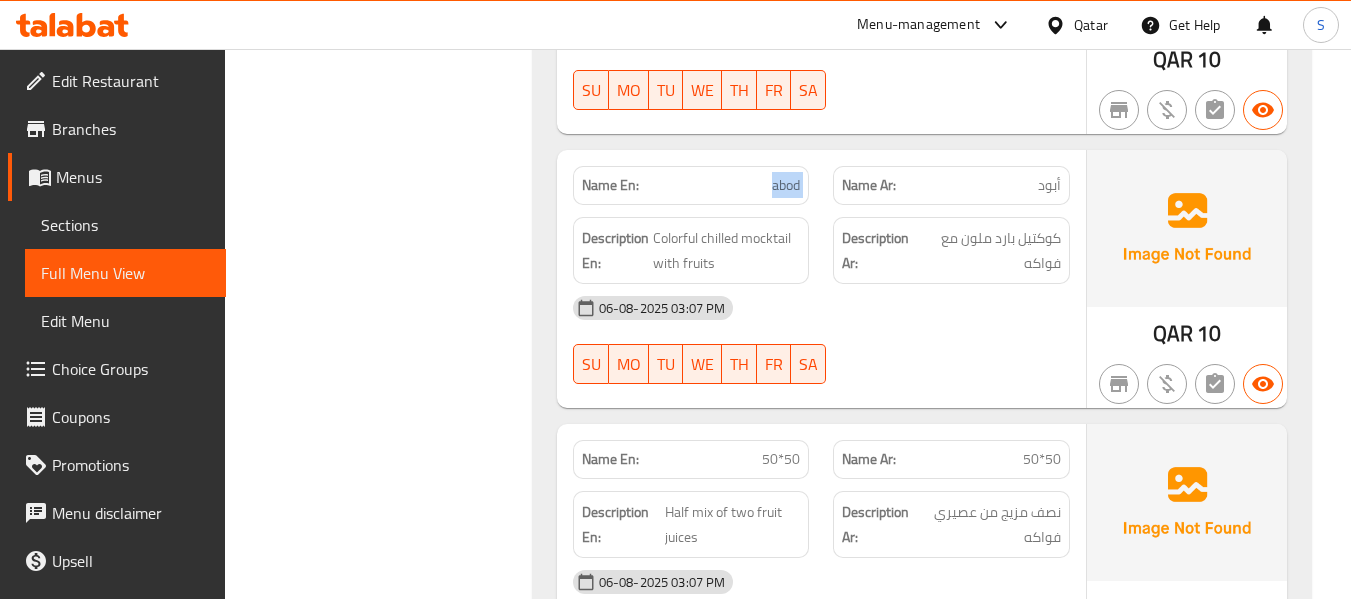 click on "abod" at bounding box center (786, 185) 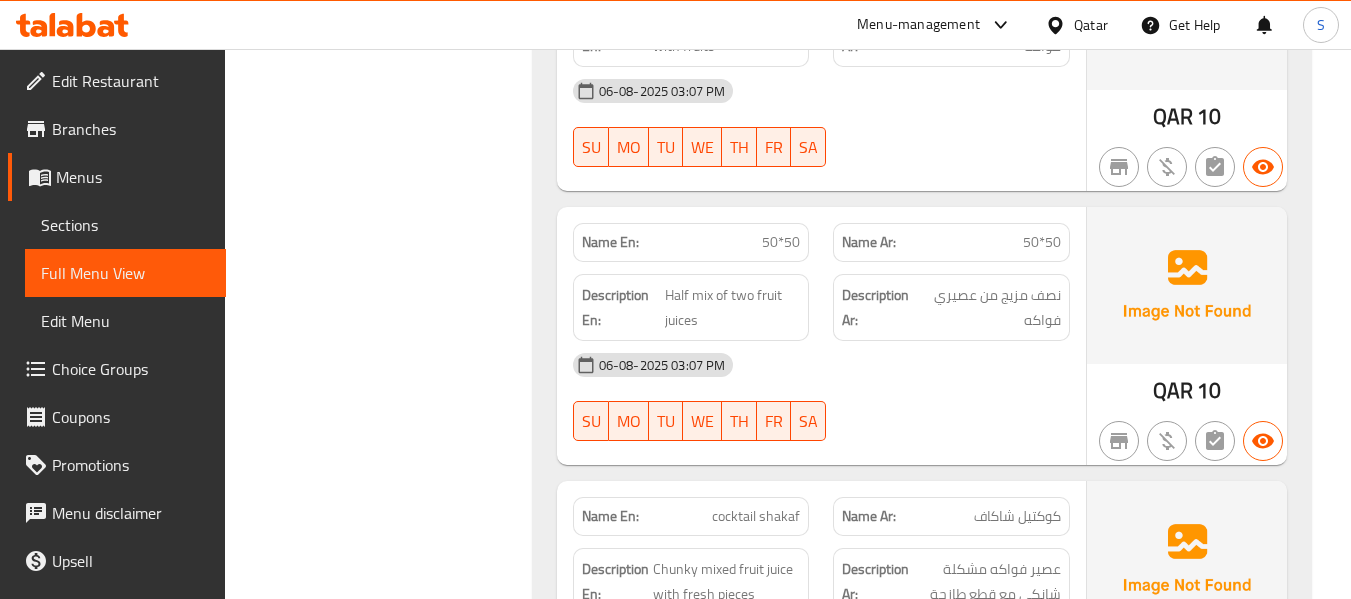 scroll, scrollTop: 2800, scrollLeft: 0, axis: vertical 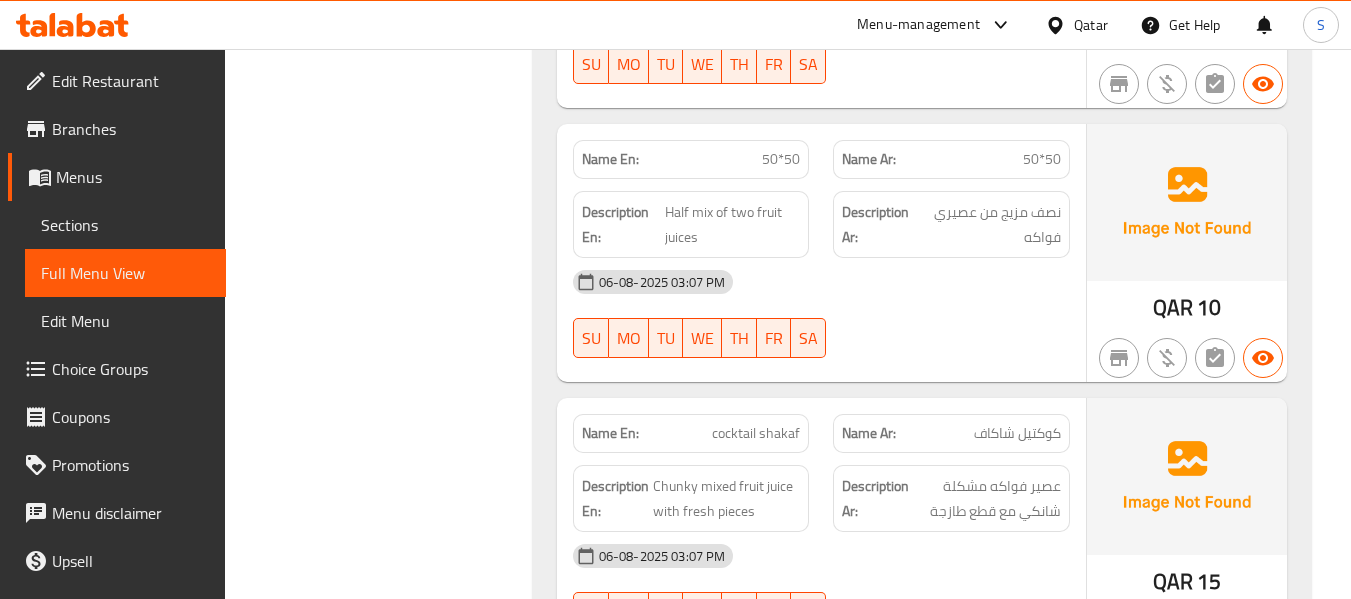 click on "50*50" at bounding box center [1042, 159] 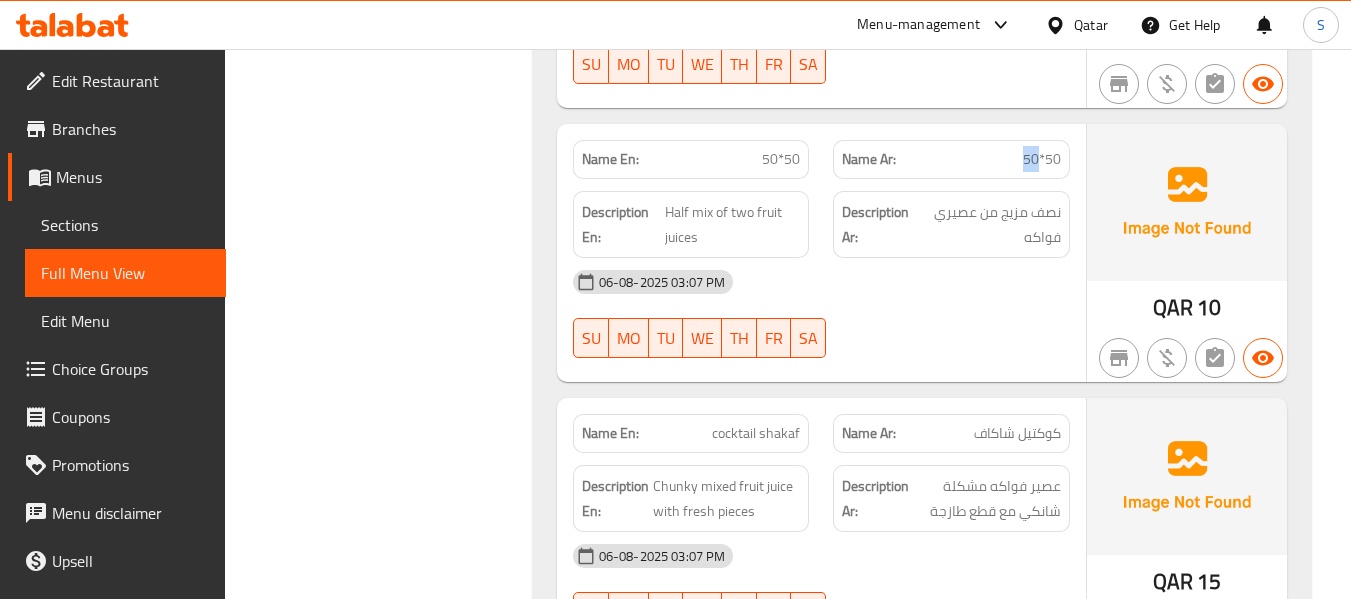 click on "50*50" at bounding box center (1042, 159) 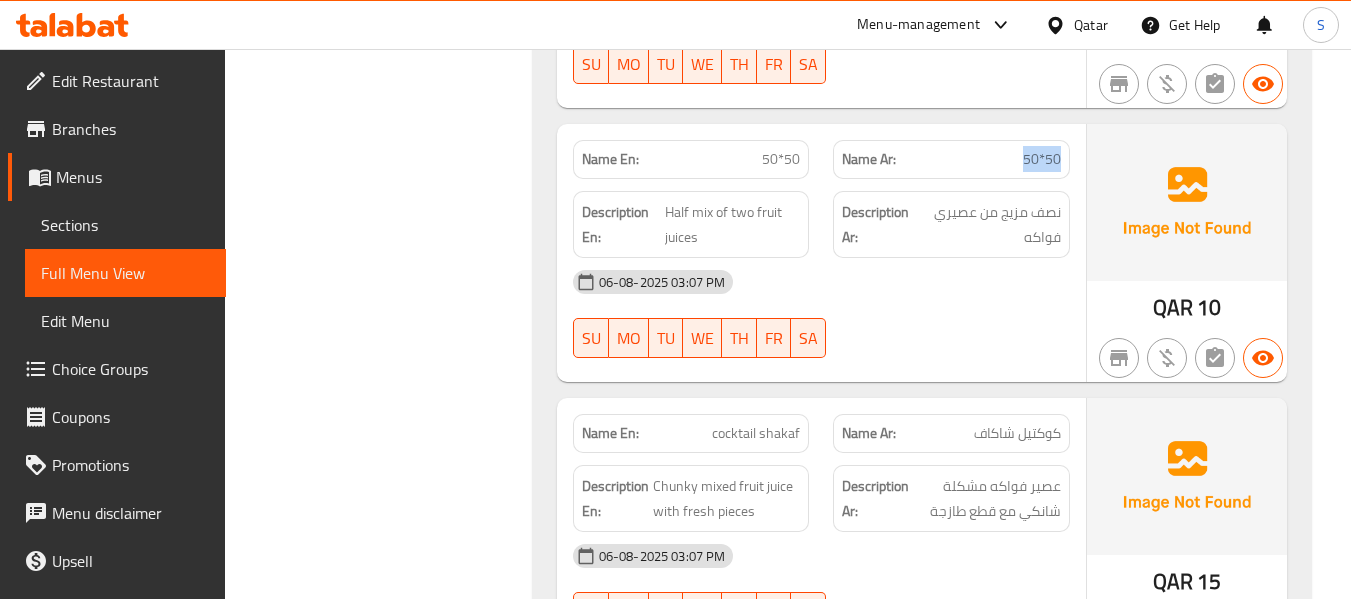 click on "50*50" at bounding box center [1042, 159] 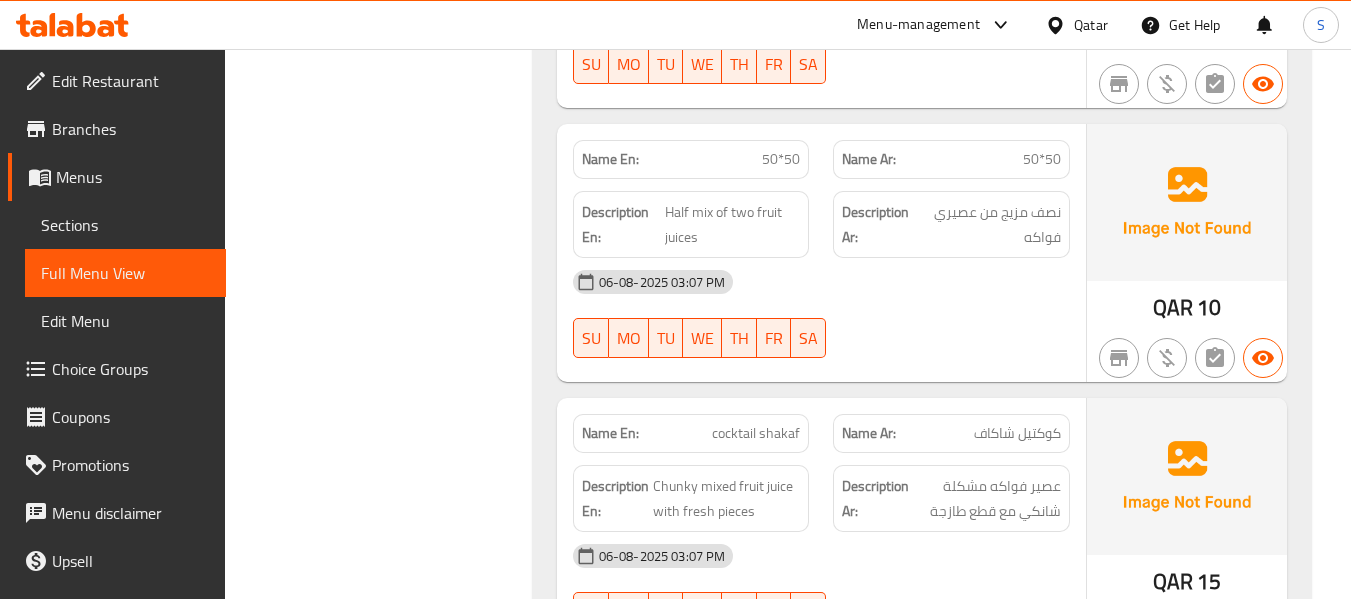 click on "06-08-2025 03:07 PM" at bounding box center (821, 282) 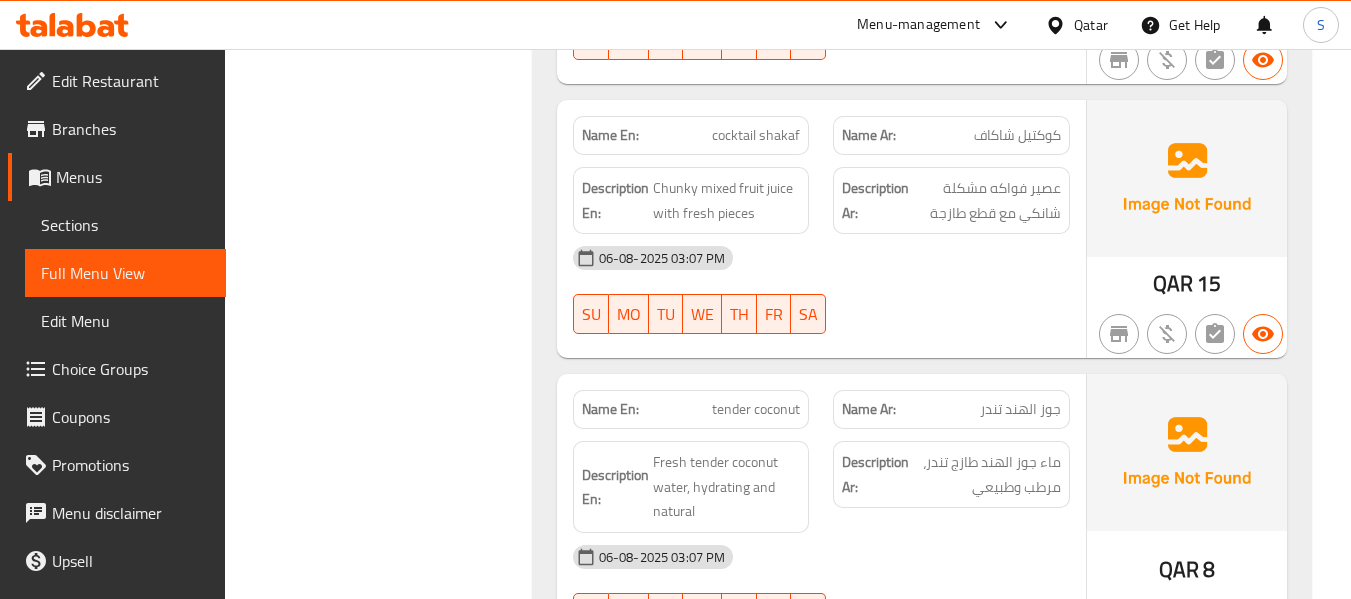 scroll, scrollTop: 3100, scrollLeft: 0, axis: vertical 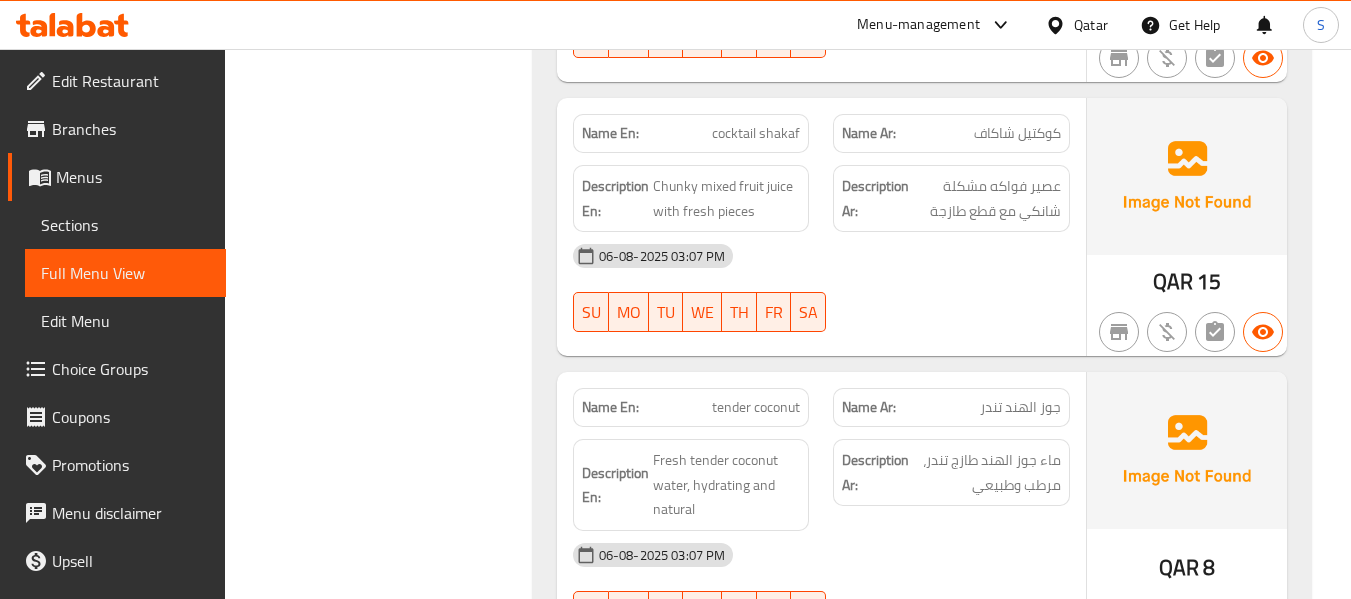click on "cocktail shakaf" at bounding box center [756, 133] 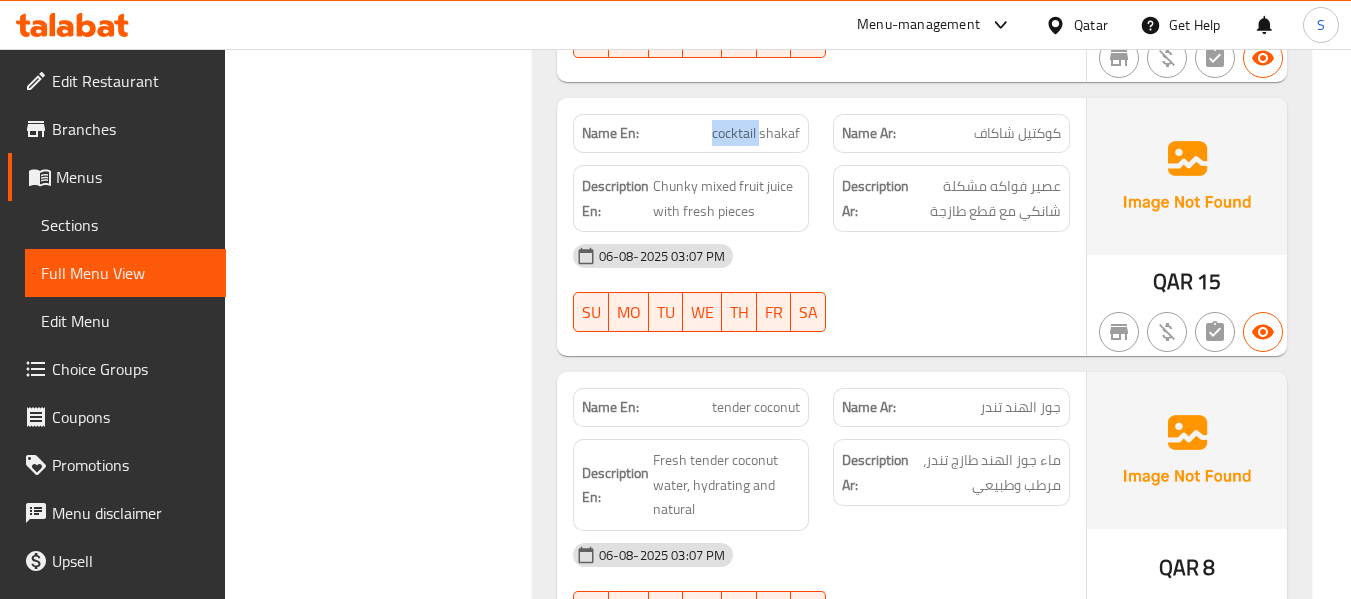 click on "cocktail shakaf" at bounding box center (756, 133) 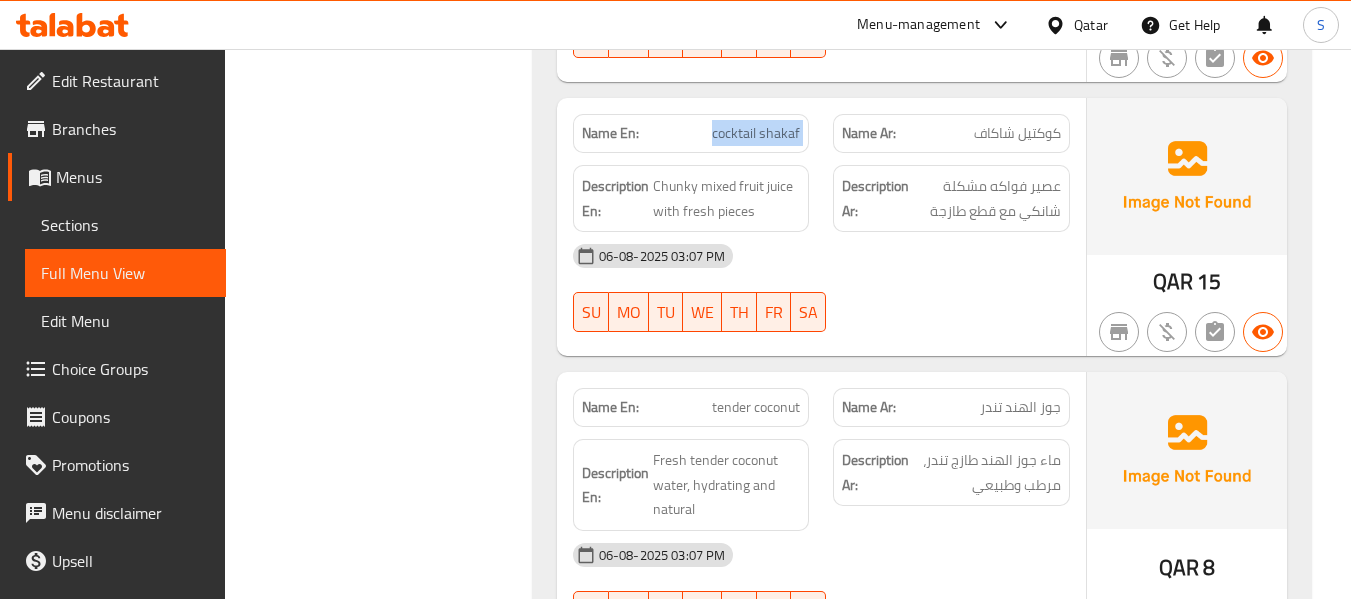 click on "cocktail shakaf" at bounding box center (756, 133) 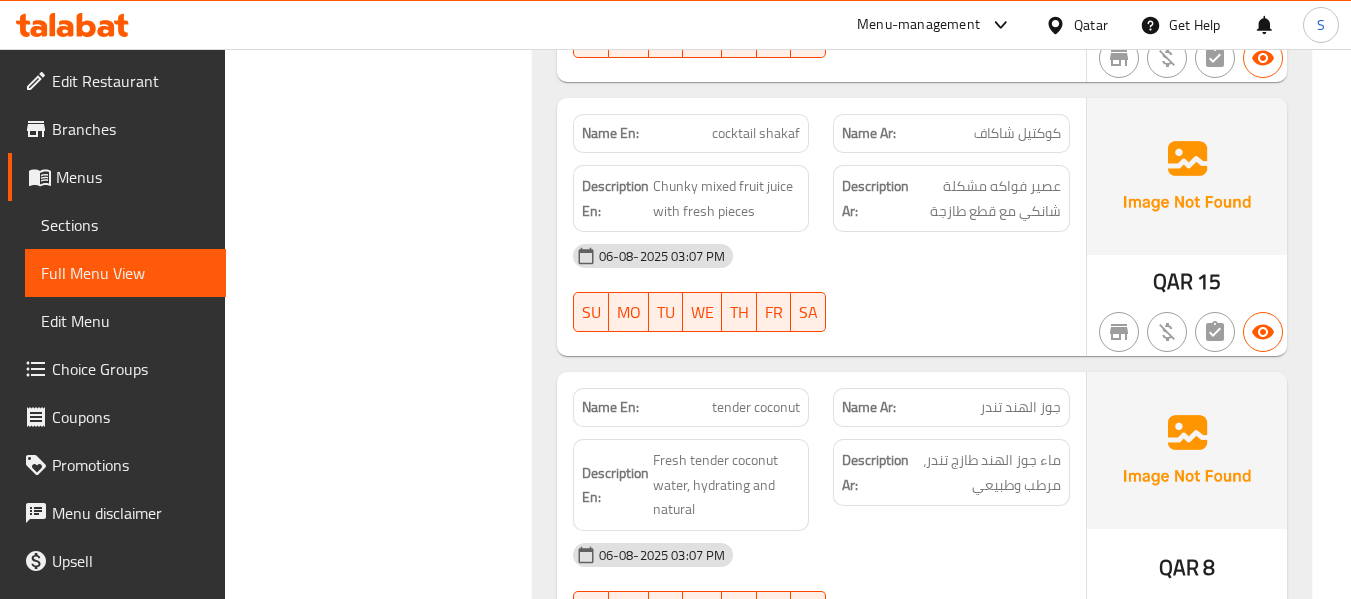 click on "كوكتيل شاكاف" at bounding box center (1017, 133) 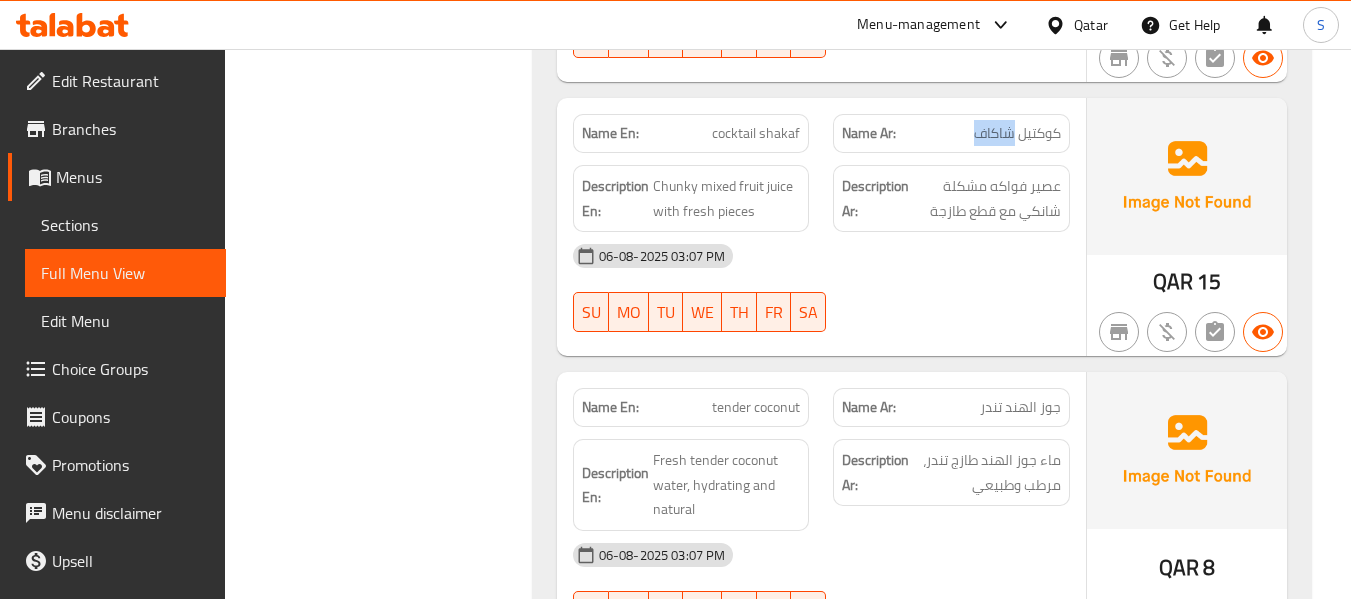 click on "كوكتيل شاكاف" at bounding box center (1017, 133) 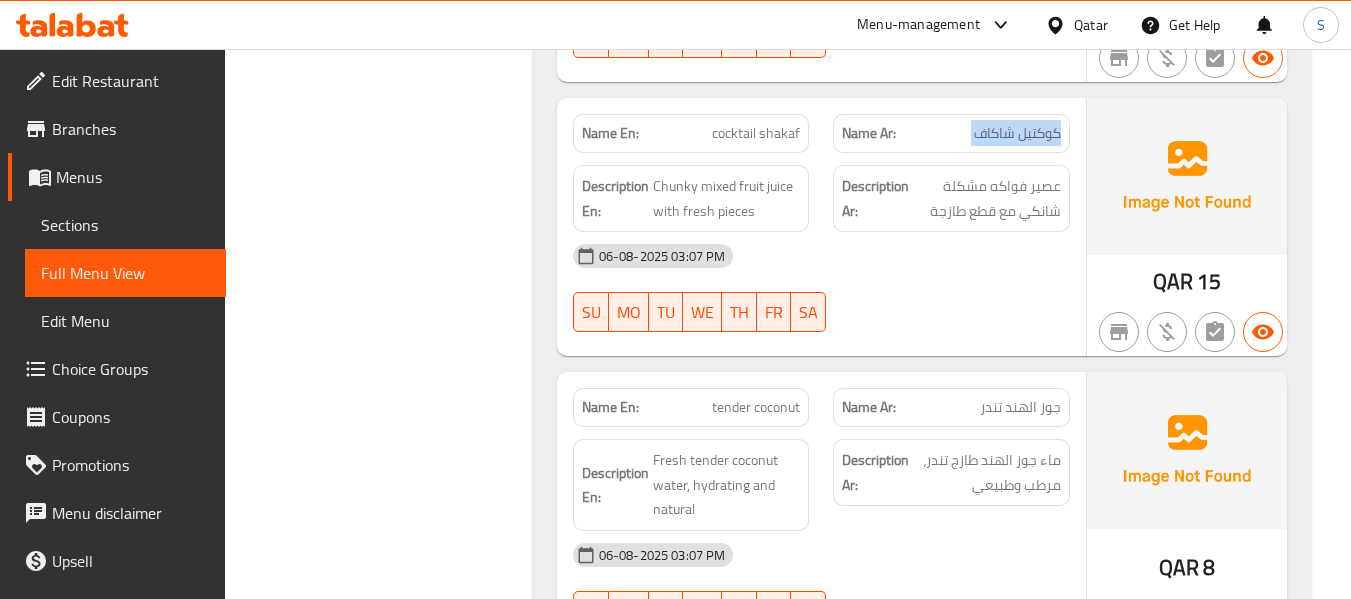 click on "كوكتيل شاكاف" at bounding box center (1017, 133) 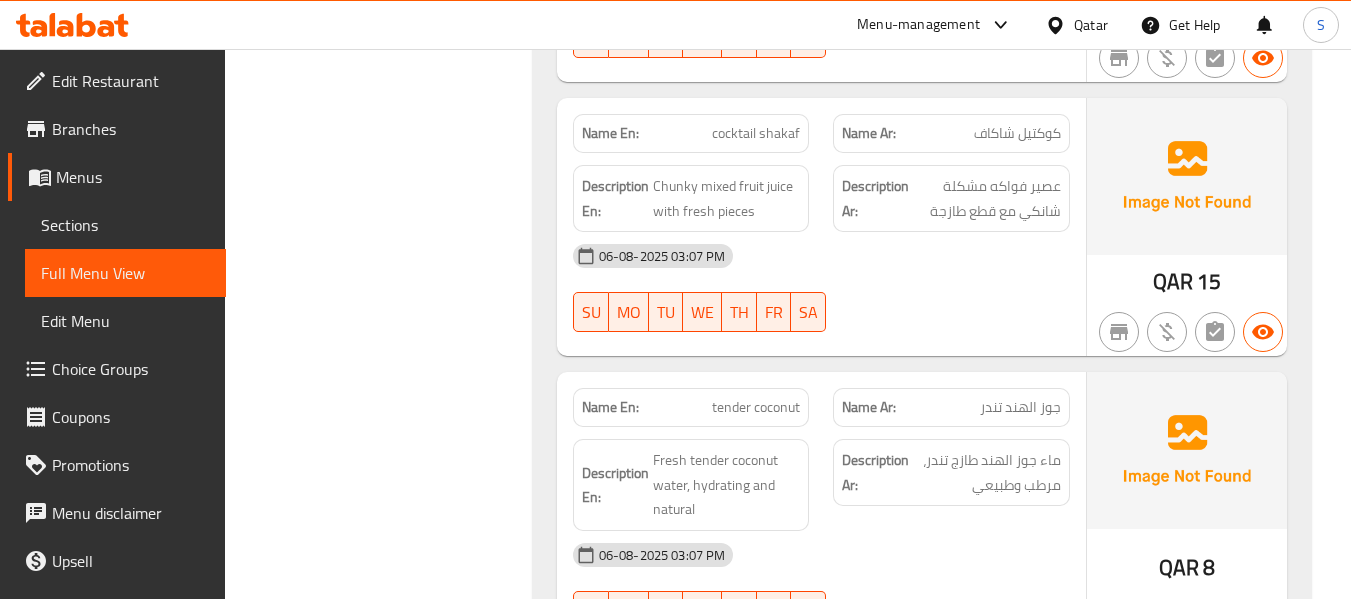 click on "cocktail shakaf" at bounding box center (756, 133) 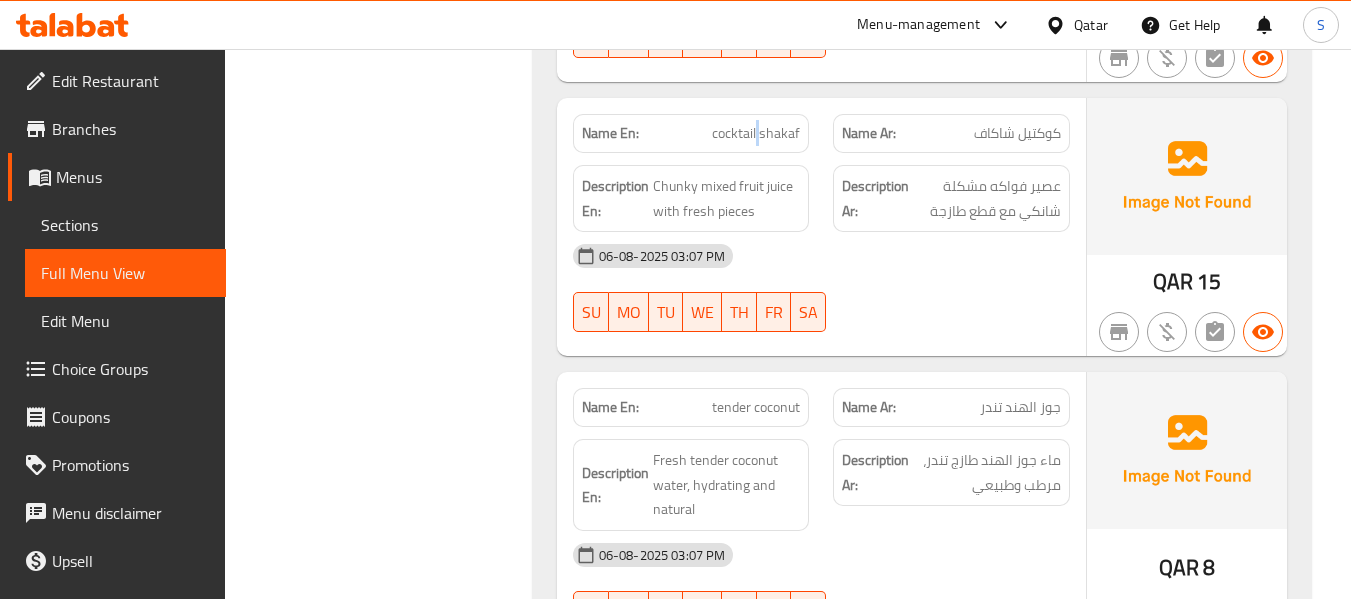 click on "cocktail shakaf" at bounding box center (756, 133) 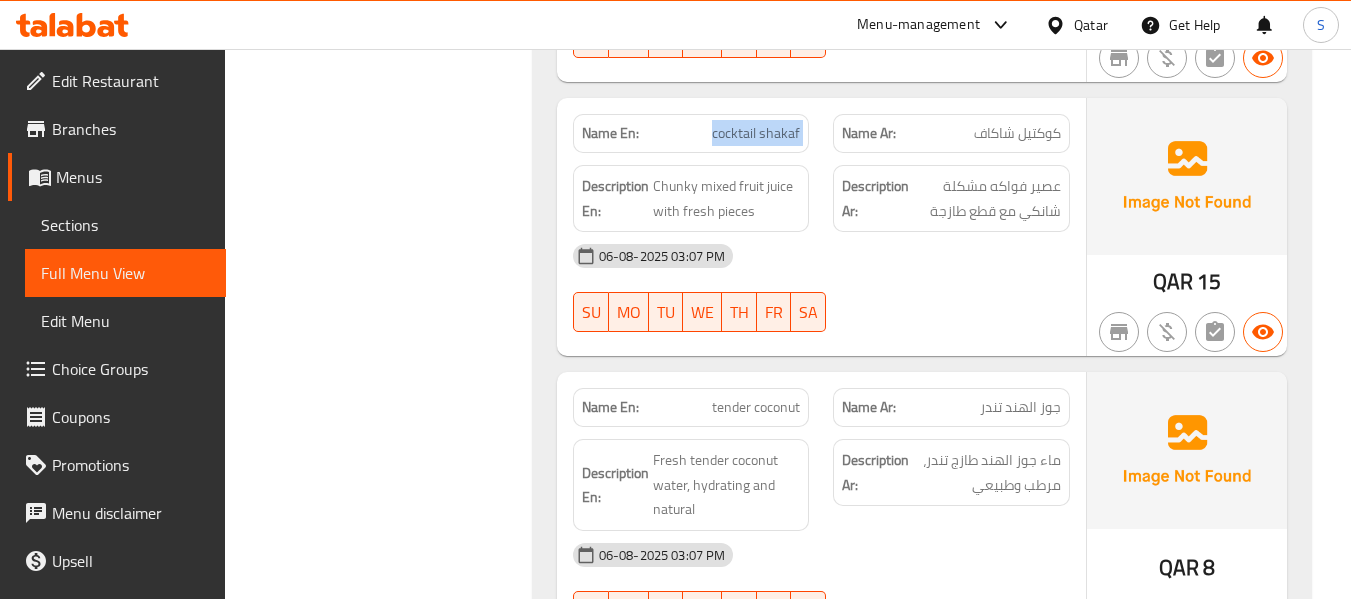 click on "cocktail shakaf" at bounding box center (756, 133) 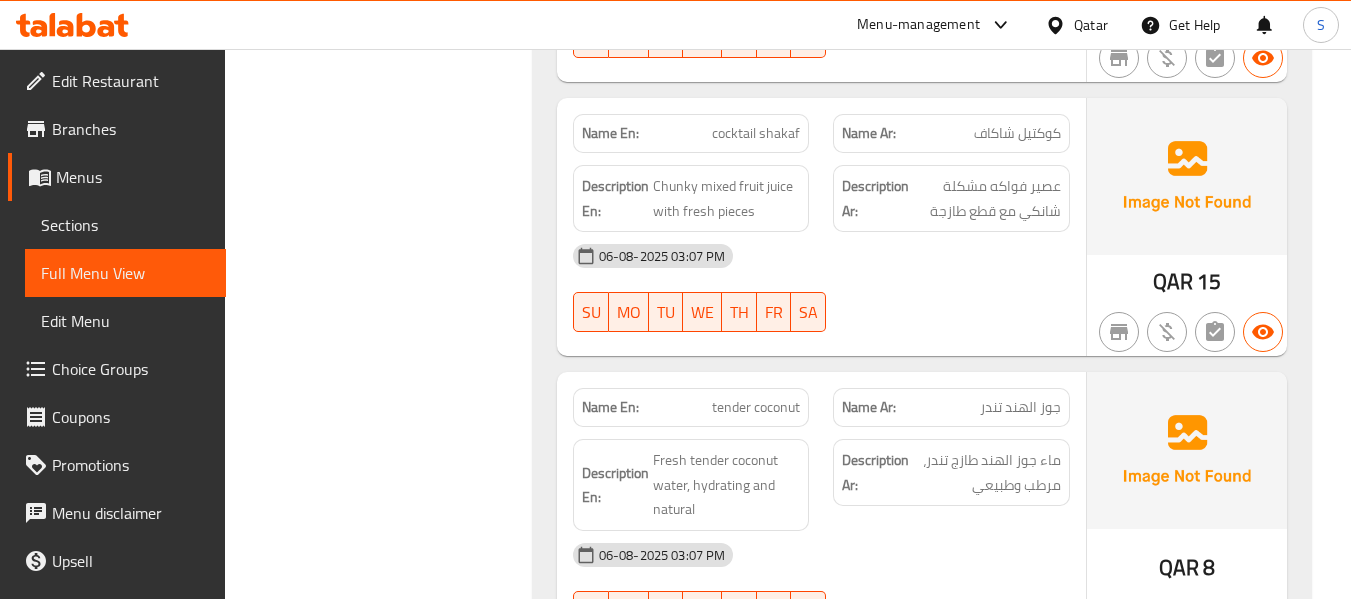 click on "06-08-2025 03:07 PM" at bounding box center [821, 256] 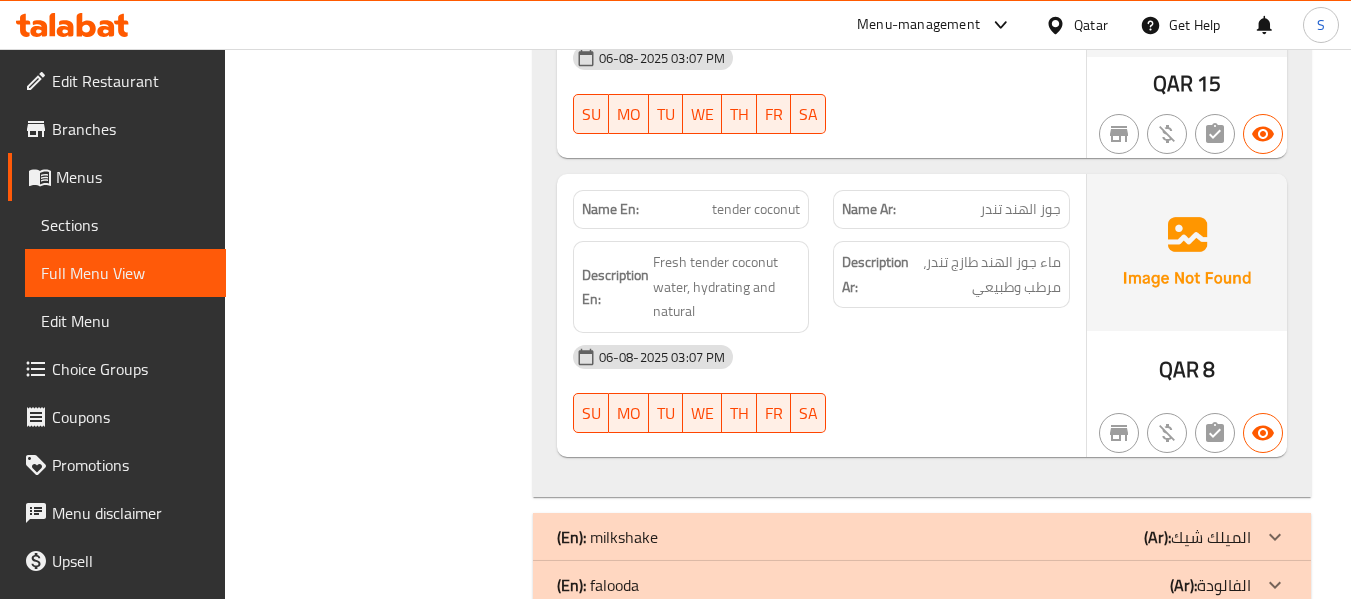 scroll, scrollTop: 3300, scrollLeft: 0, axis: vertical 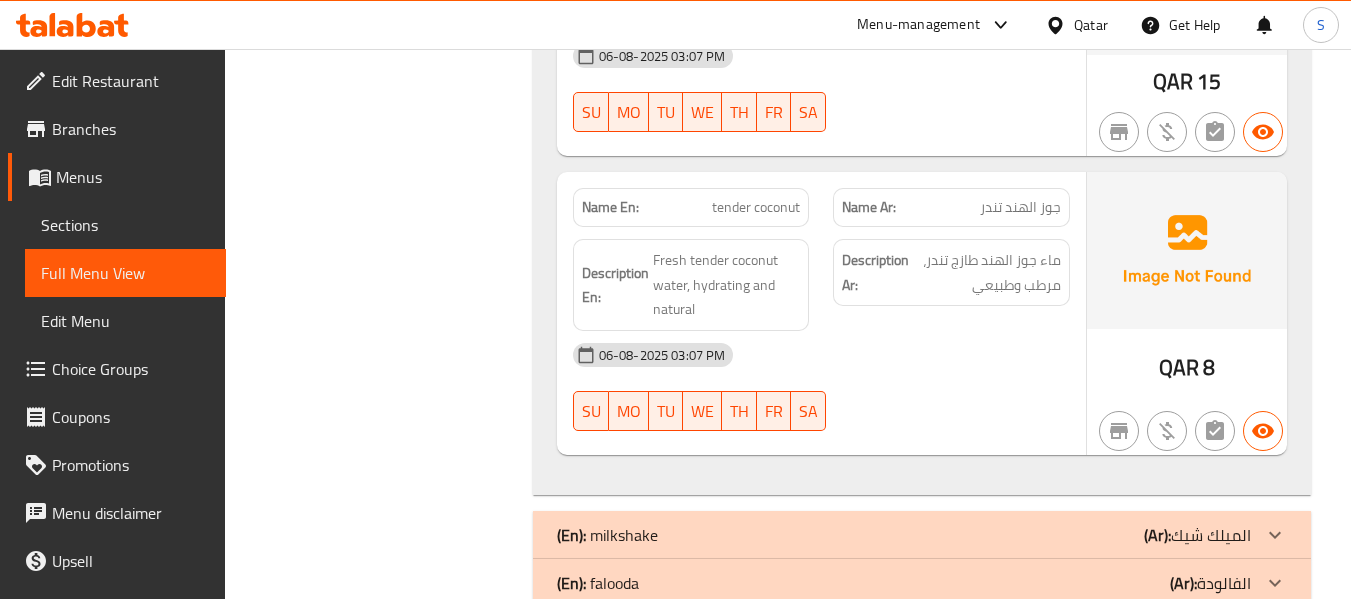 click on "tender coconut" at bounding box center [756, 207] 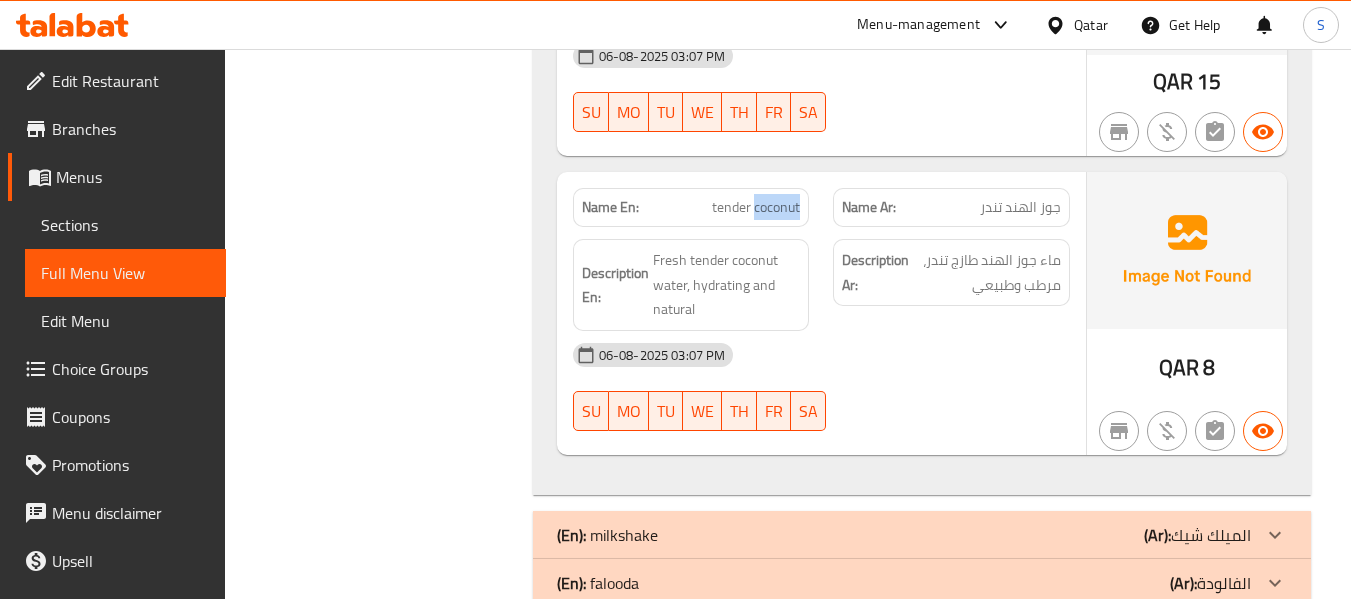 click on "tender coconut" at bounding box center (756, 207) 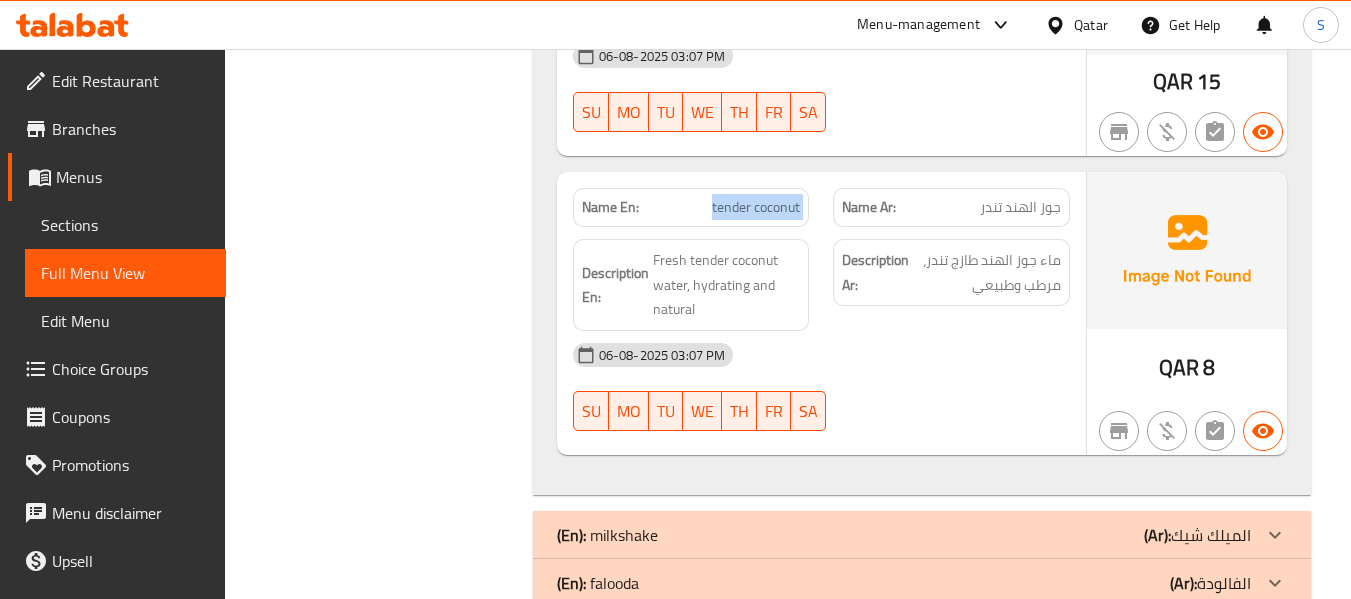 click on "tender coconut" at bounding box center (756, 207) 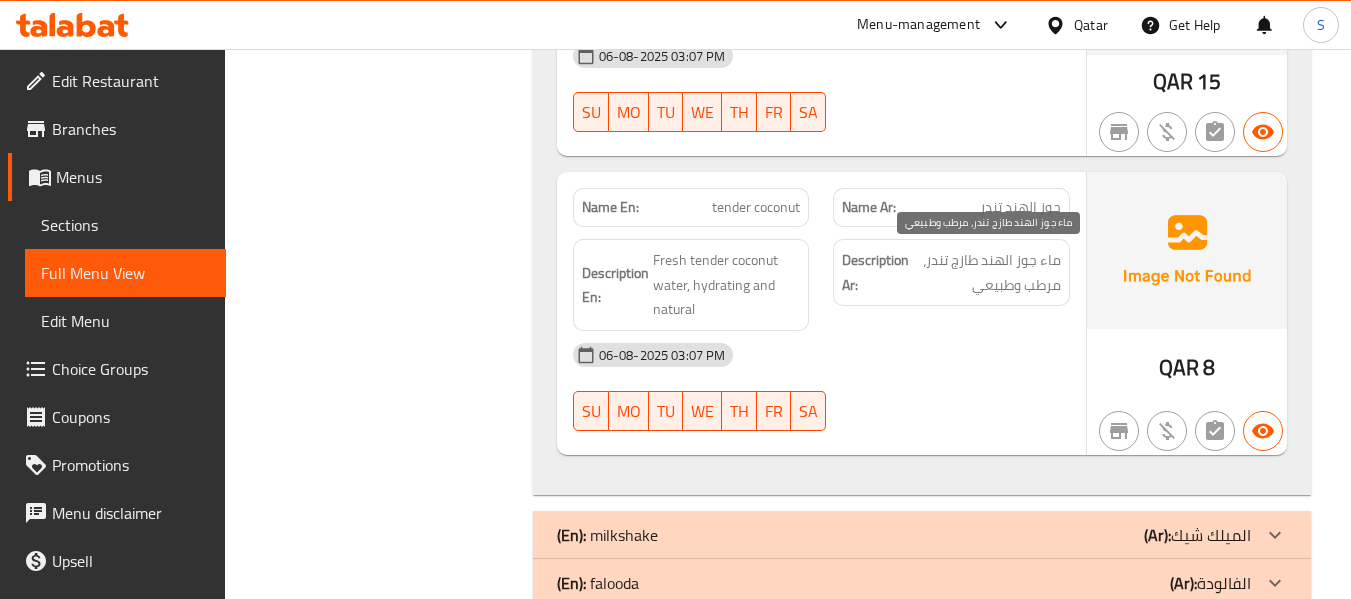 click on "ماء جوز الهند طازج تندر، مرطب وطبيعي" at bounding box center [987, 272] 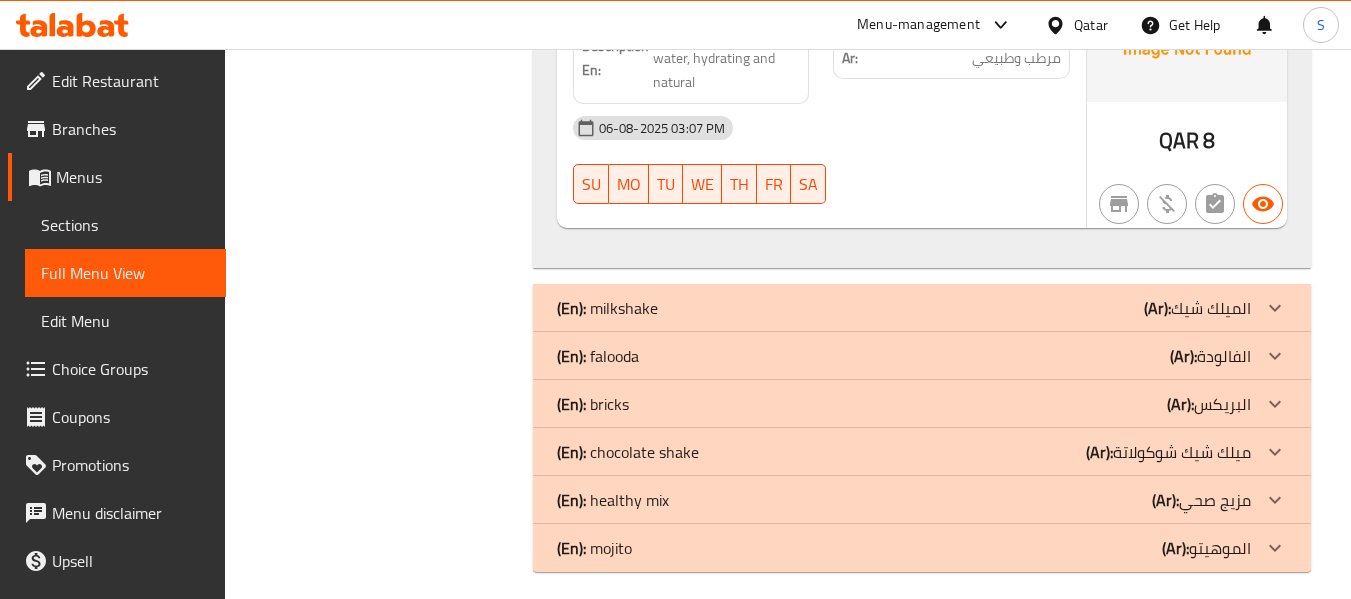 scroll, scrollTop: 3540, scrollLeft: 0, axis: vertical 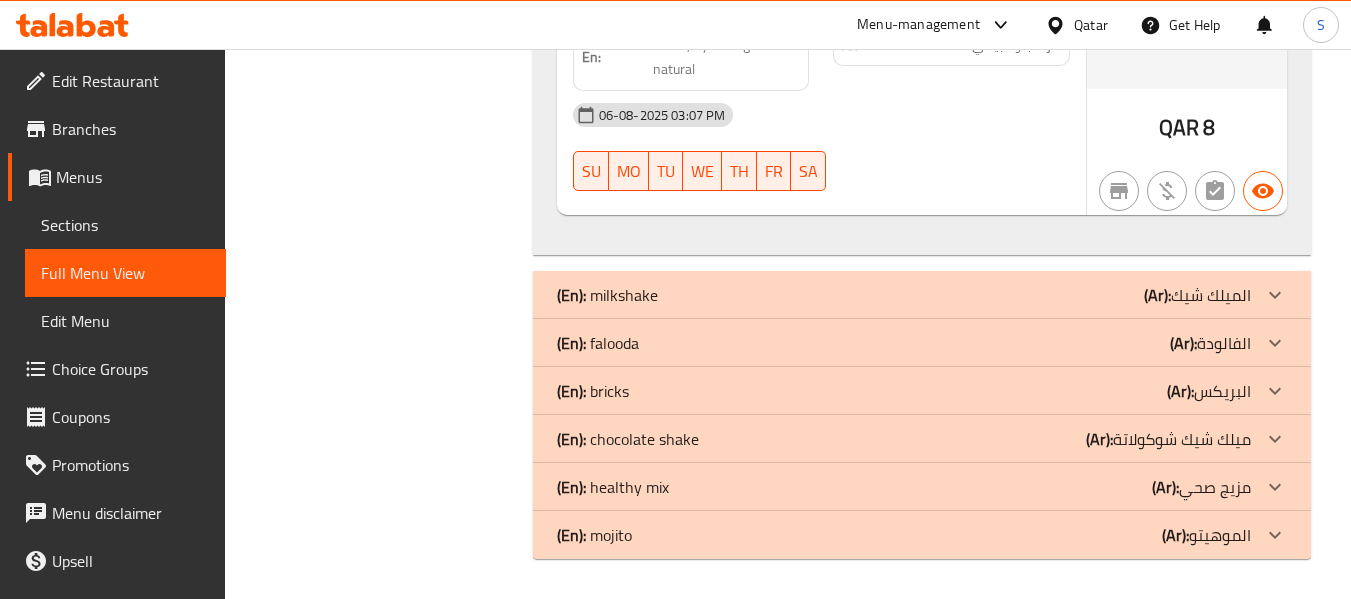 click on "(En):   milkshake (Ar): الميلك شيك" at bounding box center (904, -3247) 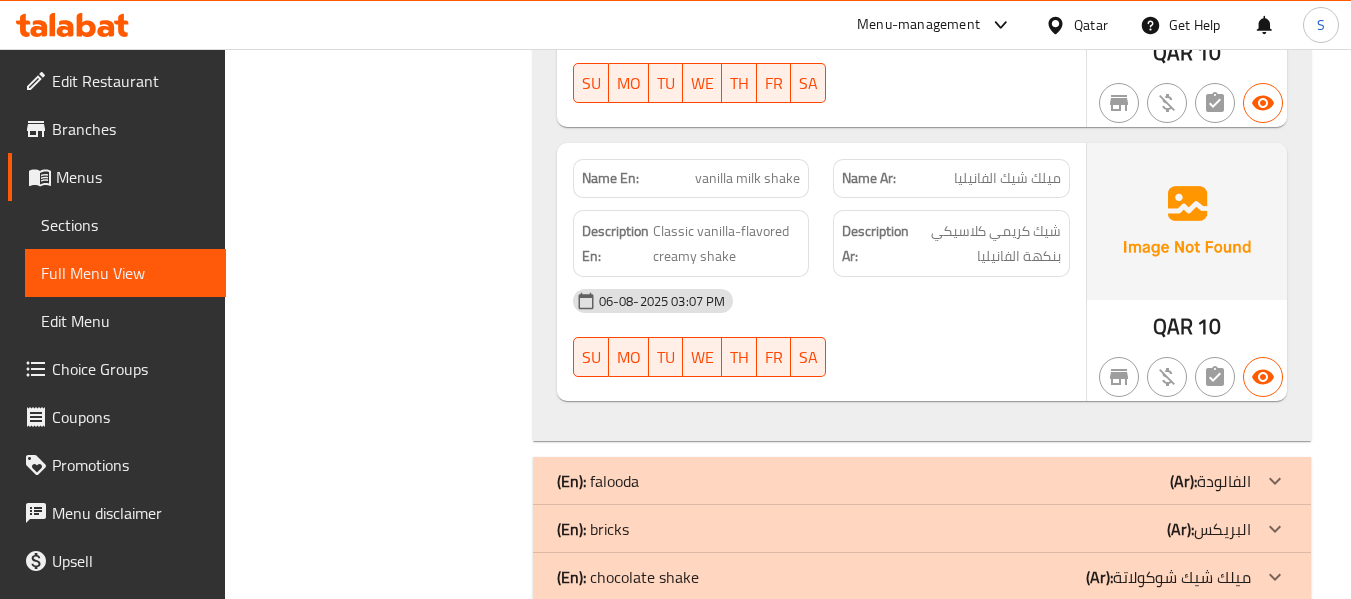 scroll, scrollTop: 4640, scrollLeft: 0, axis: vertical 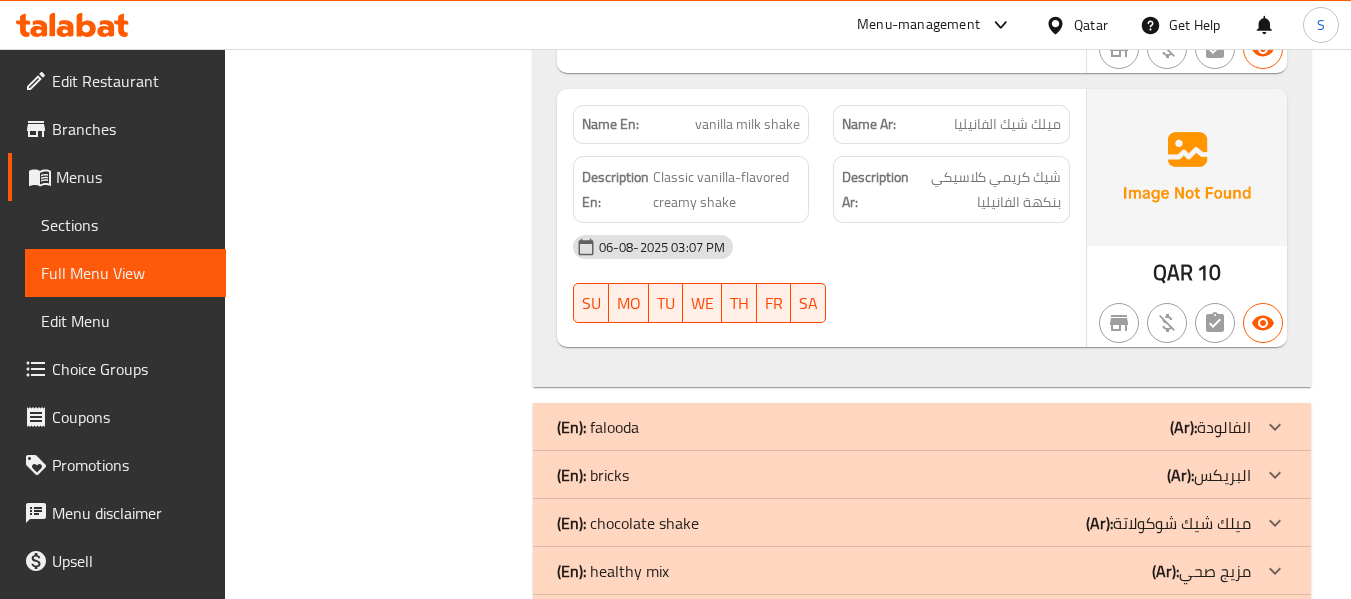 click on "(En):   falooda (Ar): الفالودة" at bounding box center [904, -4347] 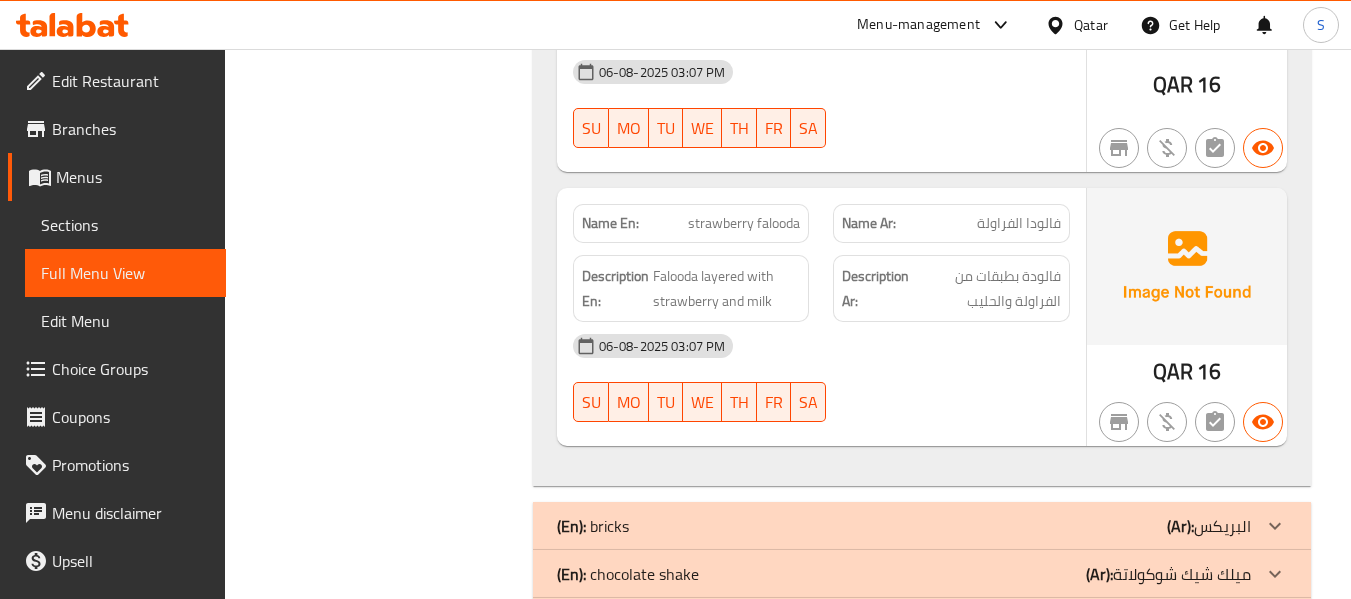 scroll, scrollTop: 5635, scrollLeft: 0, axis: vertical 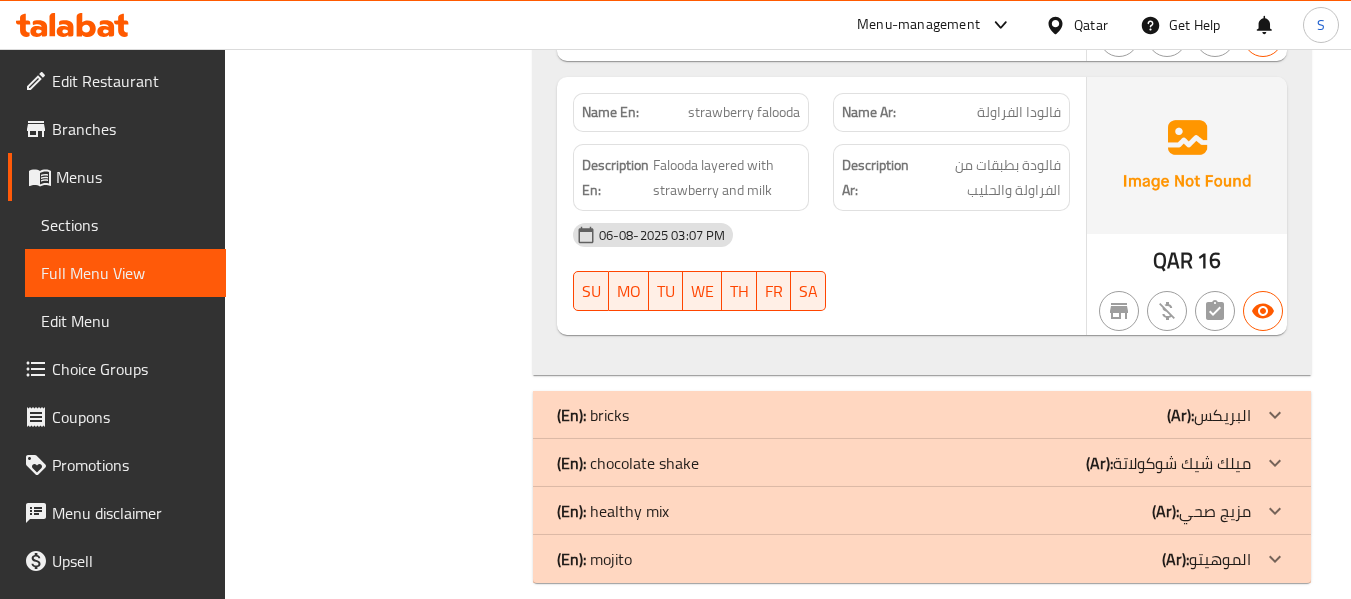 click on "(En):   bricks (Ar): البريكس" at bounding box center [904, -5342] 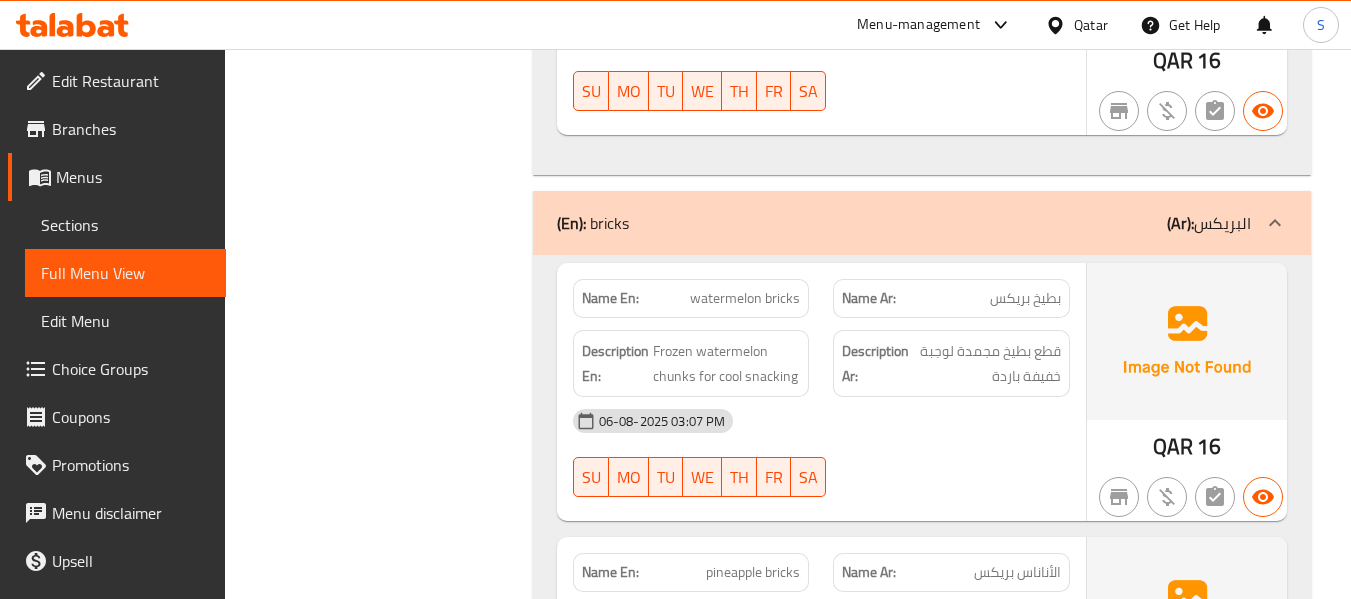 scroll, scrollTop: 5935, scrollLeft: 0, axis: vertical 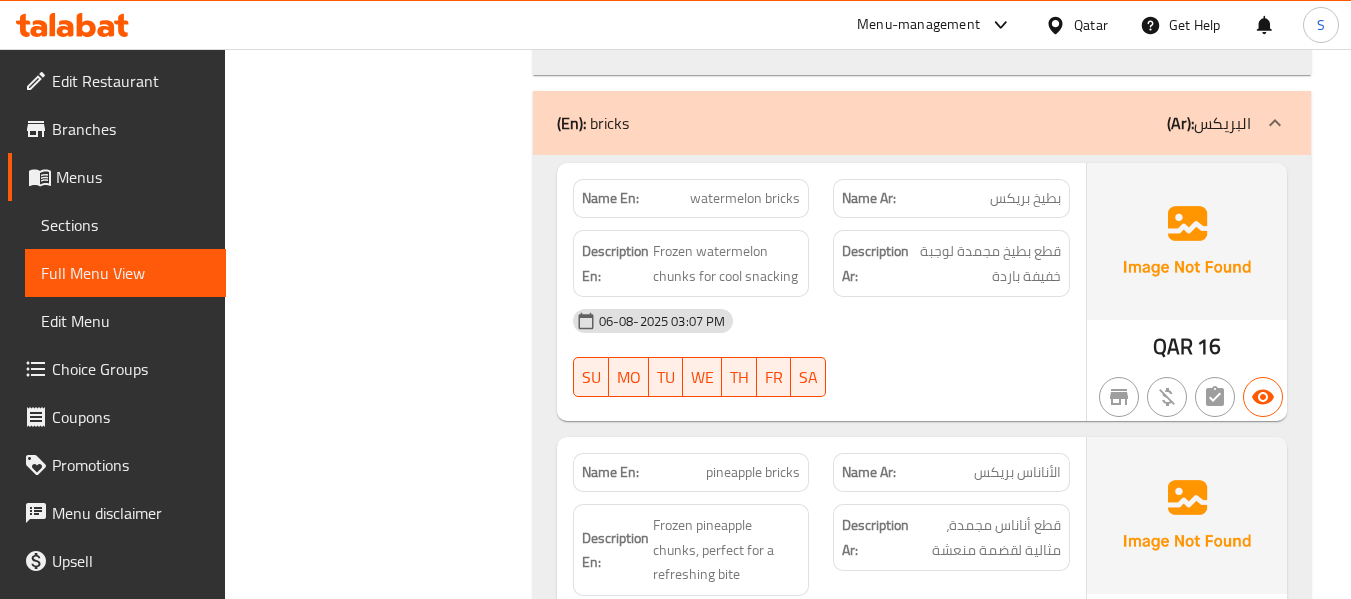 click at bounding box center (951, -4768) 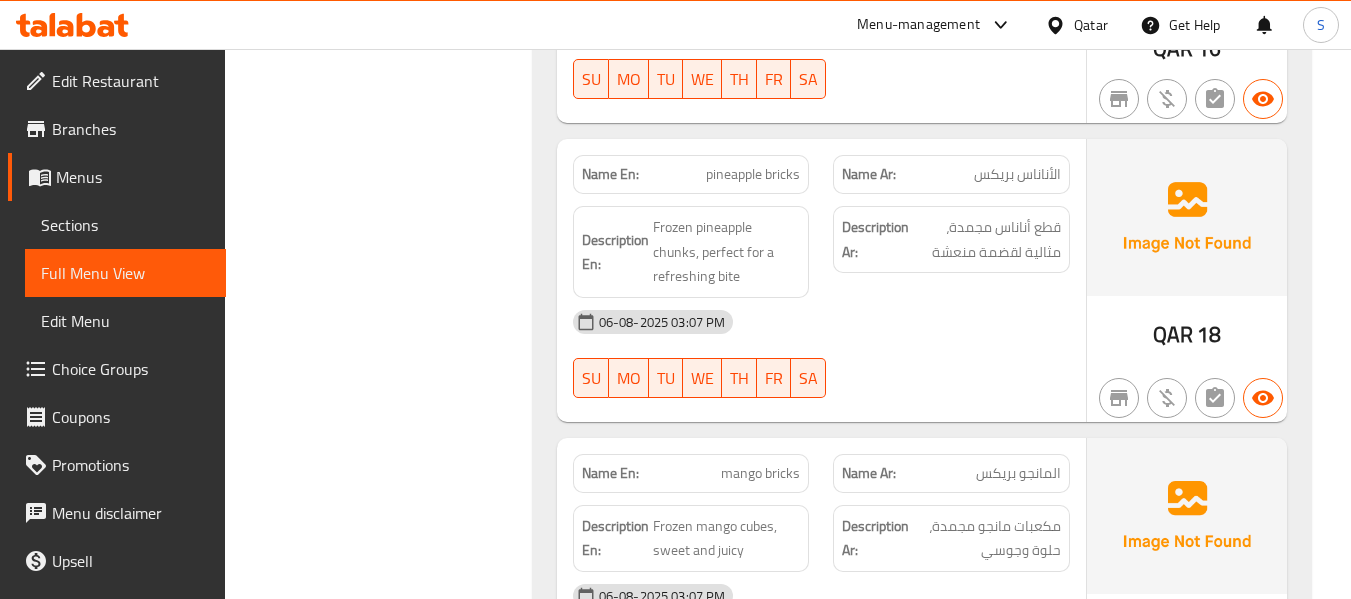 scroll, scrollTop: 6235, scrollLeft: 0, axis: vertical 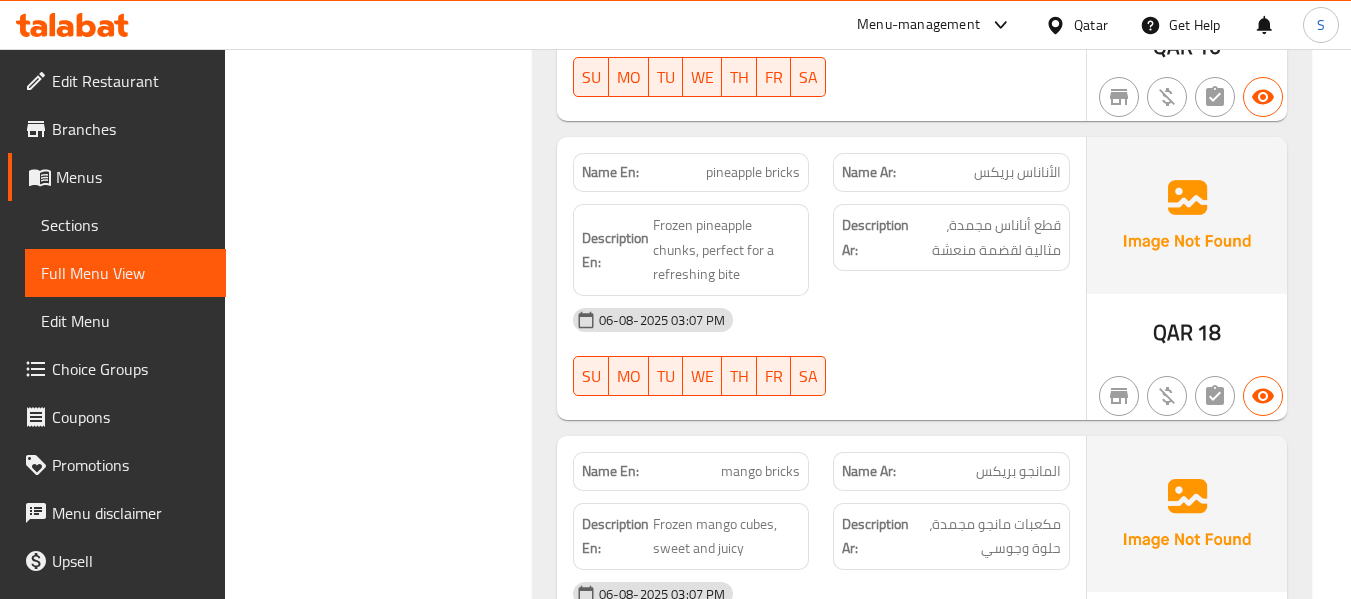 drag, startPoint x: 980, startPoint y: 220, endPoint x: 955, endPoint y: 192, distance: 37.536648 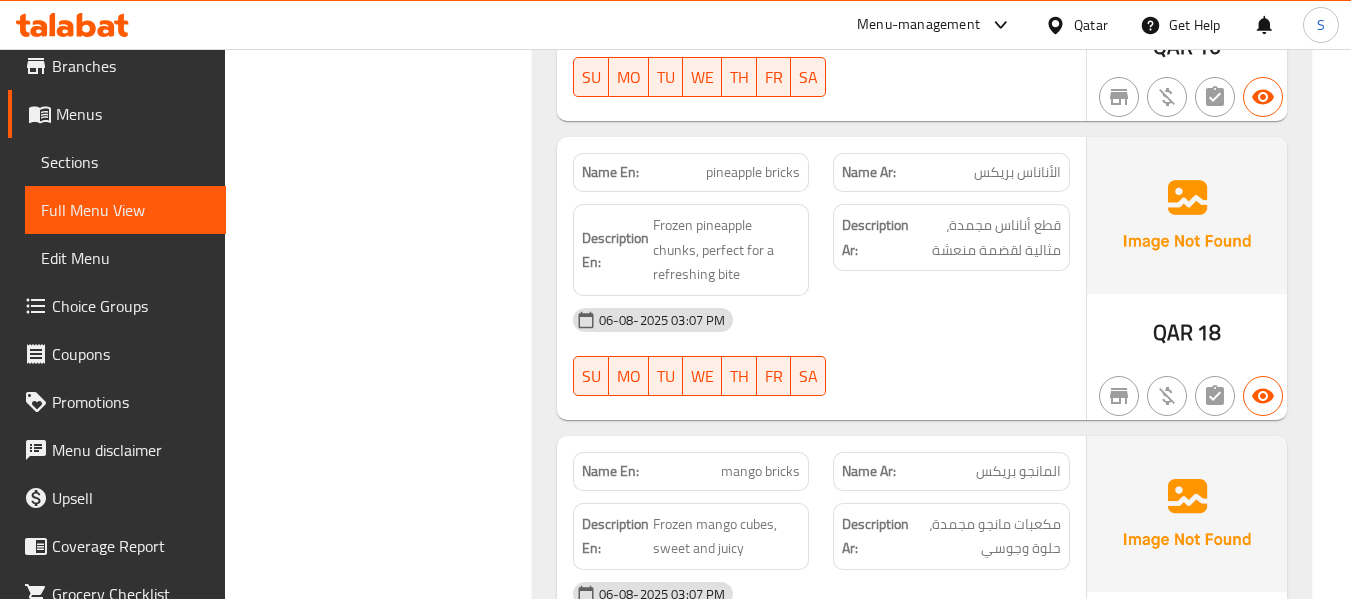 scroll, scrollTop: 143, scrollLeft: 0, axis: vertical 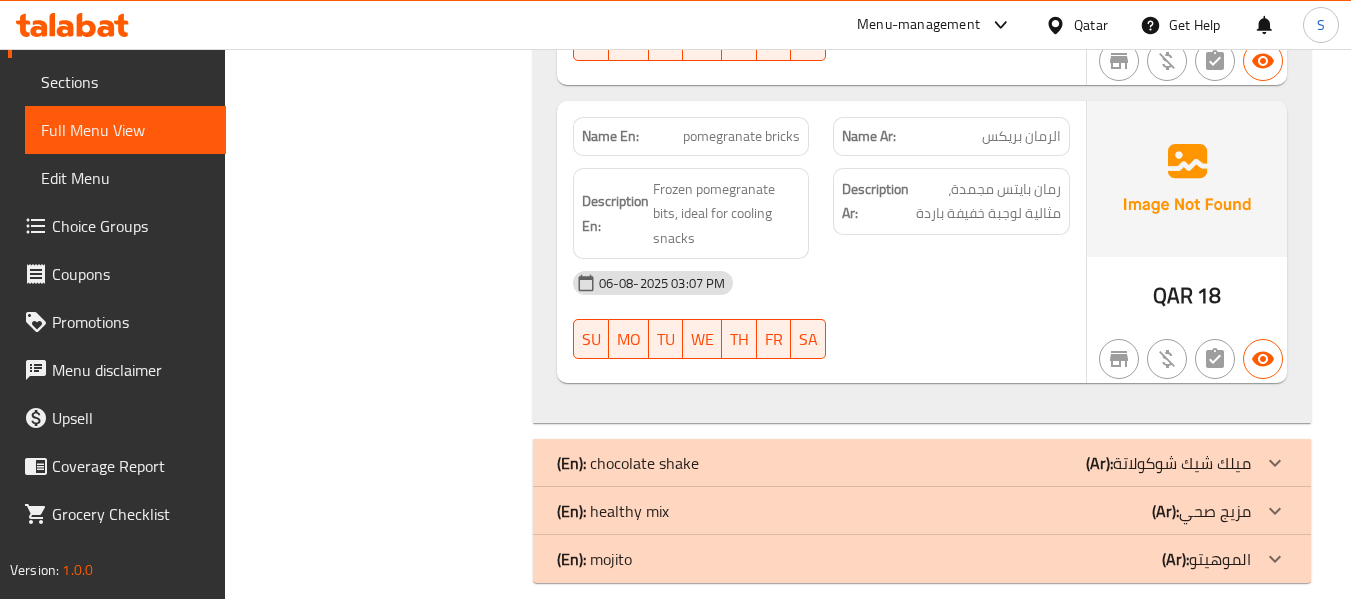 drag, startPoint x: 725, startPoint y: 443, endPoint x: 725, endPoint y: 432, distance: 11 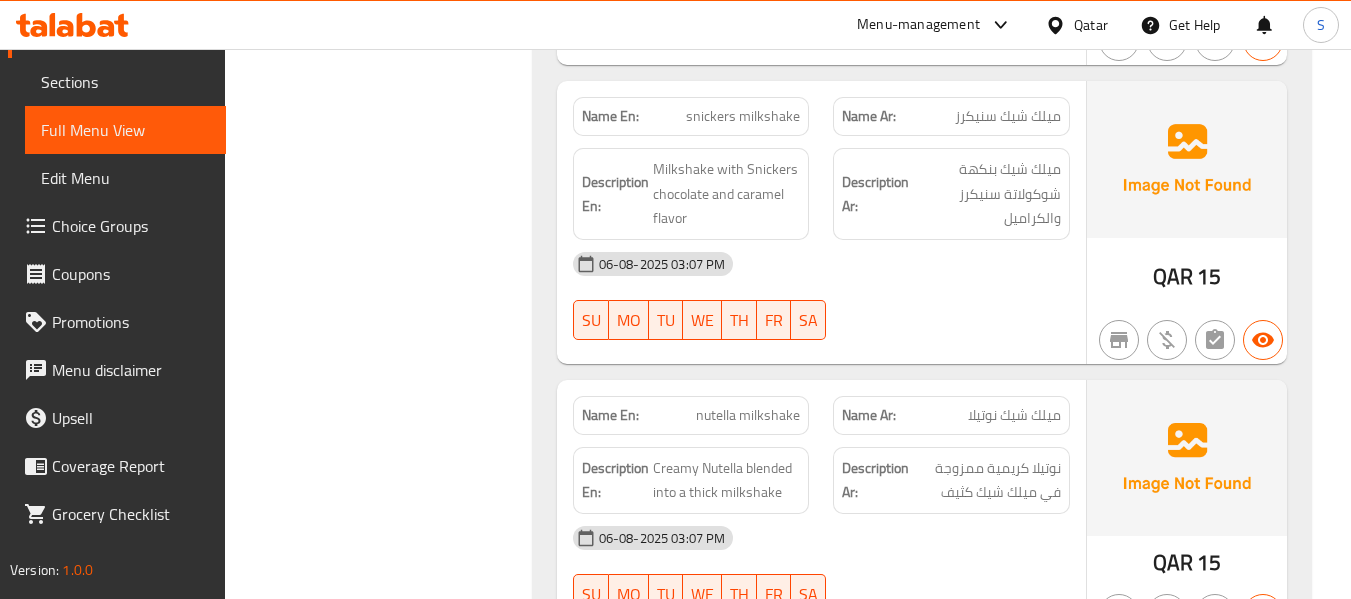 scroll, scrollTop: 8744, scrollLeft: 0, axis: vertical 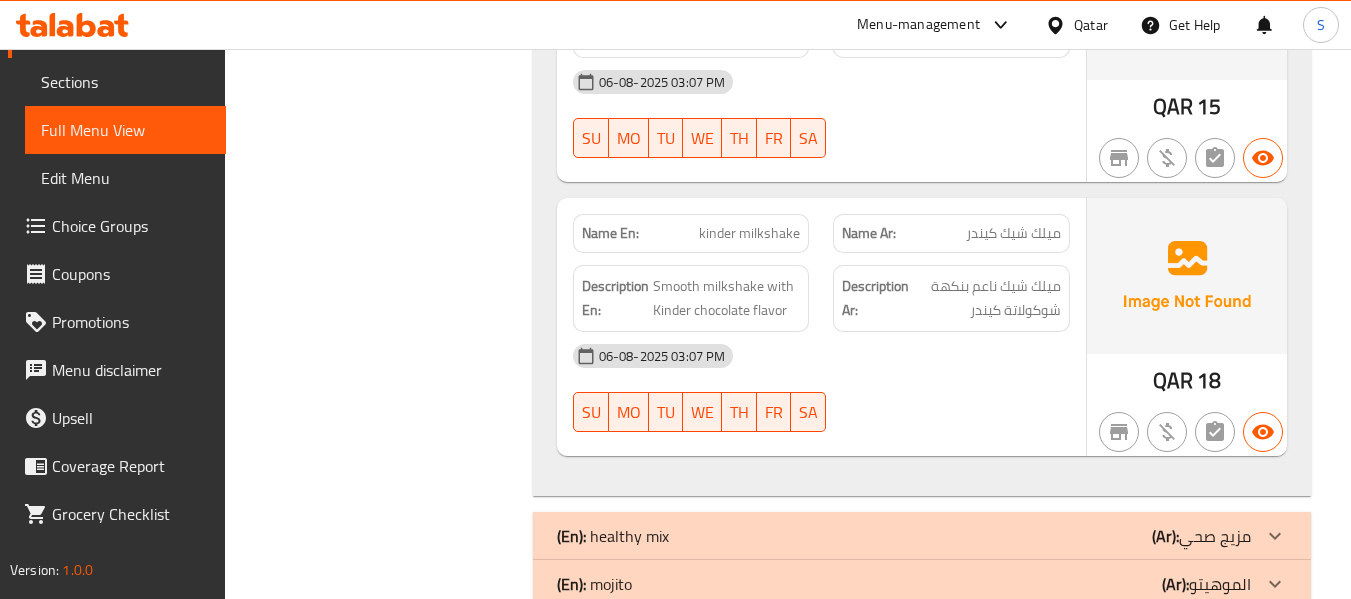 click on "(Ar):" at bounding box center [1194, -8905] 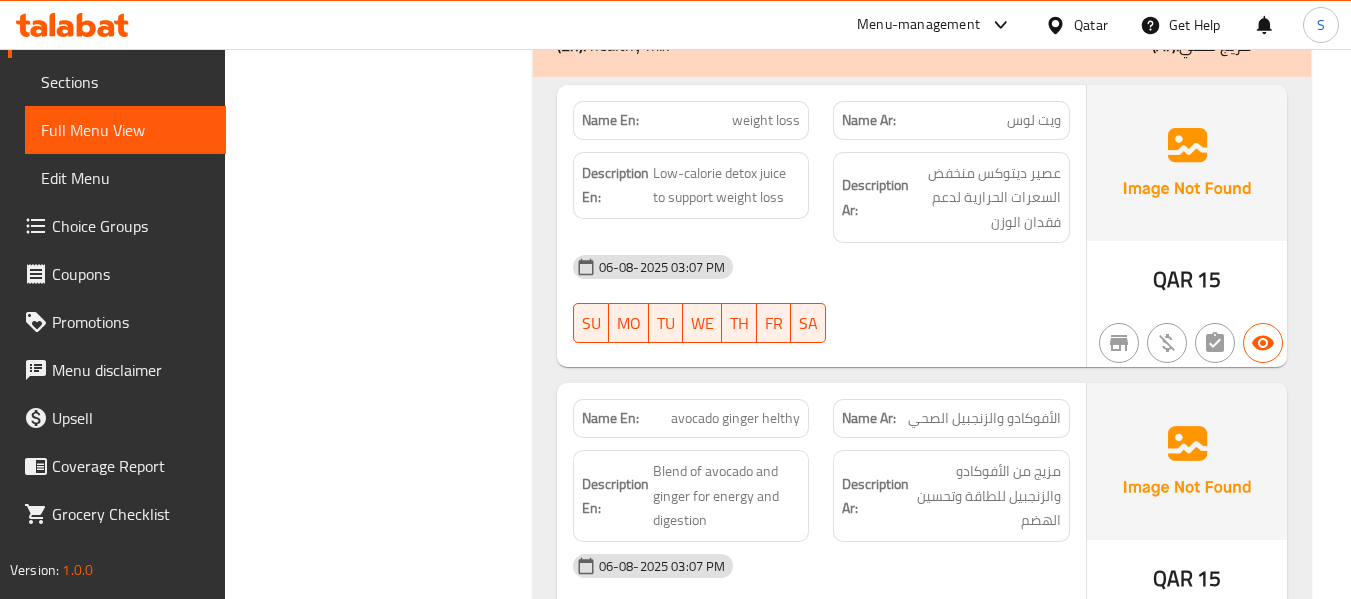 scroll, scrollTop: 9698, scrollLeft: 0, axis: vertical 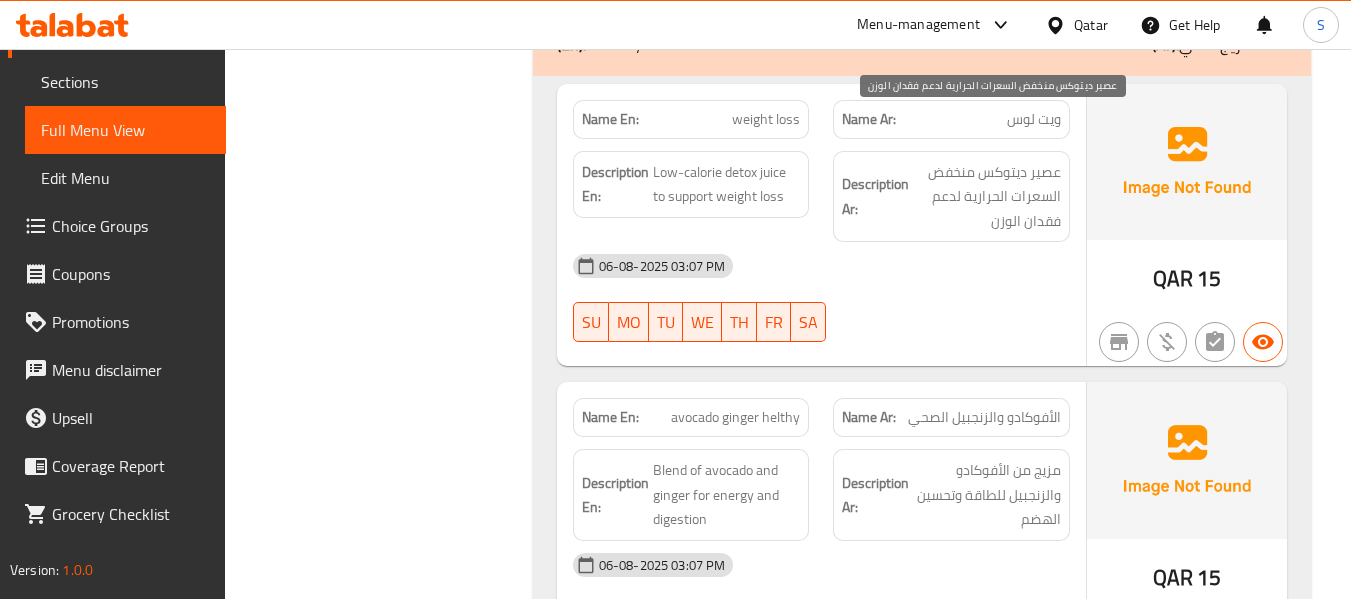 click on "عصير ديتوكس منخفض السعرات الحرارية لدعم فقدان الوزن" at bounding box center (987, 197) 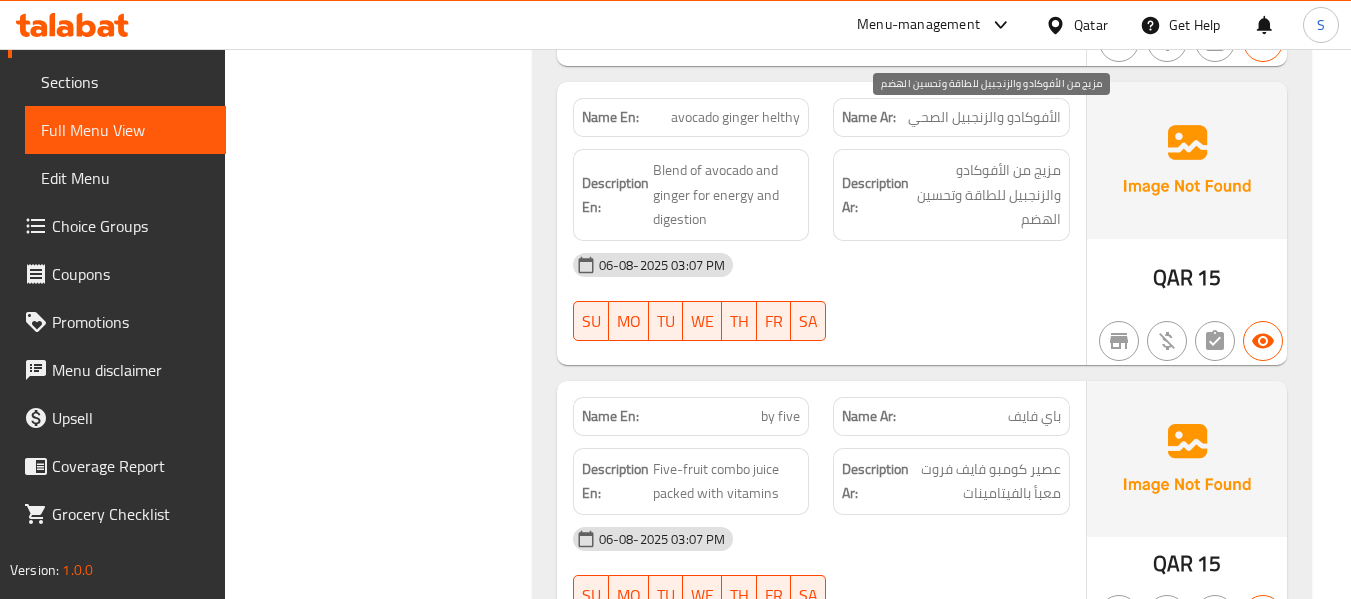 scroll, scrollTop: 9898, scrollLeft: 0, axis: vertical 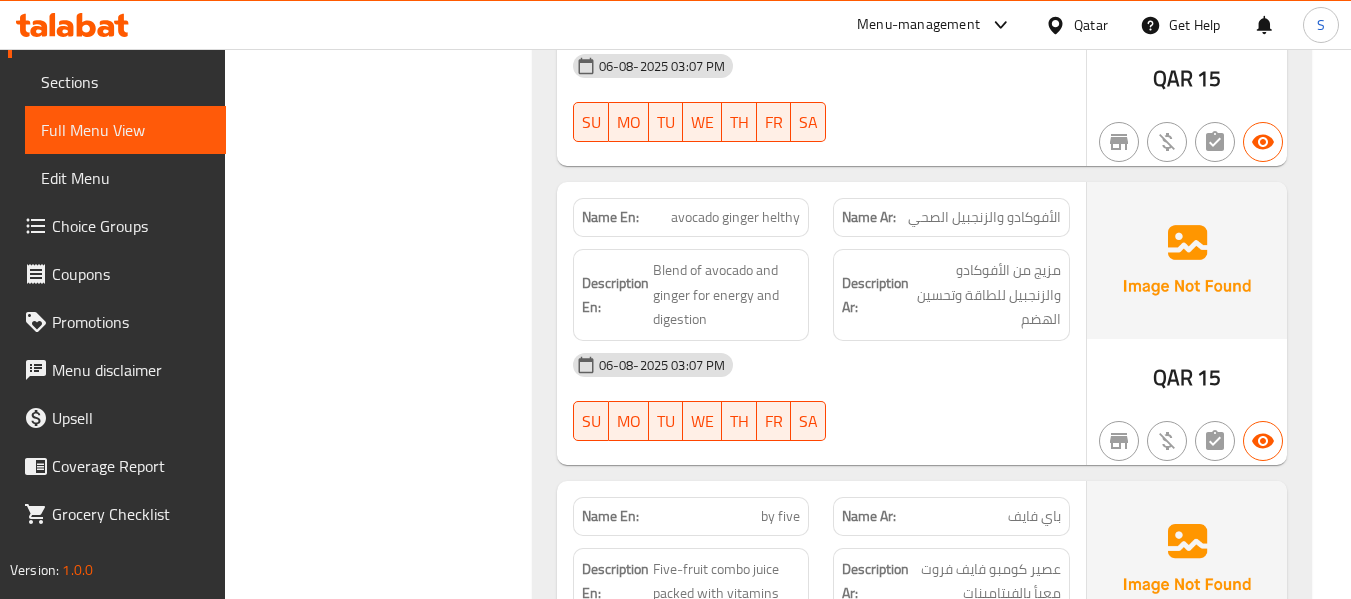 click on "الأفوكادو والزنجبيل الصحي" at bounding box center [1033, -8656] 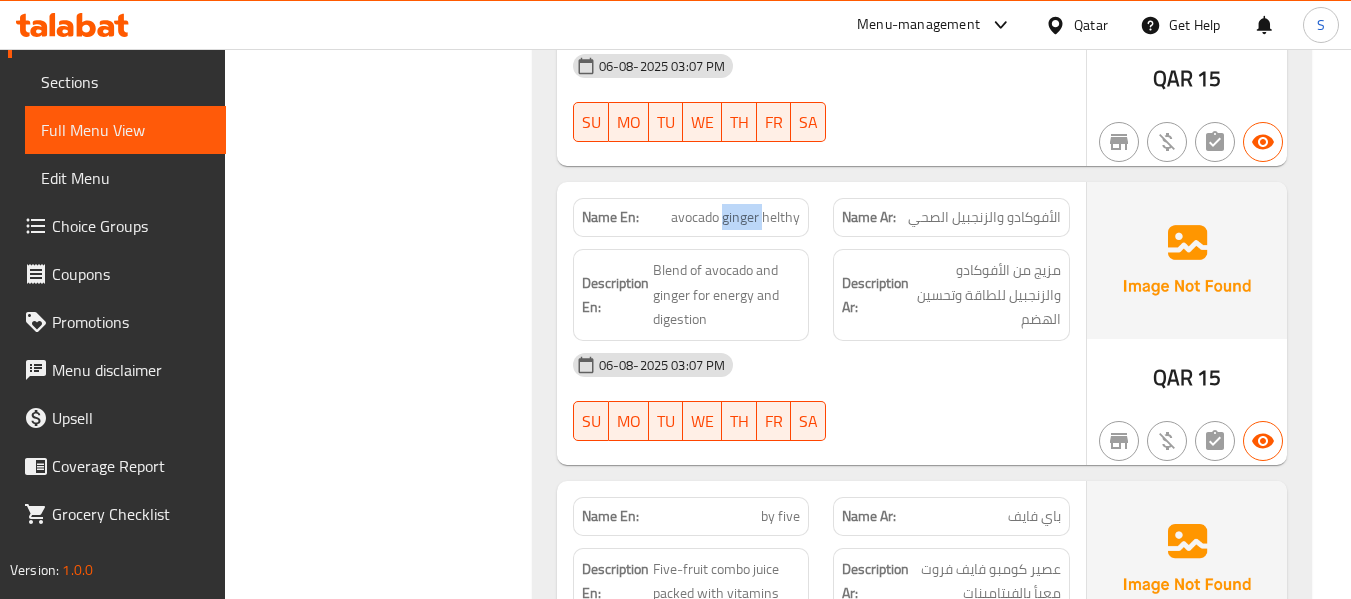 click on "avocado ginger helthy" at bounding box center (769, -8656) 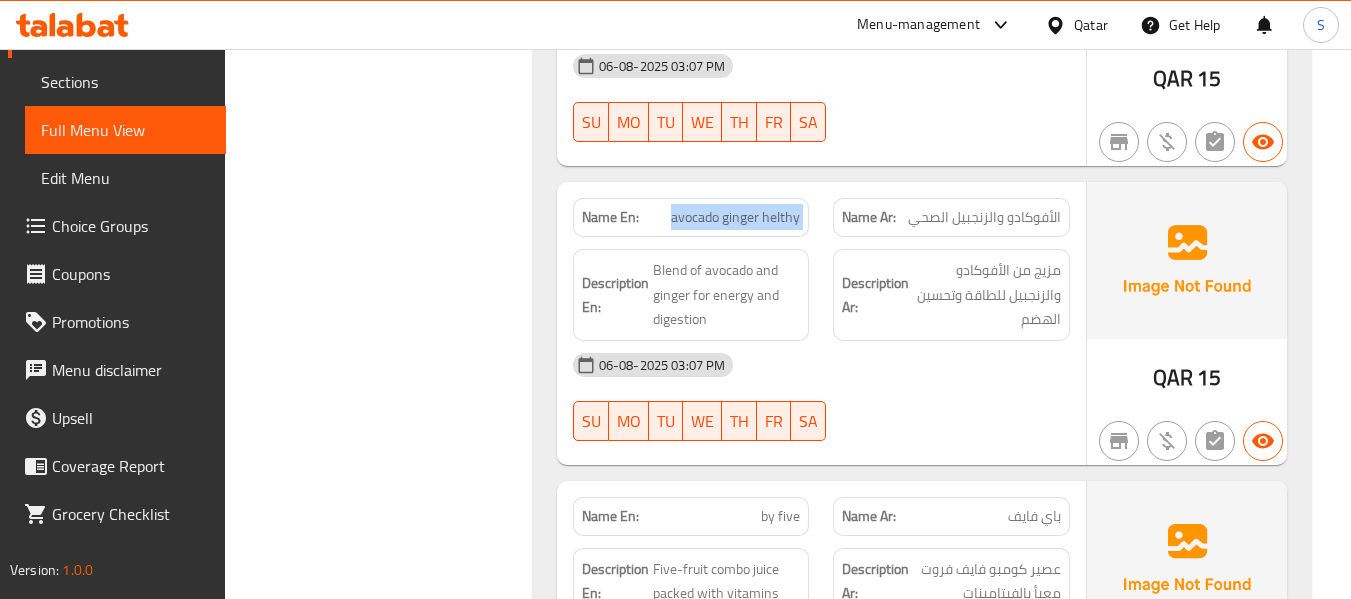 click on "avocado ginger helthy" at bounding box center (769, -8656) 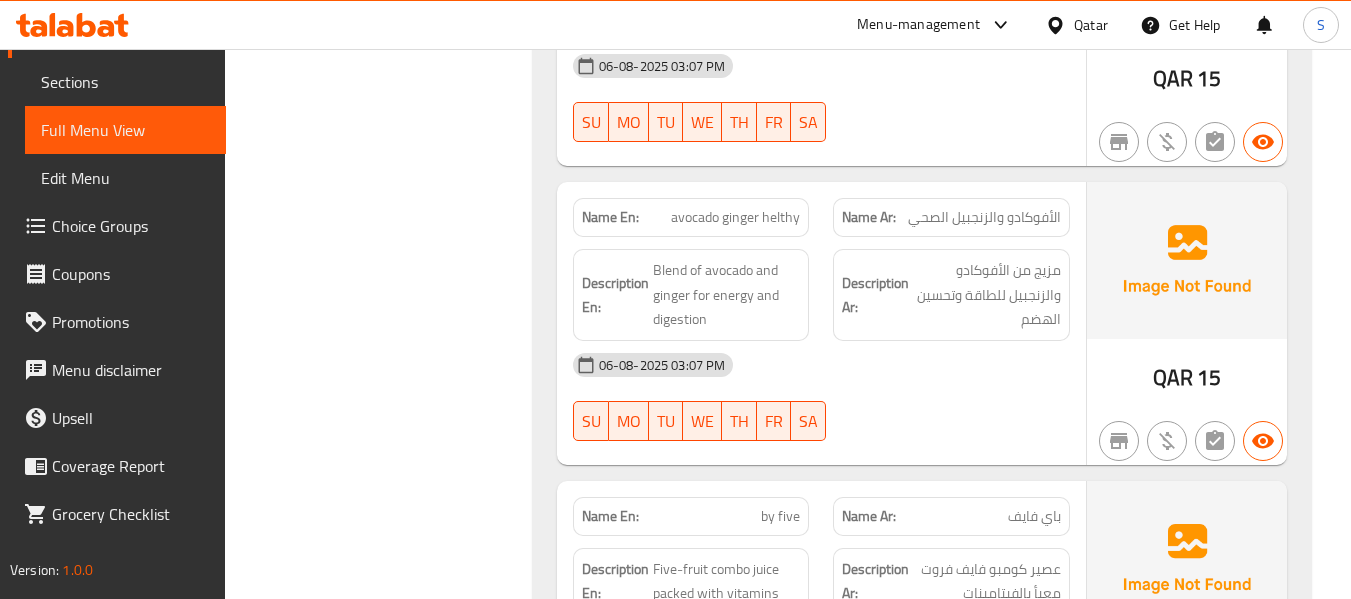 click on "Description Ar:" at bounding box center (875, -8591) 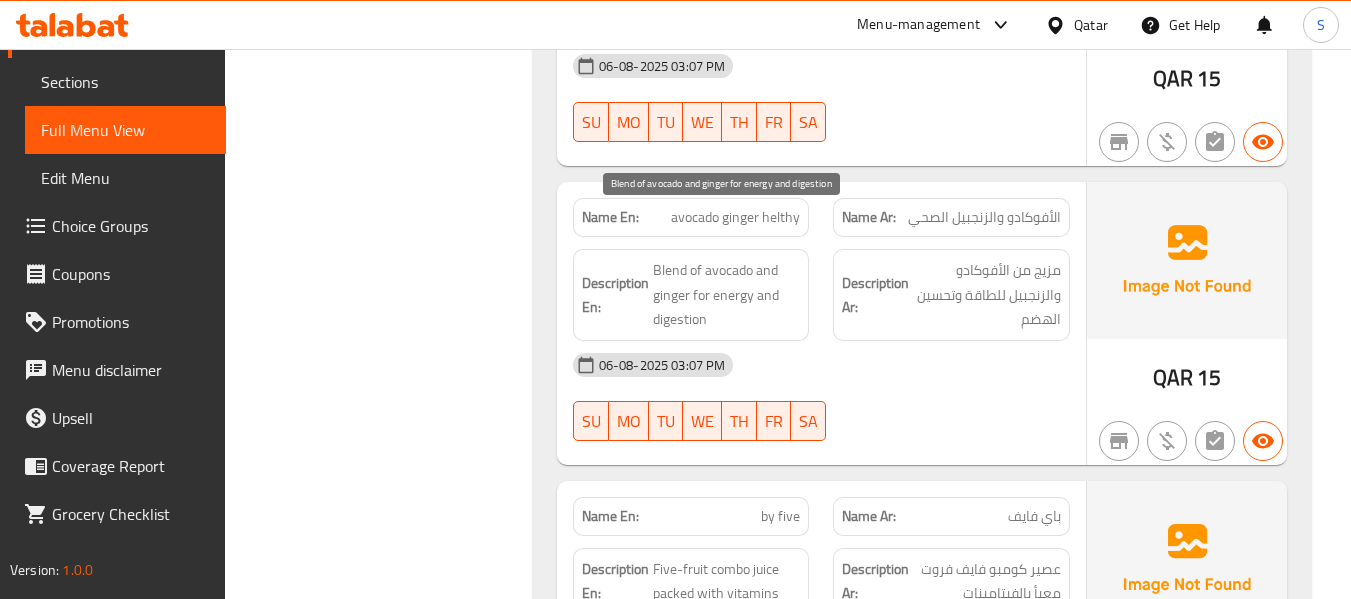click on "Blend of avocado and ginger for energy and digestion" at bounding box center (727, 295) 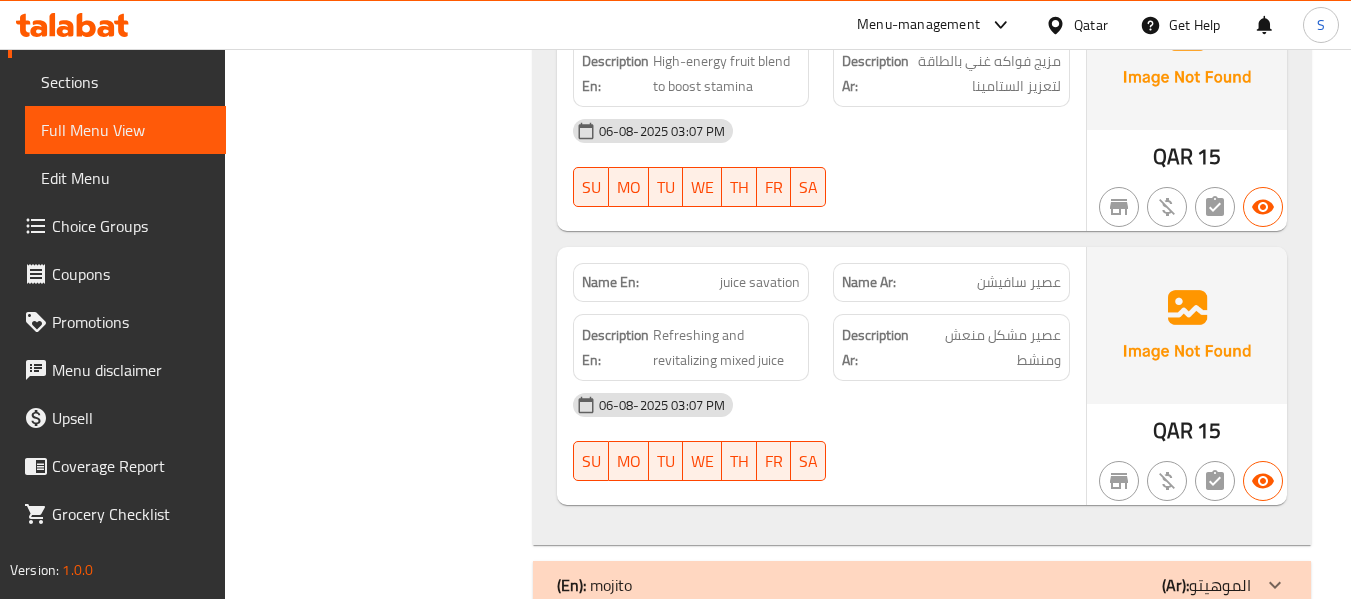 scroll, scrollTop: 11527, scrollLeft: 0, axis: vertical 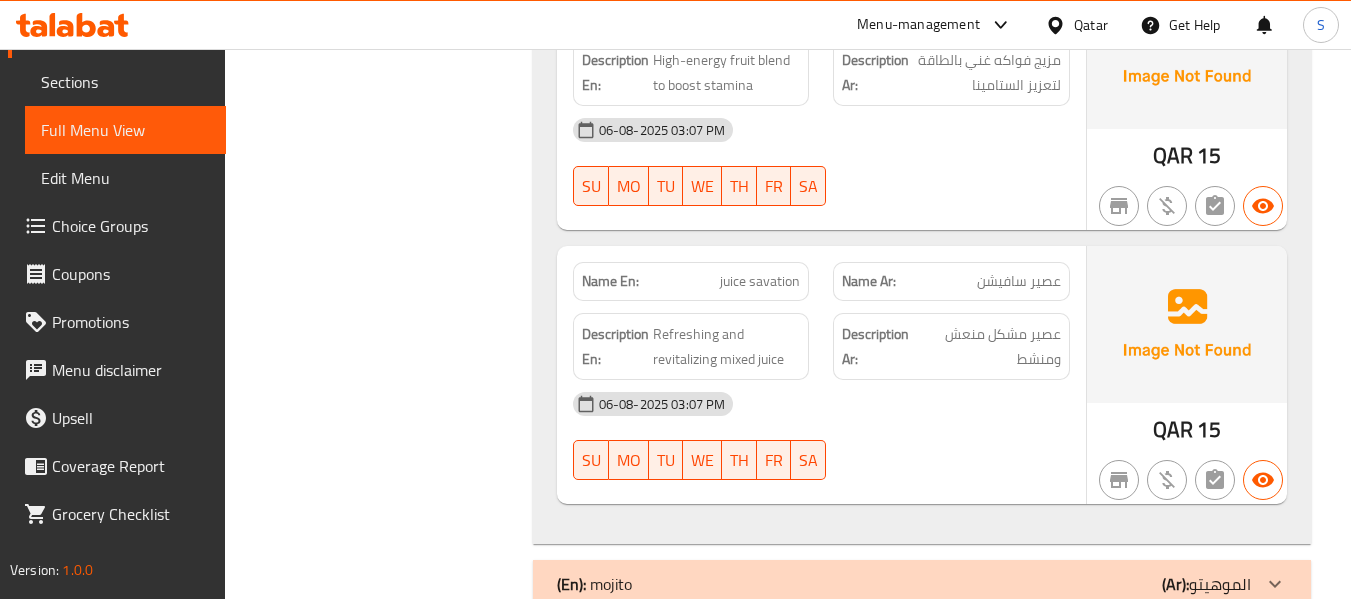 click on "(En):   mojito (Ar): الموهيتو" at bounding box center (922, -11234) 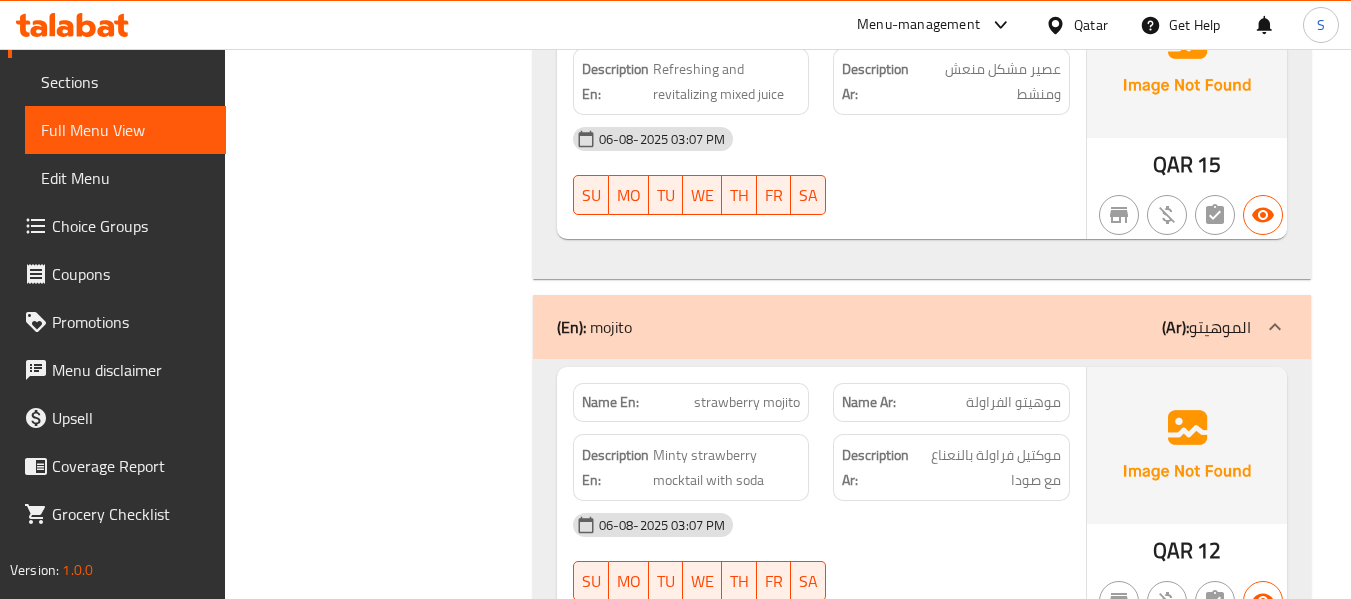 scroll, scrollTop: 11827, scrollLeft: 0, axis: vertical 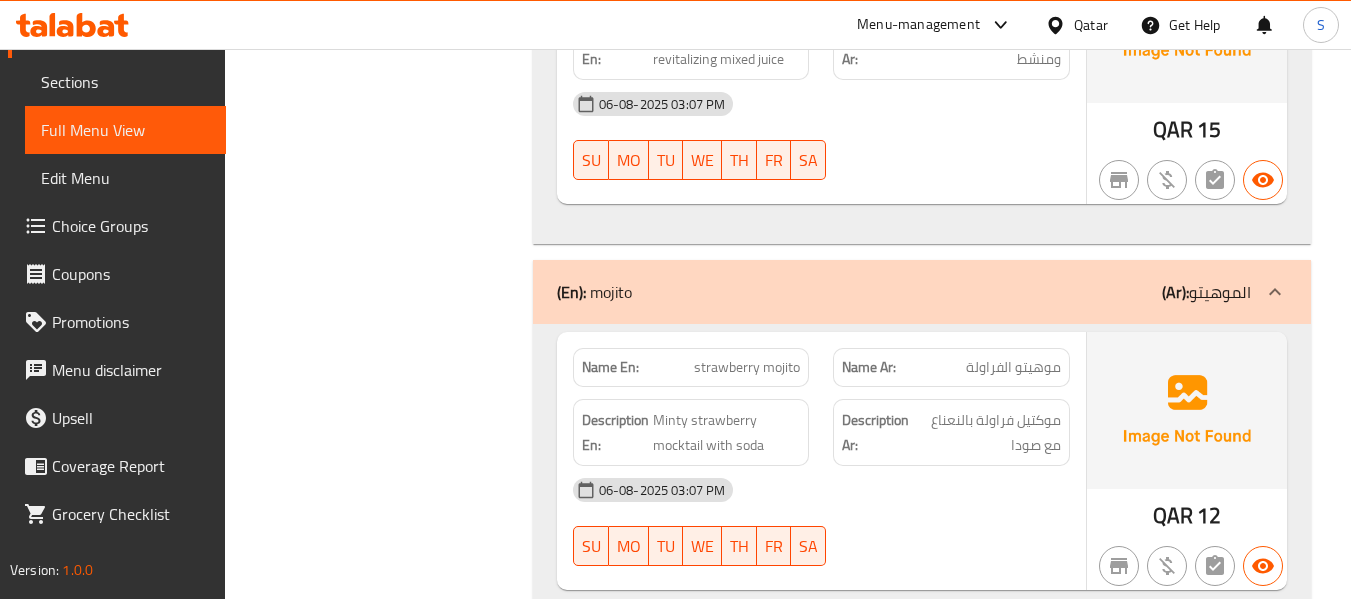 click on "Name En: strawberry mojito" at bounding box center [691, -10859] 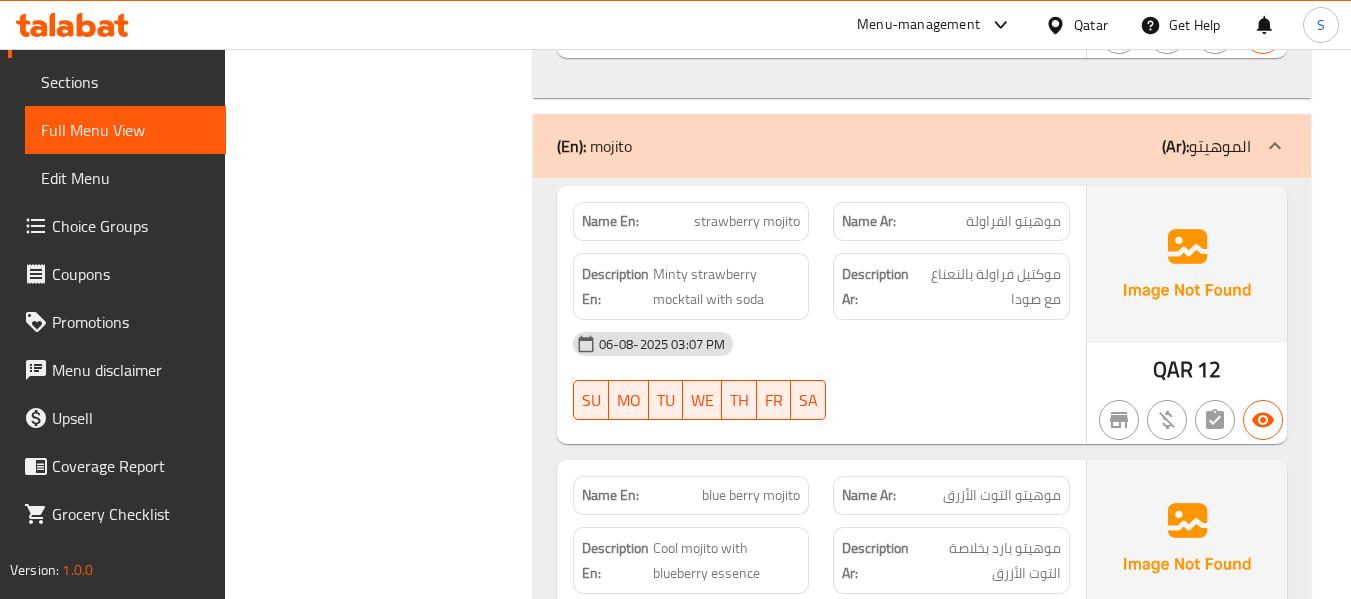 scroll, scrollTop: 11927, scrollLeft: 0, axis: vertical 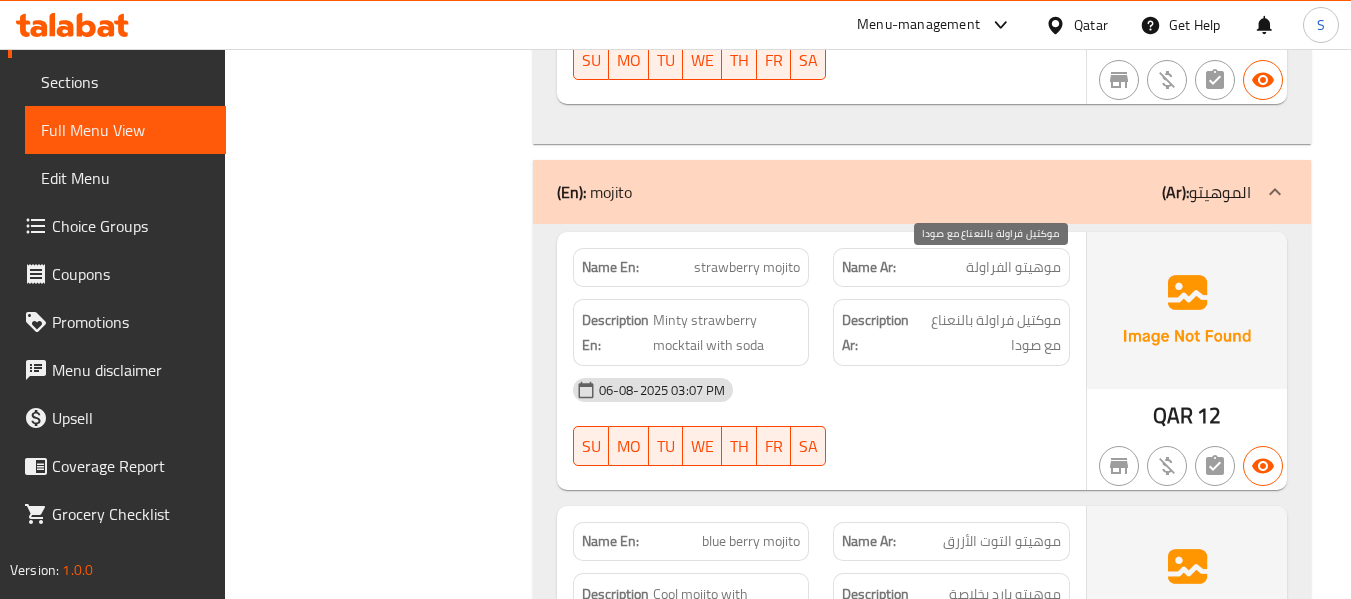 click on "موكتيل فراولة بالنعناع مع صودا" at bounding box center (988, 332) 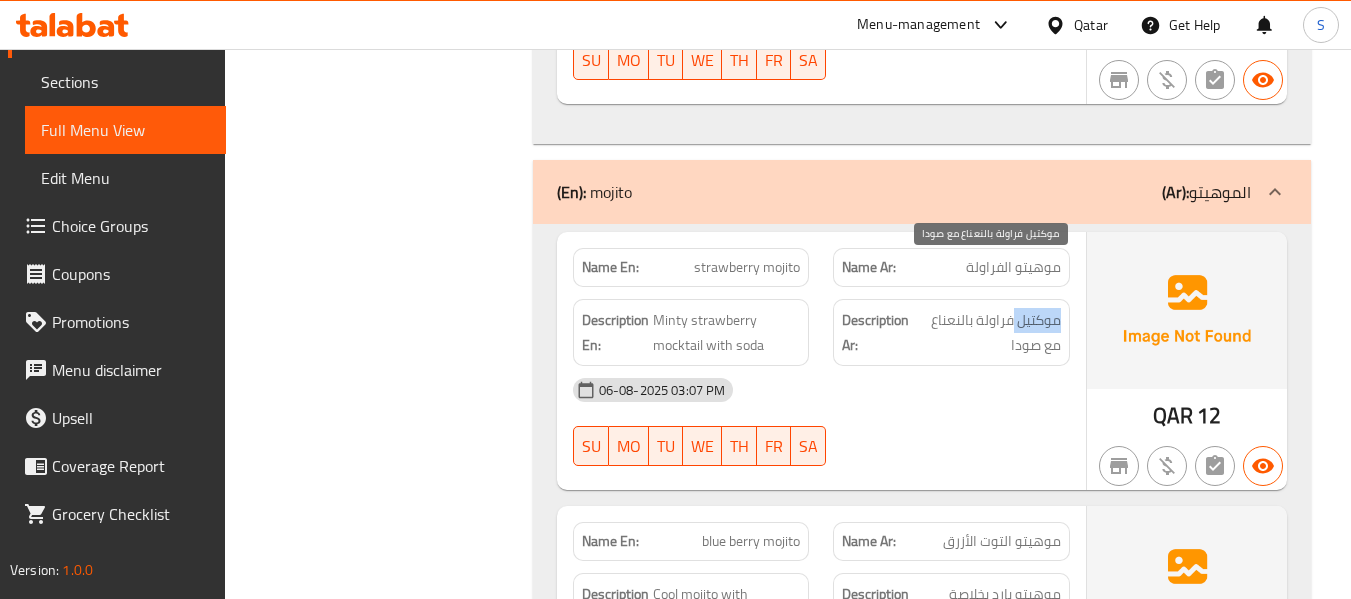 click on "موكتيل فراولة بالنعناع مع صودا" at bounding box center [988, 332] 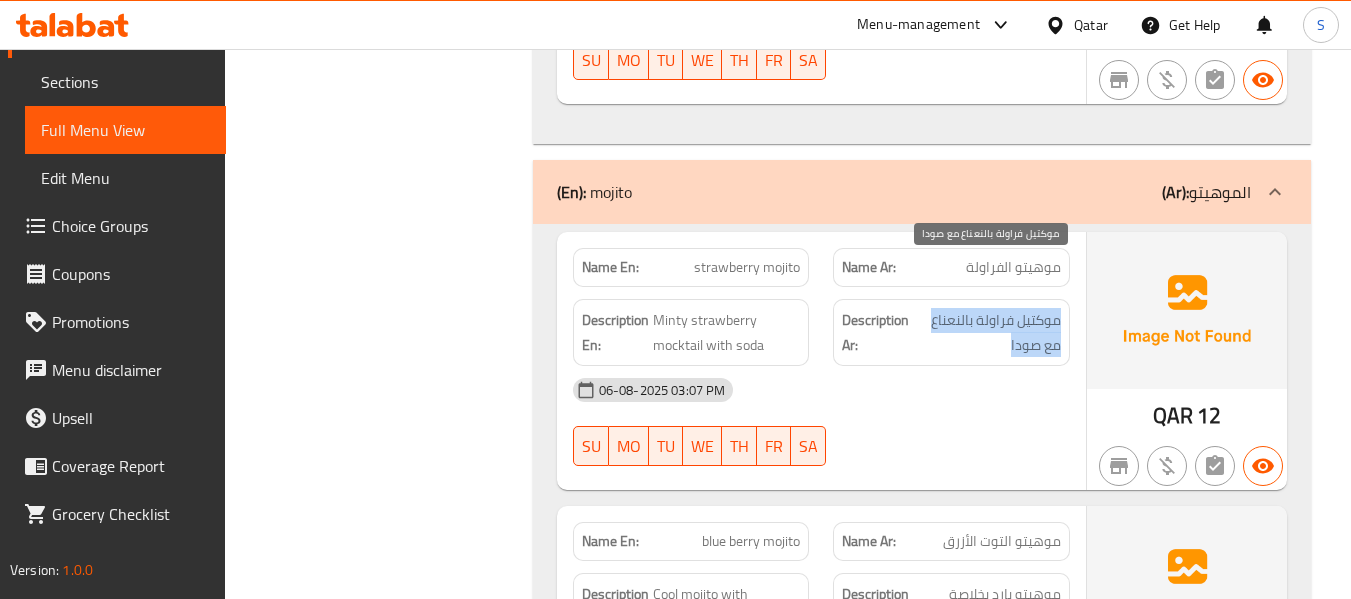 click on "موكتيل فراولة بالنعناع مع صودا" at bounding box center [988, 332] 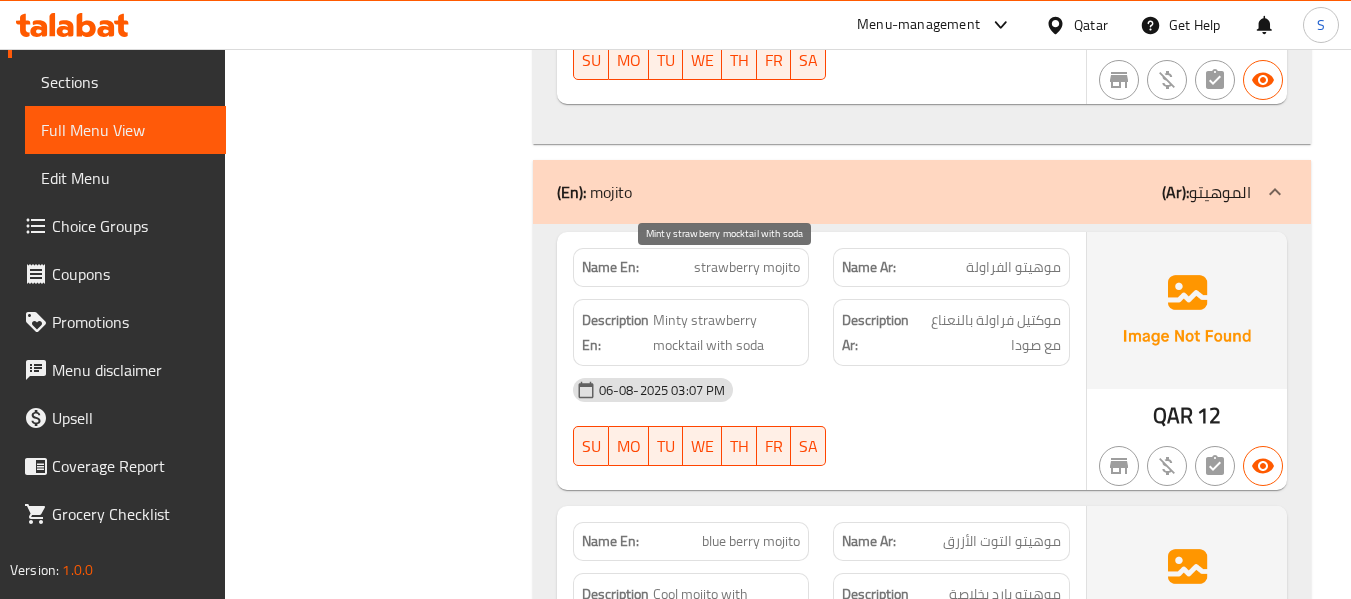 click on "Minty strawberry mocktail with soda" at bounding box center (727, 332) 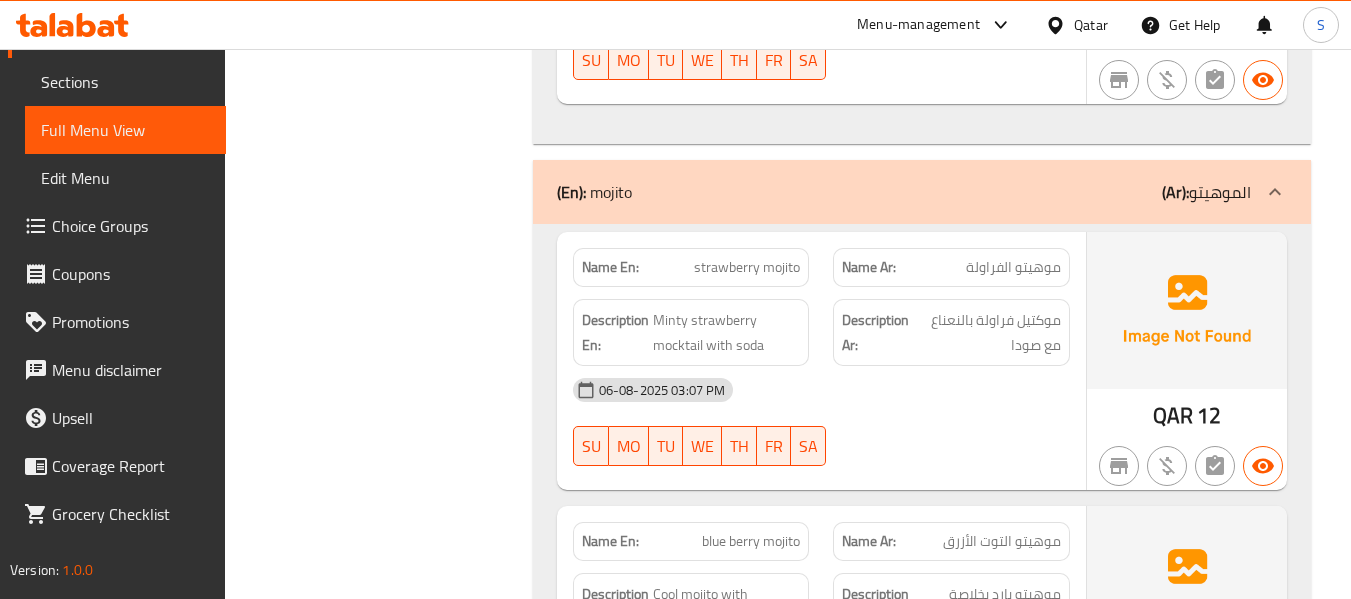click on "06-08-2025 03:07 PM" at bounding box center [821, -10836] 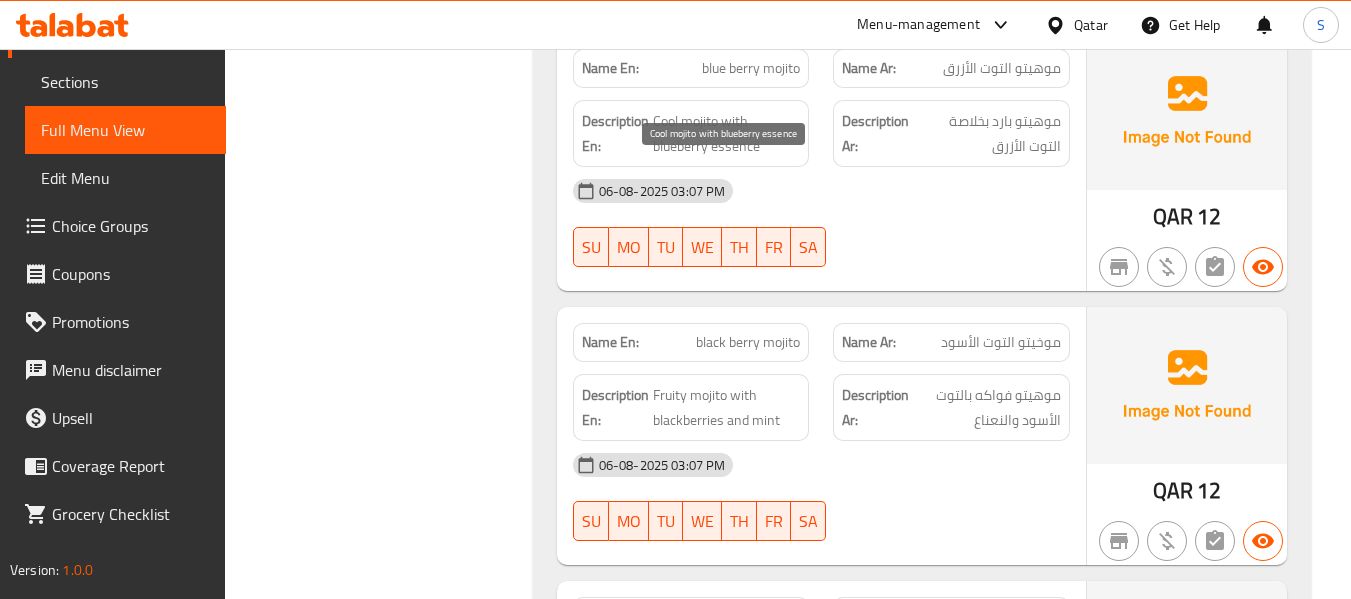 scroll, scrollTop: 12527, scrollLeft: 0, axis: vertical 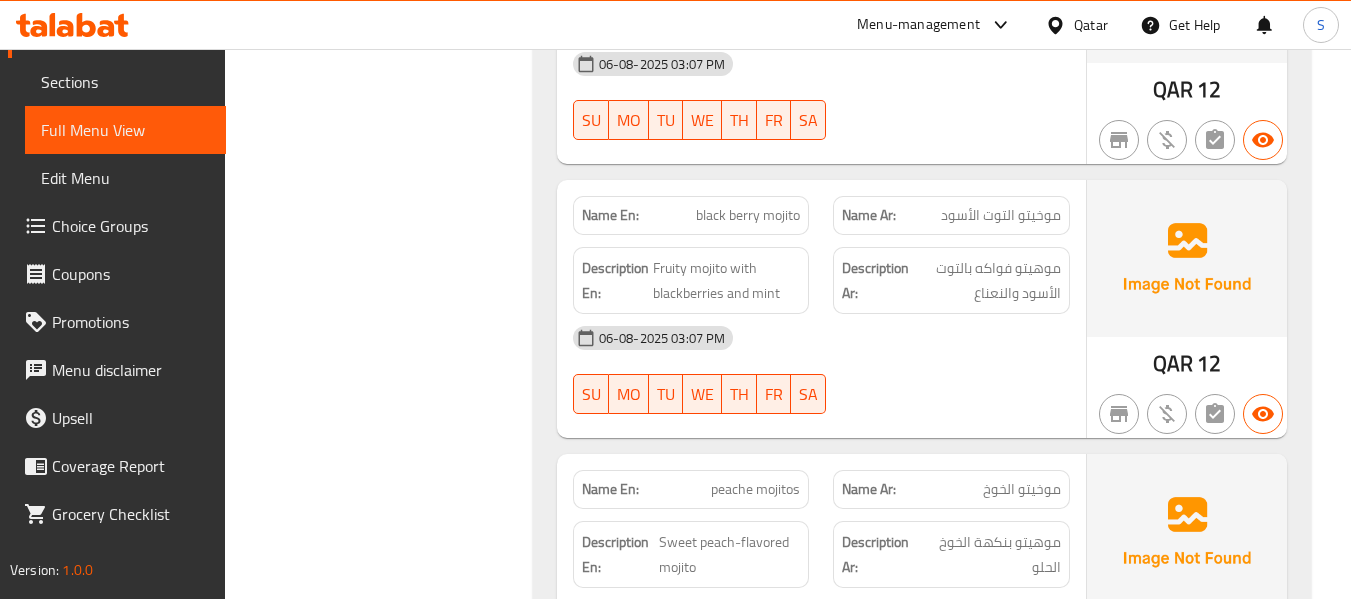 click at bounding box center [951, -10788] 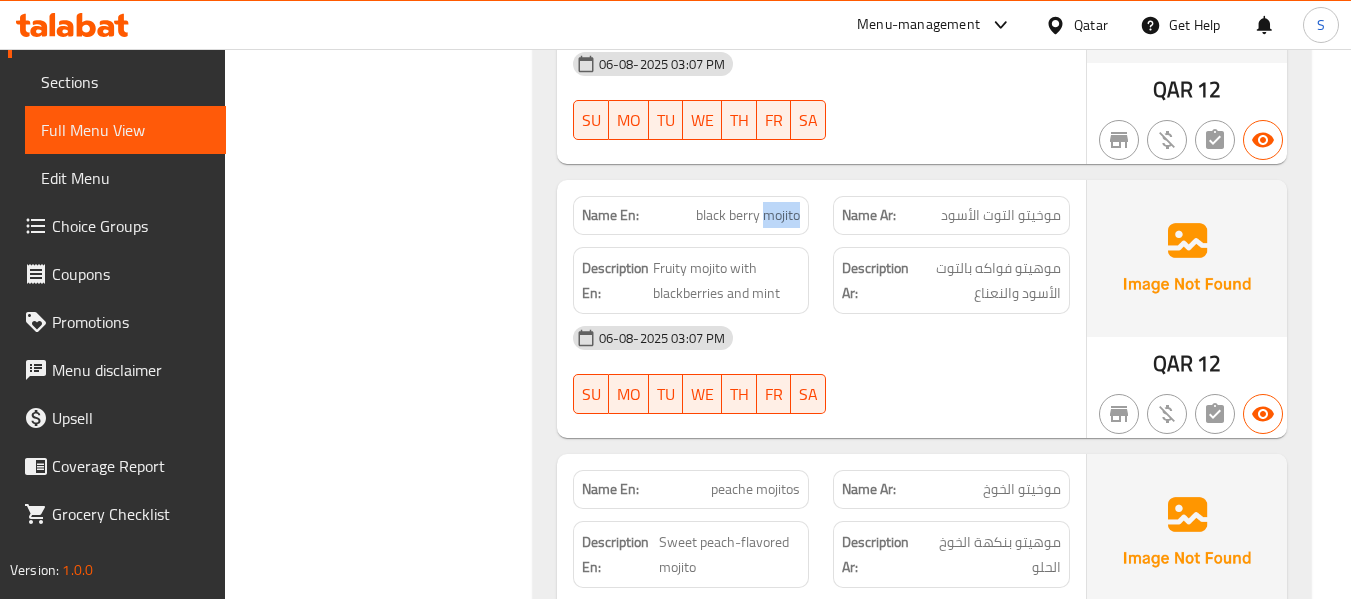 click on "black berry mojito" at bounding box center (771, -11011) 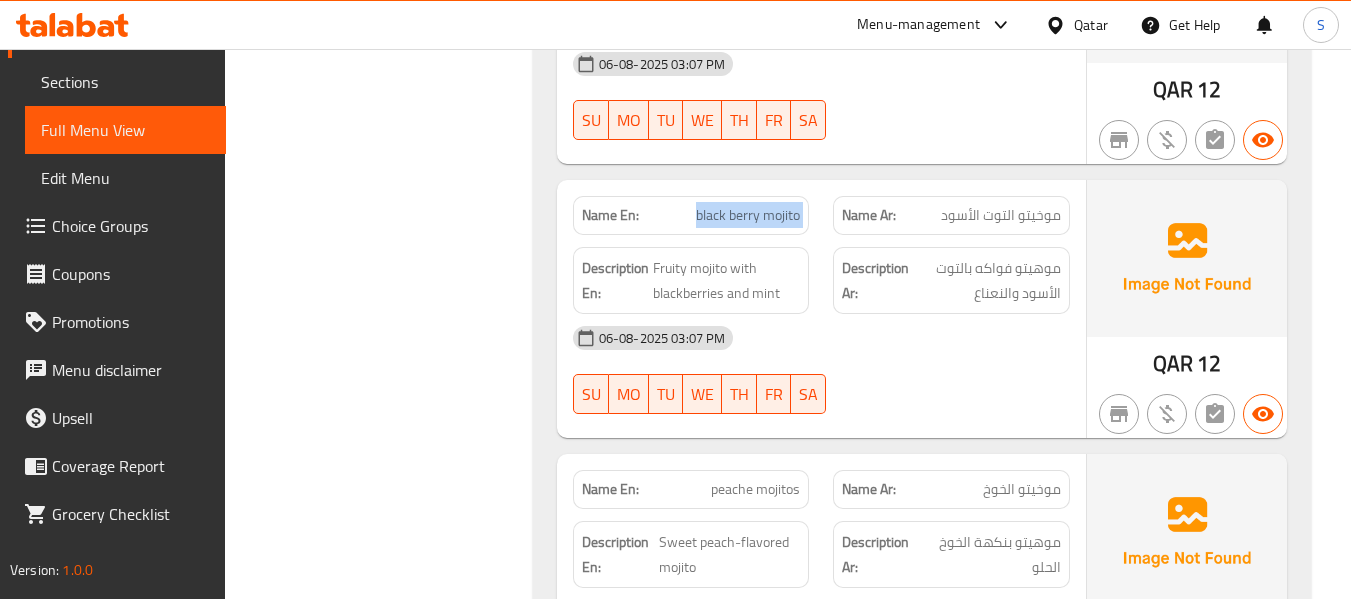 click on "black berry mojito" at bounding box center [771, -11011] 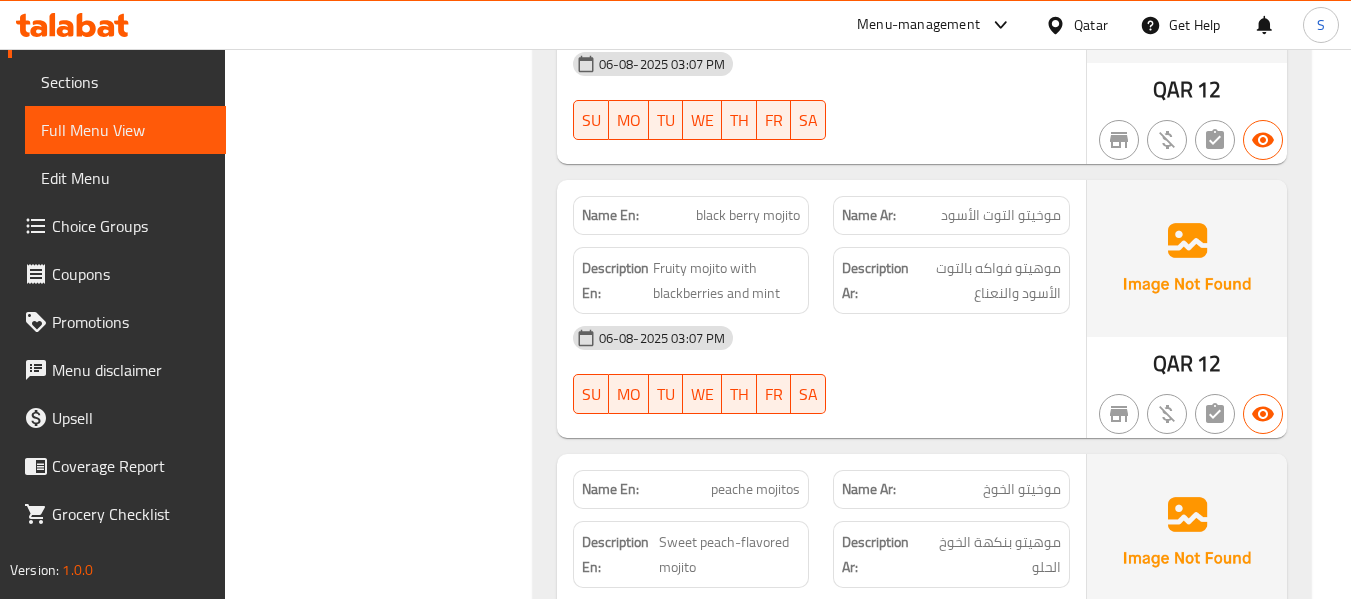 click on "Name En: black berry mojito Name Ar: موخيتو التوت الأسود Description En: Fruity mojito with blackberries and mint Description Ar: موهيتو فواكه بالتوت الأسود والنعناع [DATE] [TIME] SU MO TU WE TH FR SA" at bounding box center (821, -10905) 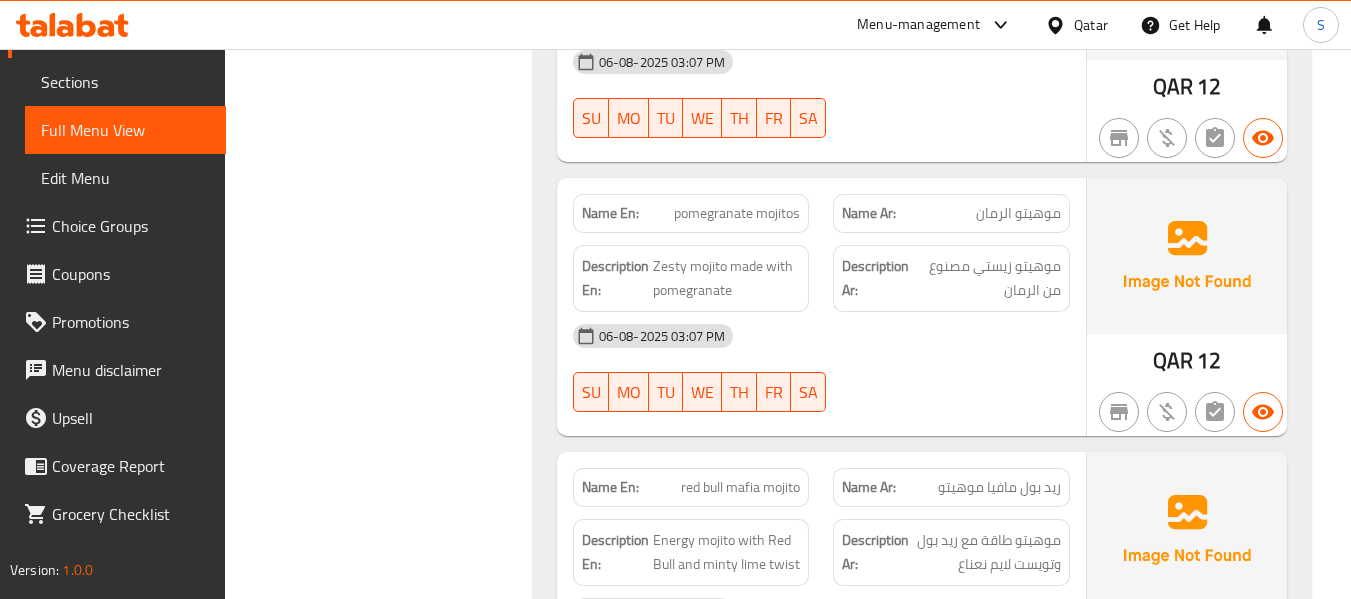 scroll, scrollTop: 13792, scrollLeft: 0, axis: vertical 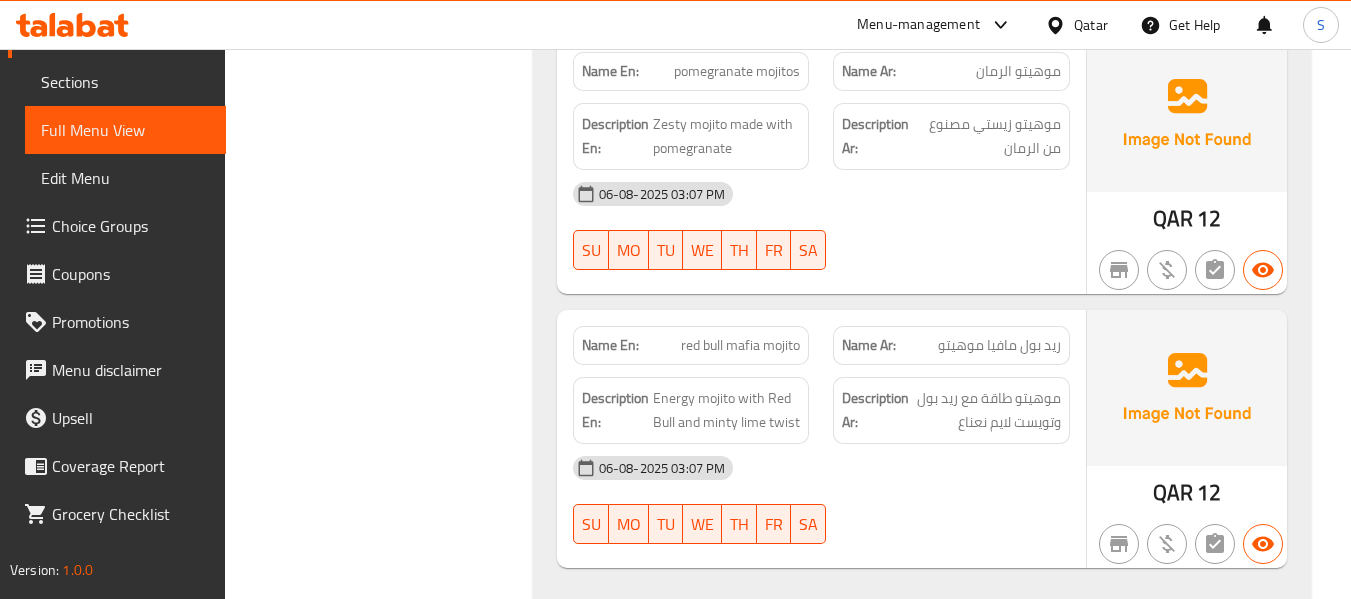 click on "06-08-2025 03:07 PM" at bounding box center (821, -10984) 